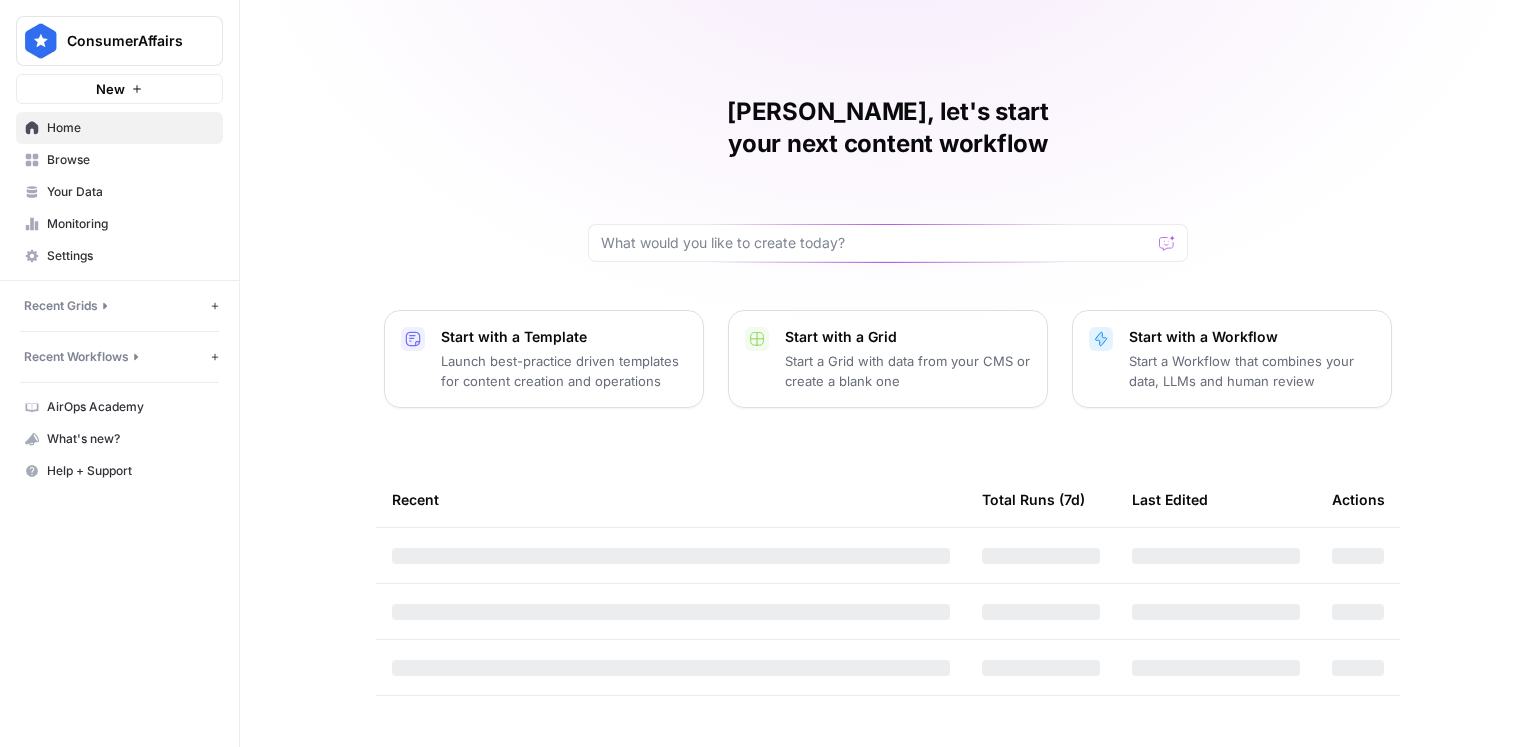 scroll, scrollTop: 0, scrollLeft: 0, axis: both 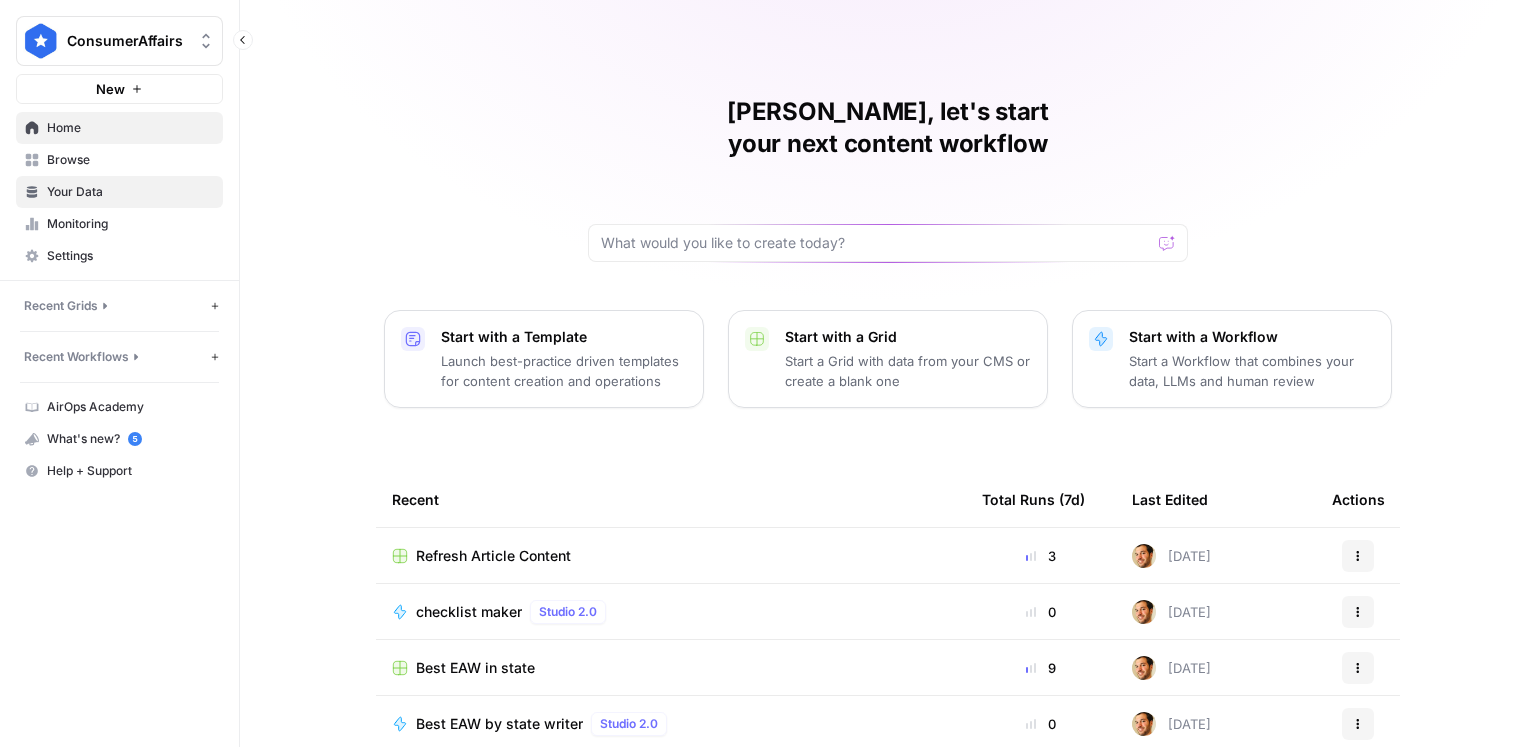 click on "Your Data" at bounding box center [130, 192] 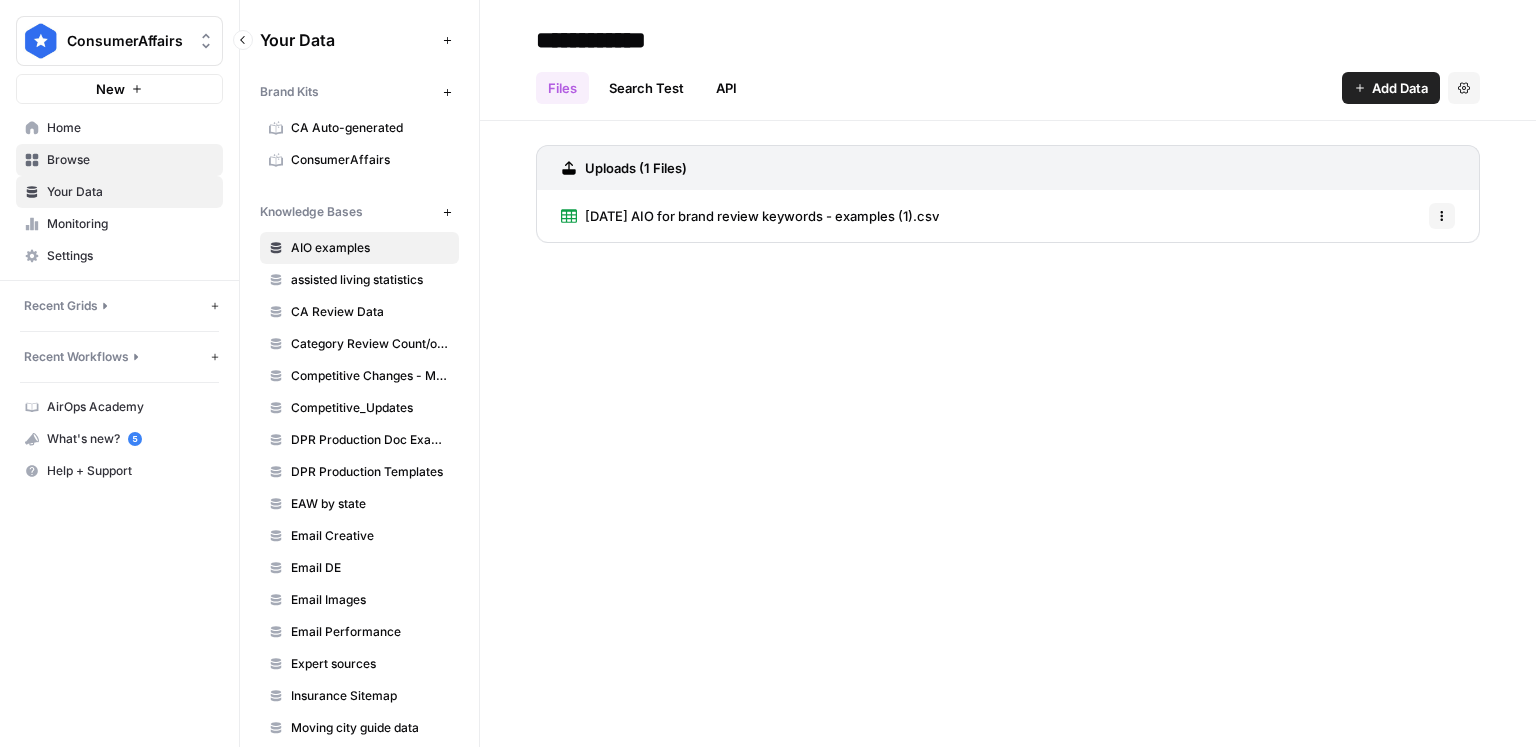 click on "Browse" at bounding box center [130, 160] 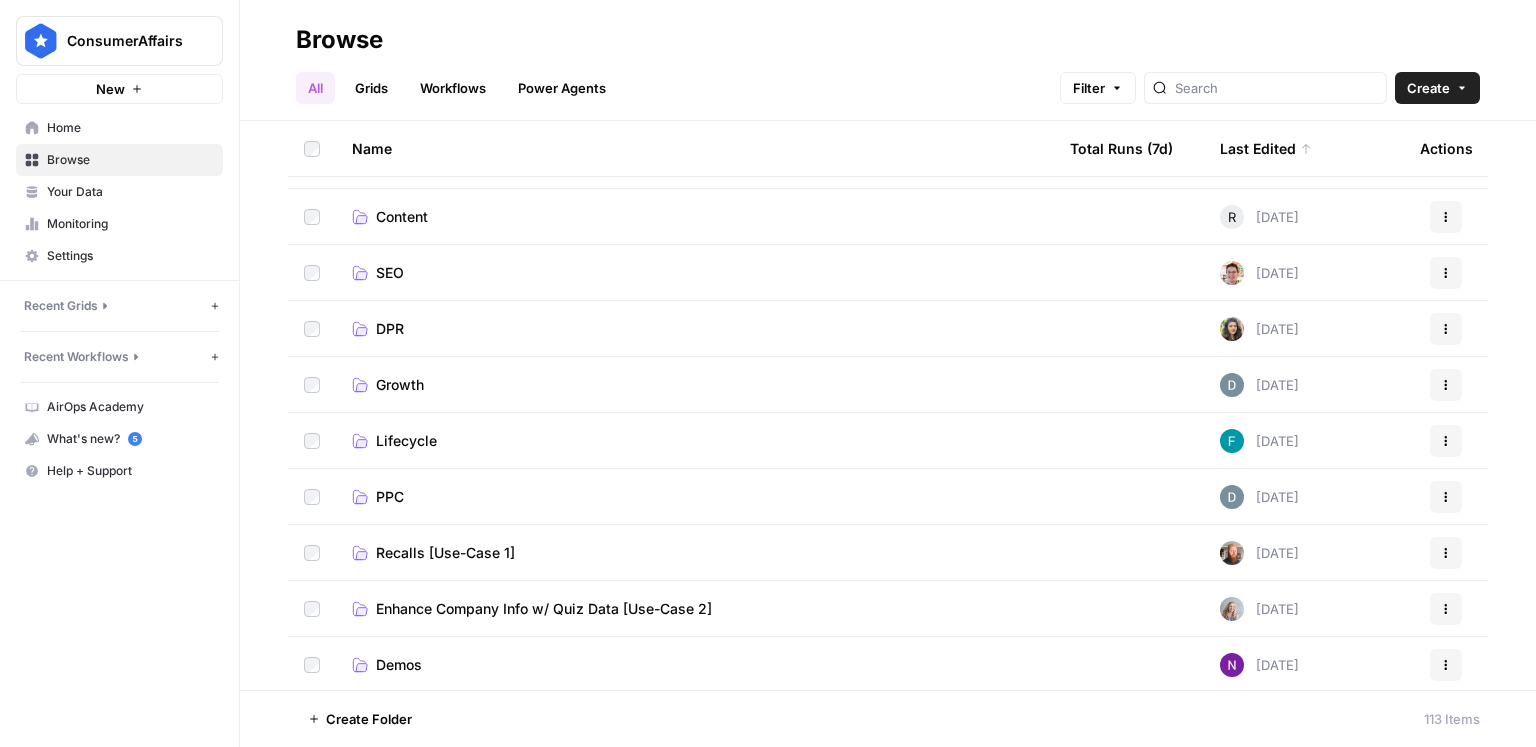 scroll, scrollTop: 0, scrollLeft: 0, axis: both 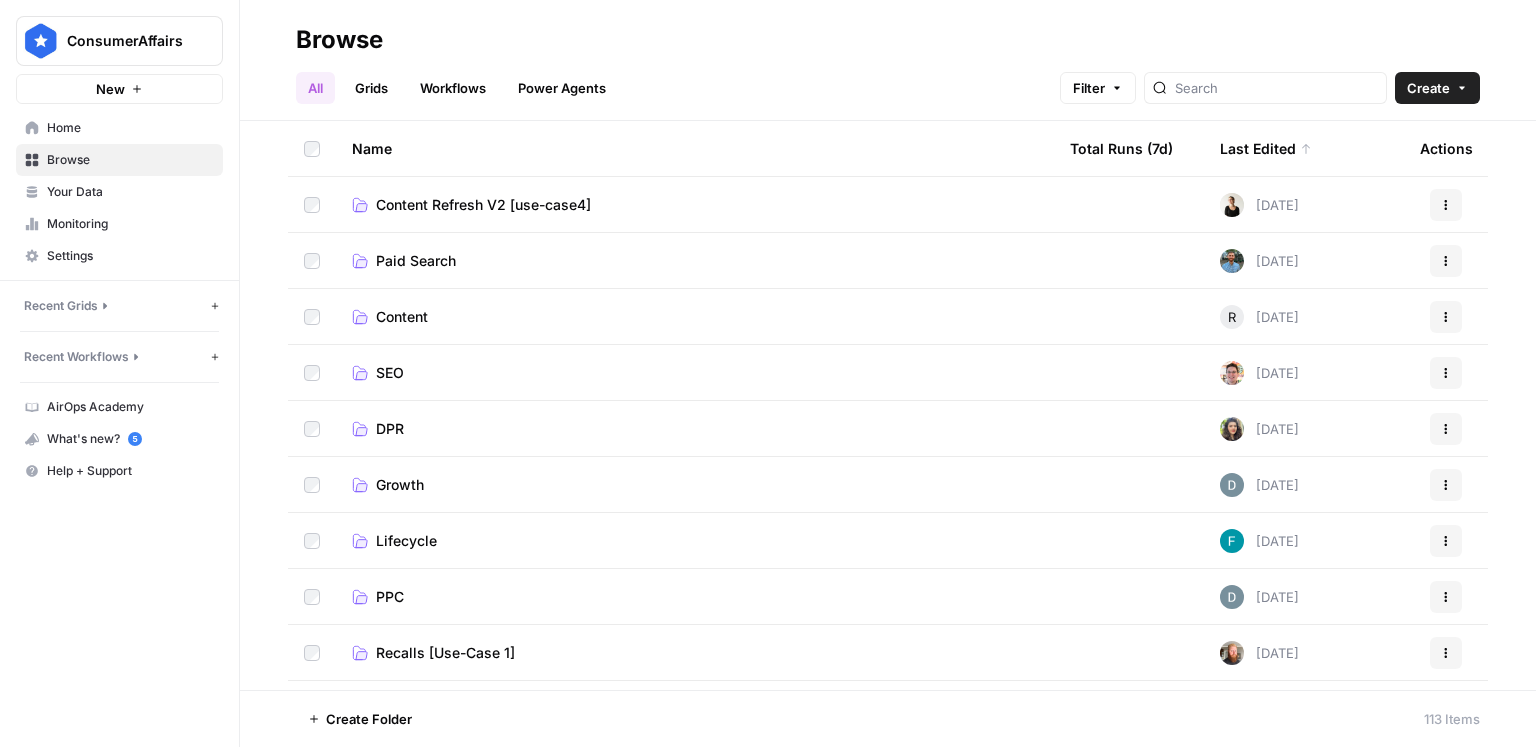click on "Content" at bounding box center (402, 317) 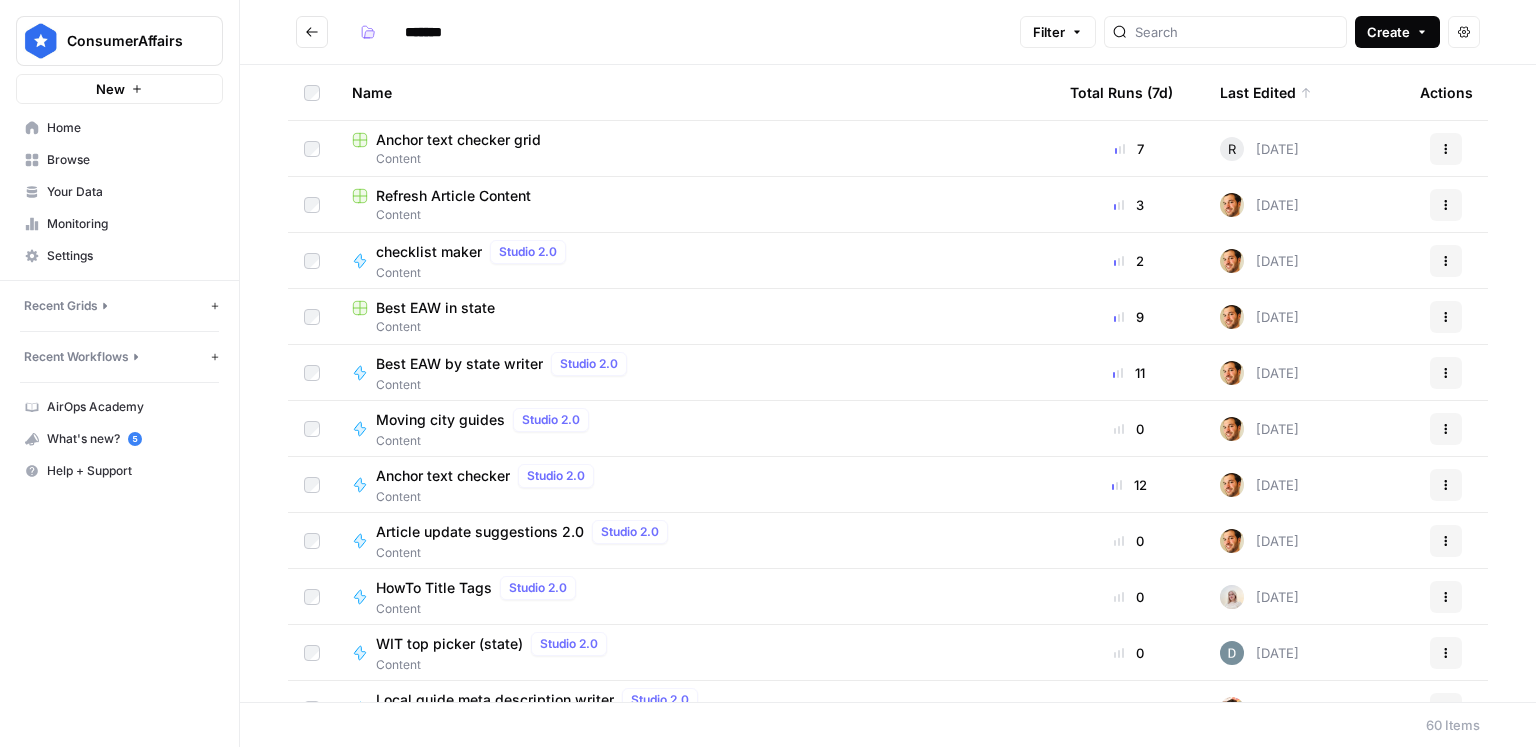 click on "Create" at bounding box center [1388, 32] 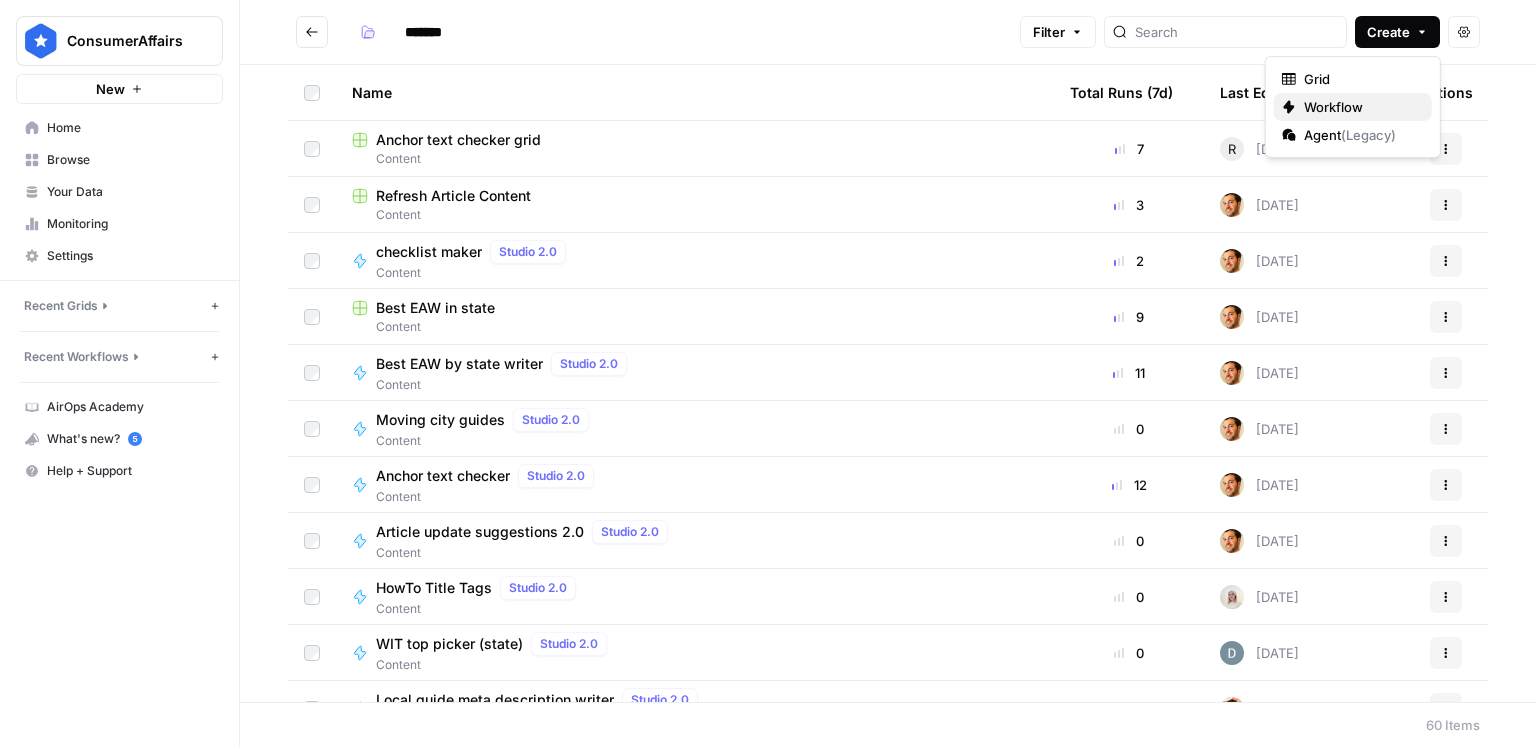 click on "Workflow" at bounding box center (1333, 107) 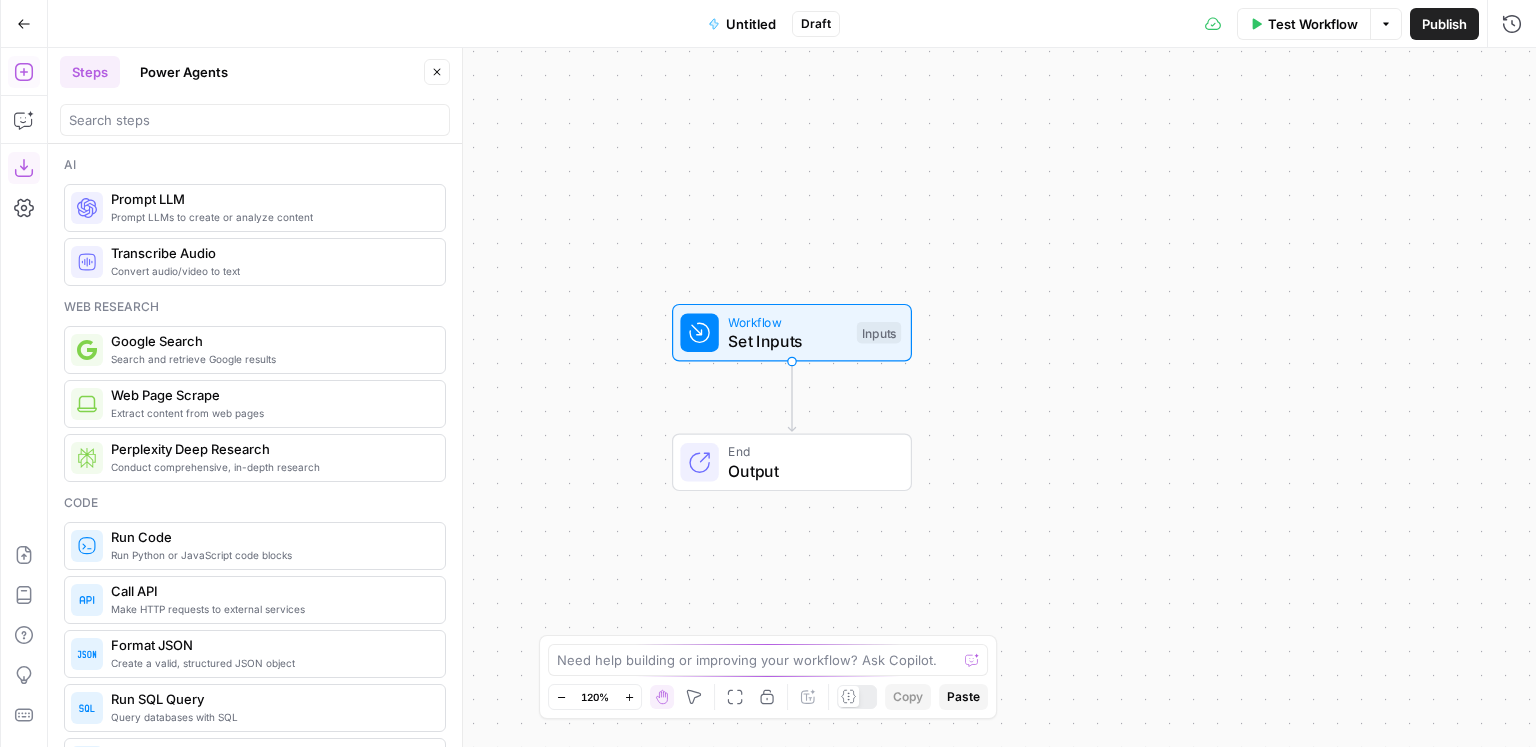 click on "Download as JSON" at bounding box center [24, 168] 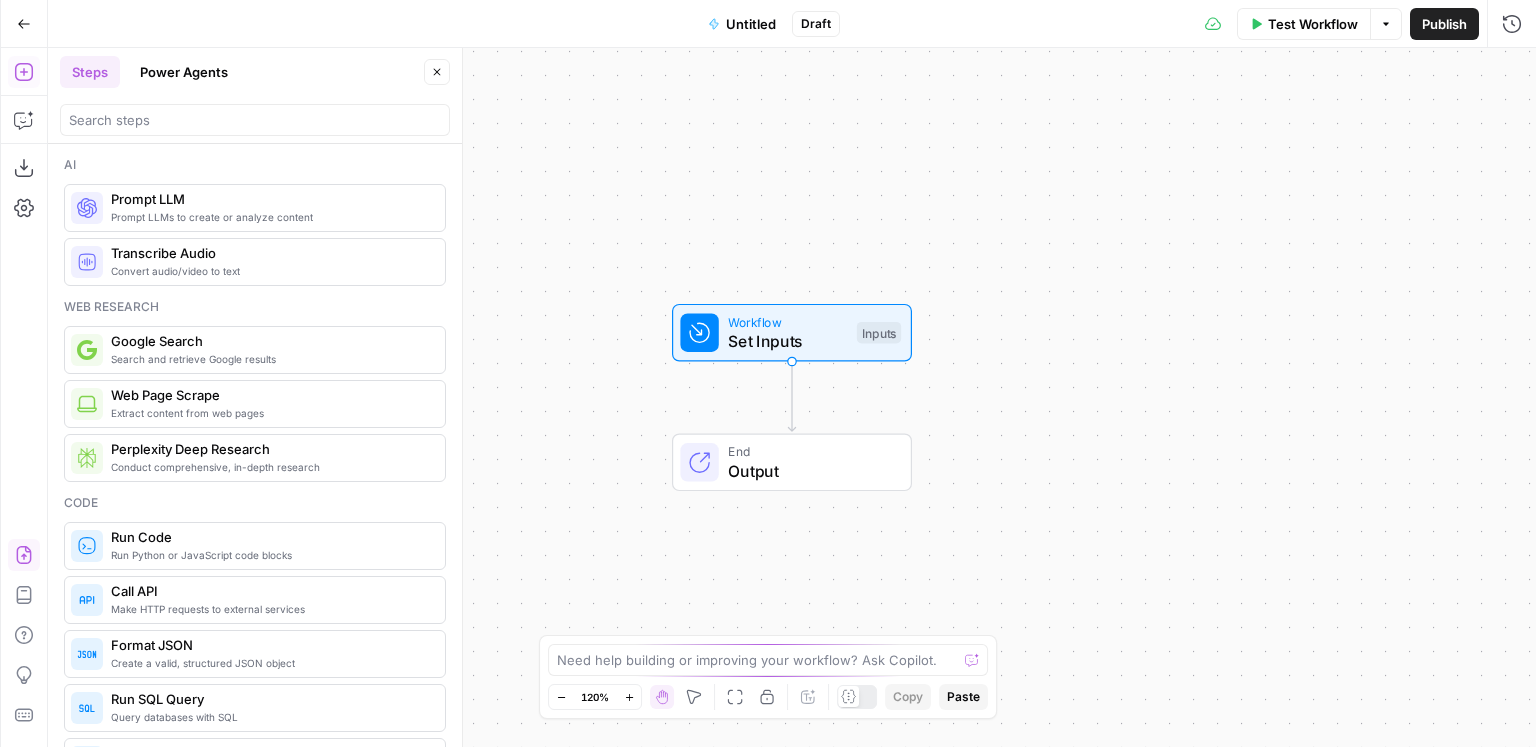 click 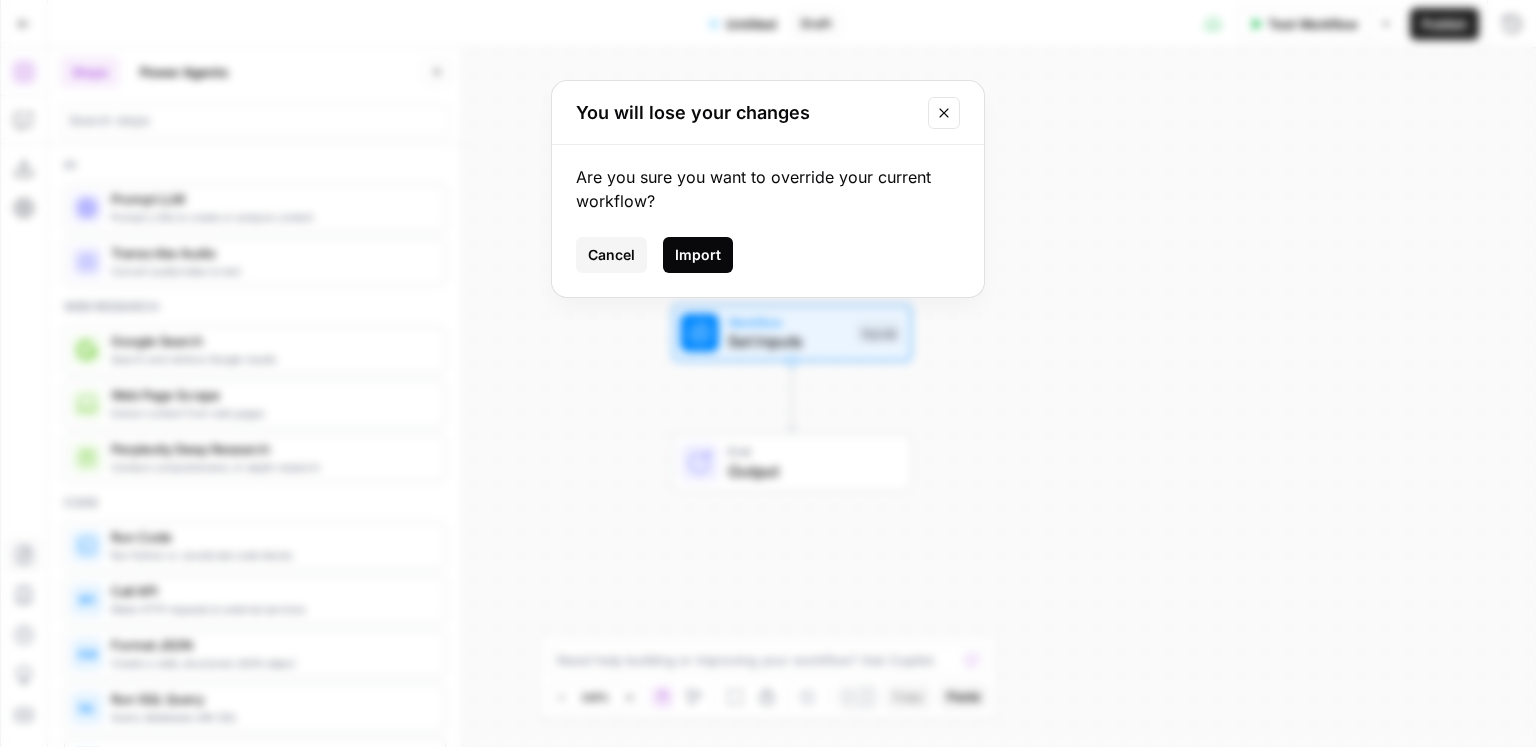 click on "Import" at bounding box center (698, 255) 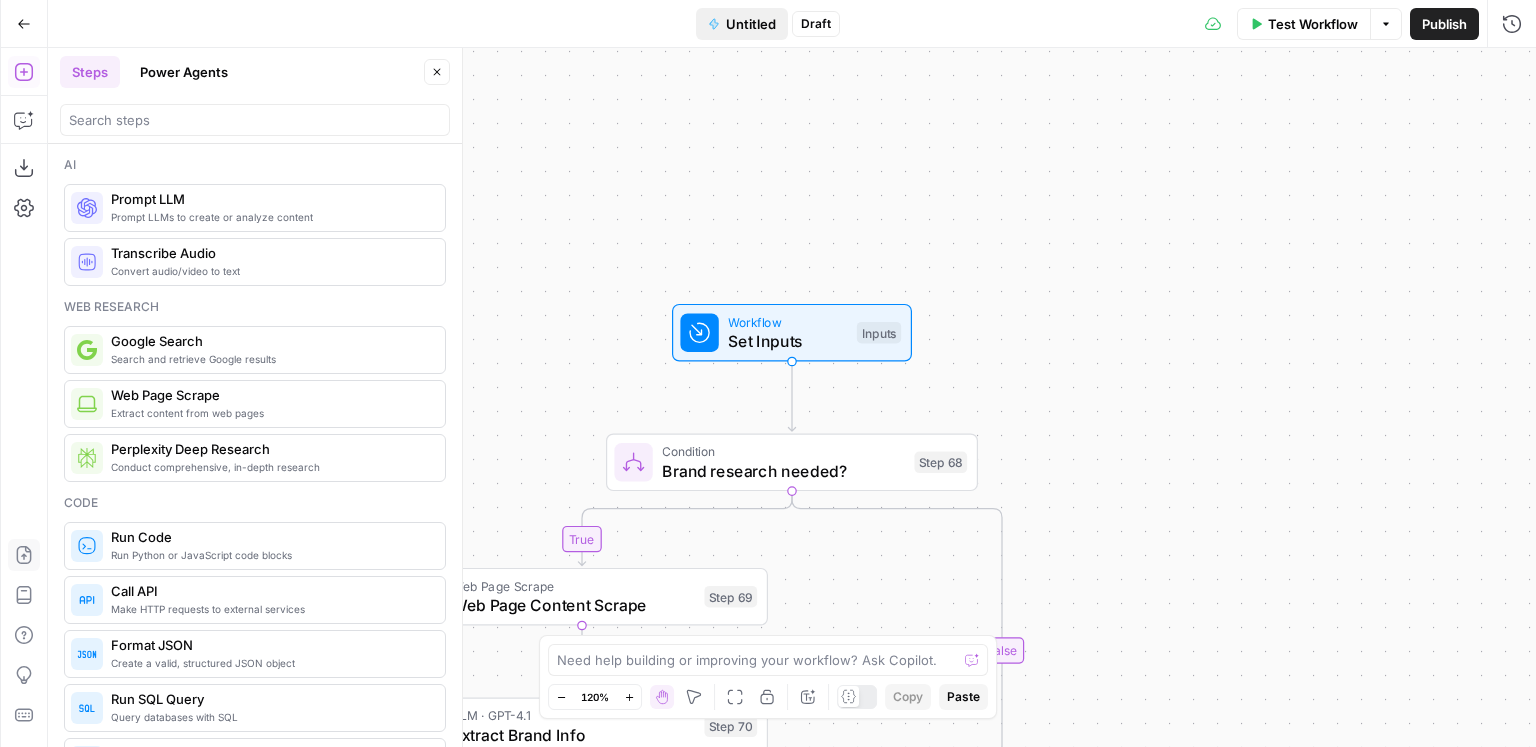 click on "Untitled" at bounding box center [751, 24] 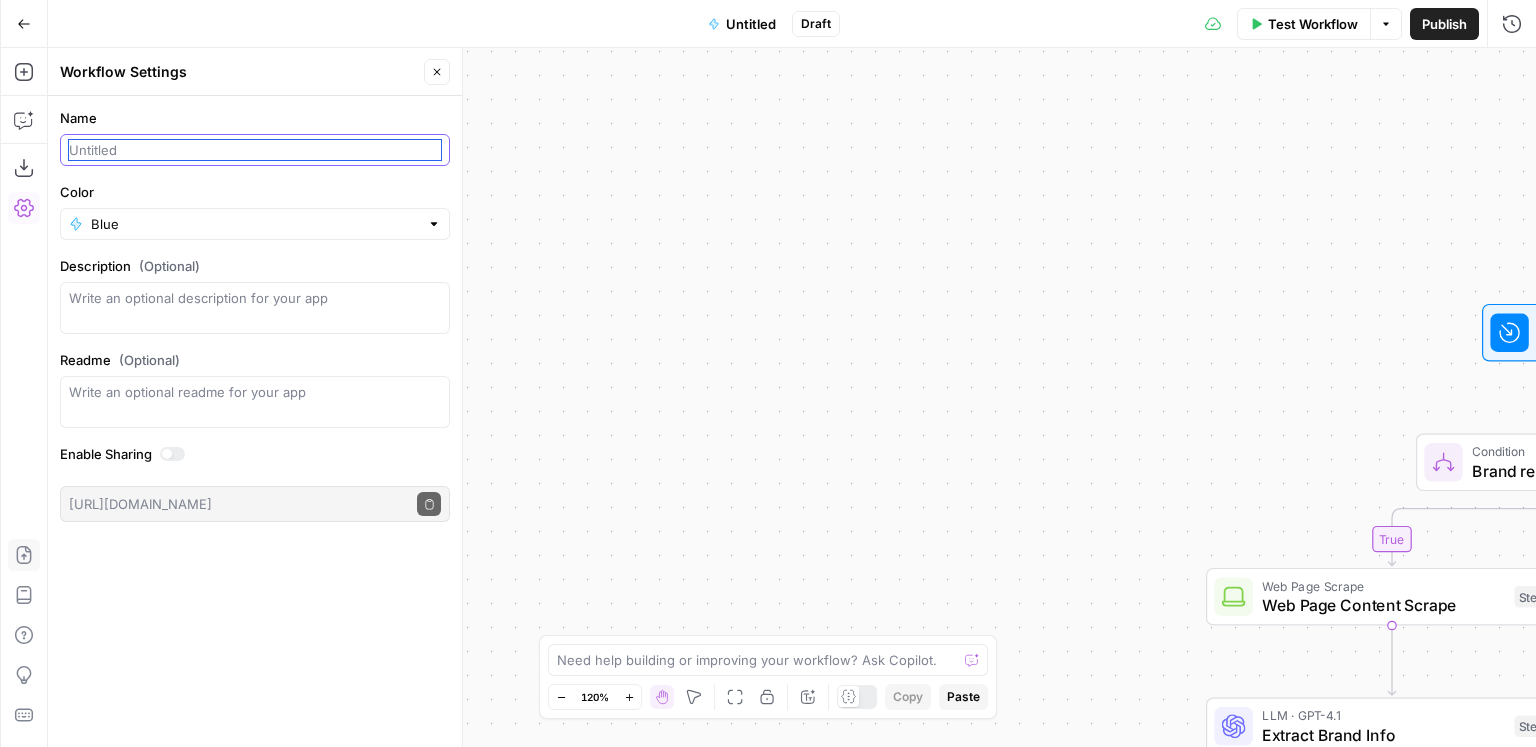 click on "Name" at bounding box center [255, 150] 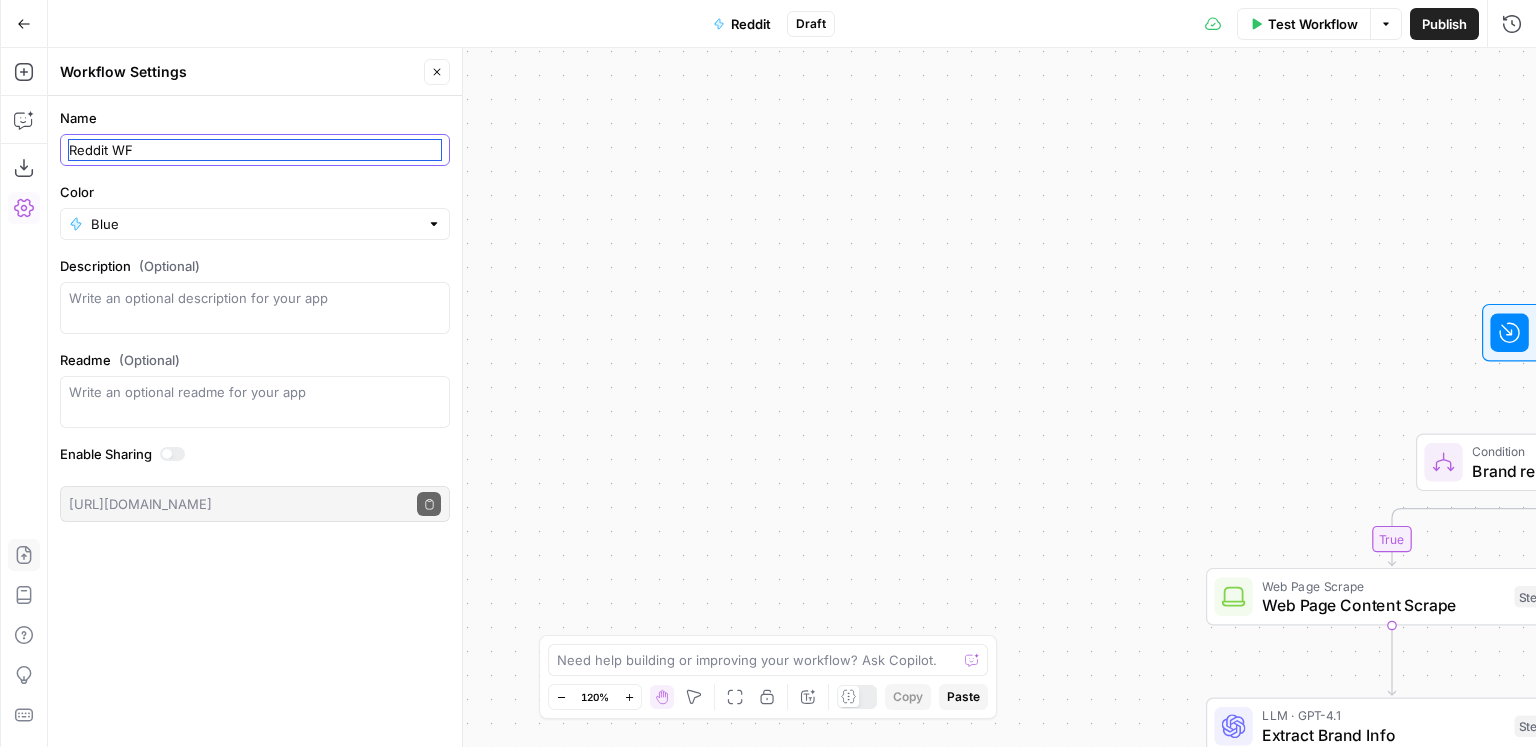 type on "Reddit WF" 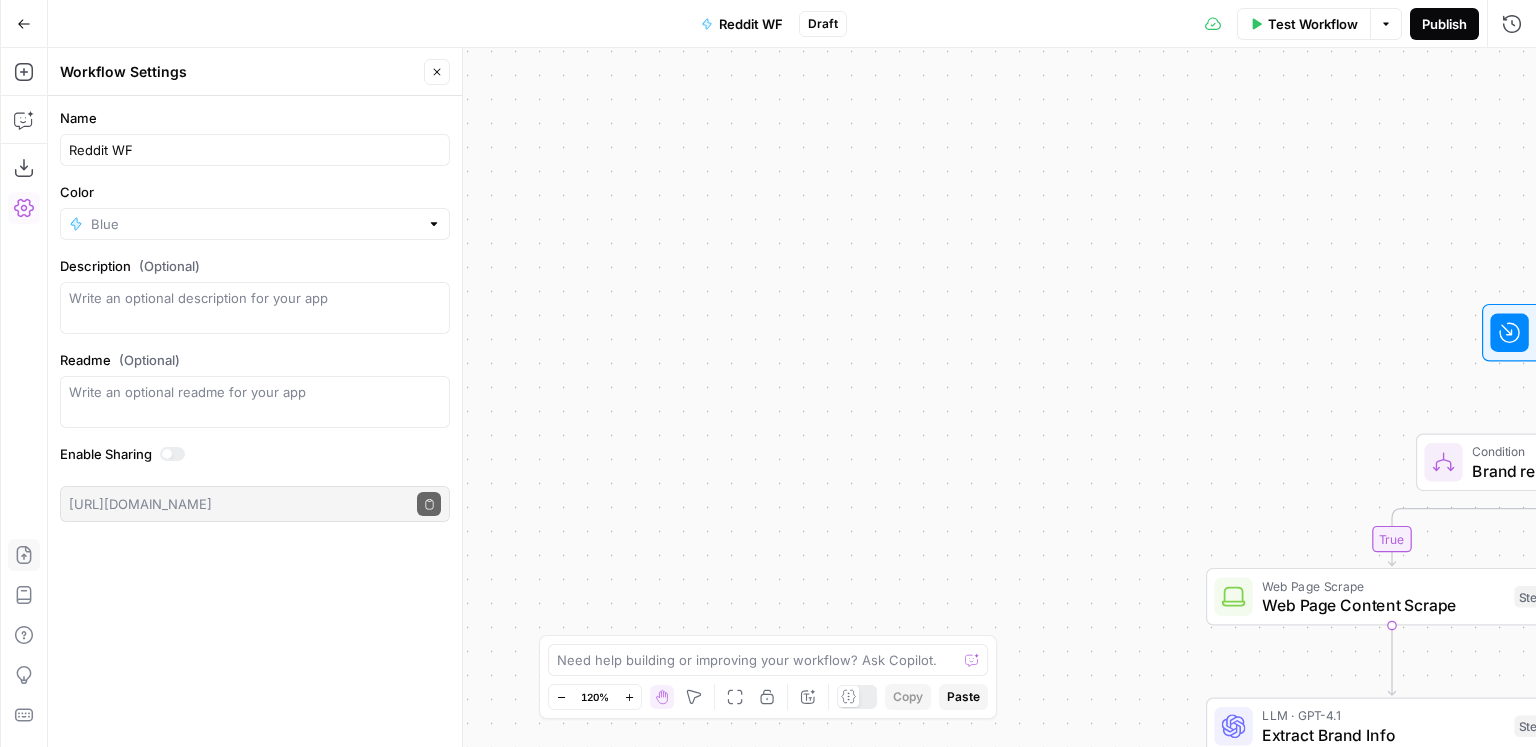 type on "Blue" 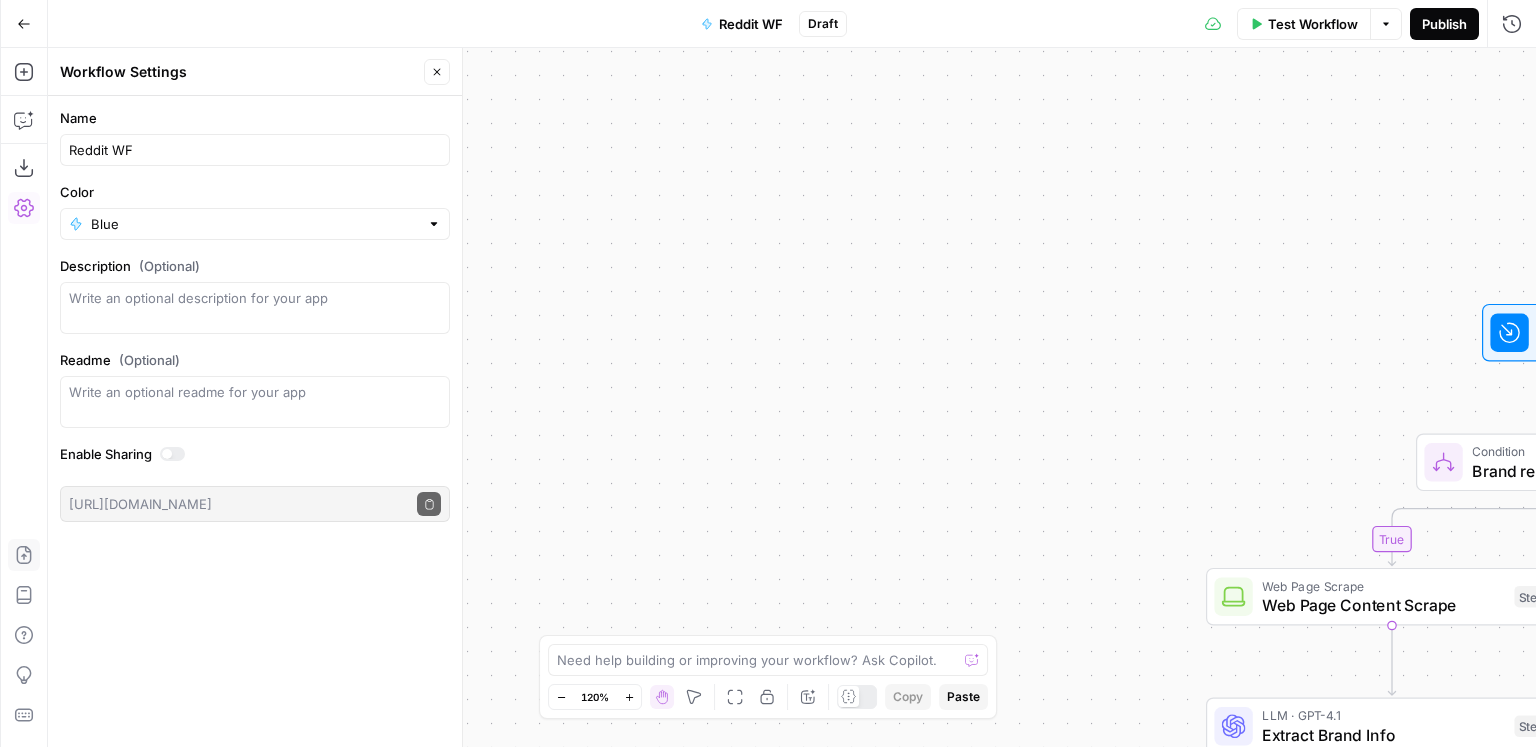 click on "Publish" at bounding box center (1444, 24) 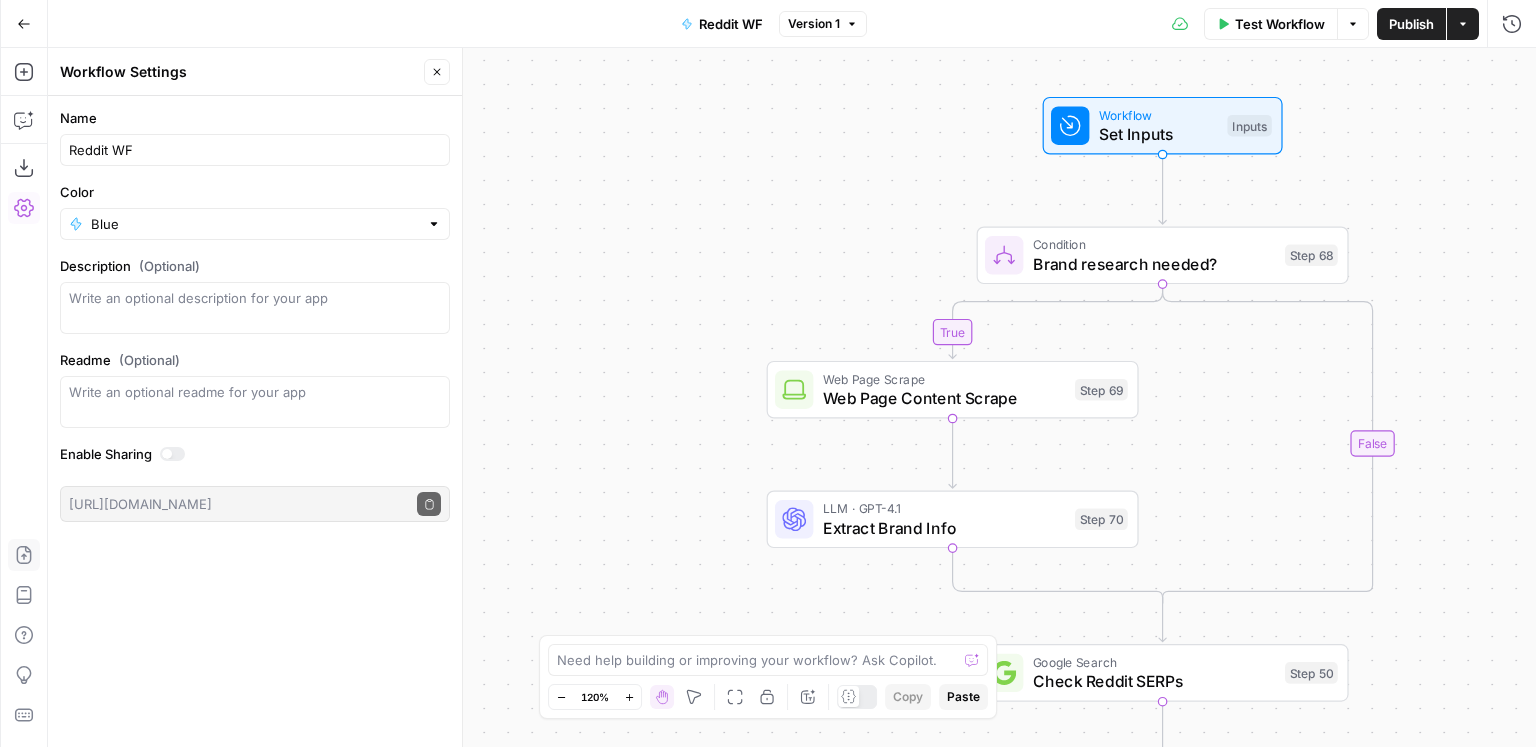 drag, startPoint x: 785, startPoint y: 350, endPoint x: 588, endPoint y: 116, distance: 305.88397 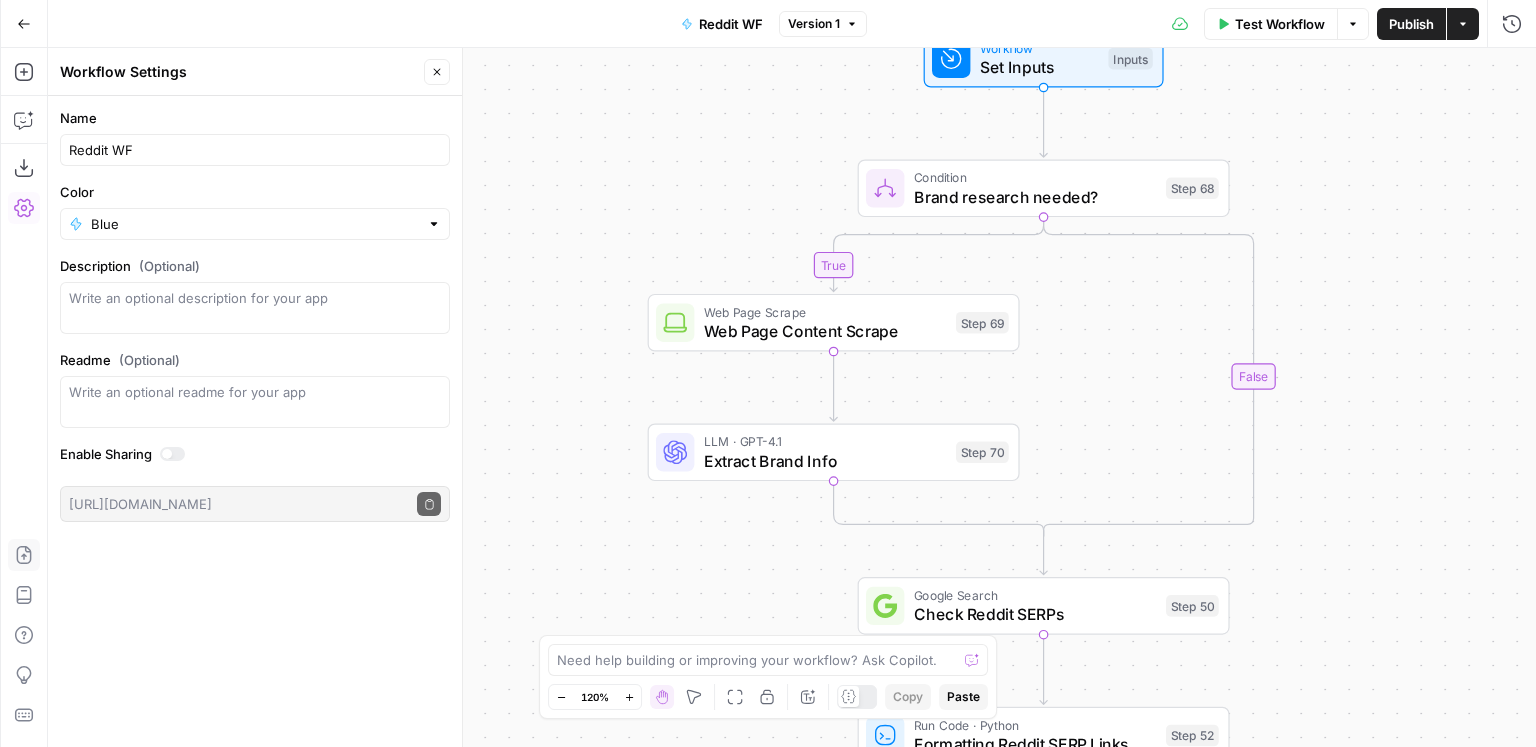 drag, startPoint x: 648, startPoint y: 136, endPoint x: 553, endPoint y: 96, distance: 103.077644 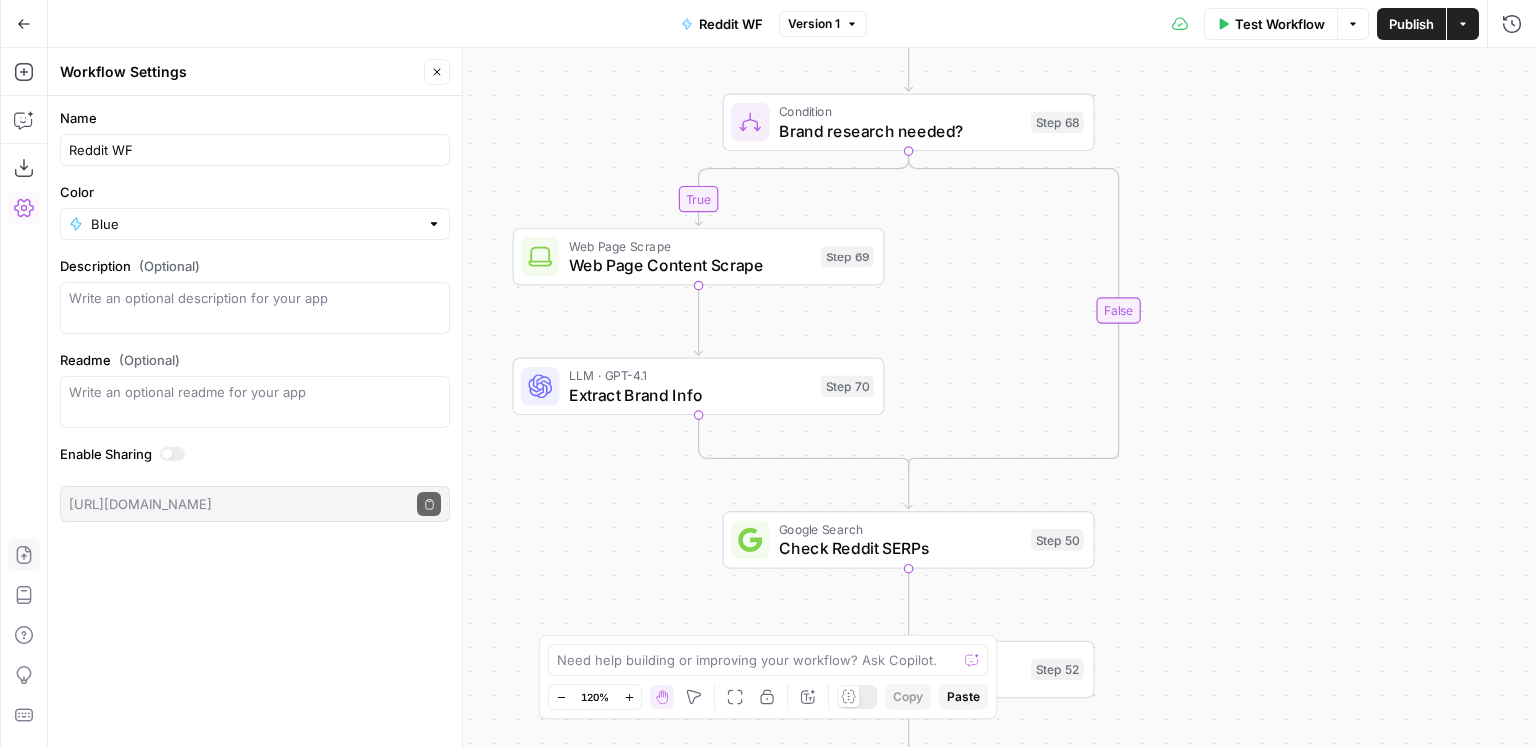 drag, startPoint x: 645, startPoint y: 140, endPoint x: 717, endPoint y: 127, distance: 73.1642 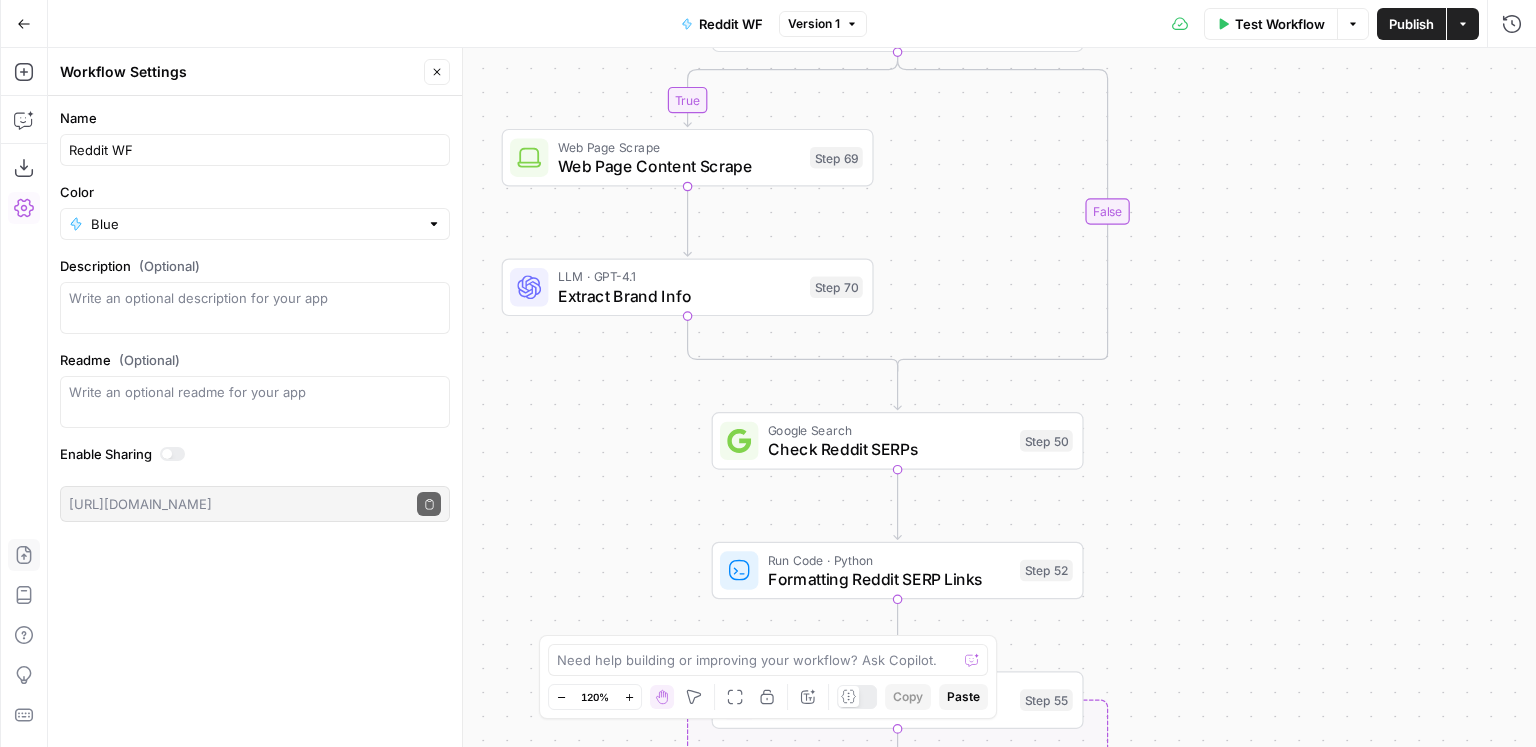 drag, startPoint x: 1240, startPoint y: 468, endPoint x: 1227, endPoint y: 320, distance: 148.56985 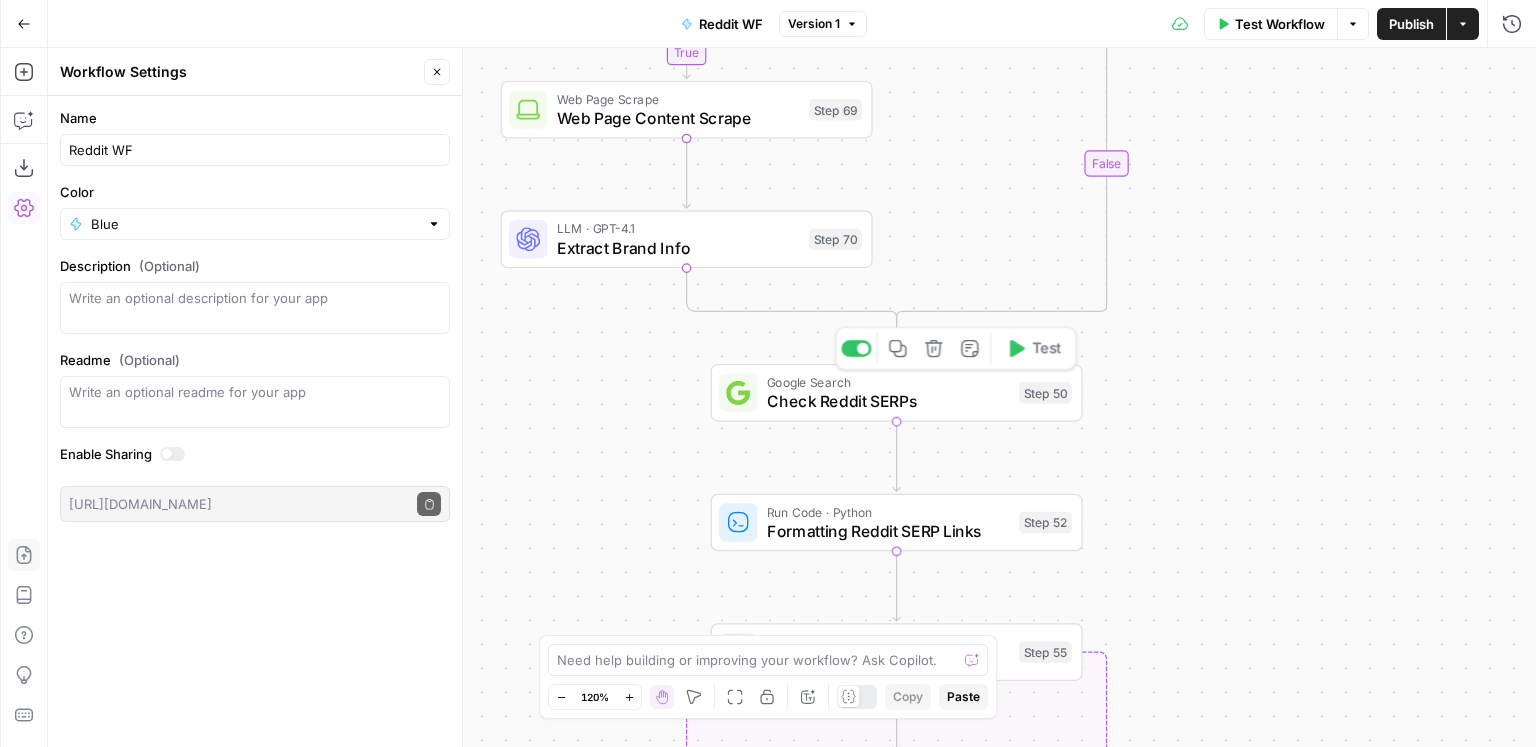 click on "Google Search" at bounding box center (888, 382) 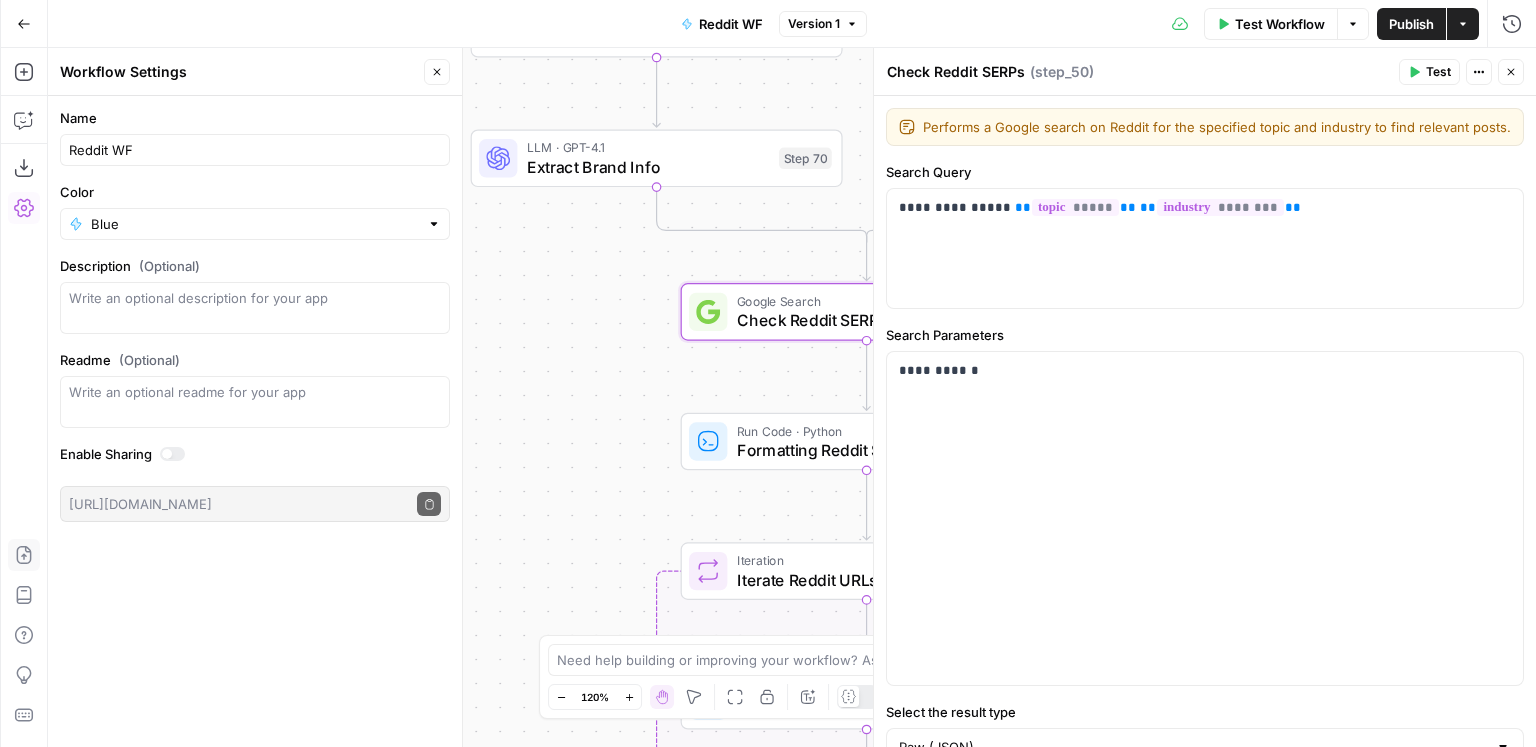 drag, startPoint x: 592, startPoint y: 428, endPoint x: 540, endPoint y: 315, distance: 124.39051 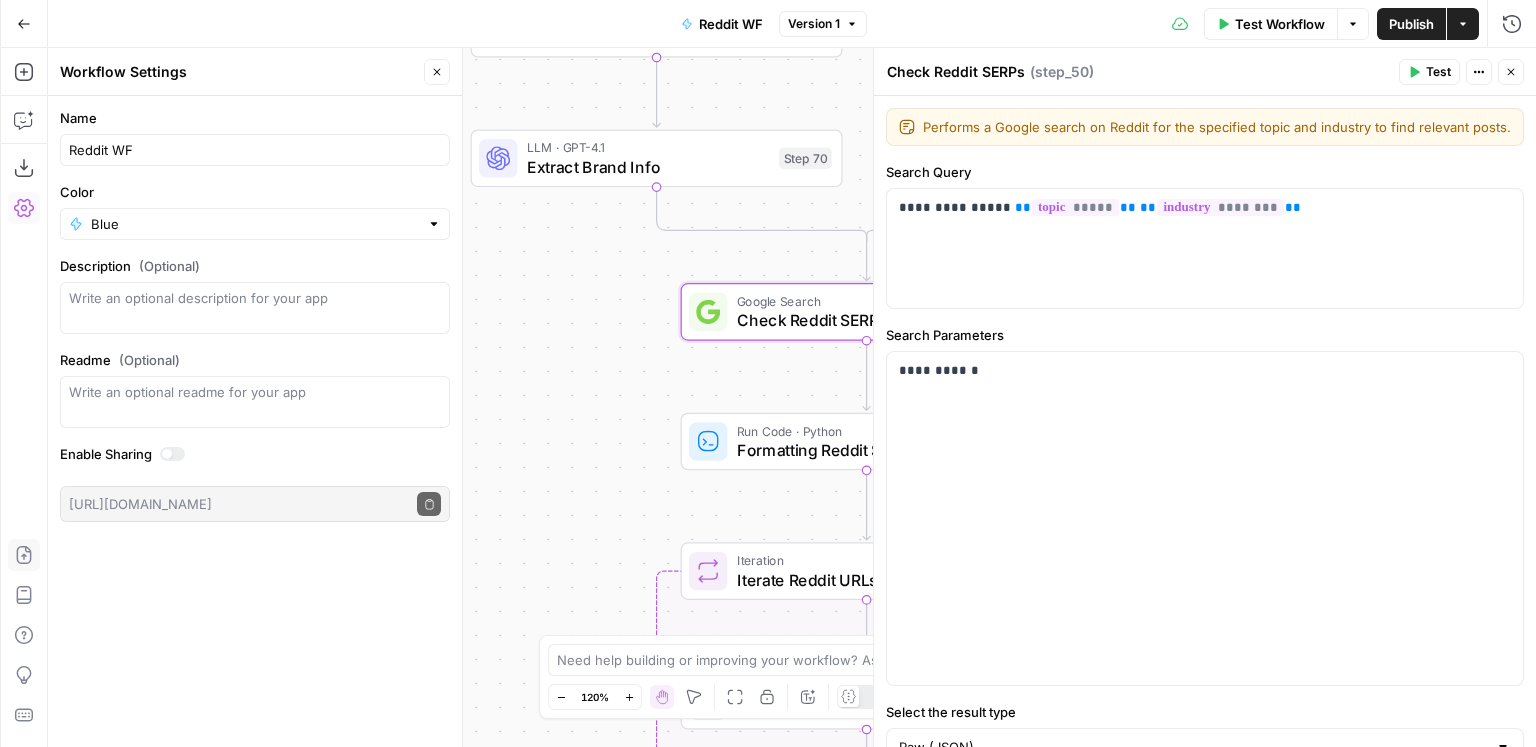 click on "true true false true false true false true false true false false Workflow Set Inputs Inputs Condition Brand research needed? Step 68 Web Page Scrape Web Page Content Scrape Step 69 LLM · GPT-4.1 Extract Brand Info Step 70 Google Search Check Reddit SERPs Step 50 Run Code · Python Formatting Reddit SERP Links Step 52 Loop Iteration Iterate Reddit URLs Step 55 Run Code · Python Scraping the Reddit Post + Comments Step 91 LLM · GPT-4.1 Analyze r/posts + categorize post type Step 90 Complete Run Code · Python Format Post Types Step 97 Human Review Choose Post Type Step 73 Run Code · Python Filter Posts by Category Step 92 Run Code · Python Format Posts for Selection Step 95 Human Review Choose Reddit Post Step 94 Run Code · Python Collect Full Reddit Post Step 98 Run Code · Python Extract URL Step 76 Condition Brand Kit Missing? Step 63 Condition Insight Post? Step 100 LLM · GPT-4.1 Insights: Reddit Responses Step 78 LLM · GPT-4.1 Rewrite Insights Post Step 89 Write Liquid Text Step 109 Condition End" at bounding box center [792, 397] 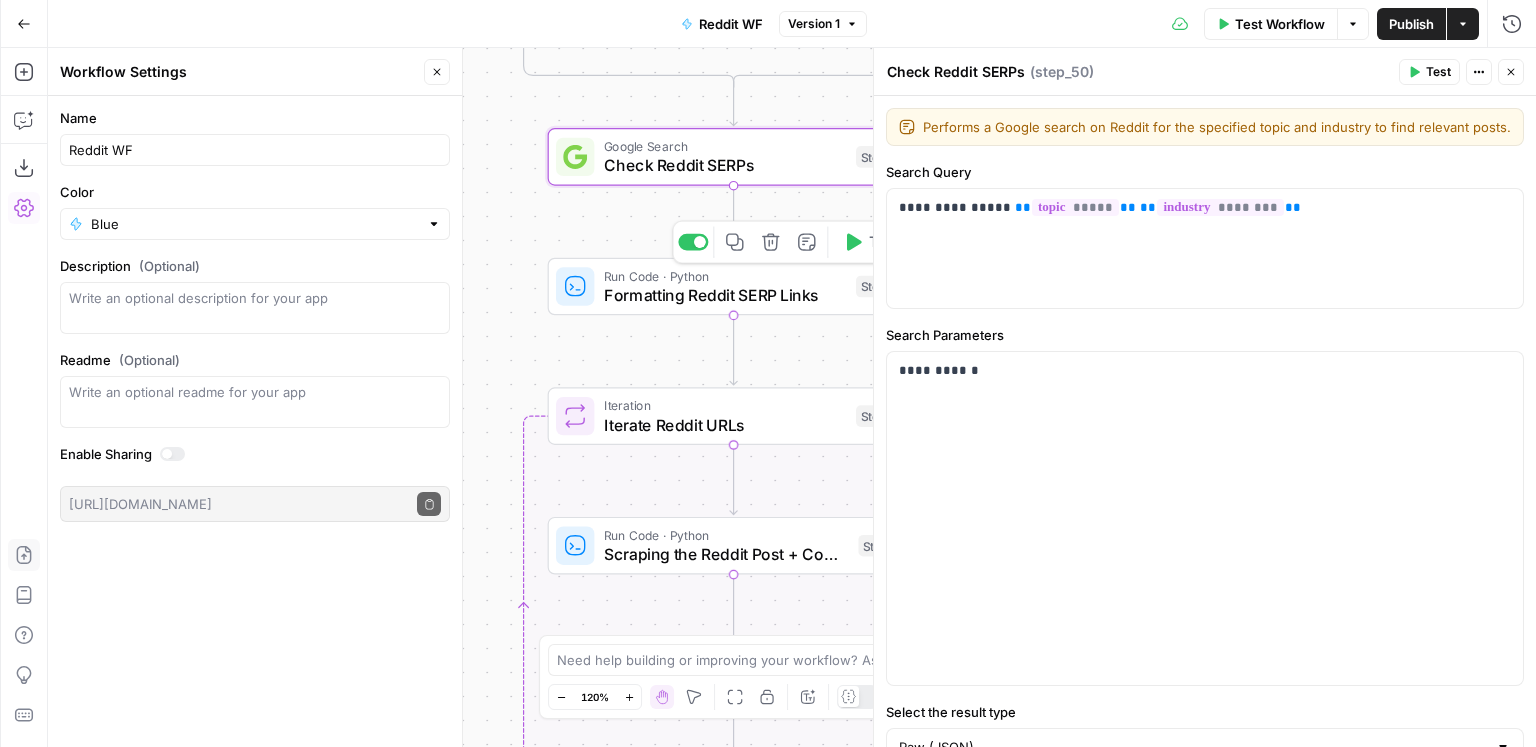 drag, startPoint x: 623, startPoint y: 420, endPoint x: 524, endPoint y: 308, distance: 149.48244 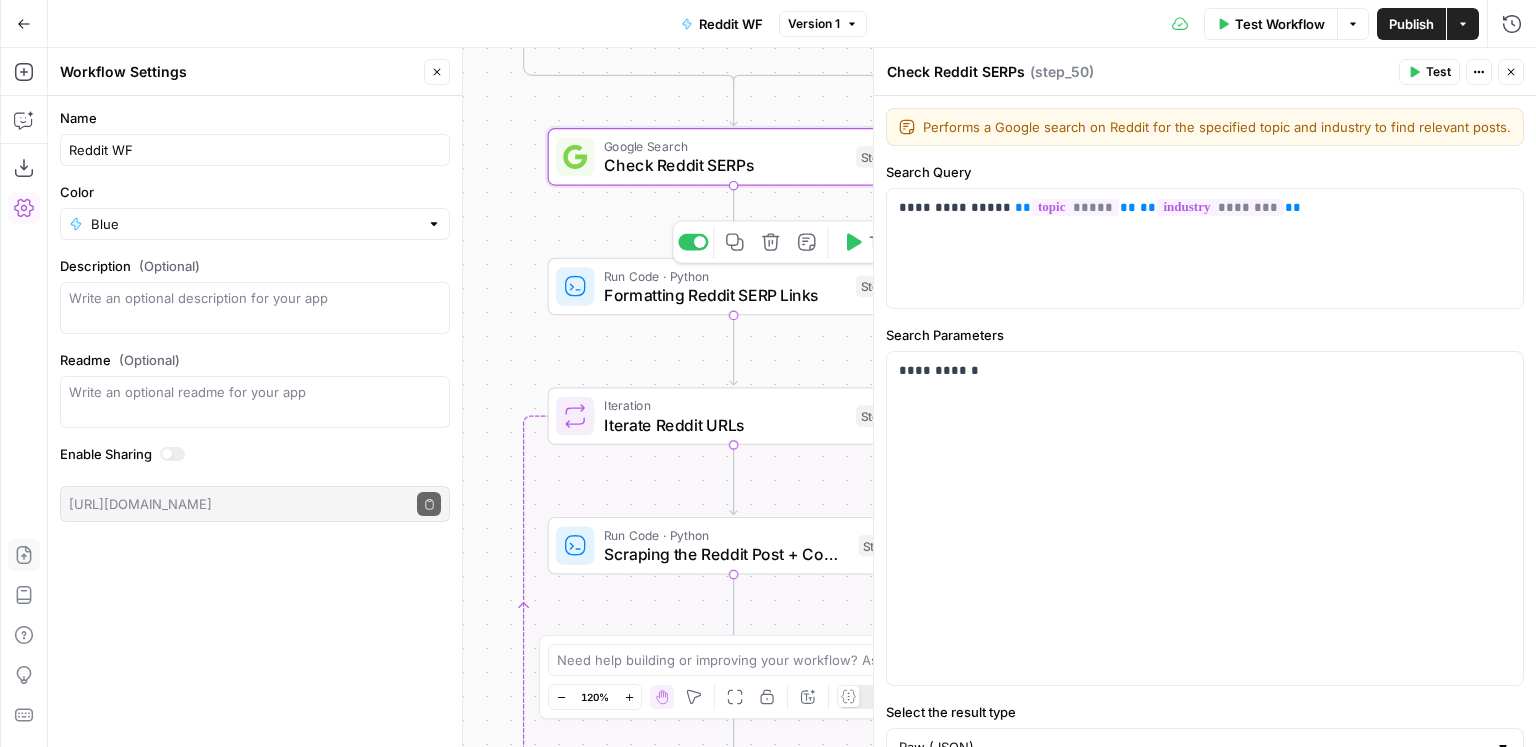 click on "true true false true false true false true false true false false Workflow Set Inputs Inputs Condition Brand research needed? Step 68 Web Page Scrape Web Page Content Scrape Step 69 LLM · GPT-4.1 Extract Brand Info Step 70 Google Search Check Reddit SERPs Step 50 Run Code · Python Formatting Reddit SERP Links Step 52 Copy step Delete step Edit Note Test Loop Iteration Iterate Reddit URLs Step 55 Run Code · Python Scraping the Reddit Post + Comments Step 91 LLM · GPT-4.1 Analyze r/posts + categorize post type Step 90 Complete Run Code · Python Format Post Types Step 97 Human Review Choose Post Type Step 73 Run Code · Python Filter Posts by Category Step 92 Run Code · Python Format Posts for Selection Step 95 Human Review Choose Reddit Post Step 94 Run Code · Python Collect Full Reddit Post Step 98 Run Code · Python Extract URL Step 76 Condition Brand Kit Missing? Step 63 Condition Insight Post? Step 100 LLM · GPT-4.1 Insights: Reddit Responses Step 78 LLM · GPT-4.1 Rewrite Insights Post Step 89 End" at bounding box center [792, 397] 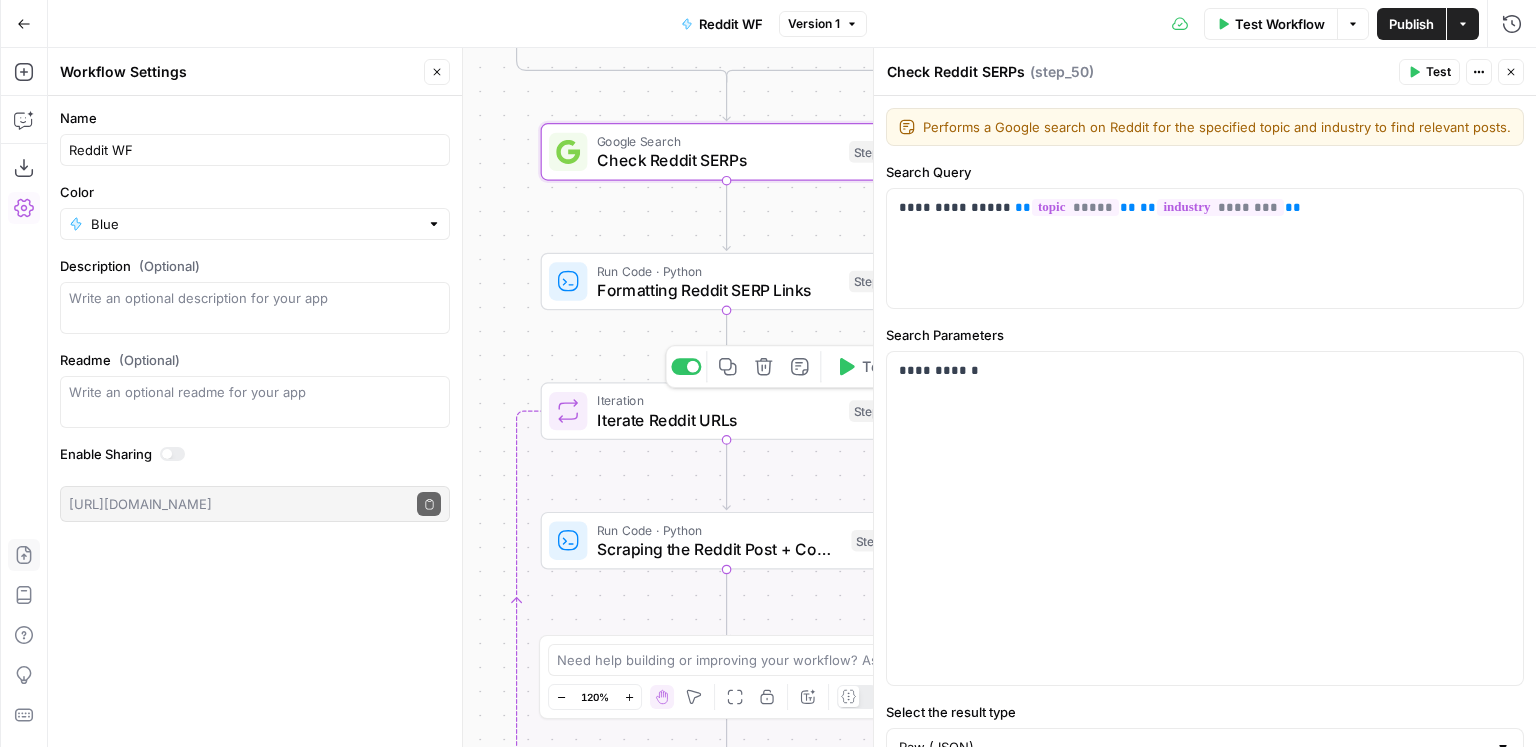 click on "Iterate Reddit URLs" at bounding box center [718, 420] 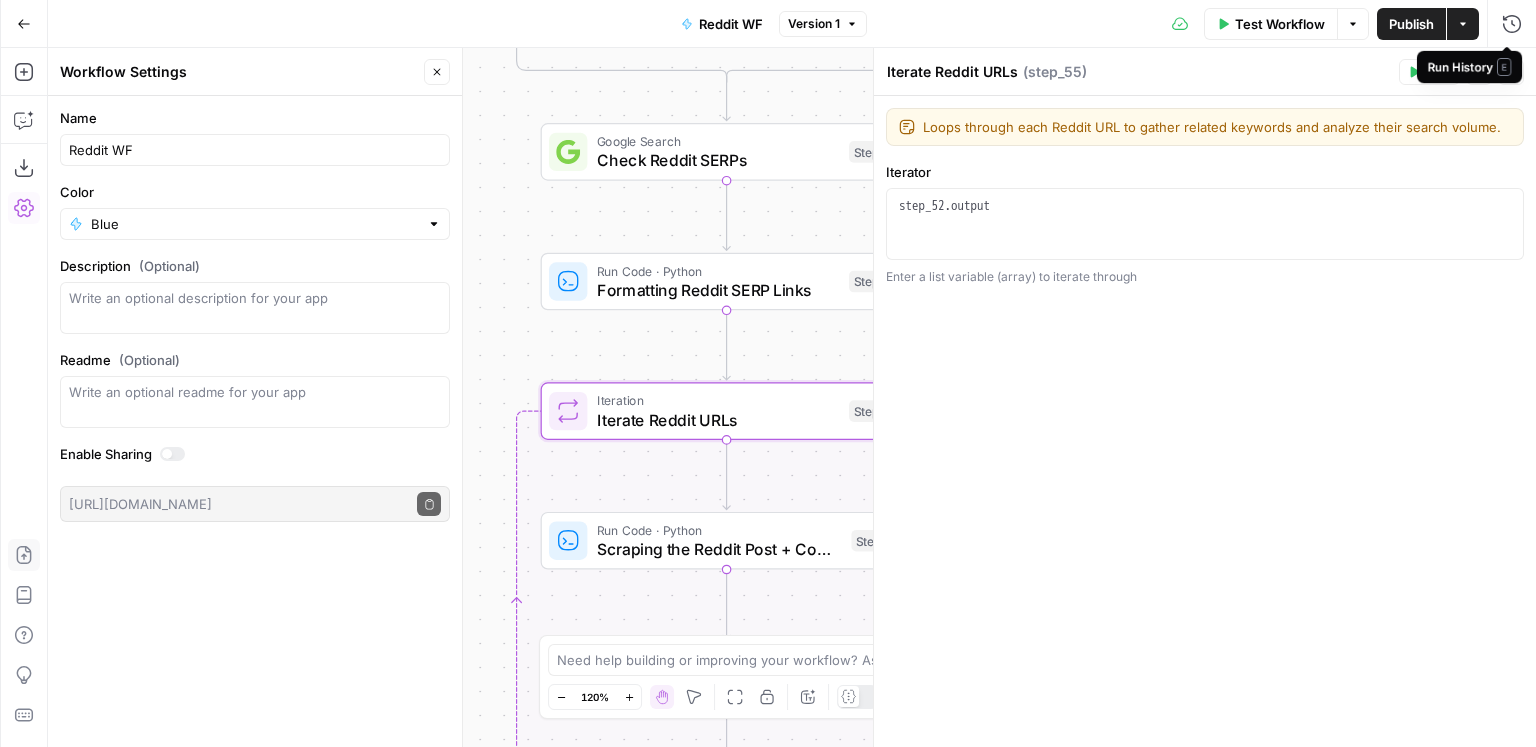 click on "Run History E" at bounding box center [1469, 66] 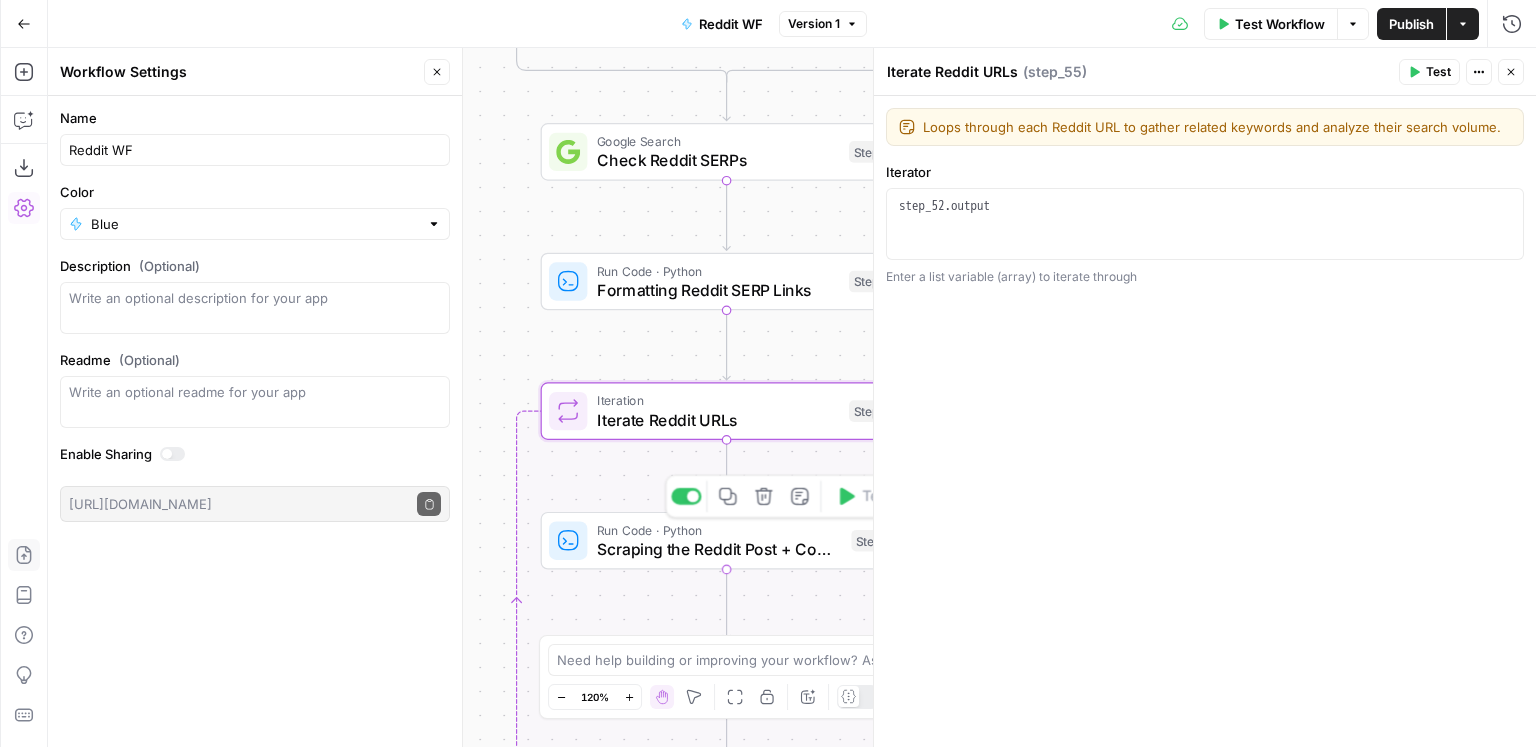 click on "Run Code · Python" at bounding box center [719, 529] 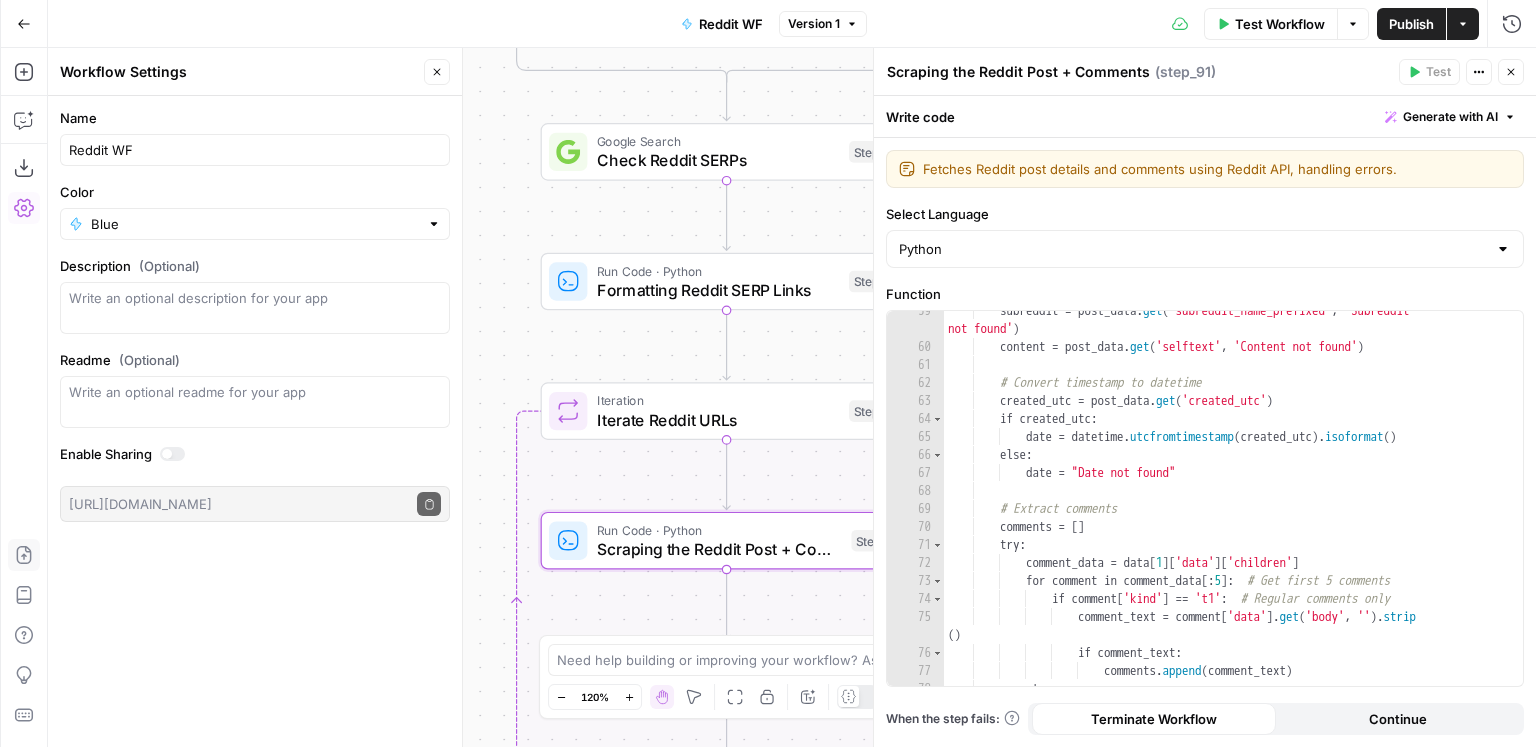 scroll, scrollTop: 1220, scrollLeft: 0, axis: vertical 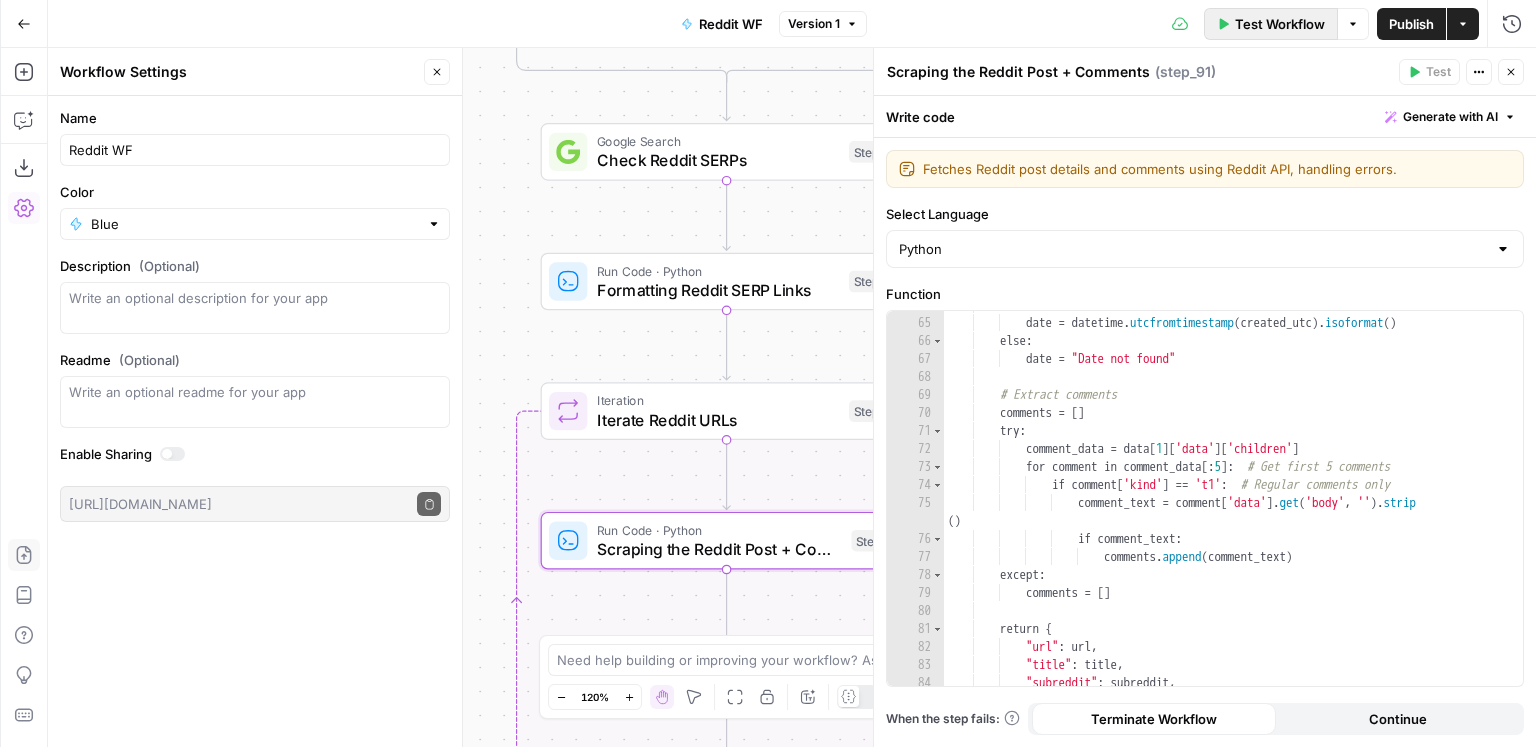 click on "Test Workflow" at bounding box center (1271, 24) 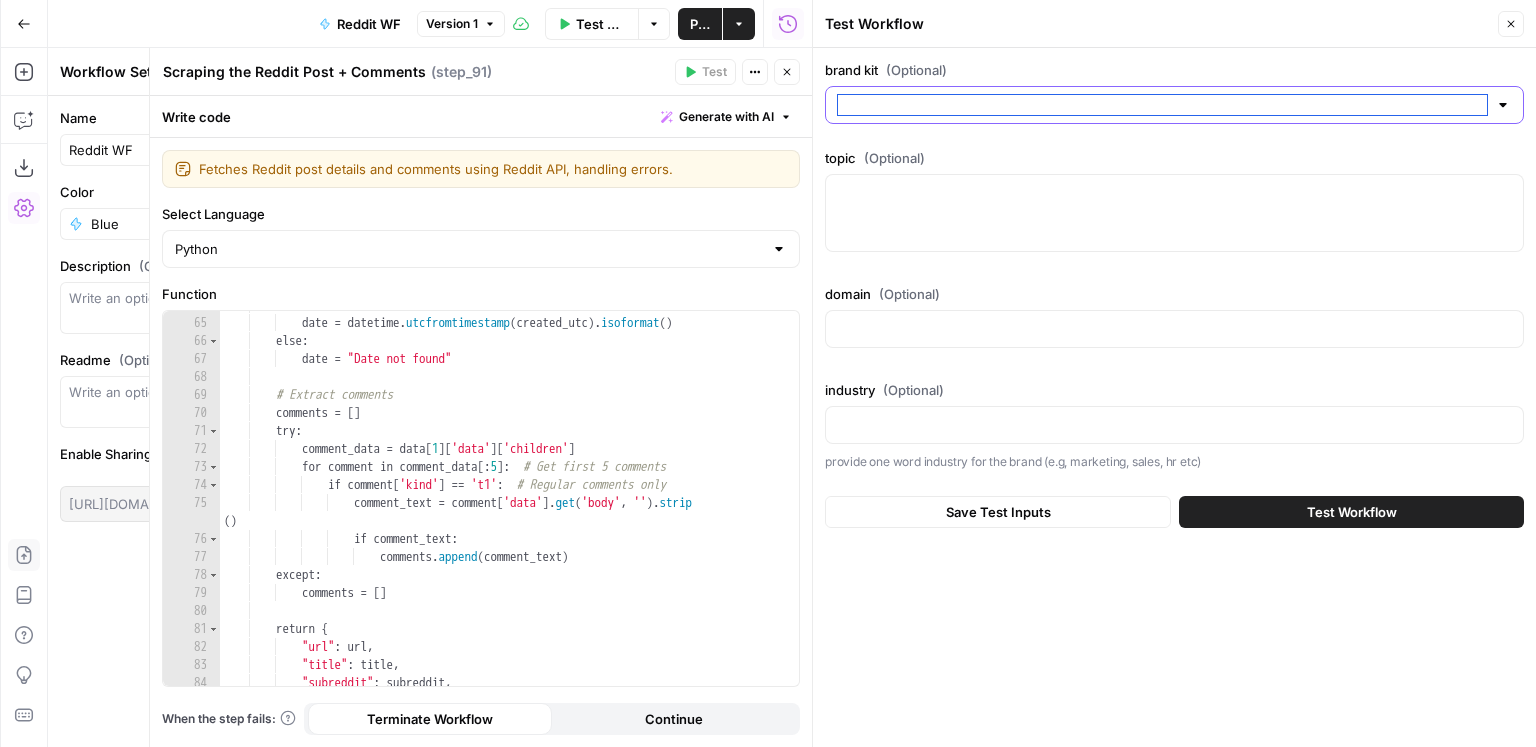 click on "brand kit   (Optional)" at bounding box center [1162, 105] 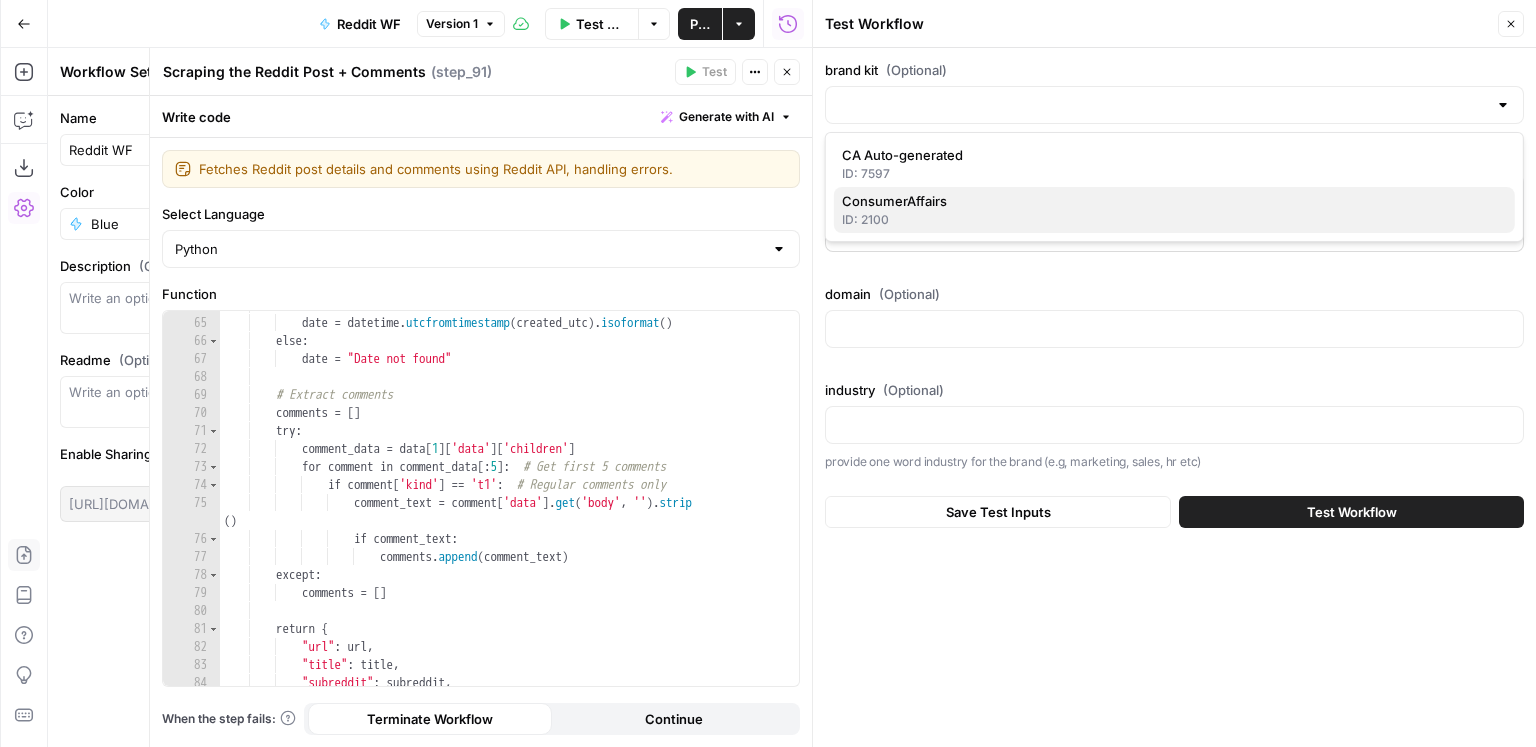 click on "ID: 2100" at bounding box center [1174, 220] 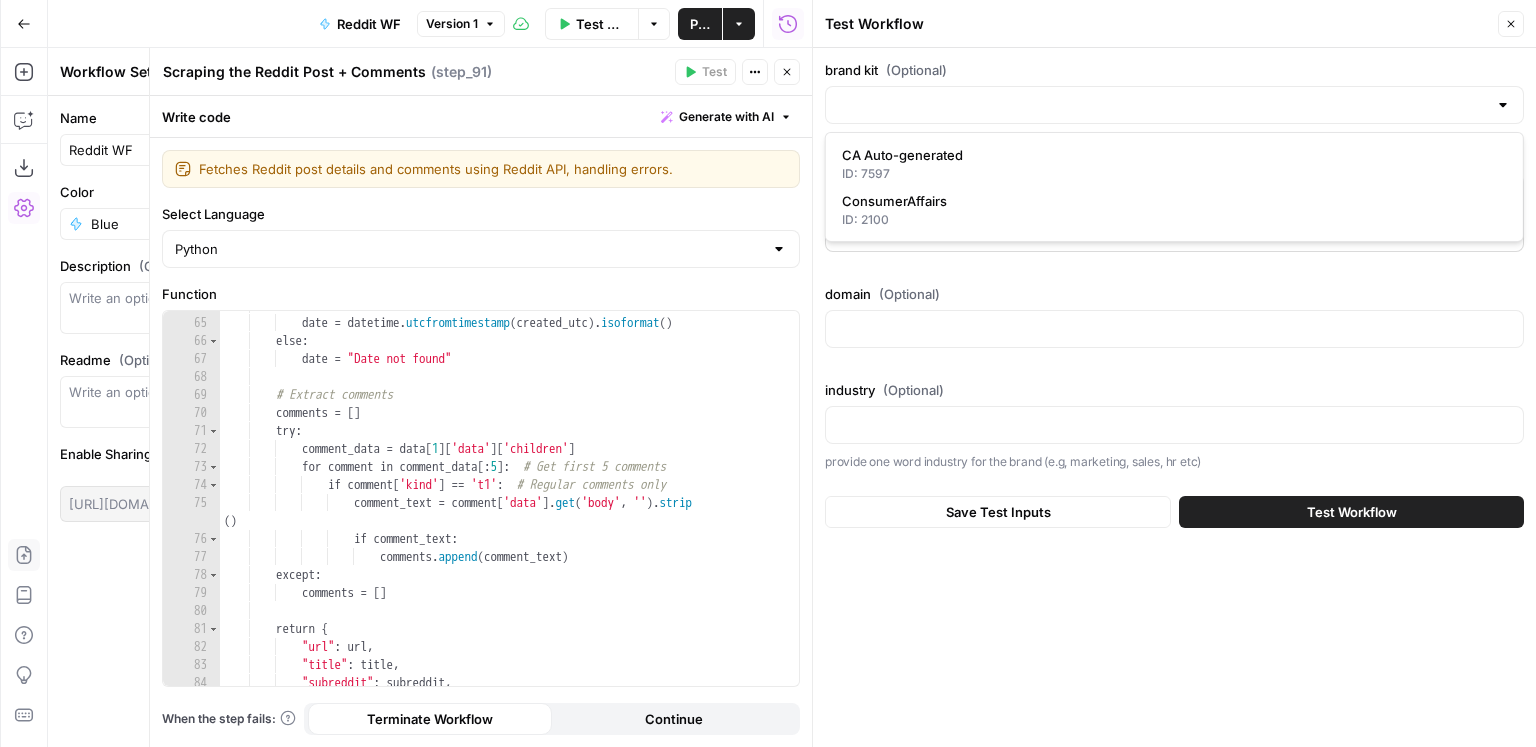type on "ConsumerAffairs" 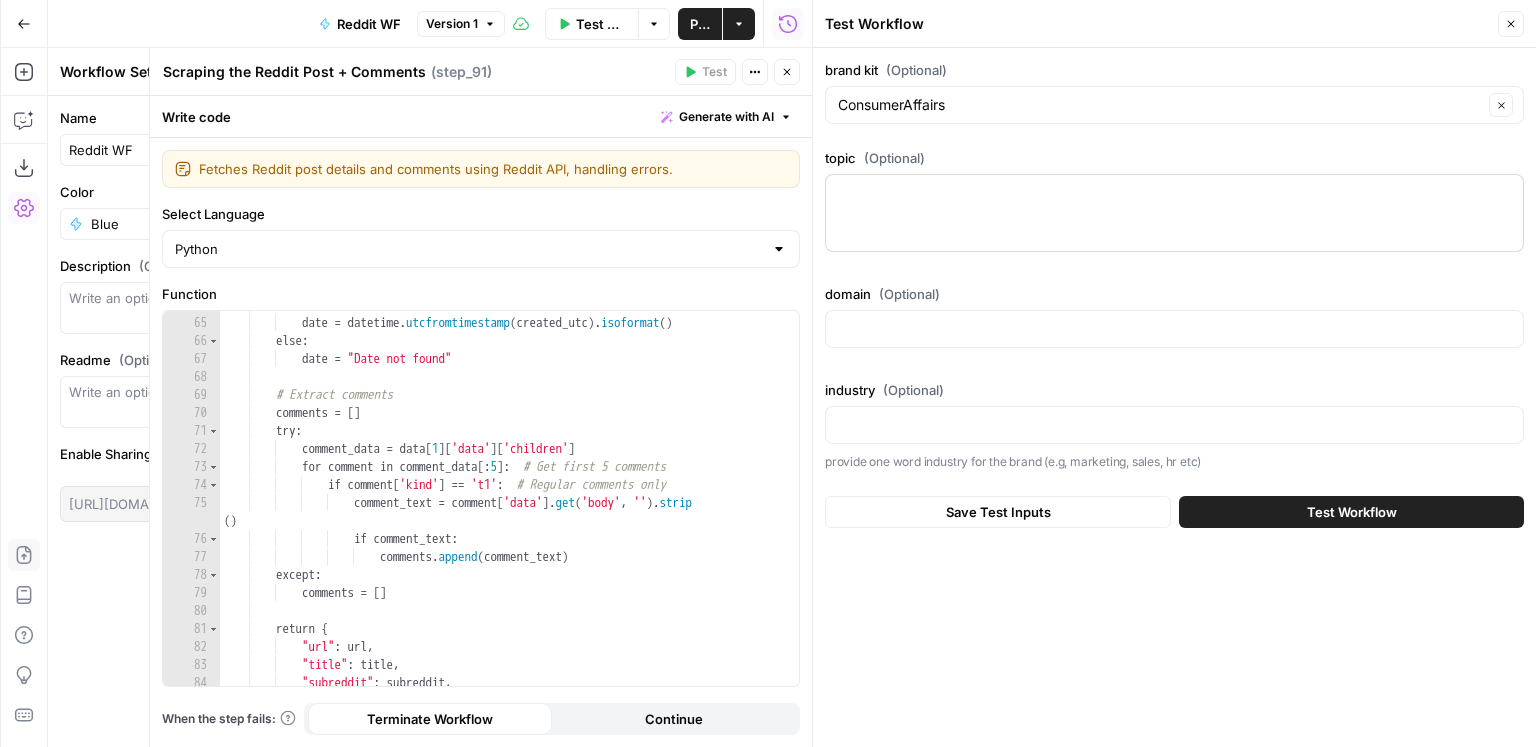 click at bounding box center [1174, 213] 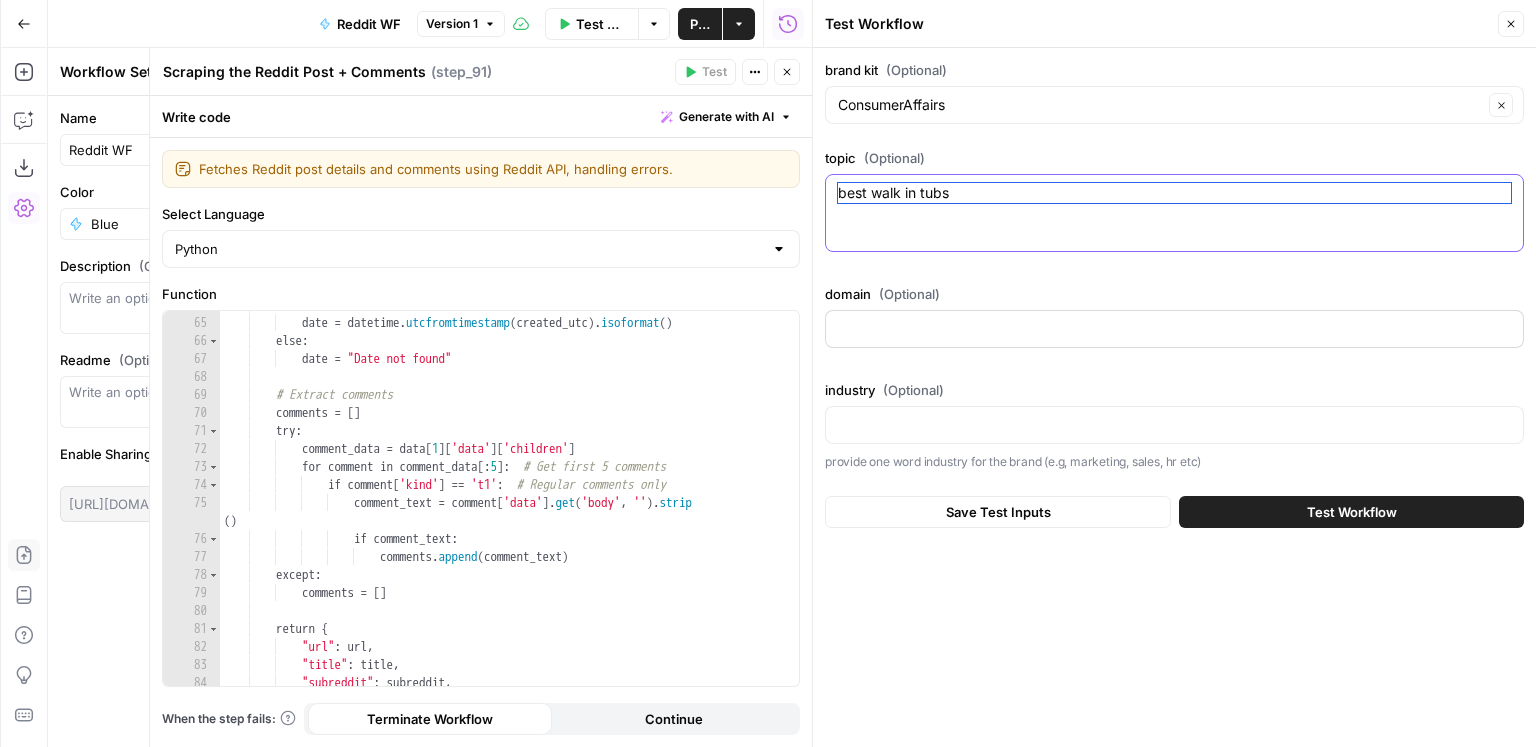 type on "best walk in tubs" 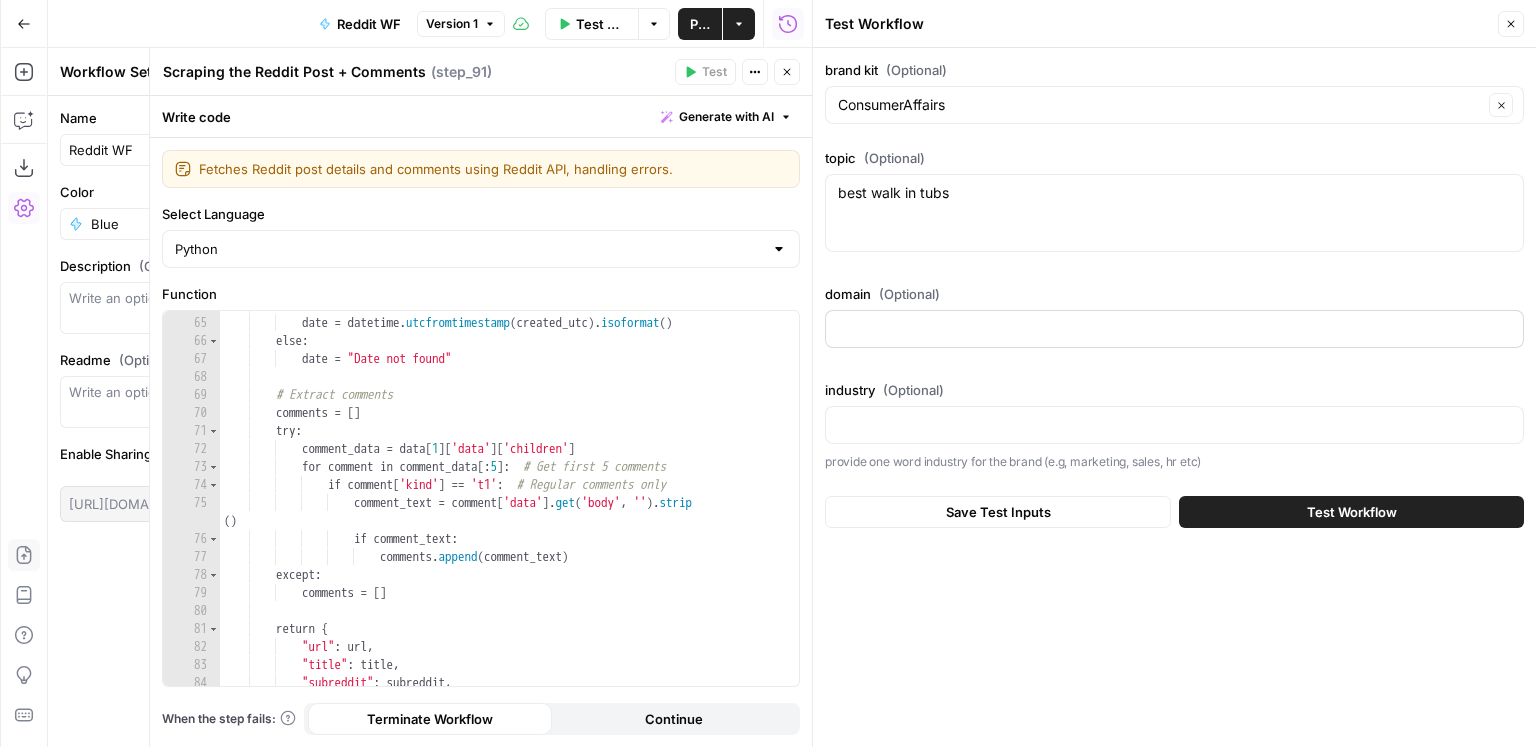 click at bounding box center (1174, 329) 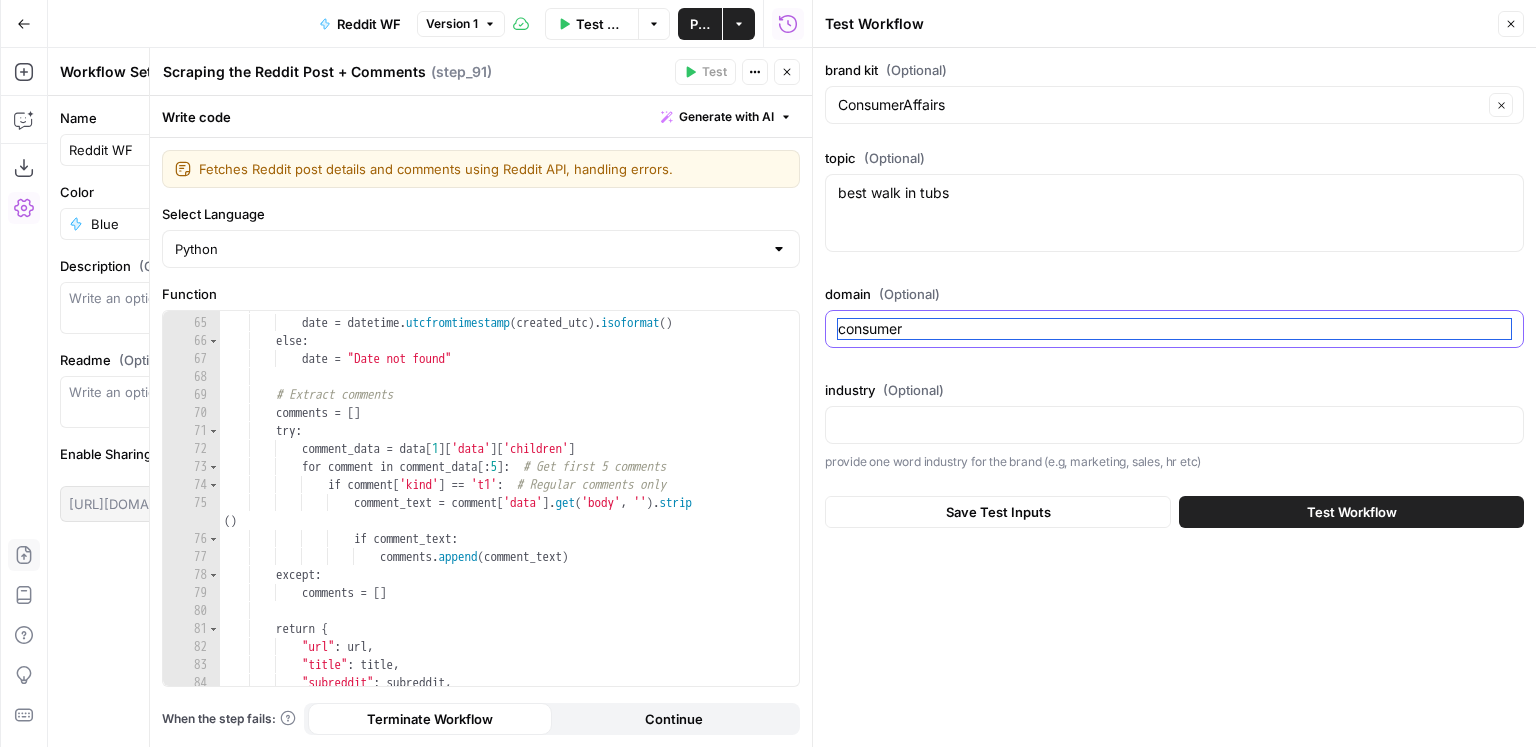 type on "consumeraffairs.com" 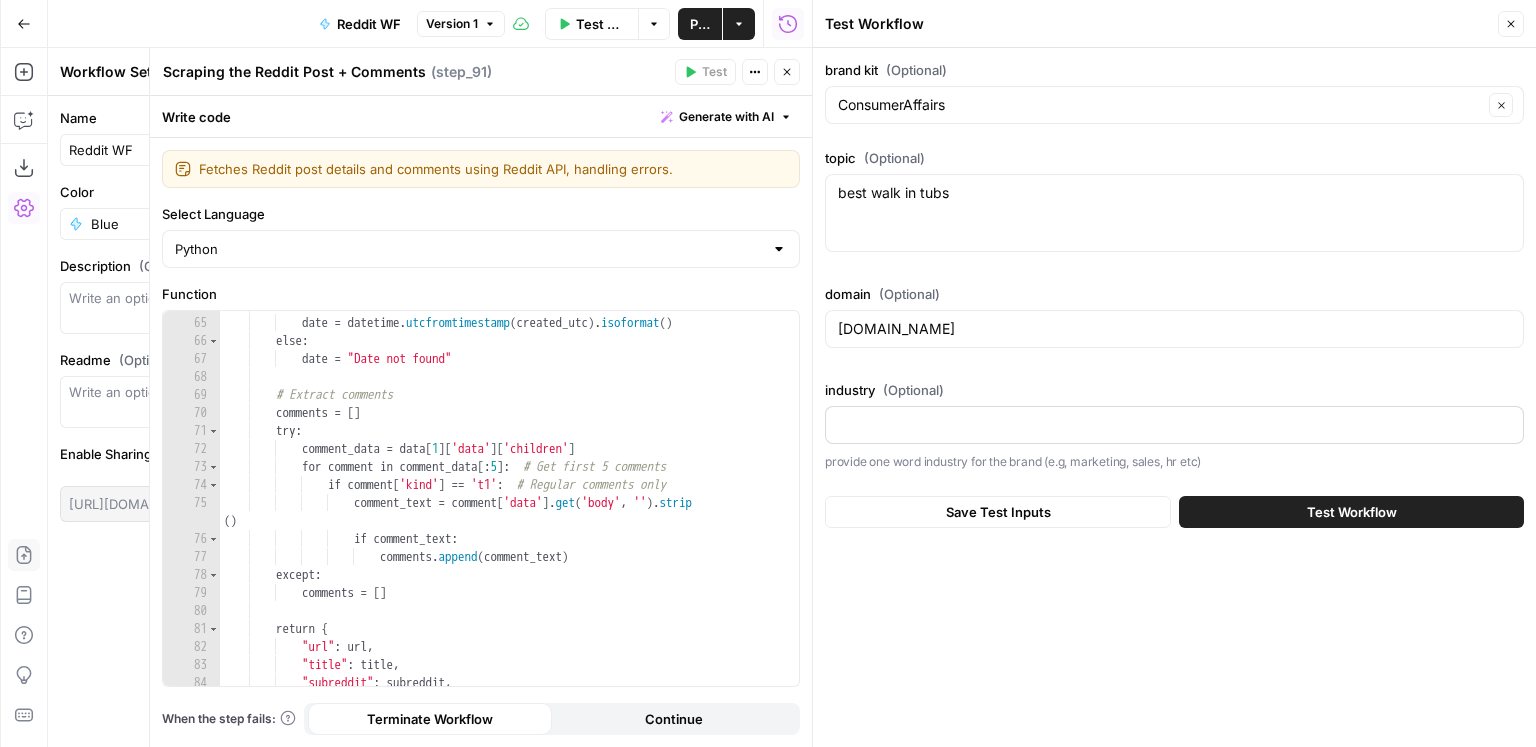 click at bounding box center (1174, 425) 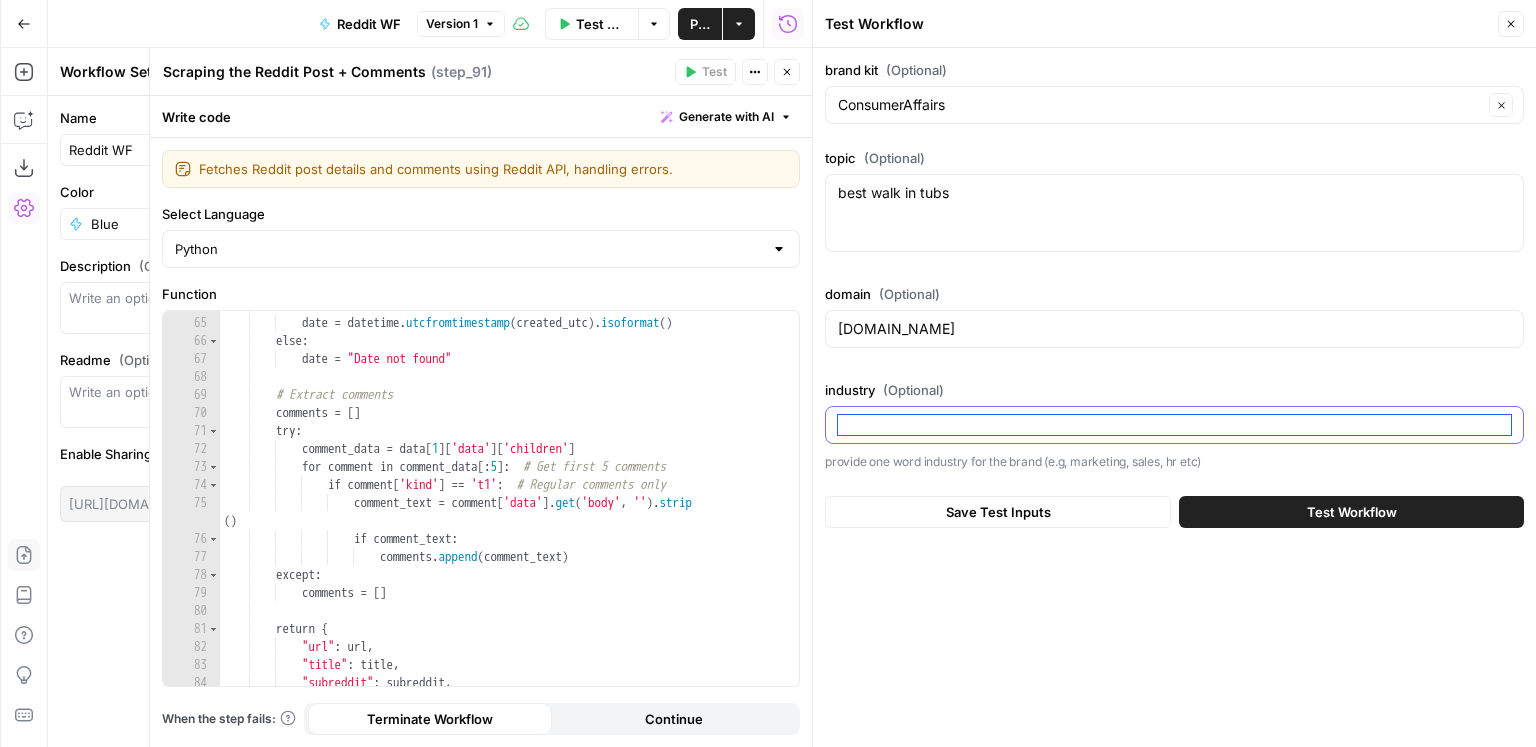 click on "industry   (Optional)" at bounding box center [1174, 425] 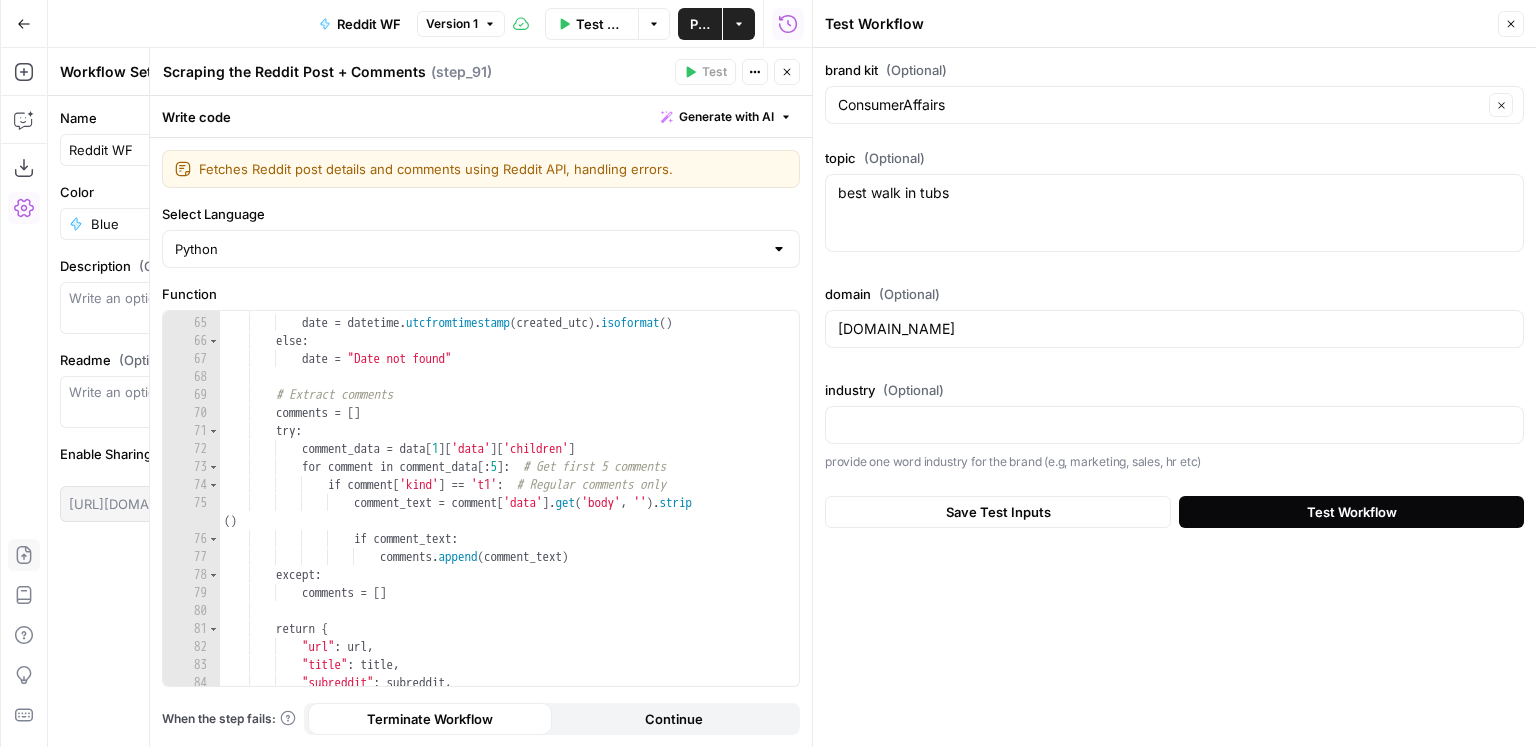 click on "Test Workflow" at bounding box center (1351, 512) 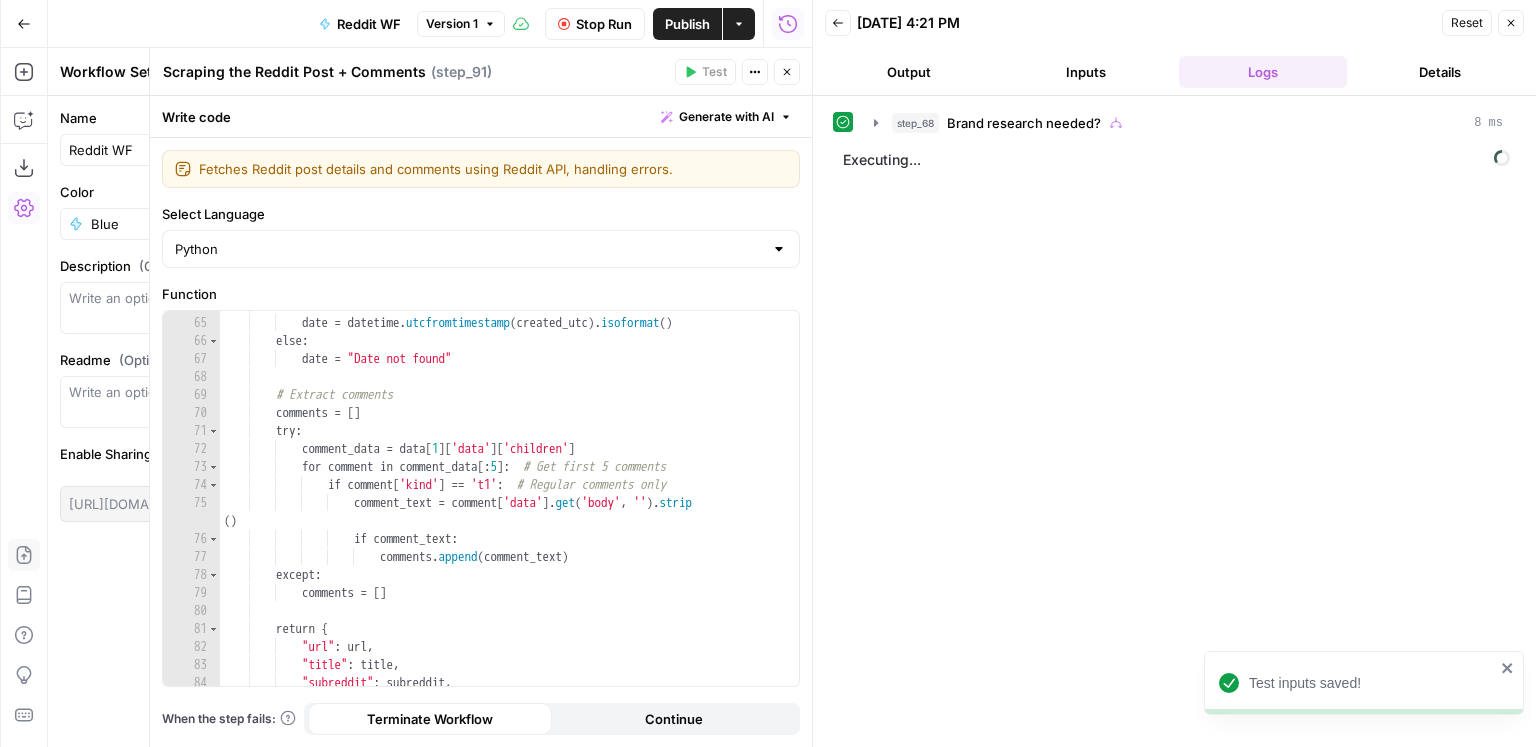 click on "Brand research needed?" at bounding box center [1024, 123] 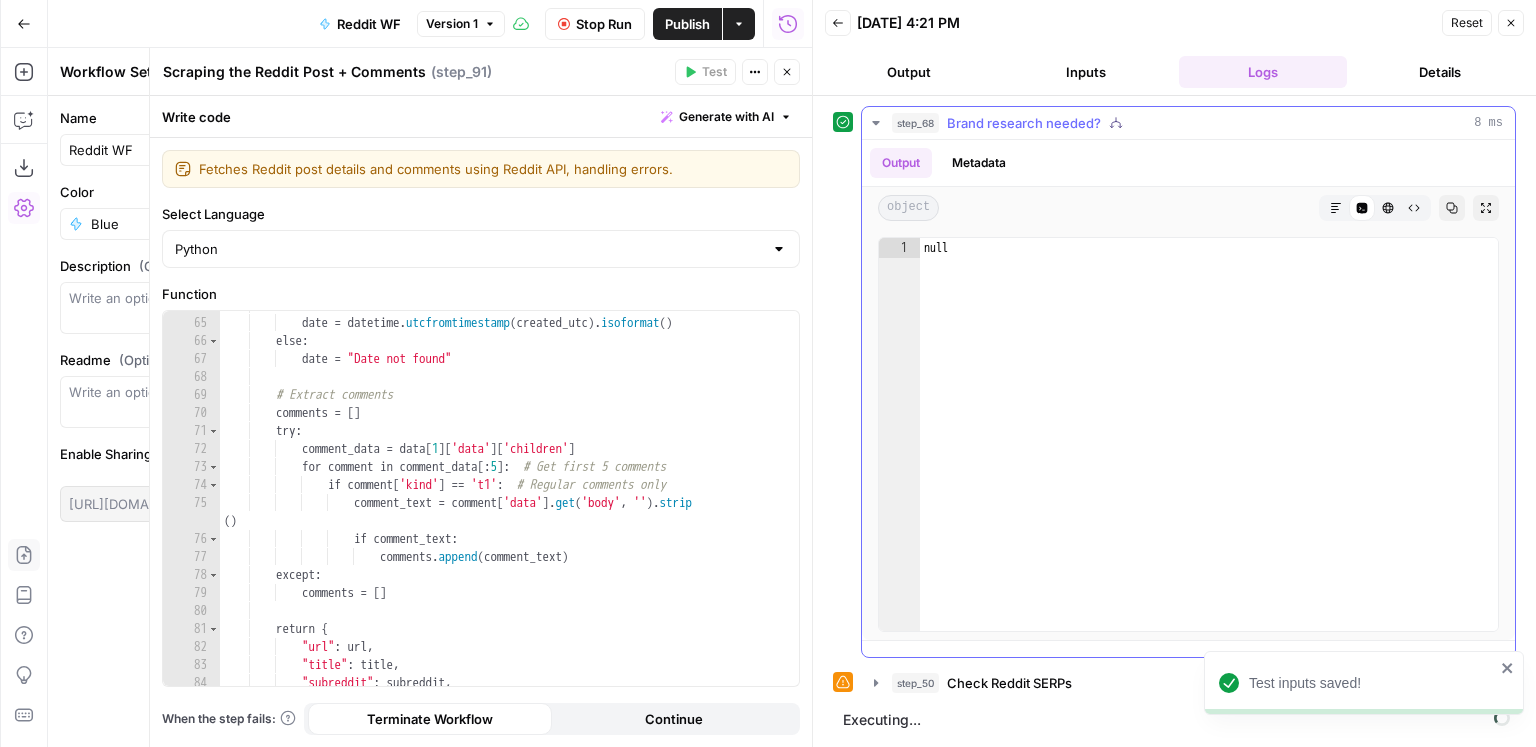 click on "Brand research needed?" at bounding box center [1024, 123] 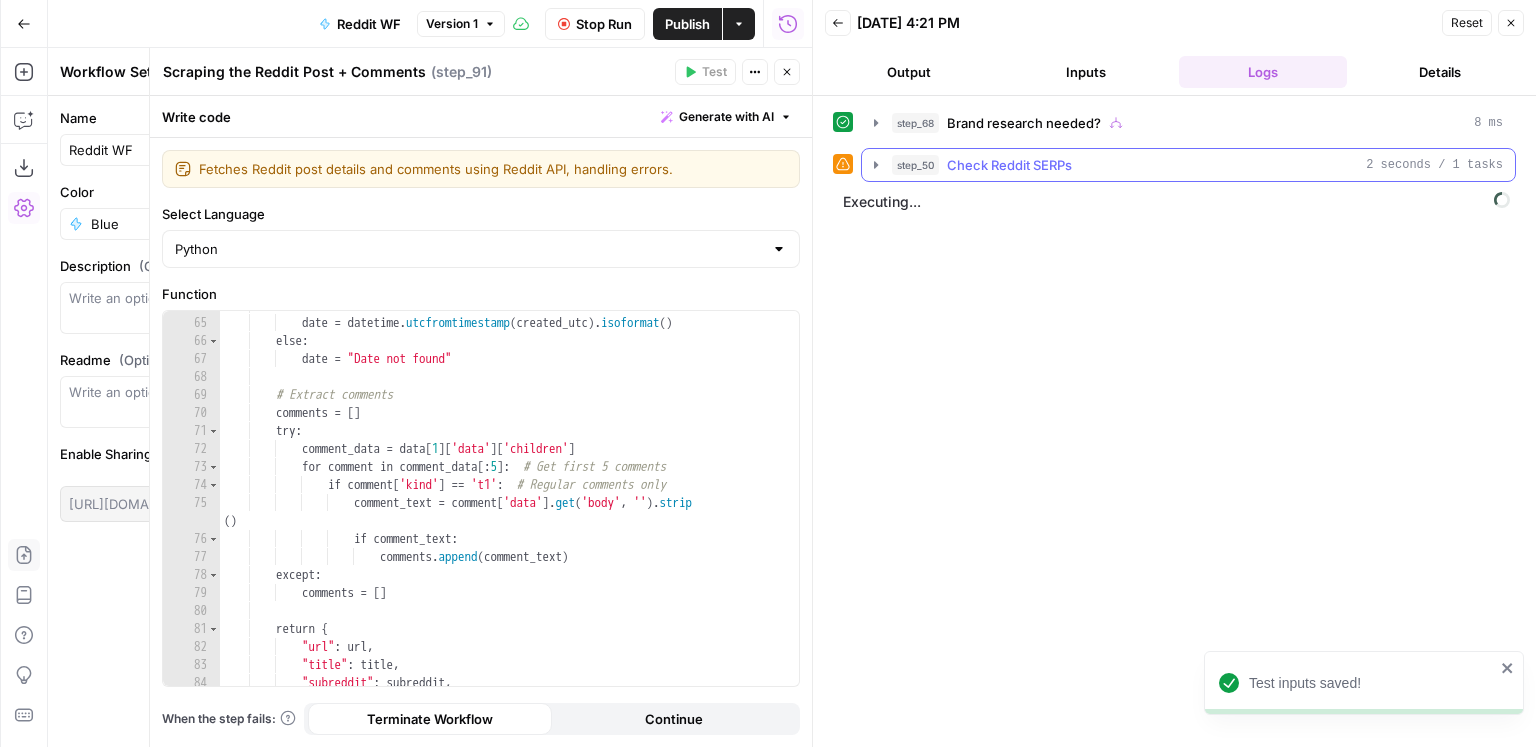 click on "Check Reddit SERPs" at bounding box center (1009, 165) 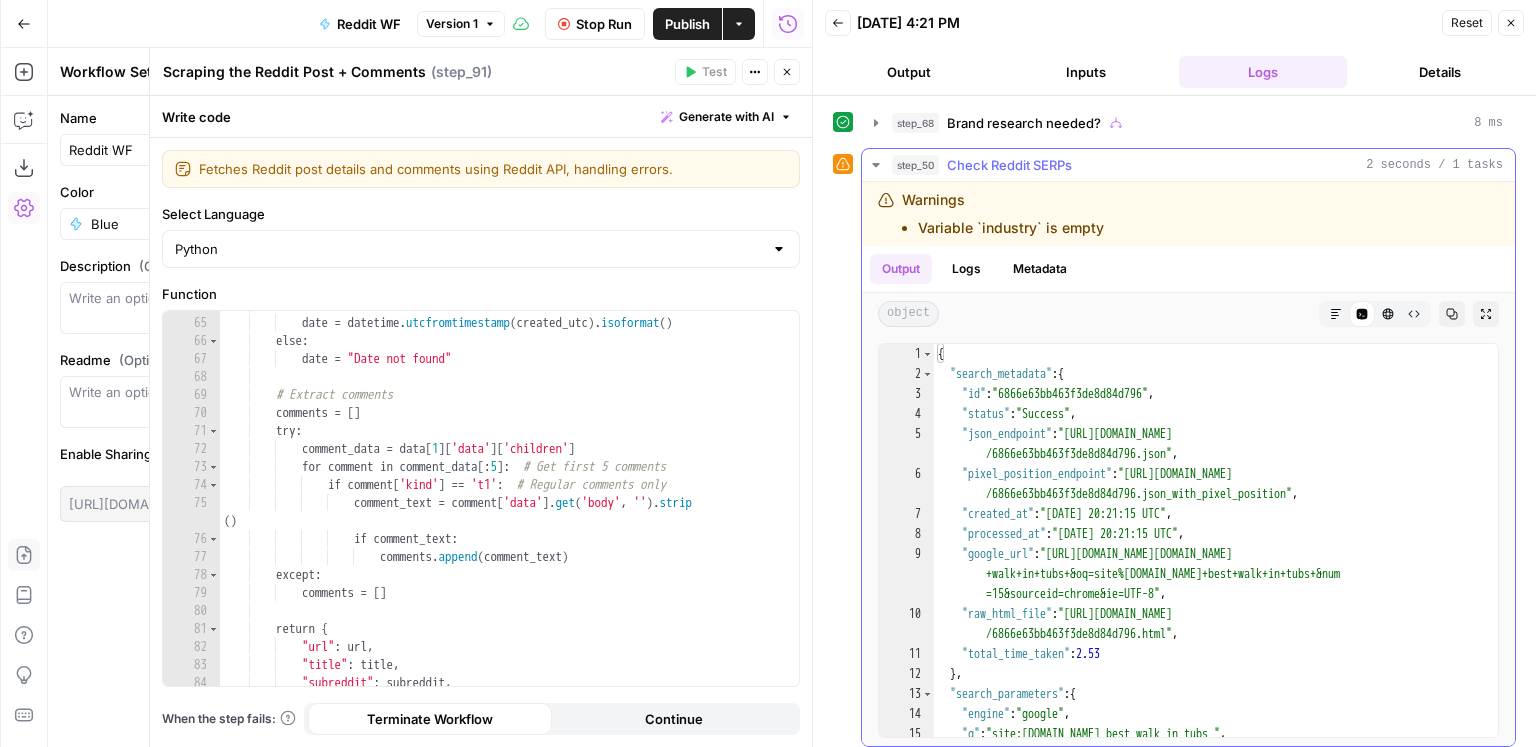 click on "Check Reddit SERPs" at bounding box center [1009, 165] 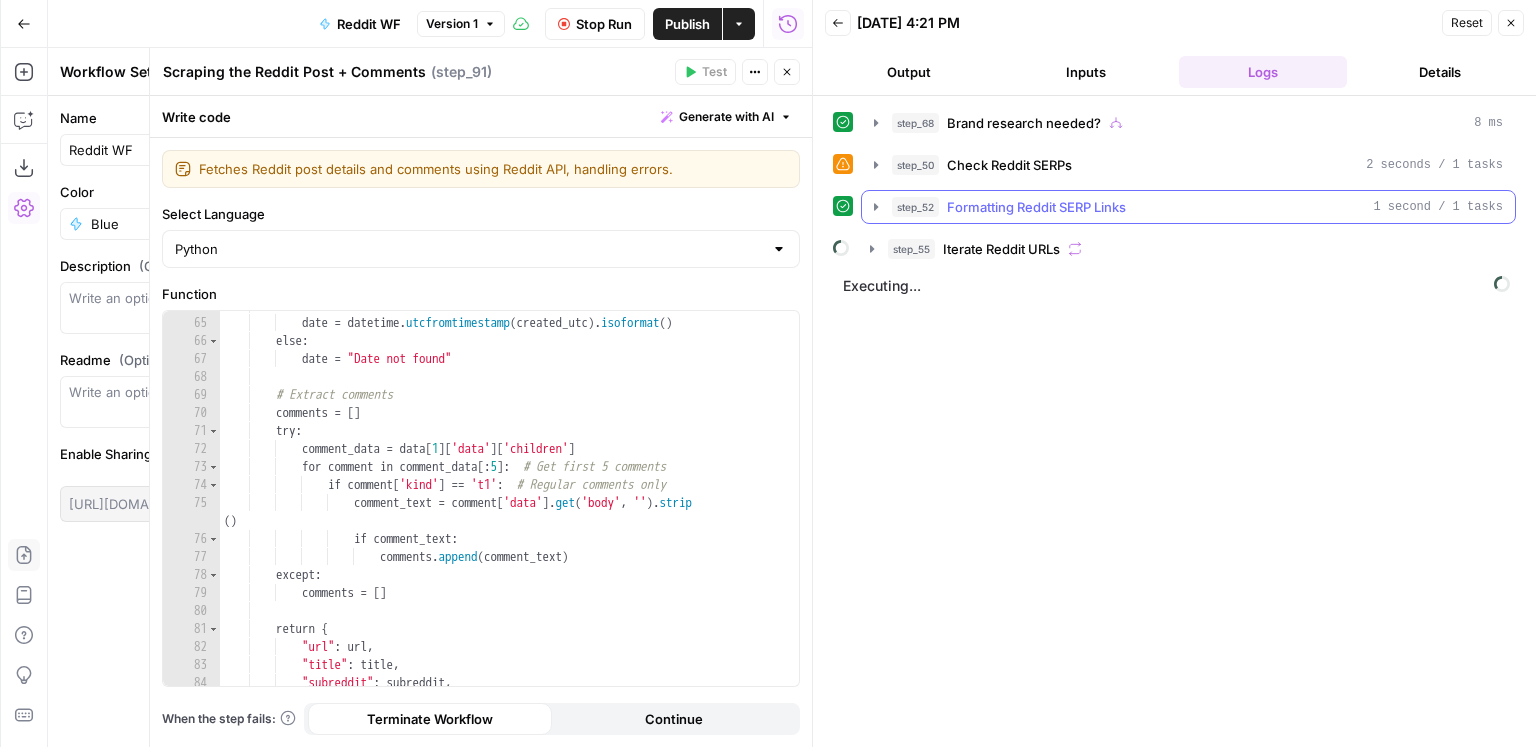 click on "step_52 Formatting Reddit SERP Links 1 second / 1 tasks" at bounding box center (1188, 207) 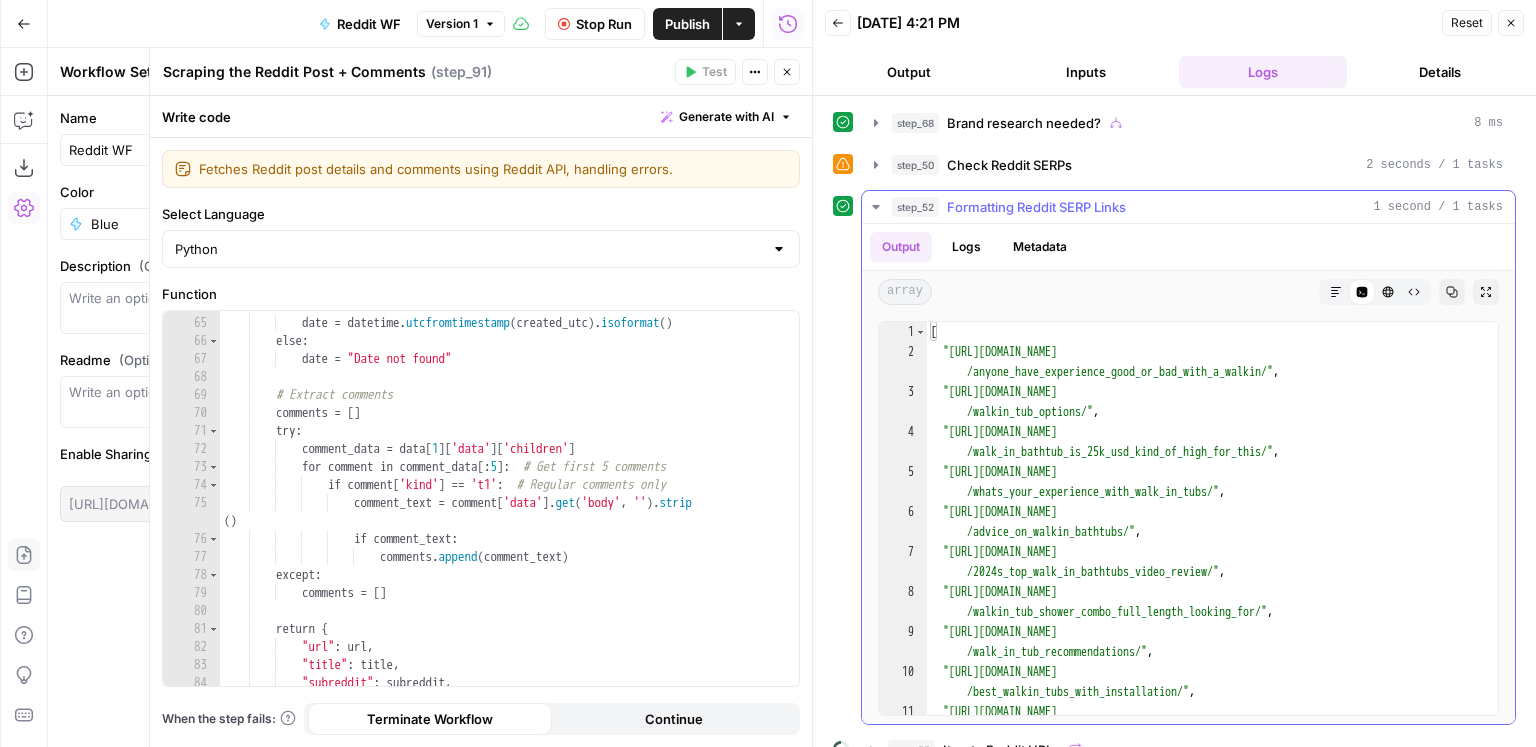 click on "Formatting Reddit SERP Links" at bounding box center [1036, 207] 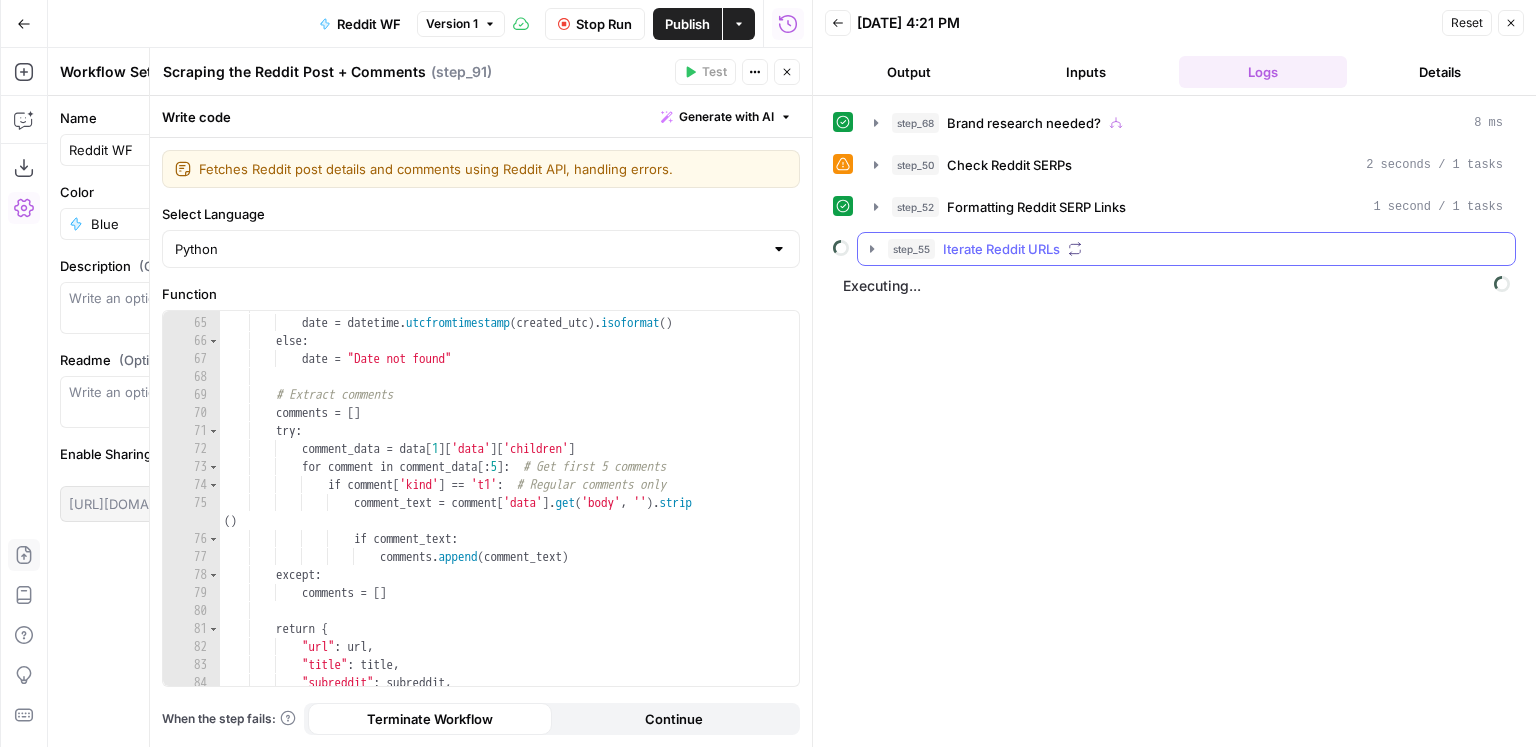 click on "Iterate Reddit URLs" at bounding box center [1001, 249] 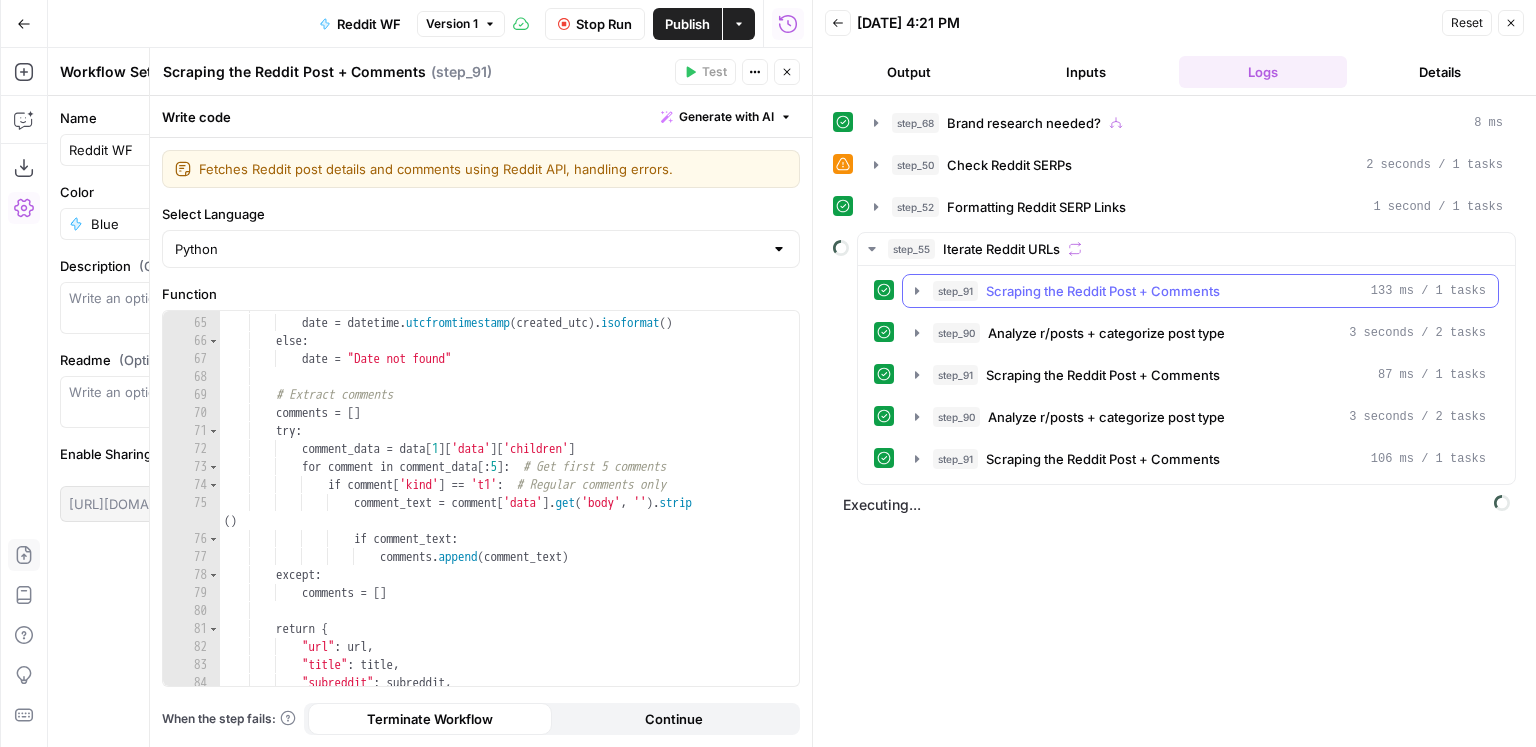 click on "Scraping the Reddit Post + Comments" at bounding box center (1103, 291) 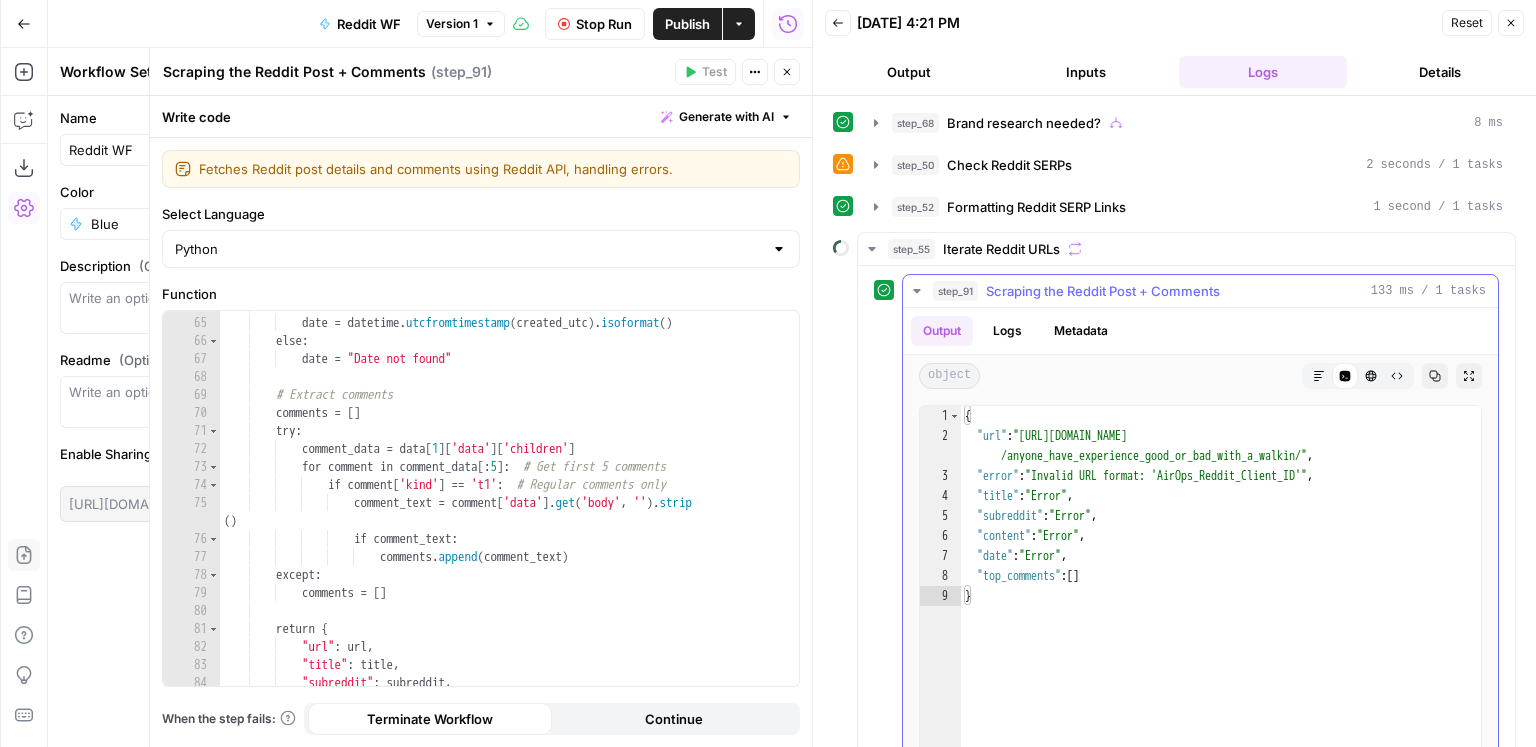 click on "Scraping the Reddit Post + Comments" at bounding box center [1103, 291] 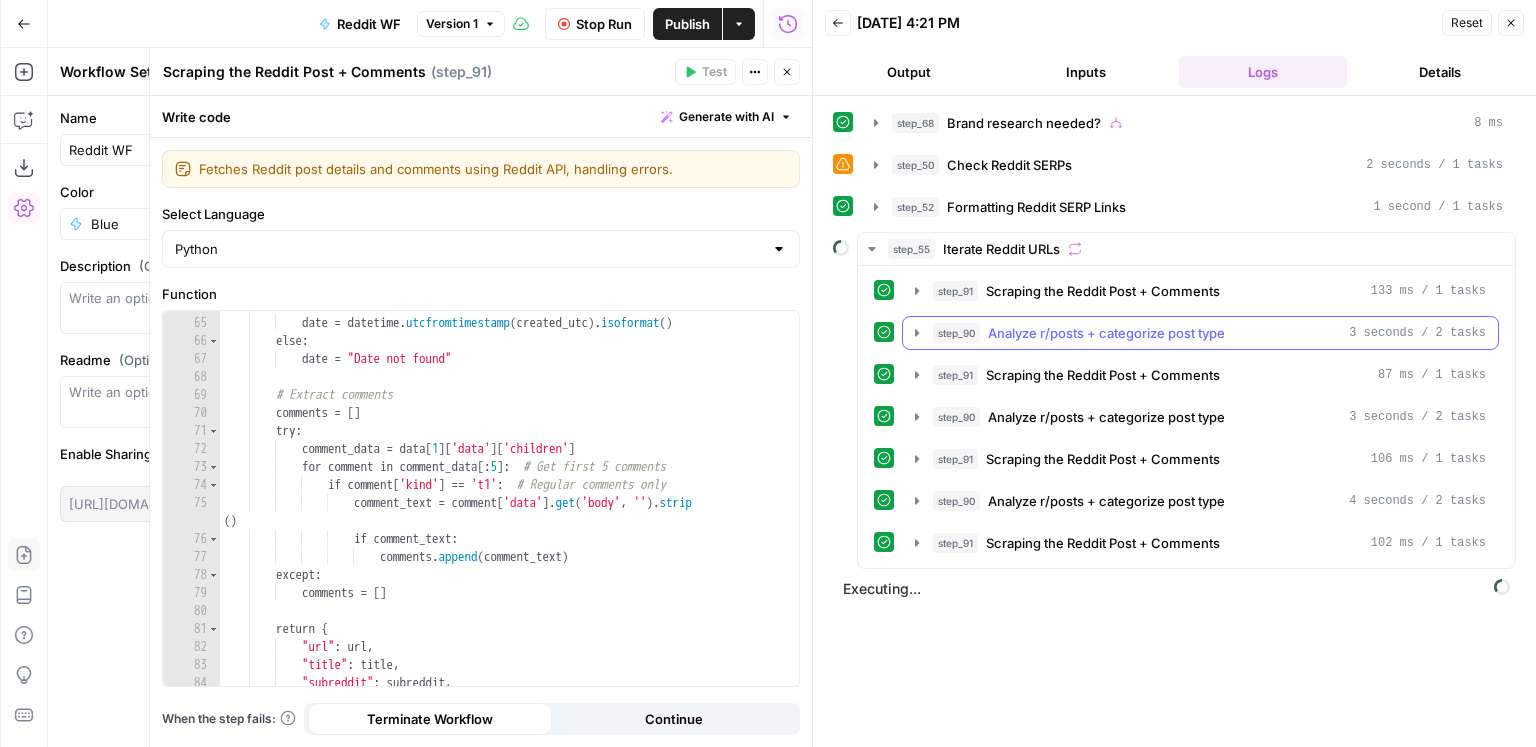 click on "Analyze r/posts + categorize post type" at bounding box center [1106, 333] 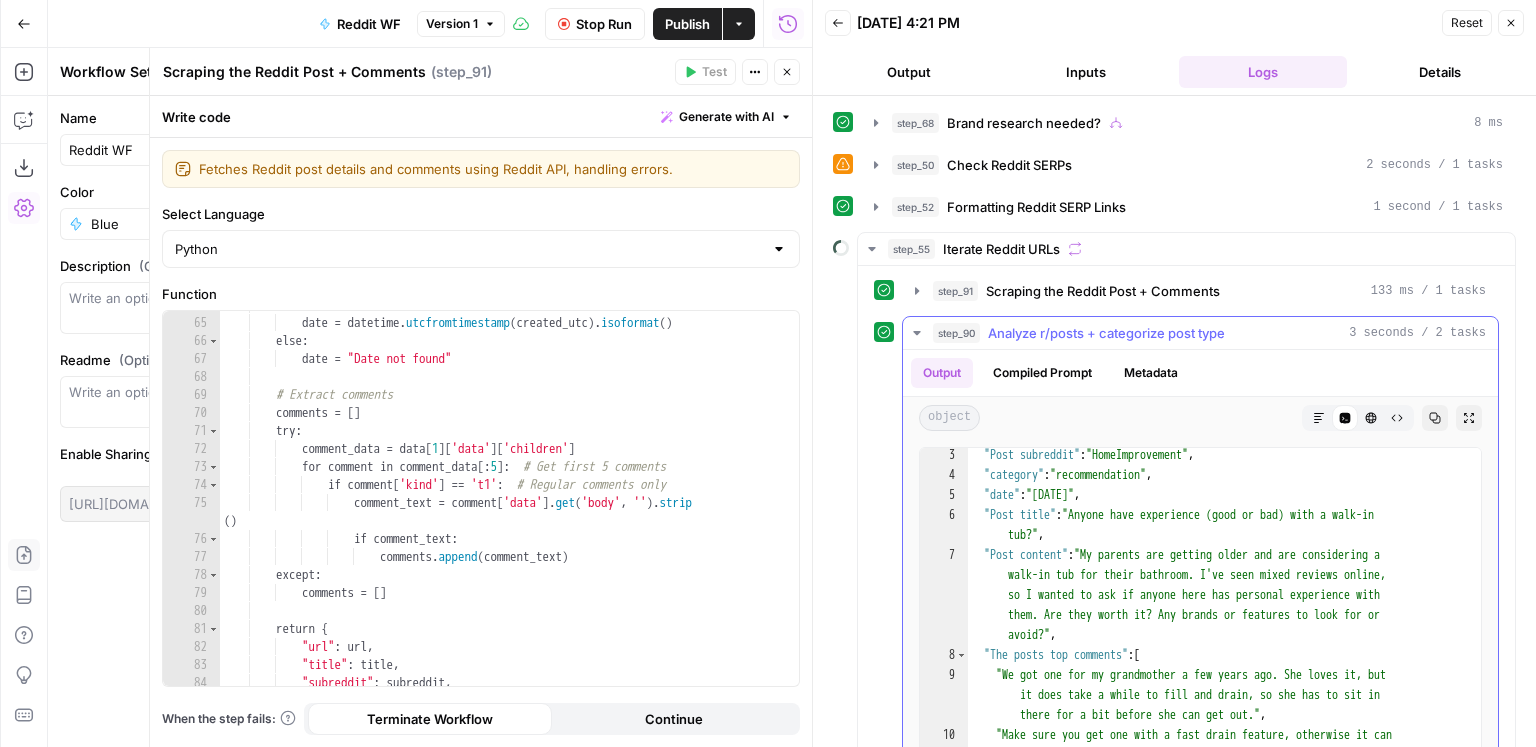 scroll, scrollTop: 65, scrollLeft: 0, axis: vertical 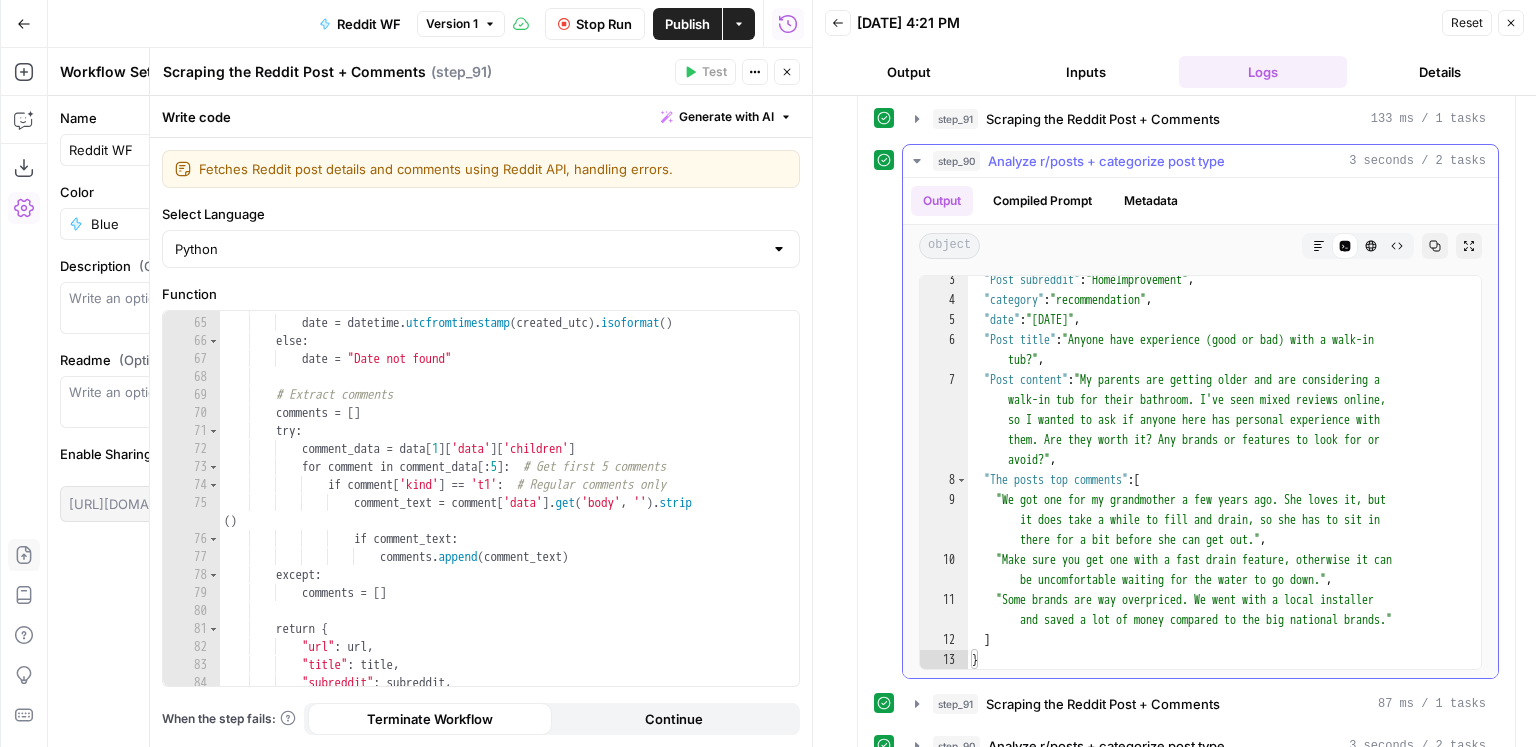 click on "step_90 Analyze r/posts + categorize post type 3 seconds / 2 tasks" at bounding box center [1200, 161] 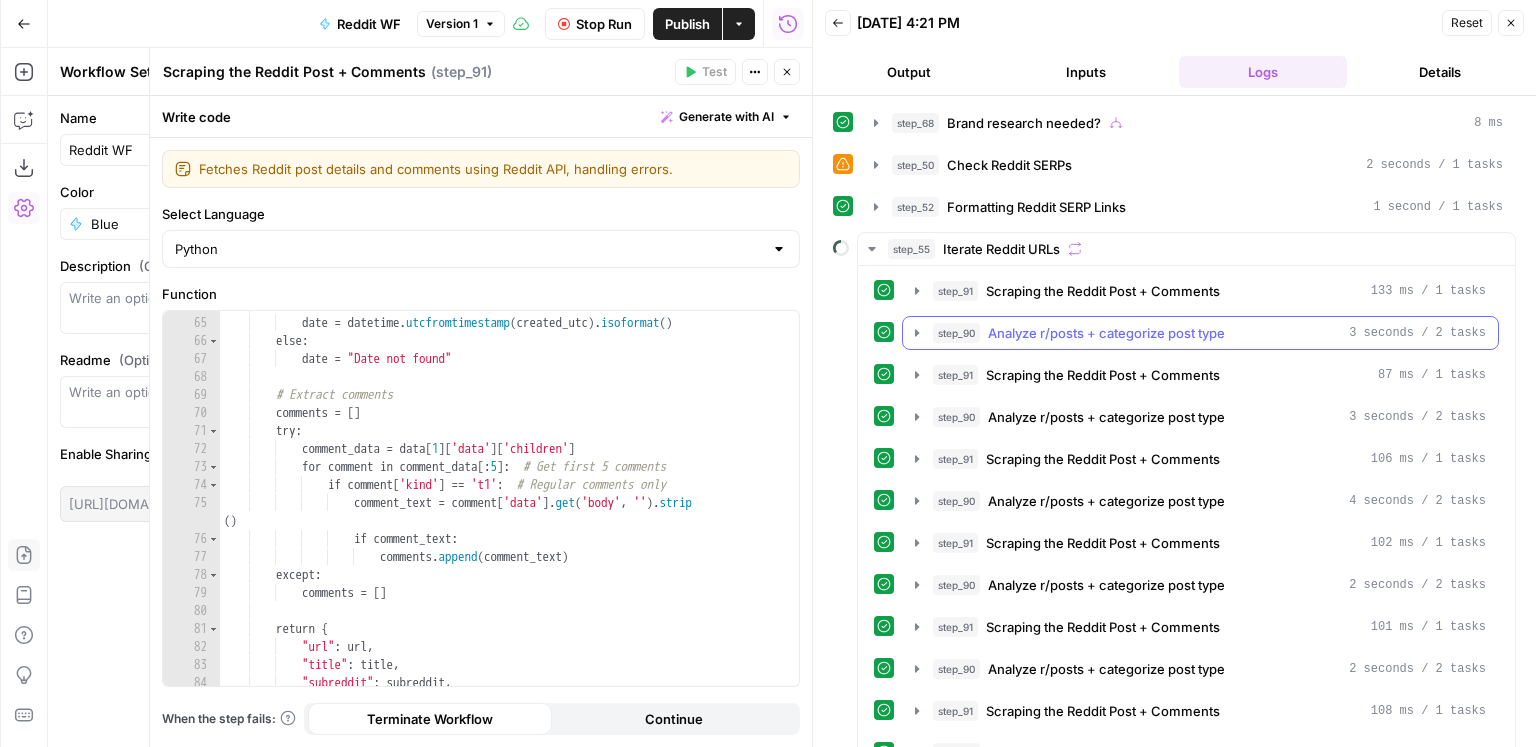 scroll, scrollTop: 112, scrollLeft: 0, axis: vertical 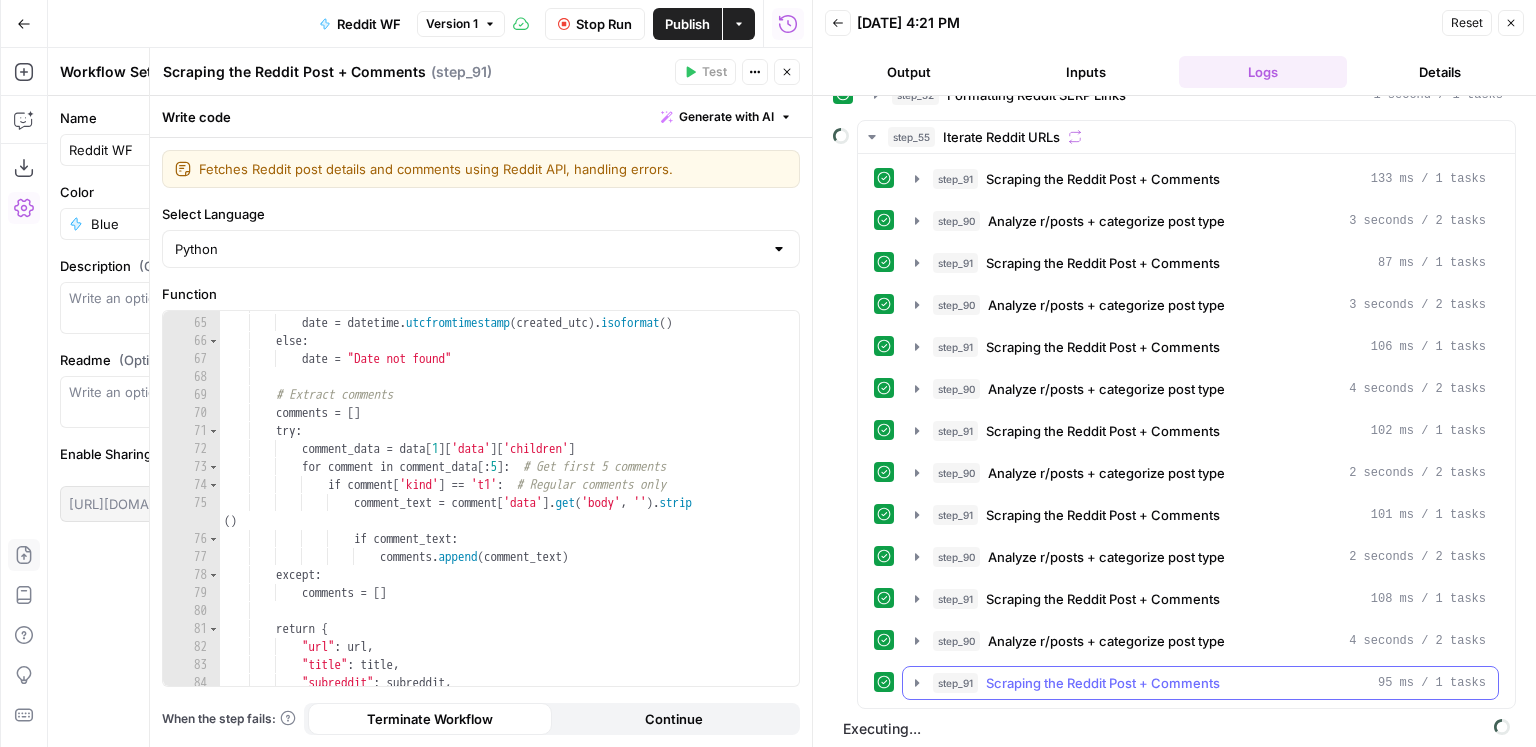 click on "Scraping the Reddit Post + Comments" at bounding box center [1103, 683] 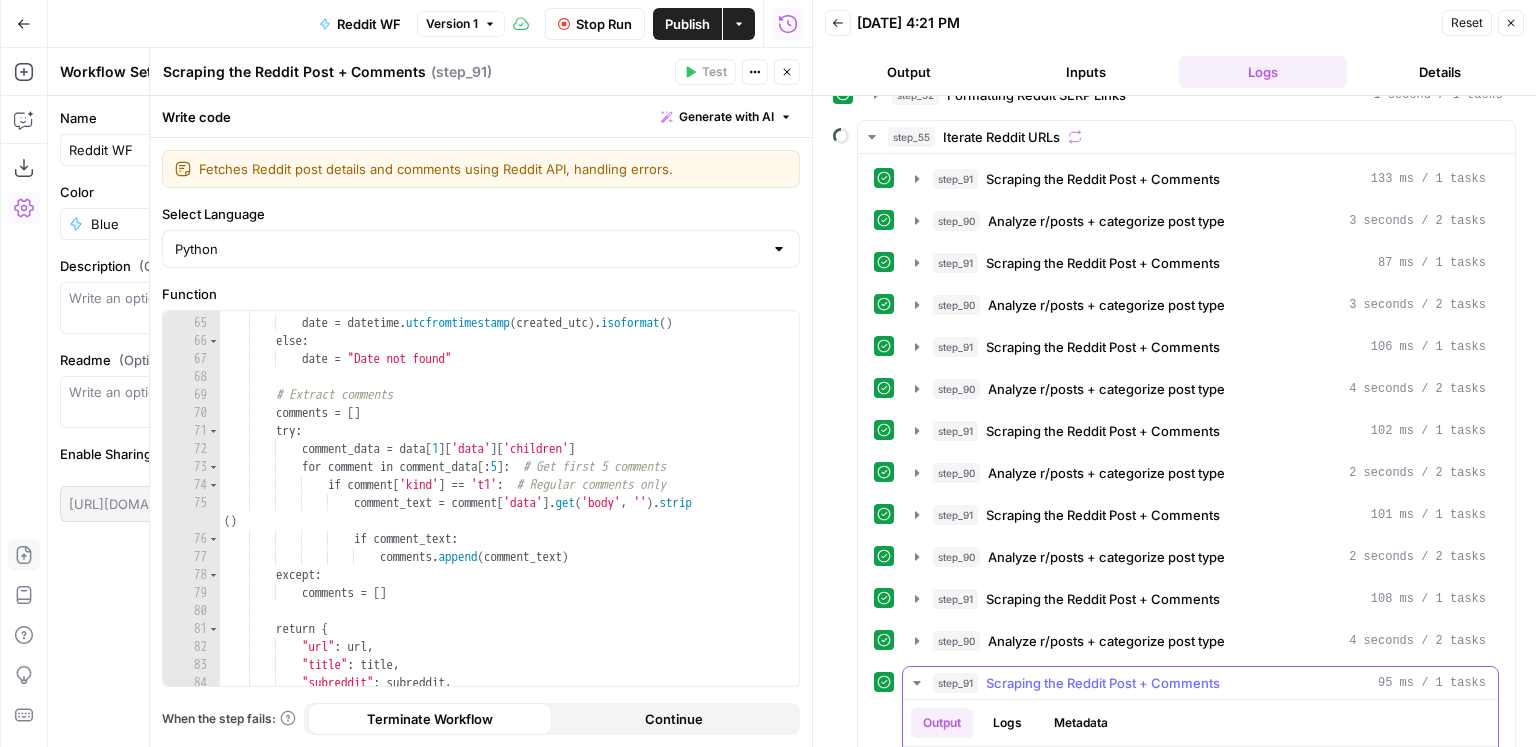 click on "Scraping the Reddit Post + Comments" at bounding box center [1103, 683] 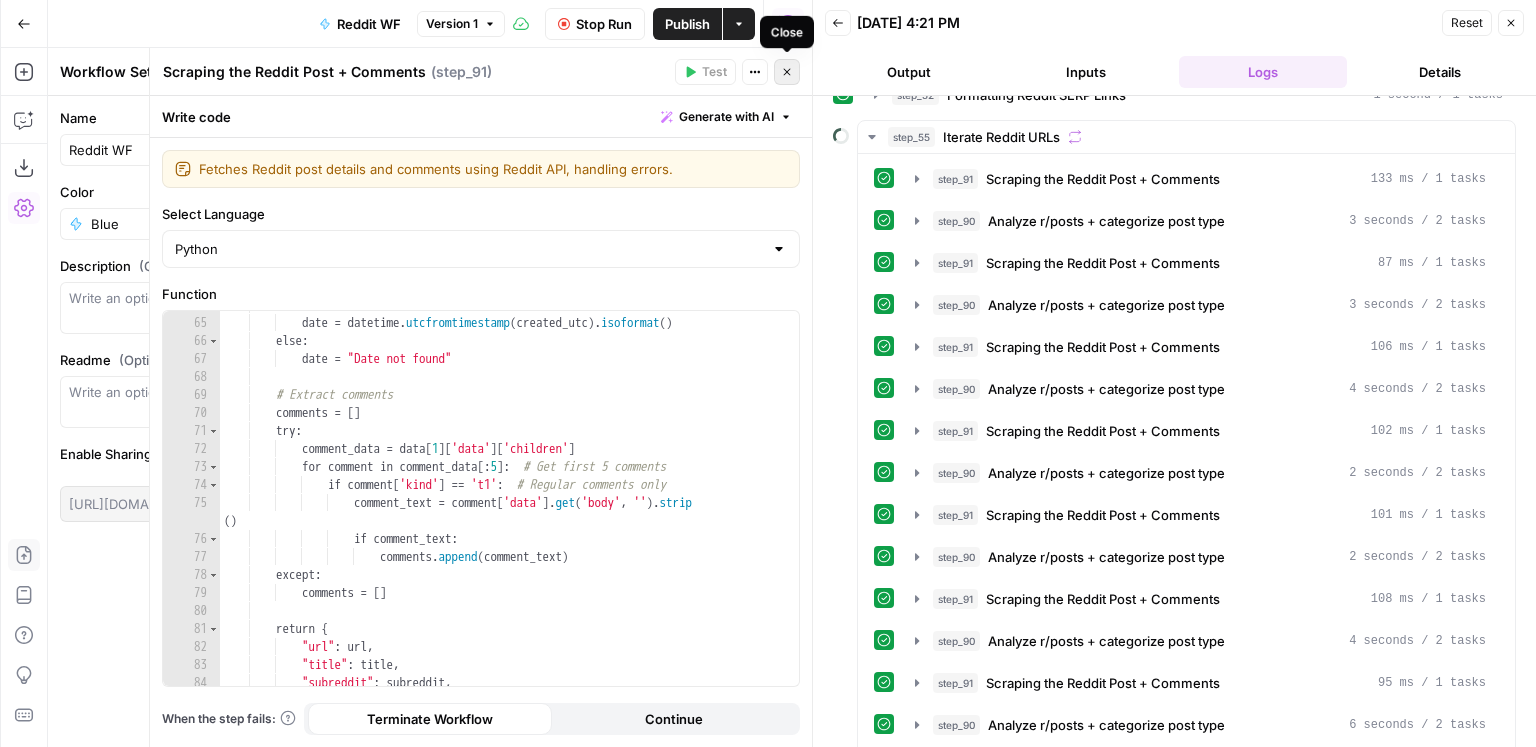 click on "Close" at bounding box center (787, 72) 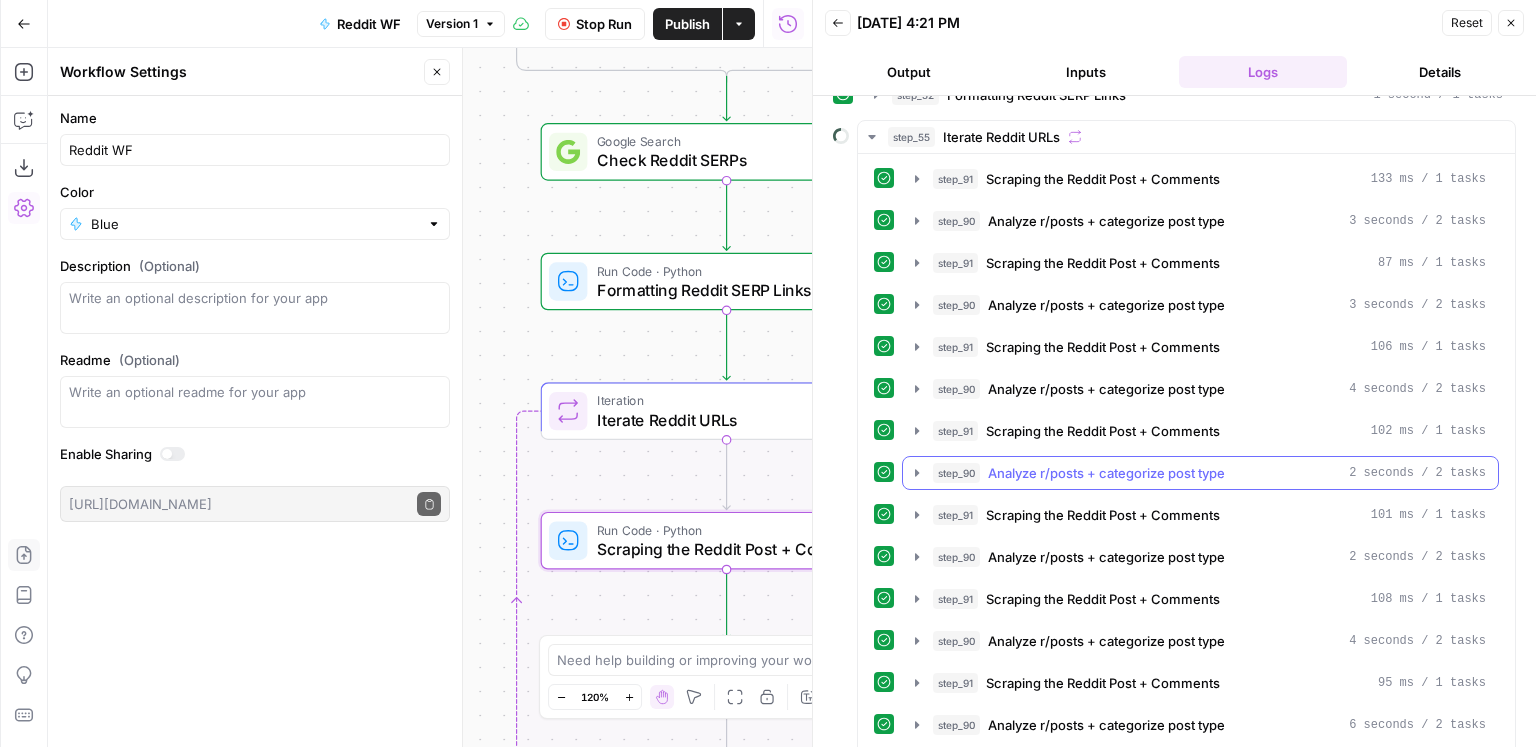 scroll, scrollTop: 195, scrollLeft: 0, axis: vertical 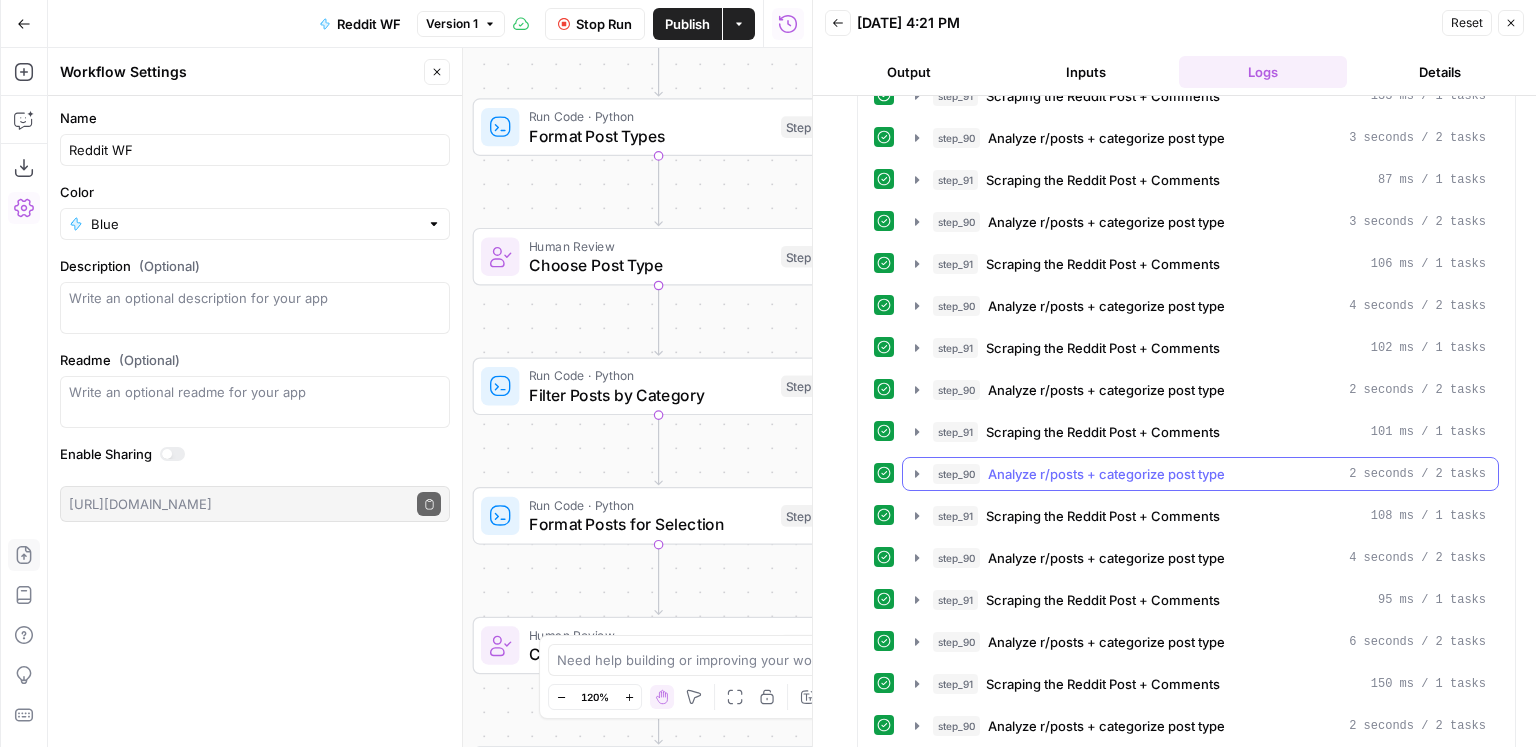 click on "Analyze r/posts + categorize post type" at bounding box center (1106, 474) 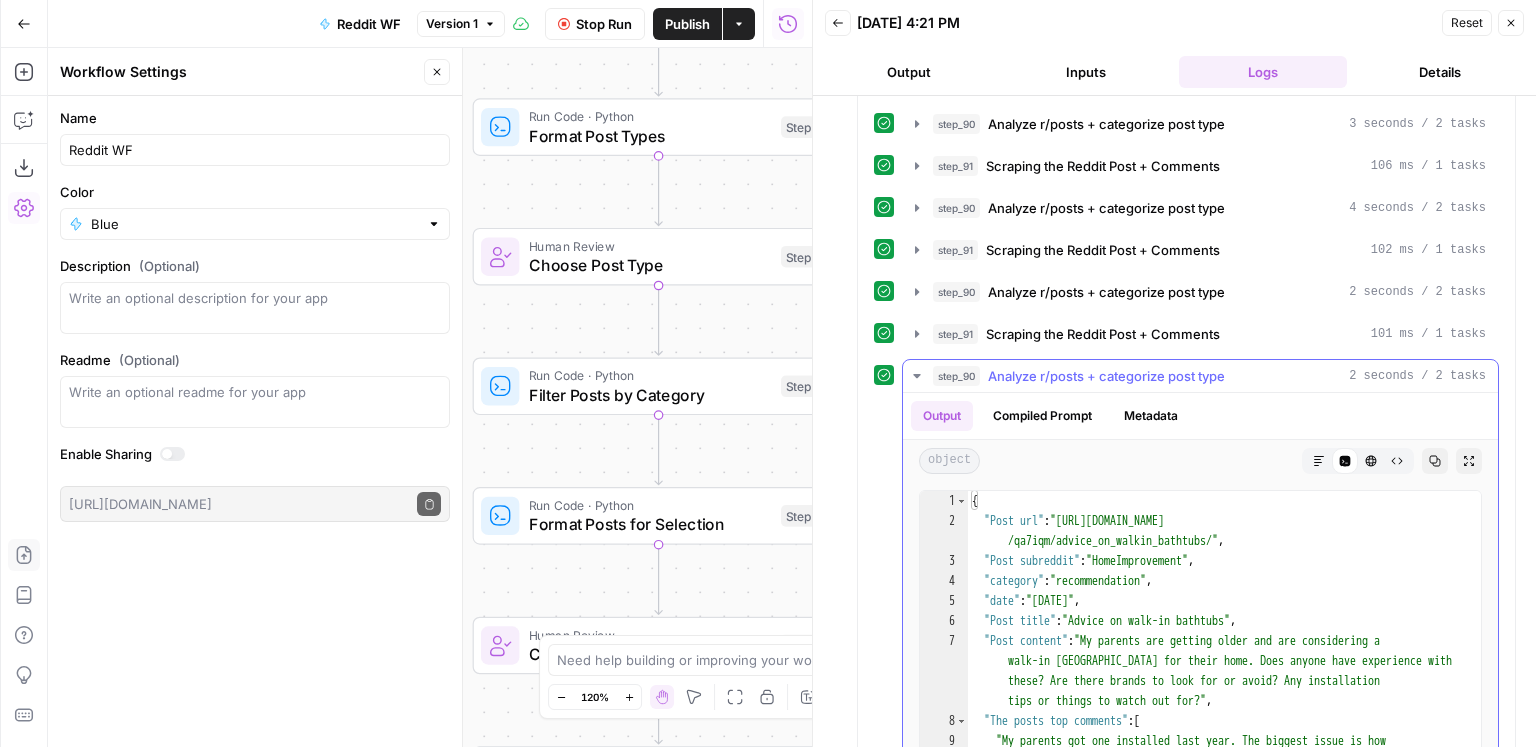 scroll, scrollTop: 436, scrollLeft: 0, axis: vertical 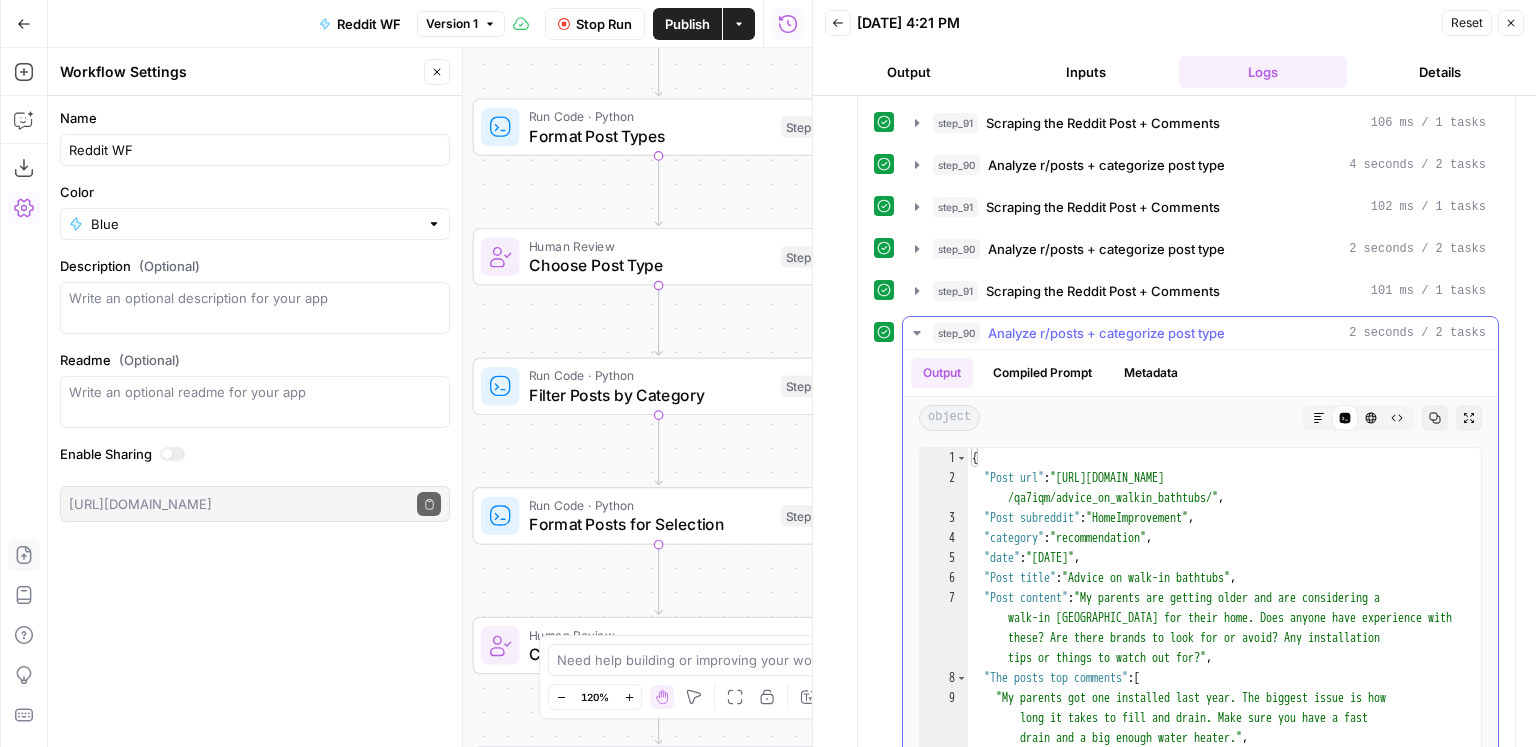 click on "Analyze r/posts + categorize post type" at bounding box center (1106, 333) 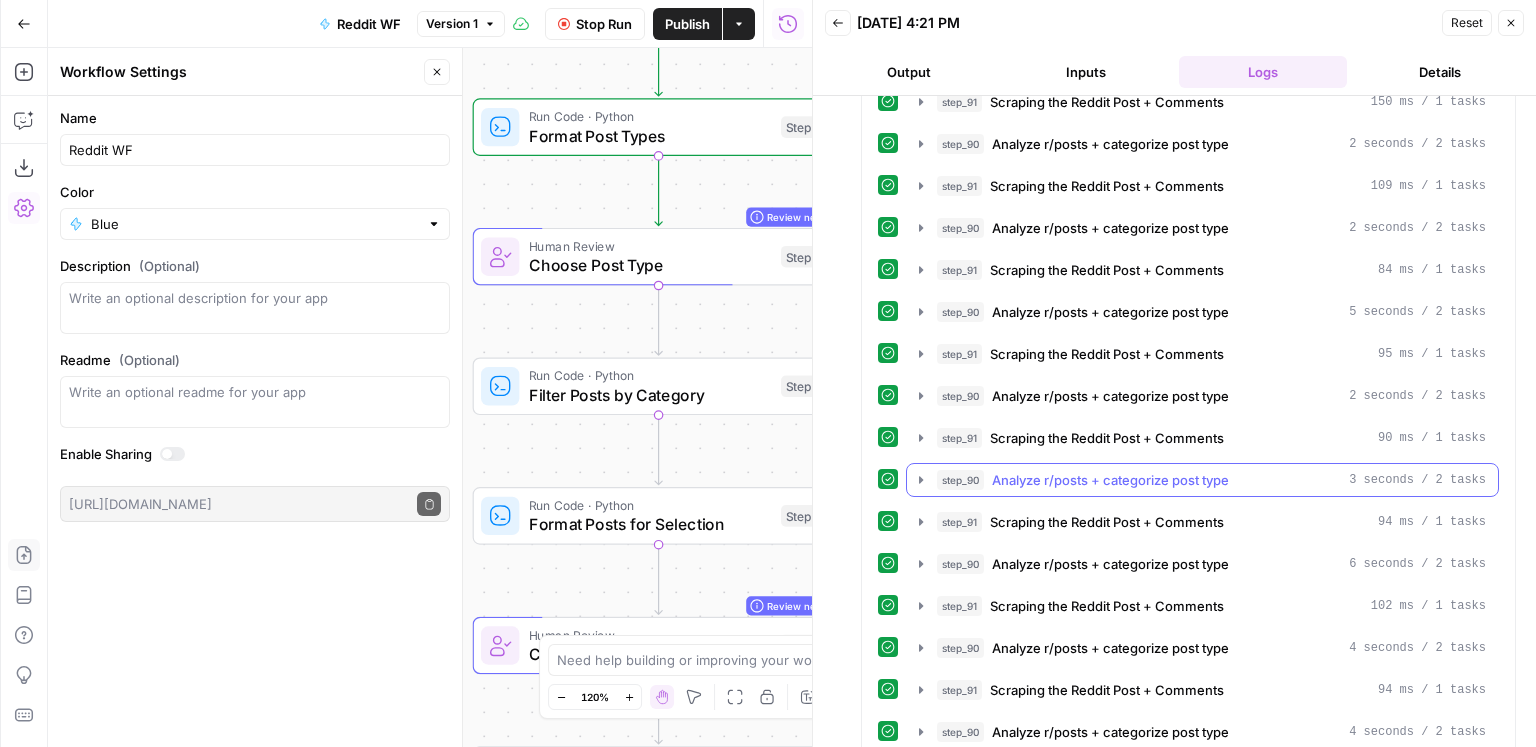 scroll, scrollTop: 1413, scrollLeft: 0, axis: vertical 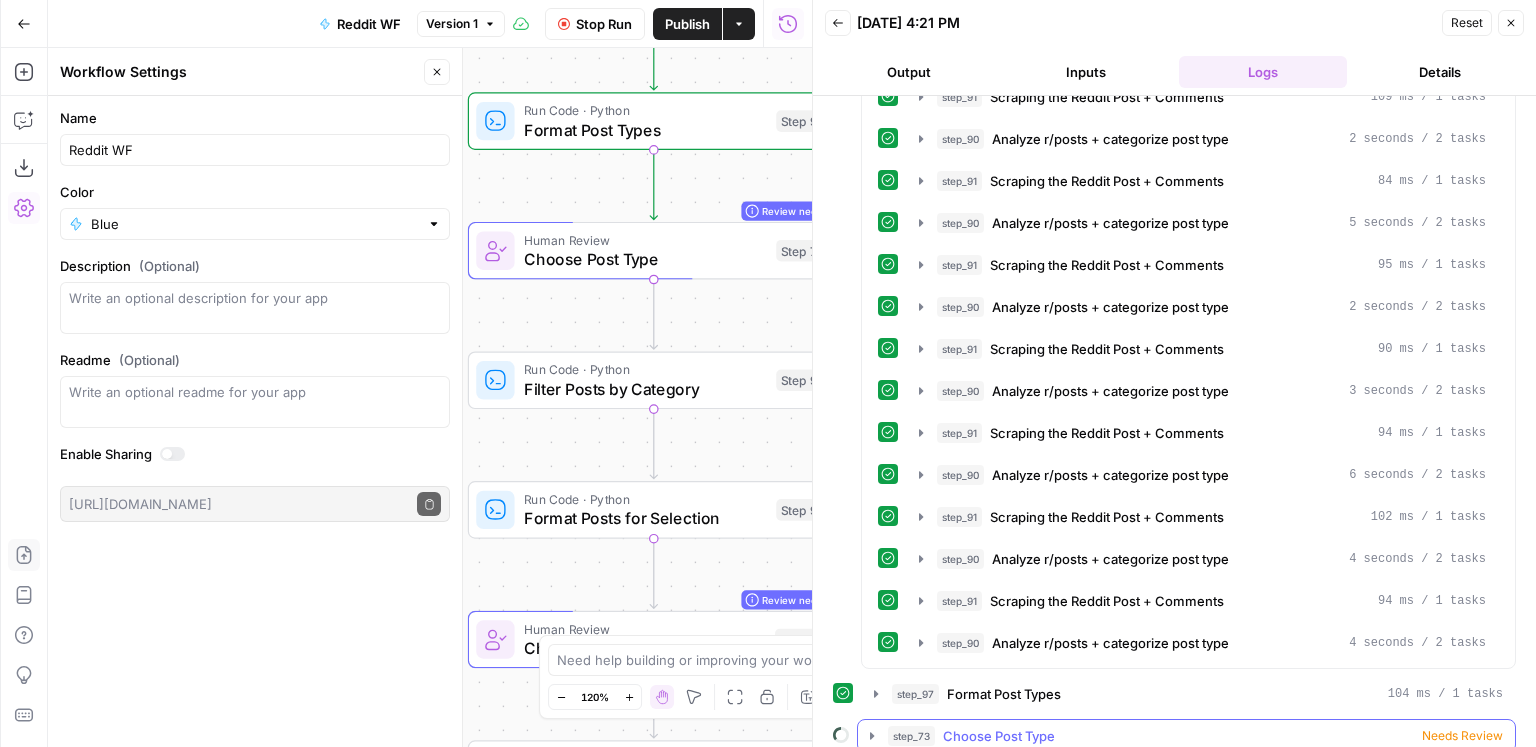 click on "step_73 Choose Post Type Needs Review" at bounding box center (1195, 736) 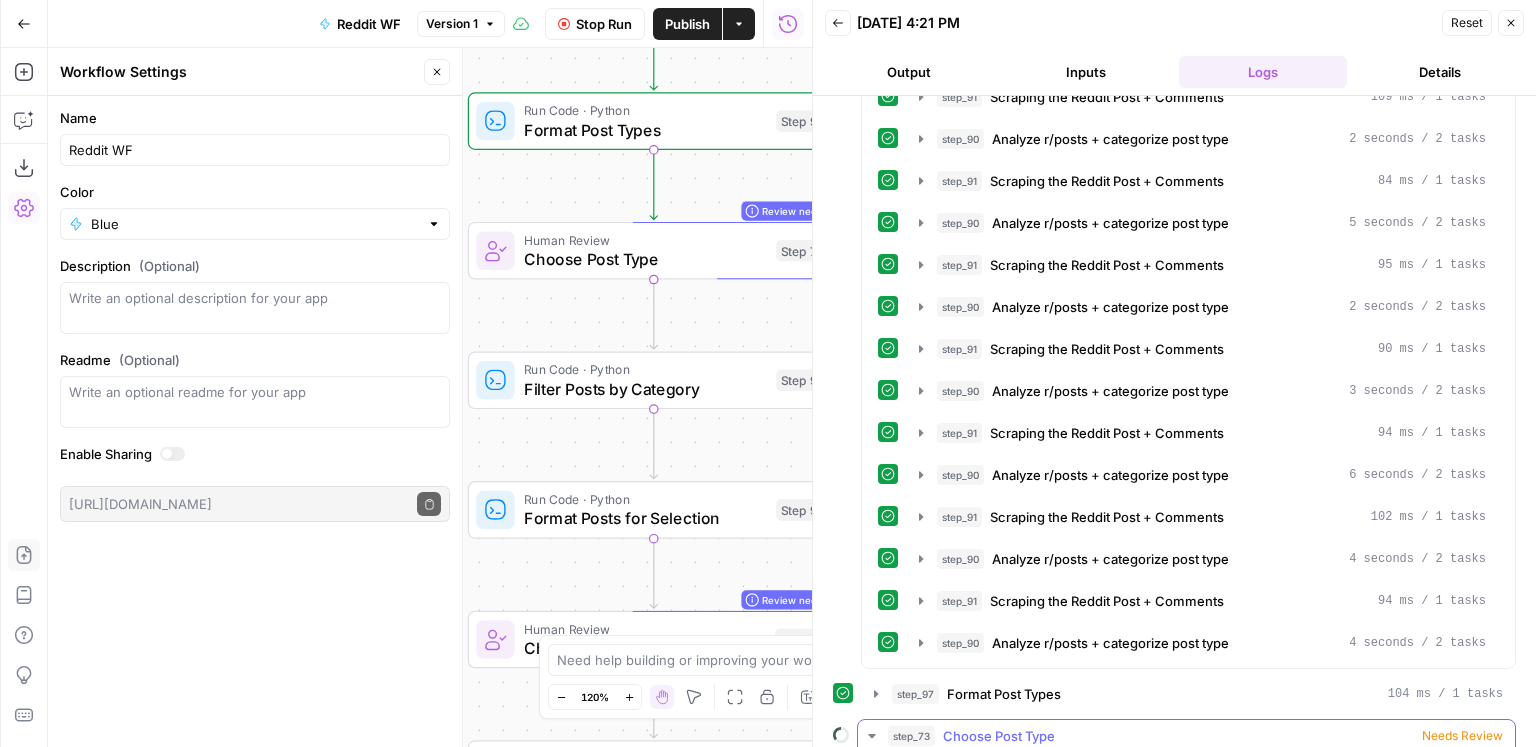 click on "Choose Post Type" at bounding box center [999, 736] 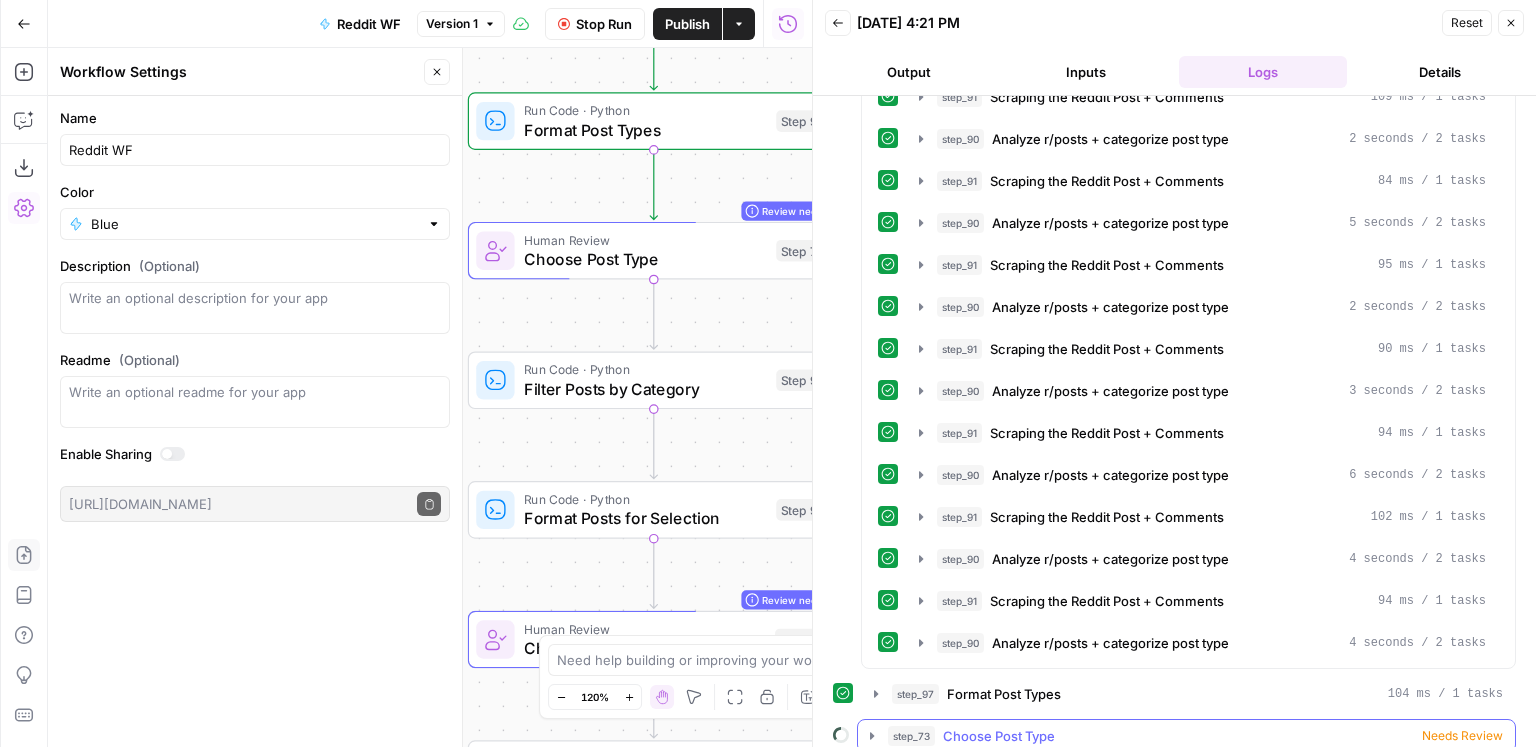 click on "step_73 Choose Post Type Needs Review" at bounding box center (1186, 736) 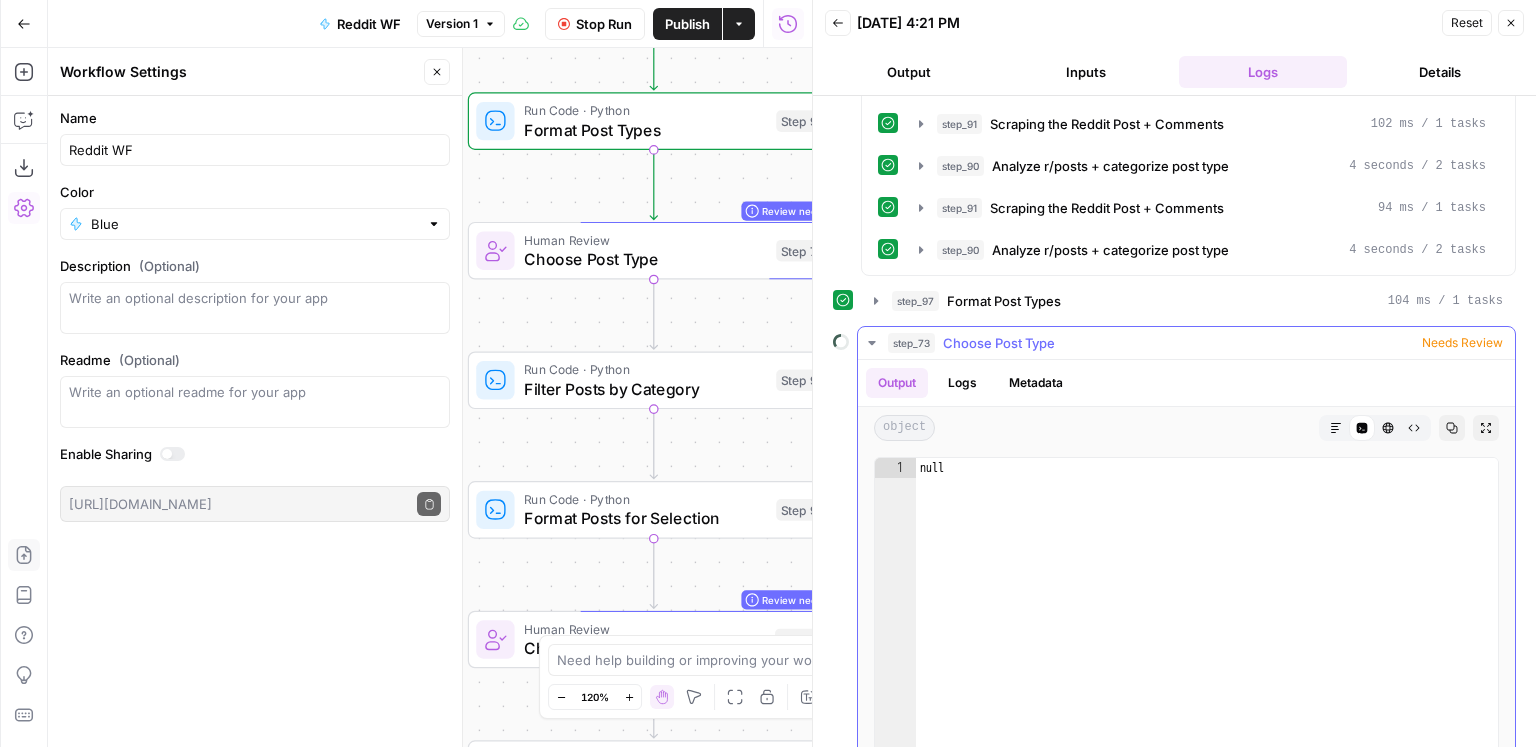 scroll, scrollTop: 1914, scrollLeft: 0, axis: vertical 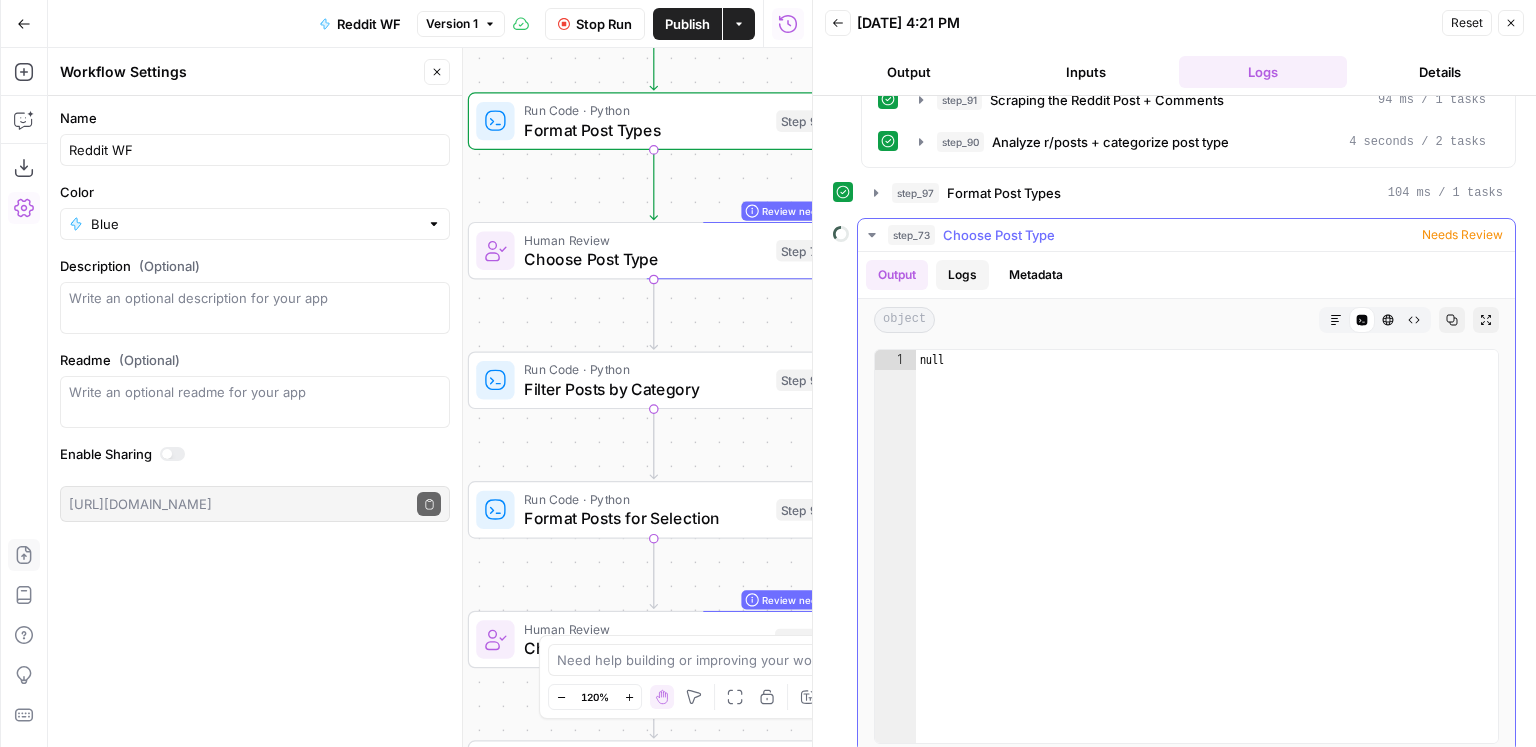 click on "Logs" at bounding box center (962, 275) 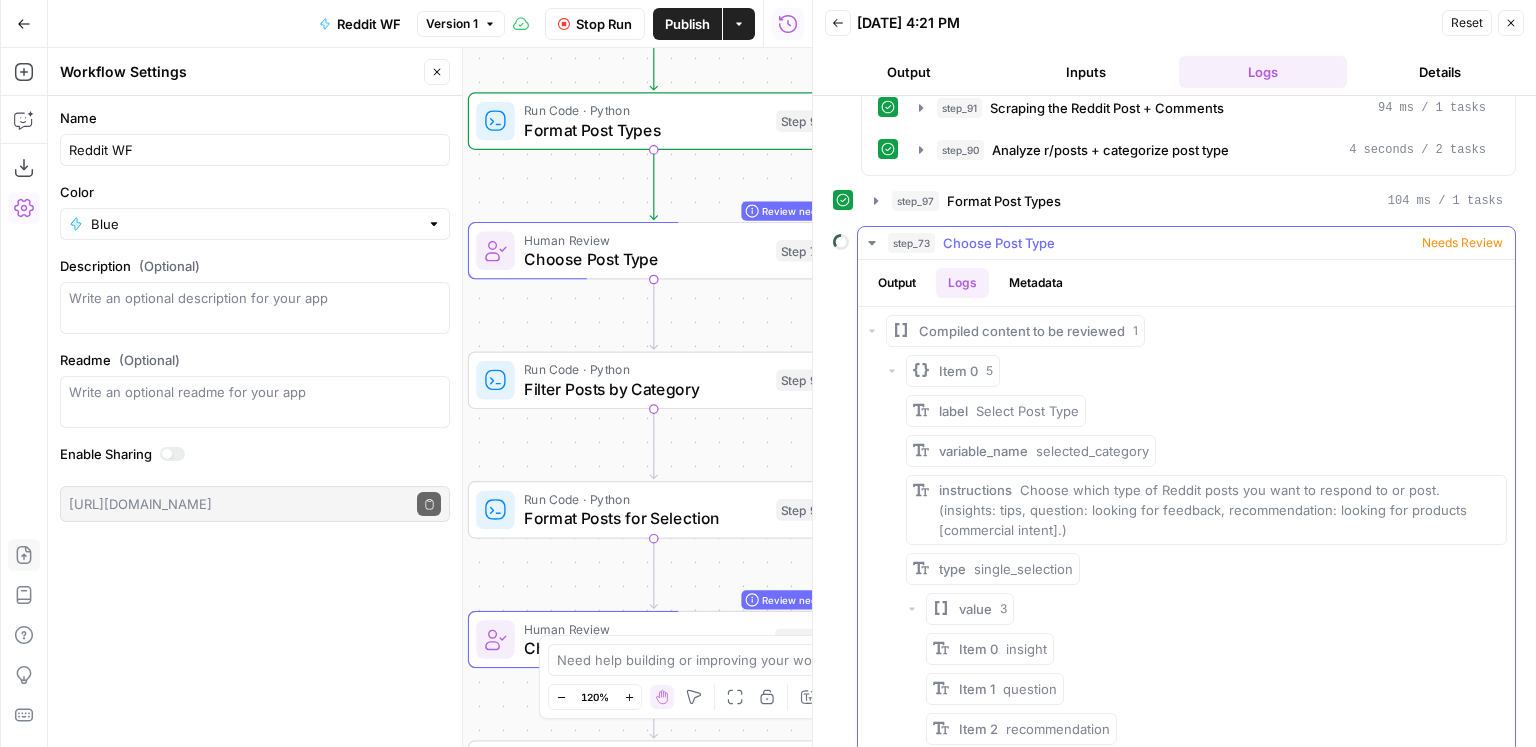 click on "Metadata" at bounding box center (1036, 283) 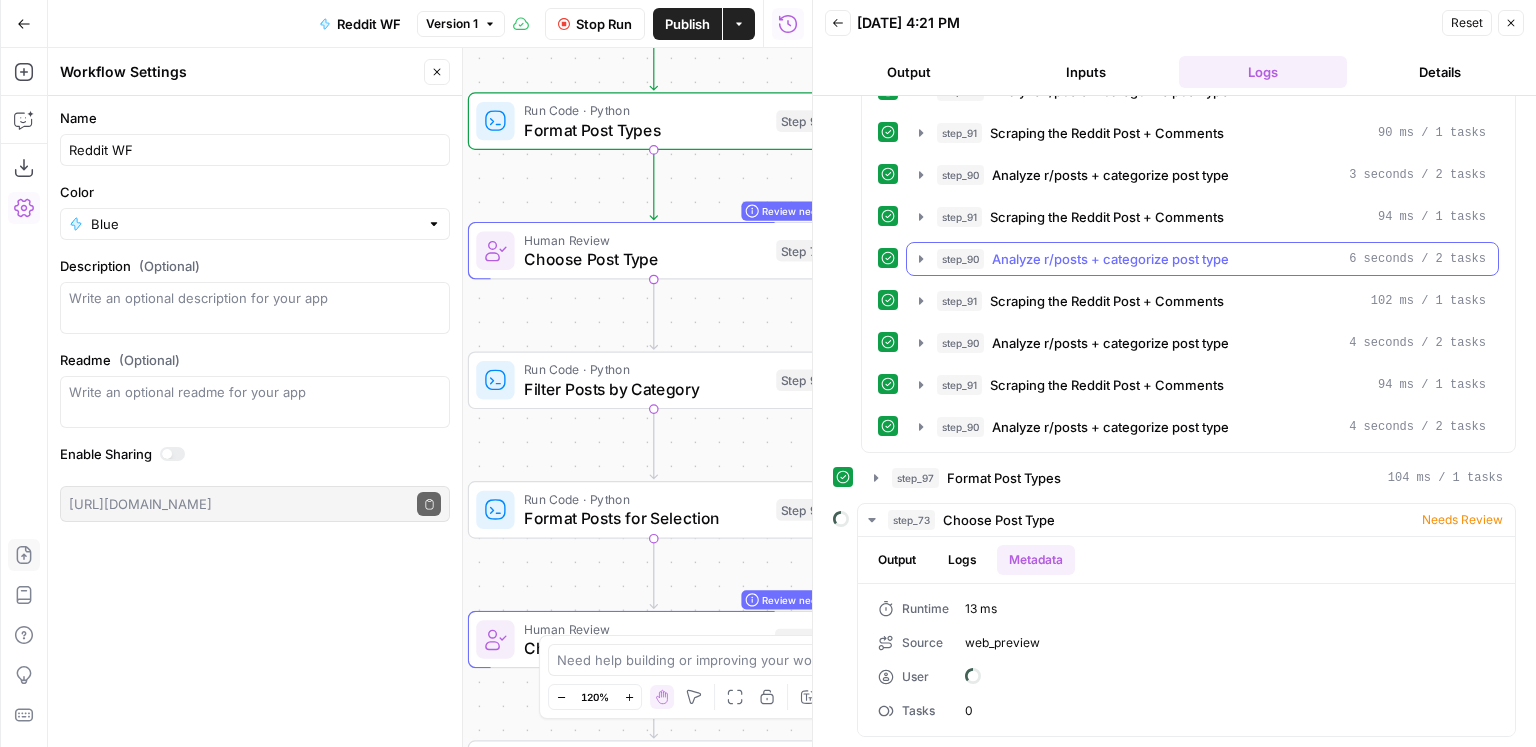 scroll, scrollTop: 1612, scrollLeft: 0, axis: vertical 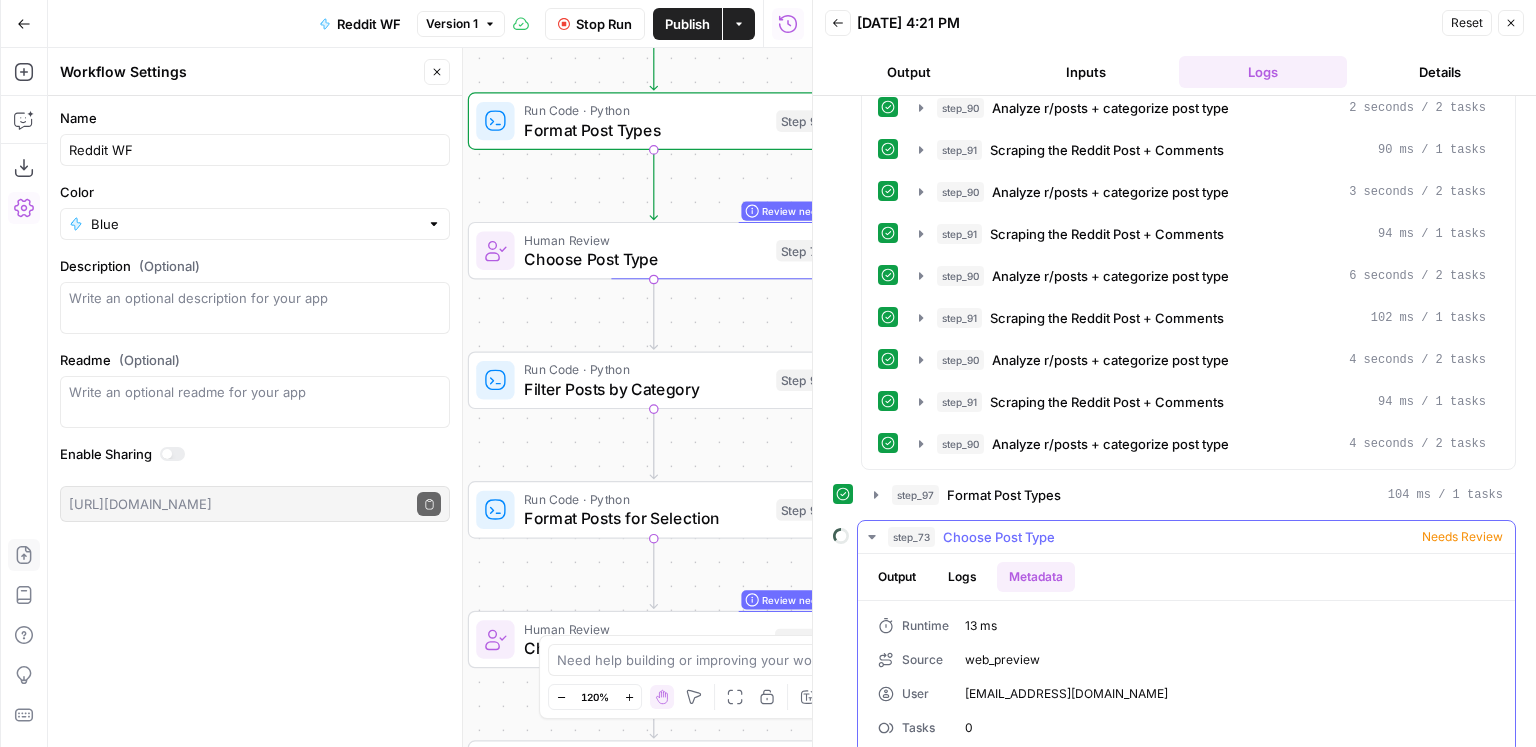 click on "Output" at bounding box center (897, 577) 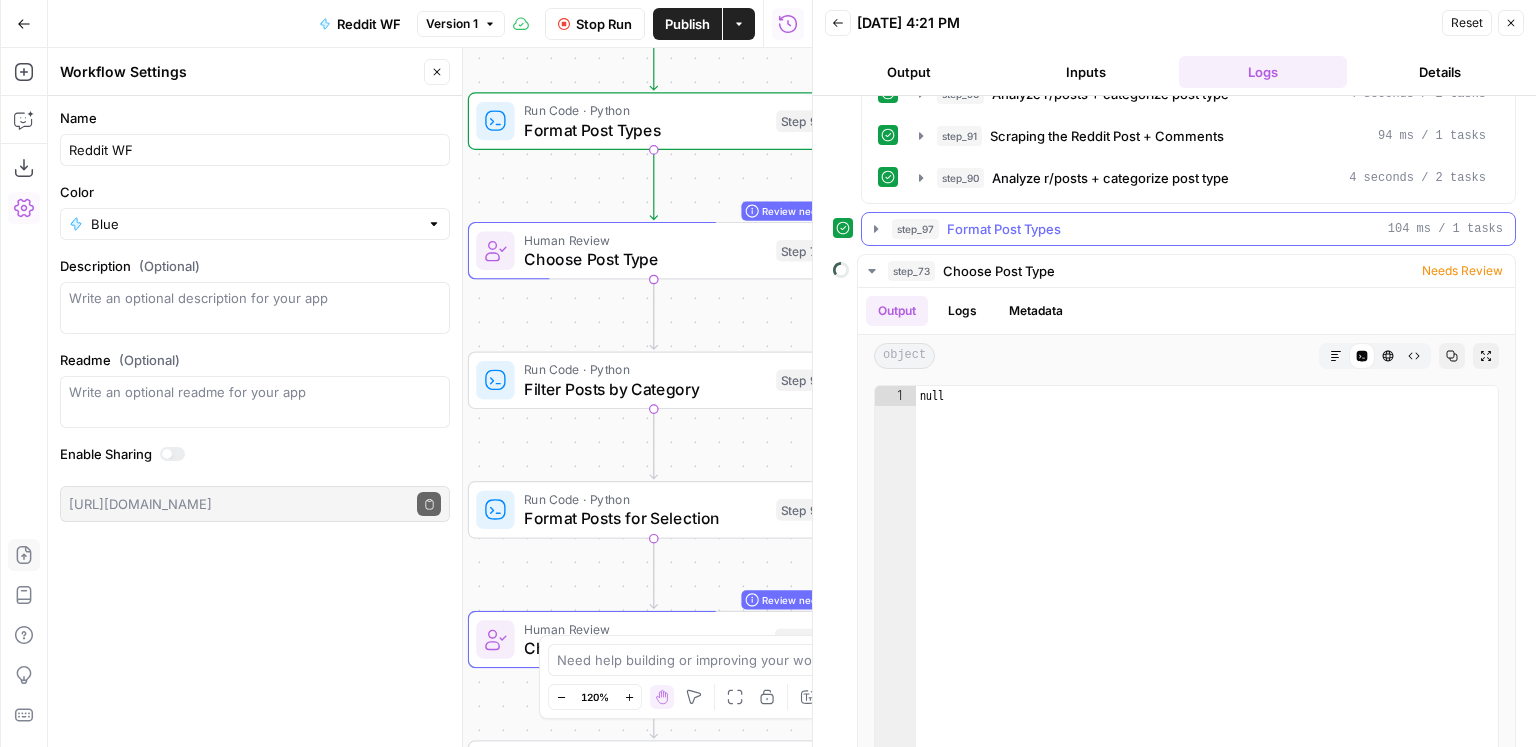 scroll, scrollTop: 1914, scrollLeft: 0, axis: vertical 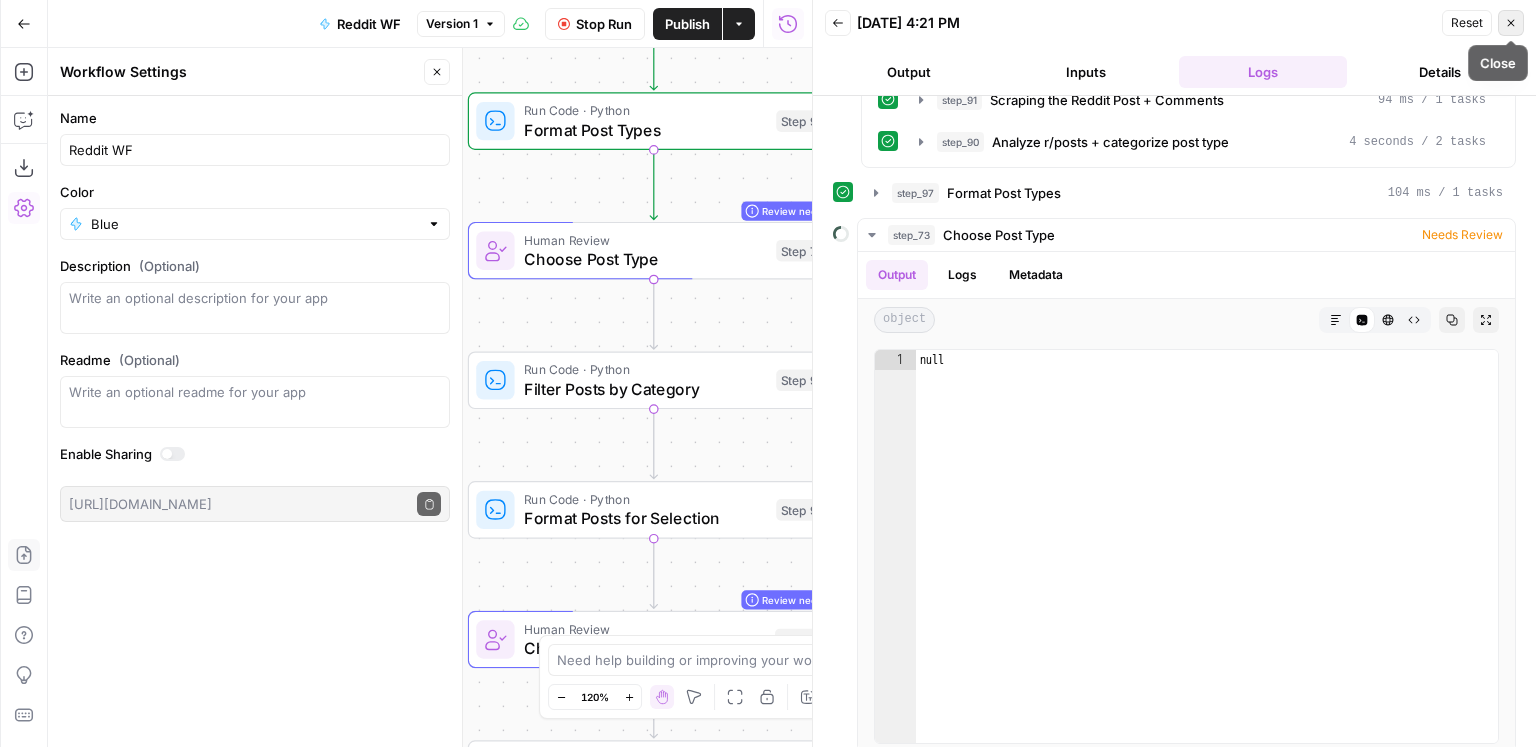 click 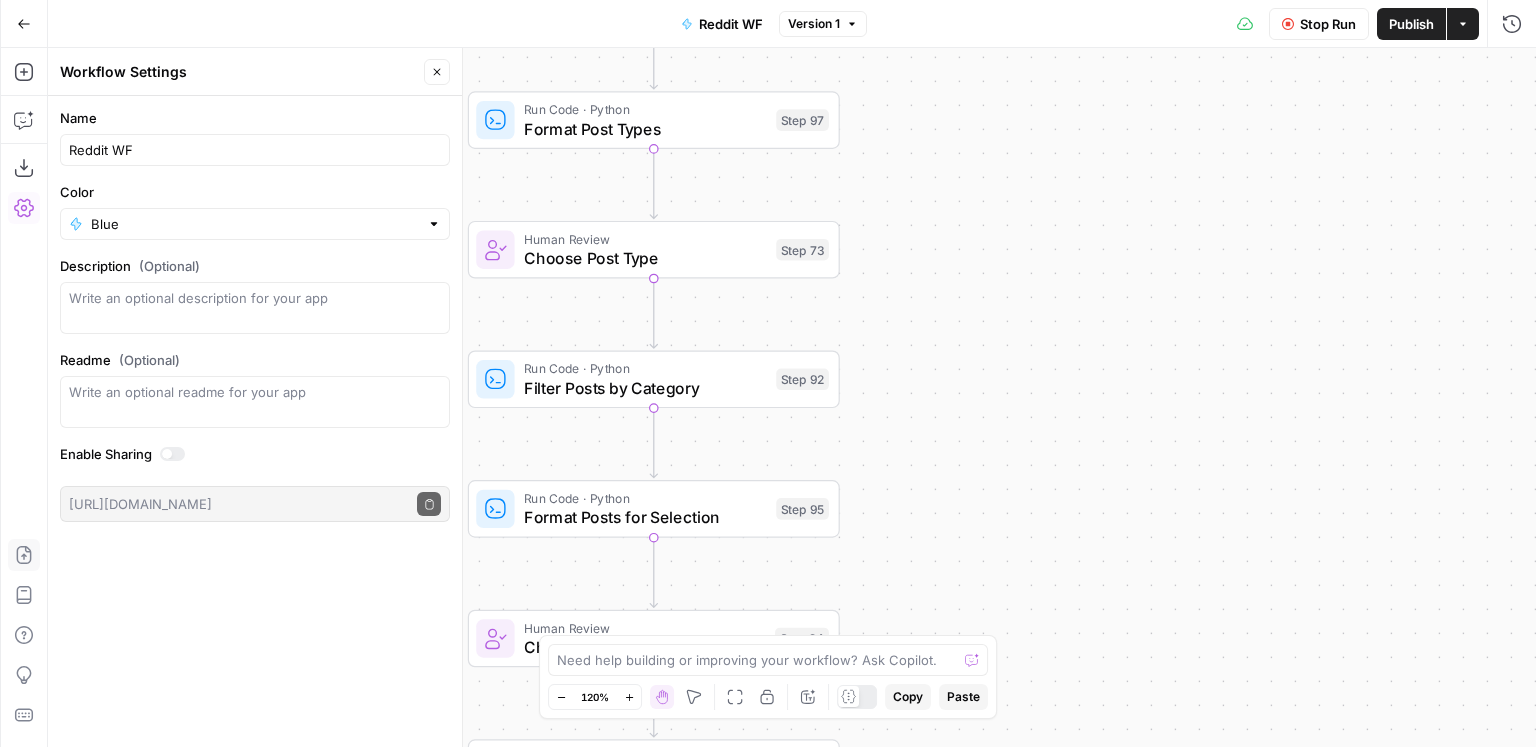 click on "true true false true false true false true false true false false Workflow Set Inputs Inputs Condition Brand research needed? Step 68 Web Page Scrape Web Page Content Scrape Step 69 LLM · GPT-4.1 Extract Brand Info Step 70 Google Search Check Reddit SERPs Step 50 Run Code · Python Formatting Reddit SERP Links Step 52 Loop Iteration Iterate Reddit URLs Step 55 Run Code · Python Scraping the Reddit Post + Comments Step 91 LLM · GPT-4.1 Analyze r/posts + categorize post type Step 90 Complete Run Code · Python Format Post Types Step 97 Human Review Choose Post Type Step 73 Run Code · Python Filter Posts by Category Step 92 Run Code · Python Format Posts for Selection Step 95 Human Review Choose Reddit Post Step 94 Run Code · Python Collect Full Reddit Post Step 98 Run Code · Python Extract URL Step 76 Condition Brand Kit Missing? Step 63 Condition Insight Post? Step 100 LLM · GPT-4.1 Insights: Reddit Responses Step 78 LLM · GPT-4.1 Rewrite Insights Post Step 89 Write Liquid Text Step 109 Condition End" at bounding box center [792, 397] 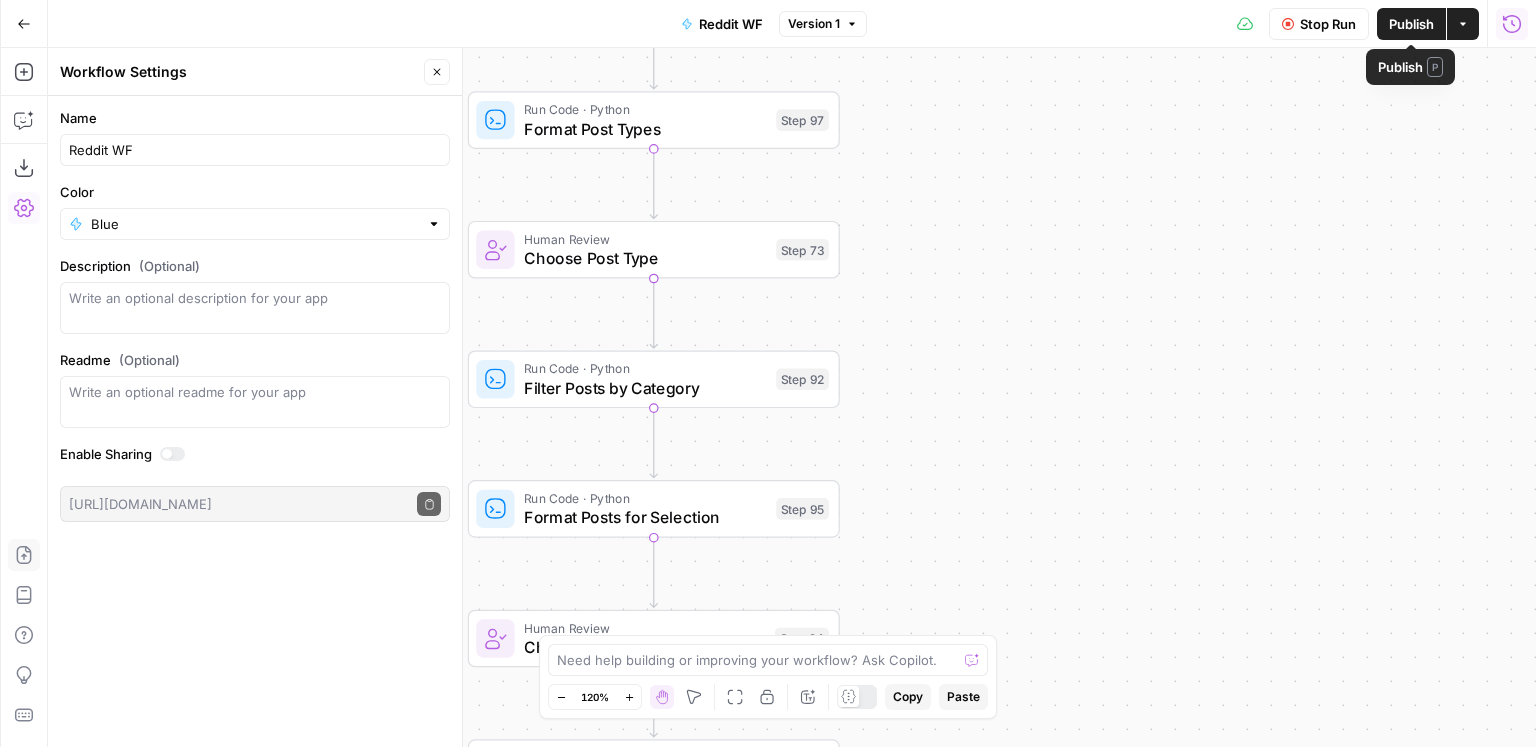 click 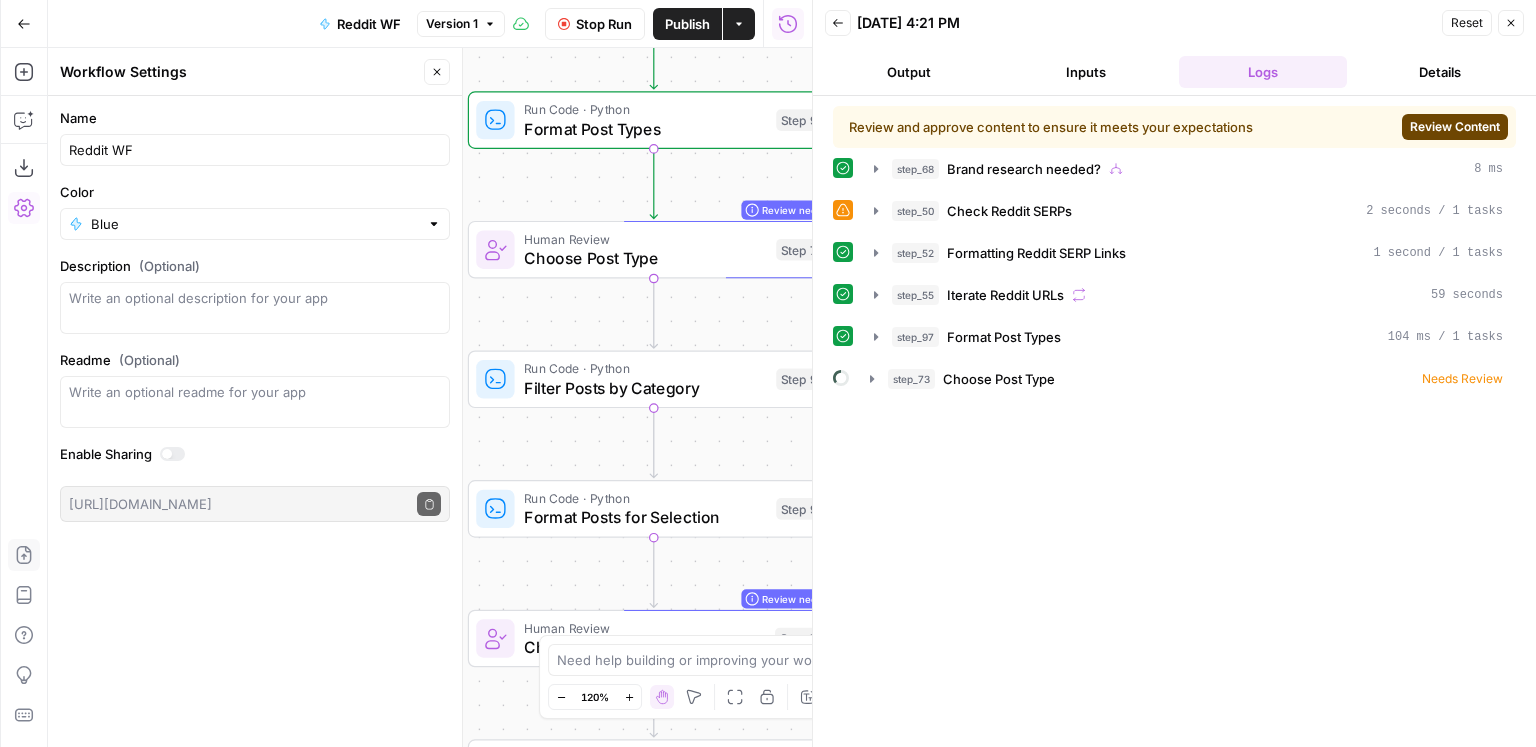 click on "Review Content" at bounding box center [1455, 127] 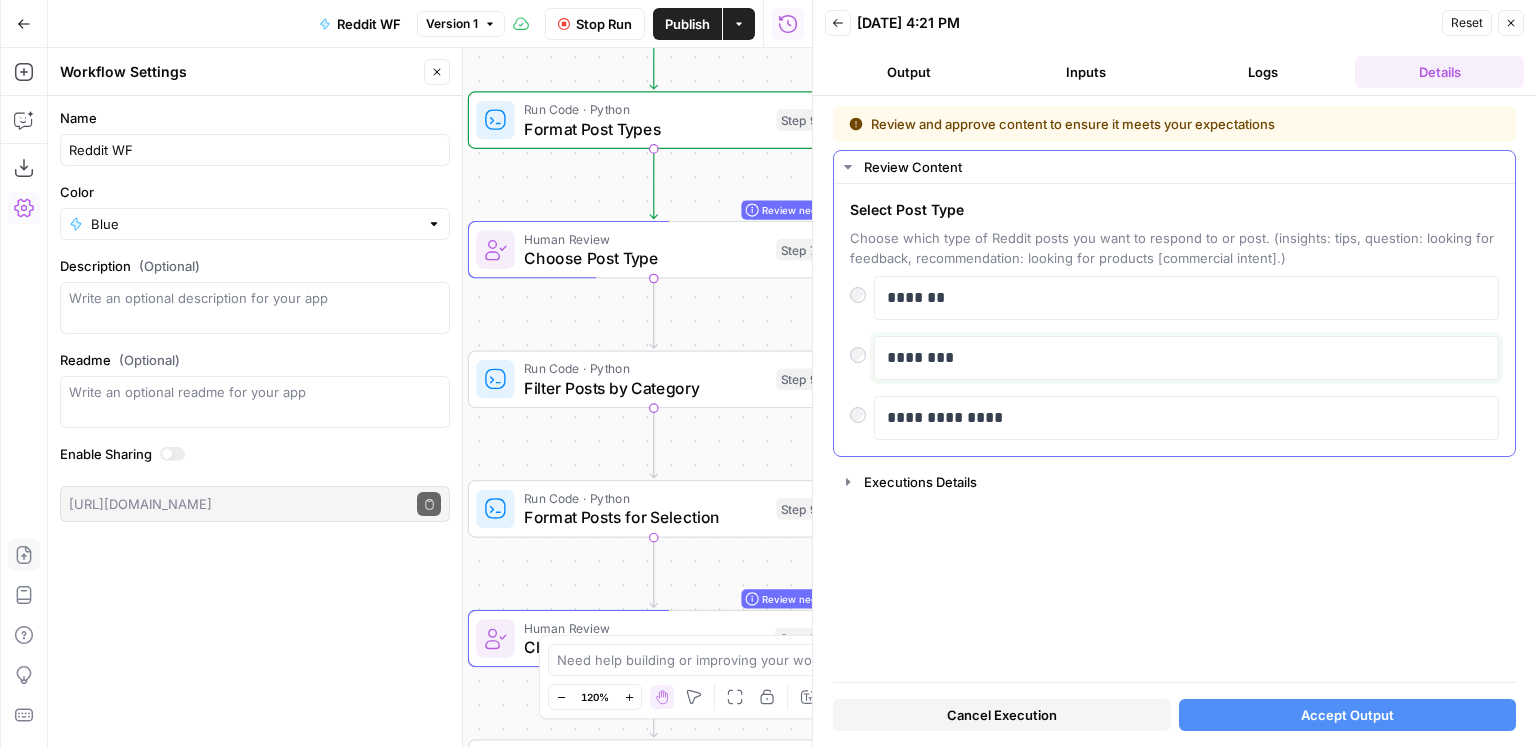 click on "********" at bounding box center (1187, 358) 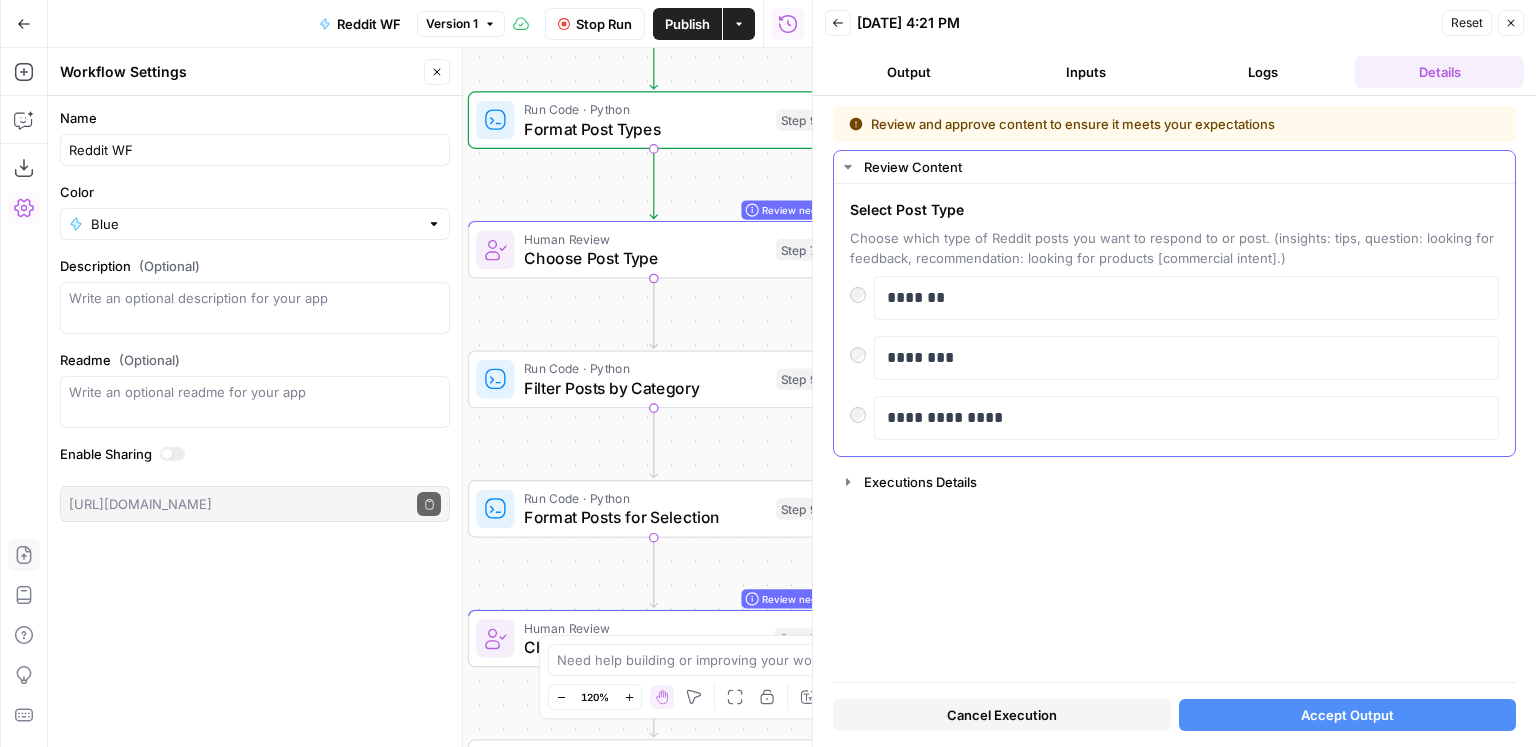 click on "********" at bounding box center [1186, 358] 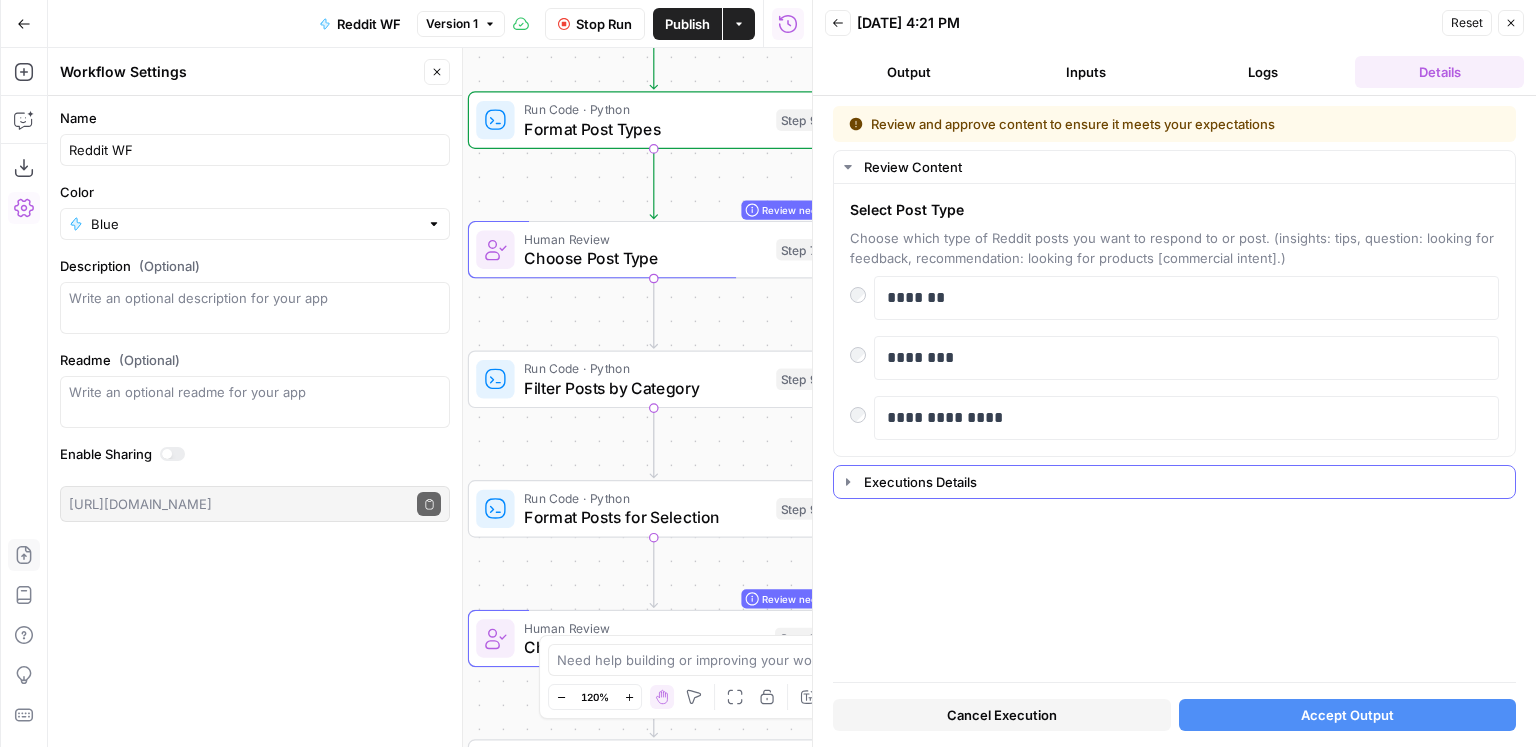 click on "Executions Details" at bounding box center [1183, 482] 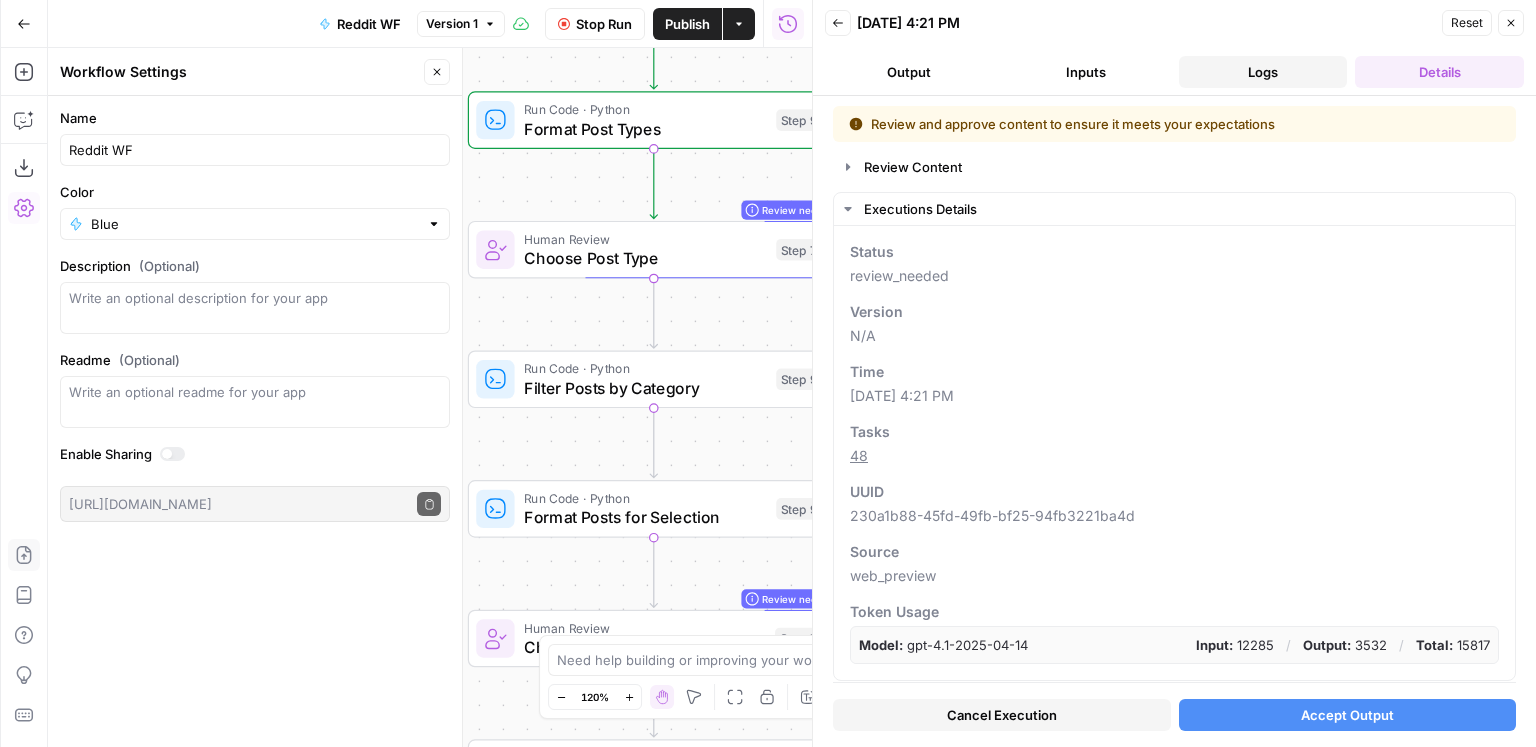 click on "Logs" at bounding box center (1263, 72) 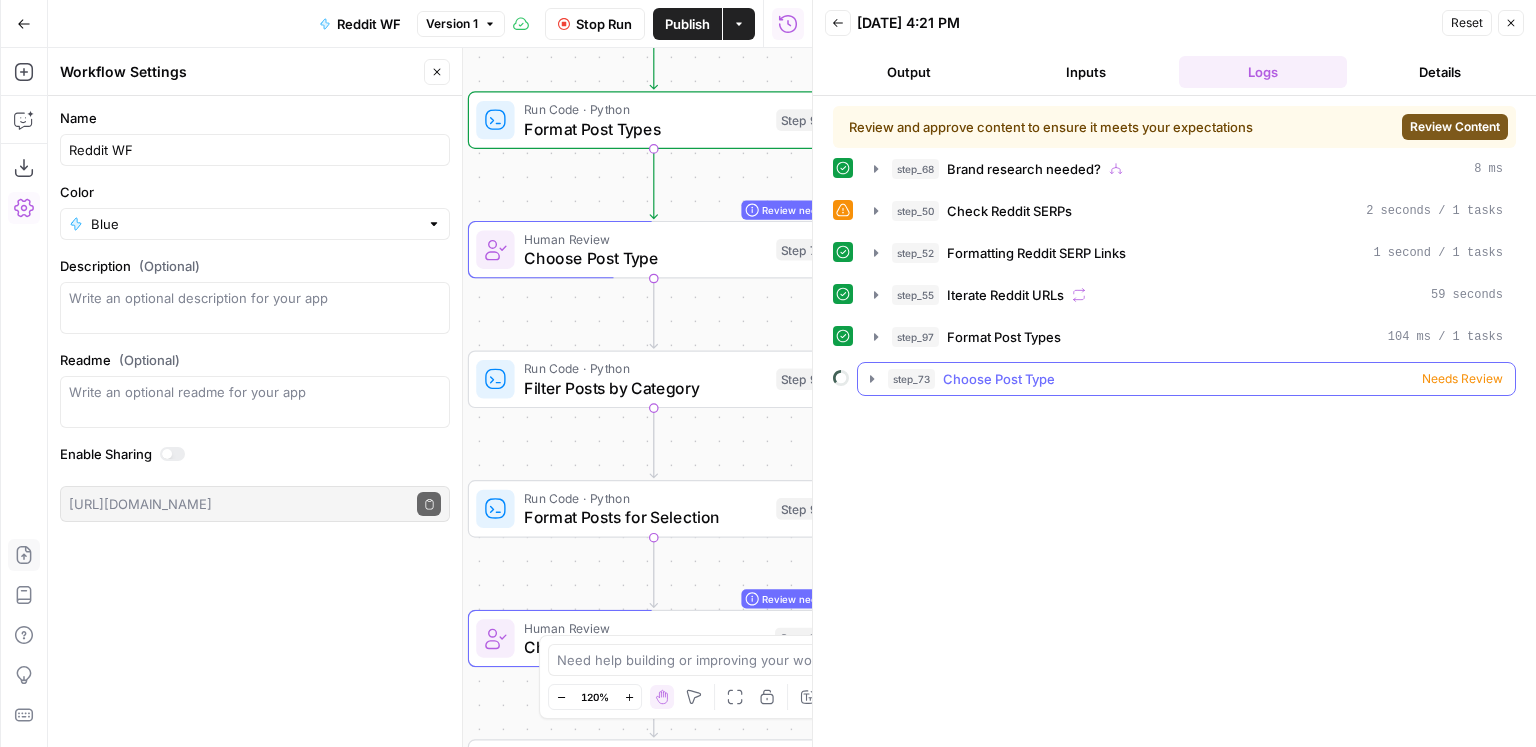 click on "Choose Post Type" at bounding box center (999, 379) 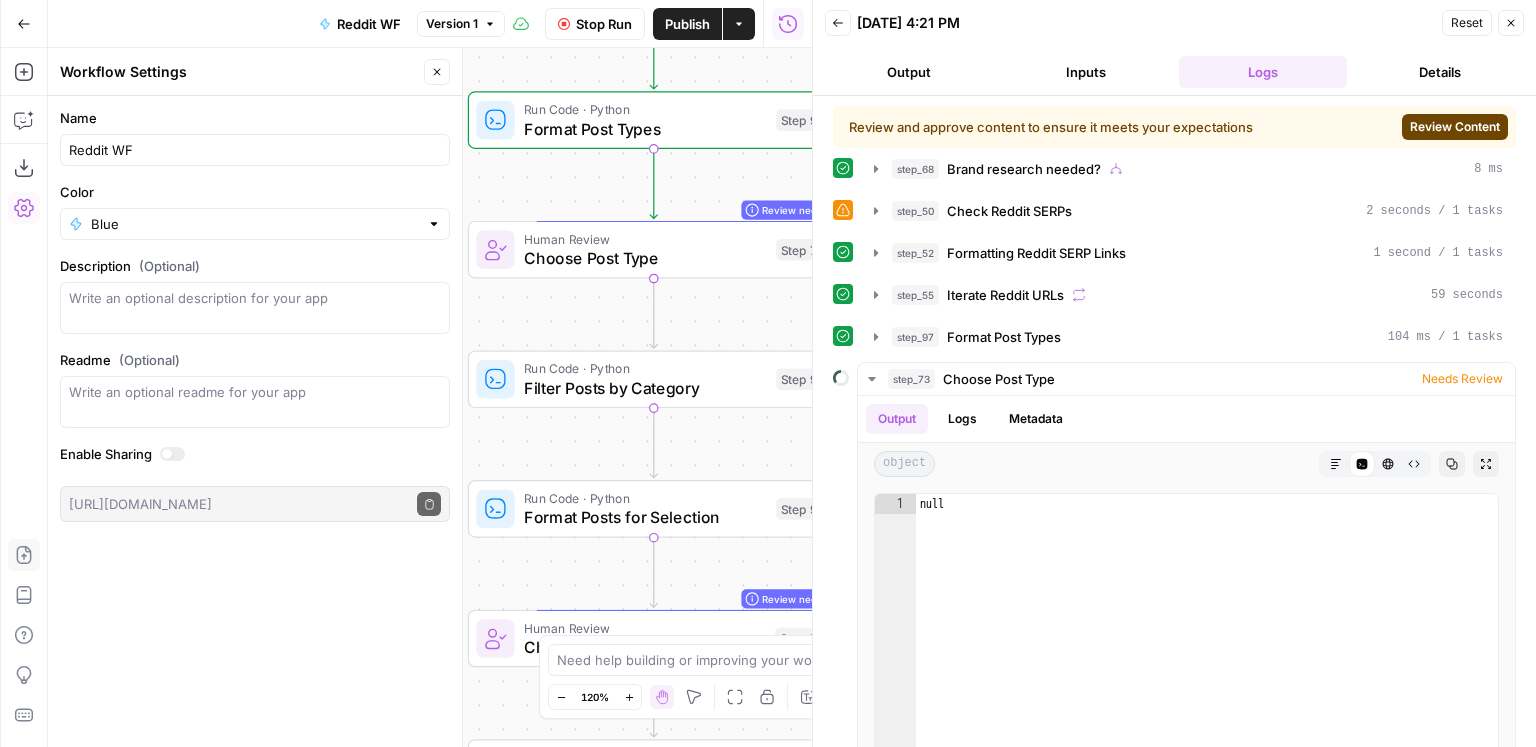 click on "Review Content" at bounding box center (1455, 127) 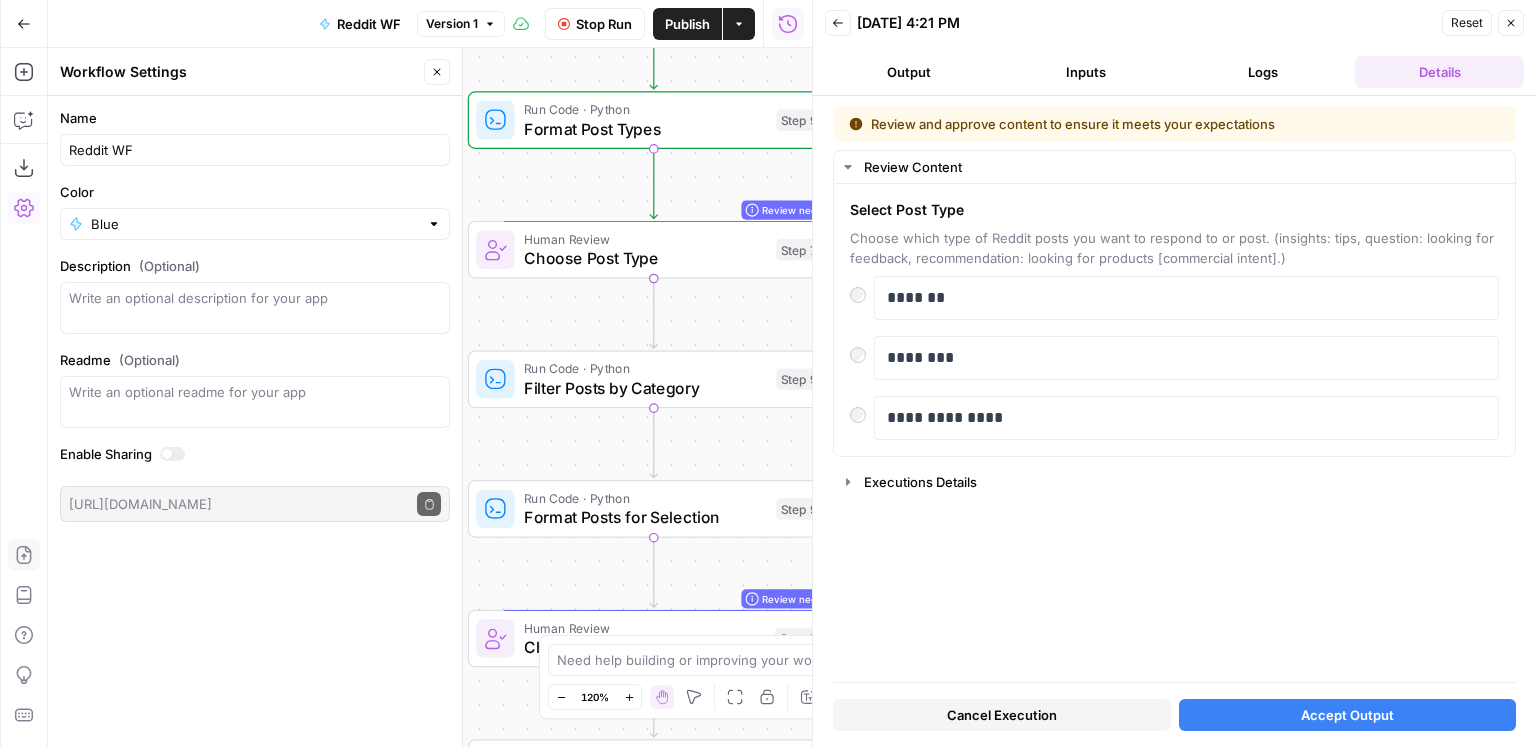 click on "Accept Output" at bounding box center (1348, 715) 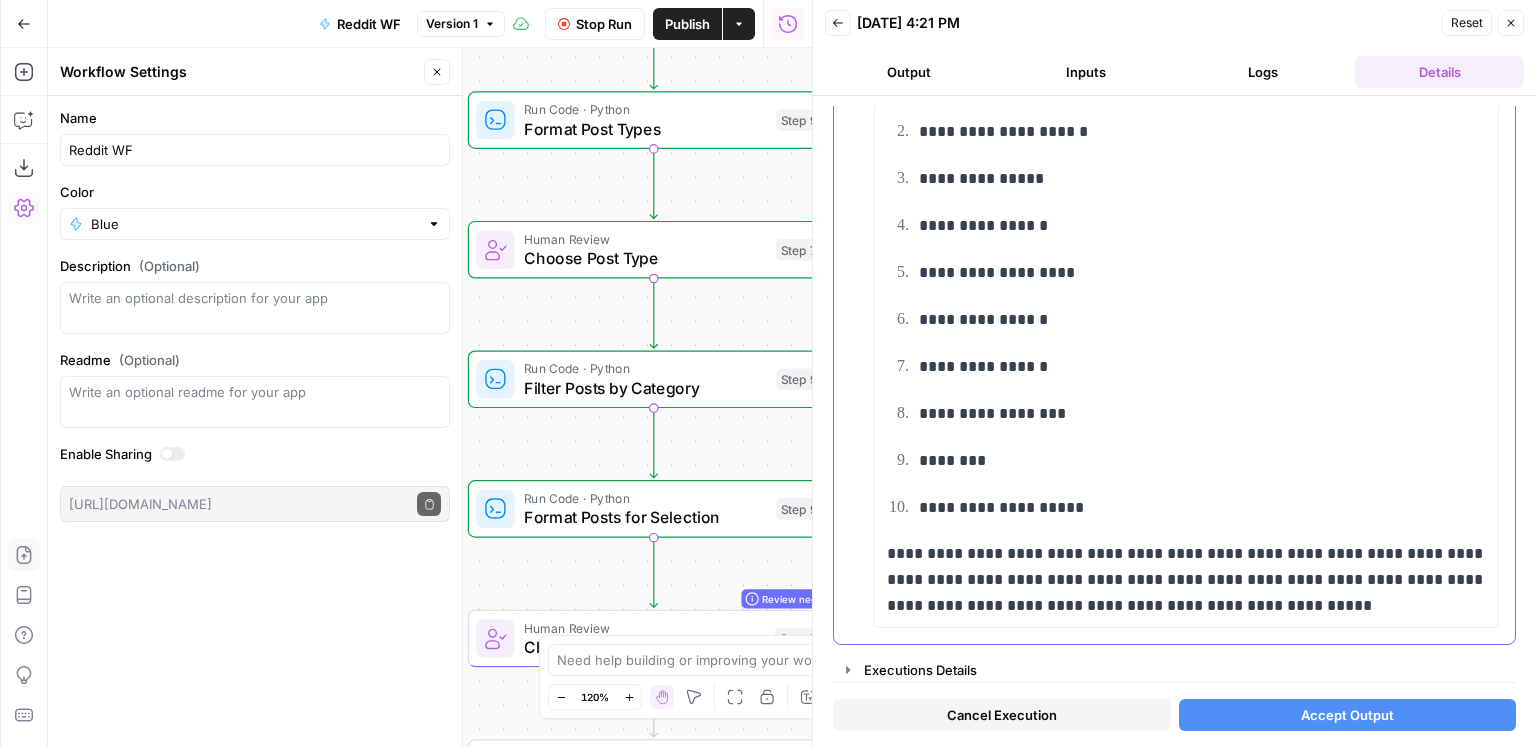 scroll, scrollTop: 0, scrollLeft: 0, axis: both 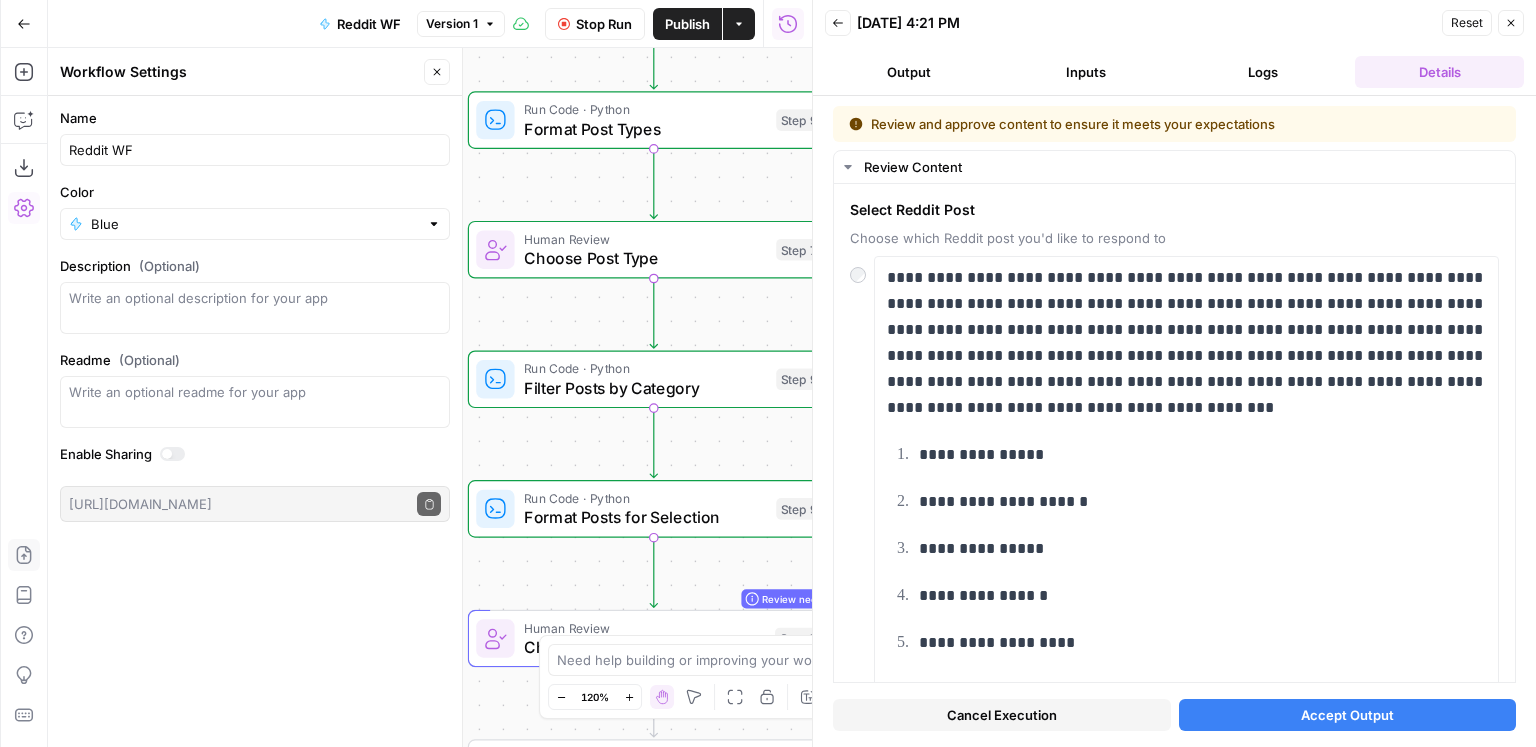 click on "Accept Output" at bounding box center [1347, 715] 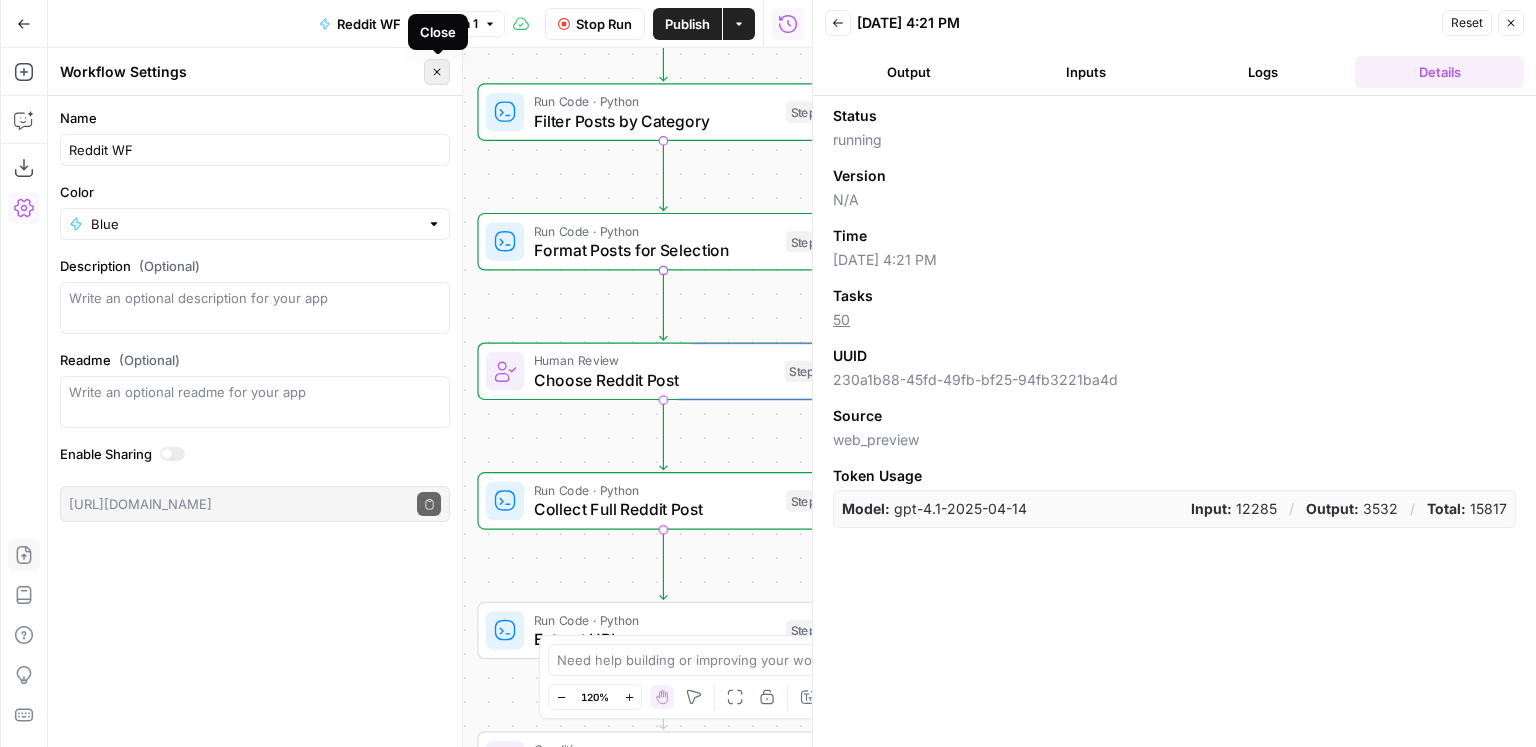 click 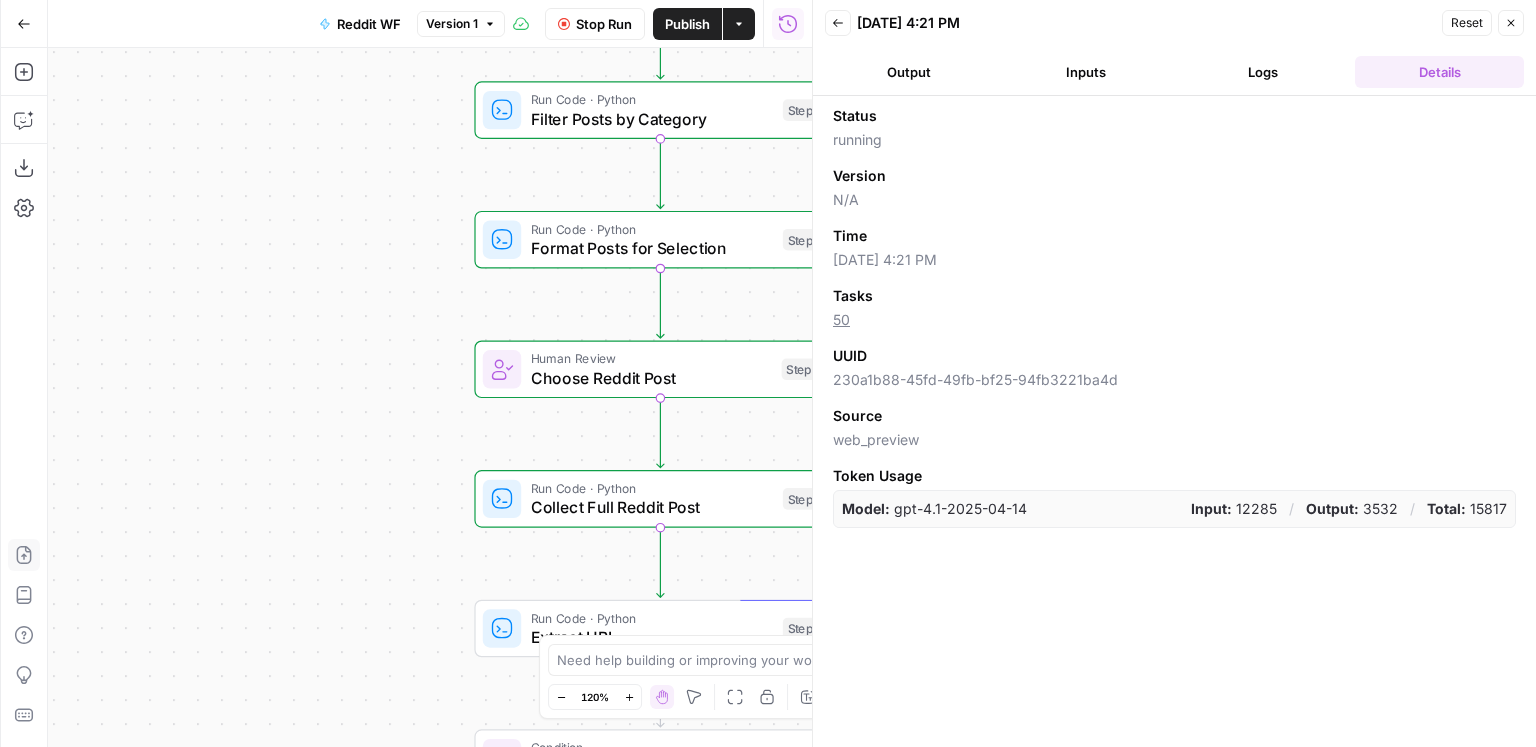 drag, startPoint x: 407, startPoint y: 279, endPoint x: 373, endPoint y: 240, distance: 51.739735 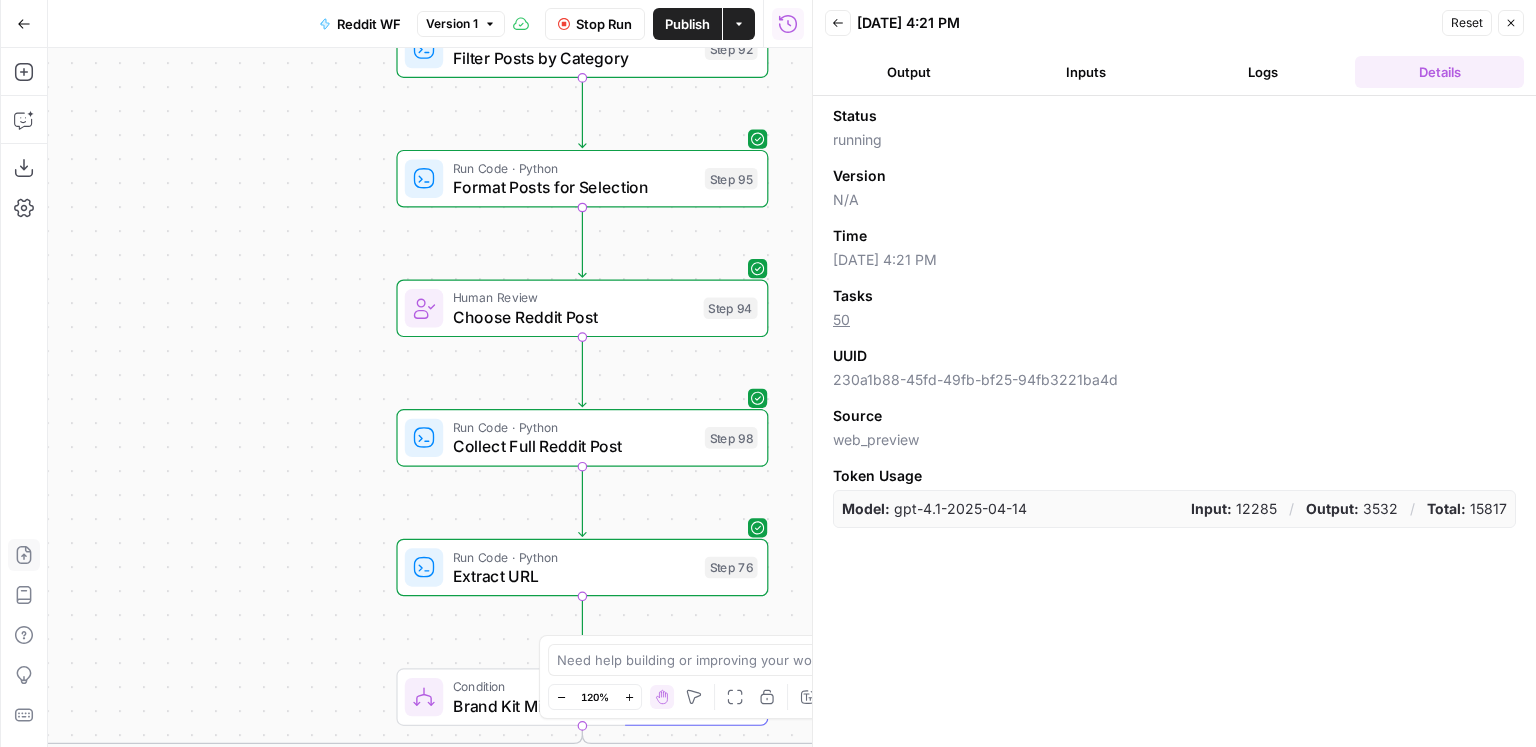 drag, startPoint x: 379, startPoint y: 282, endPoint x: 266, endPoint y: 182, distance: 150.894 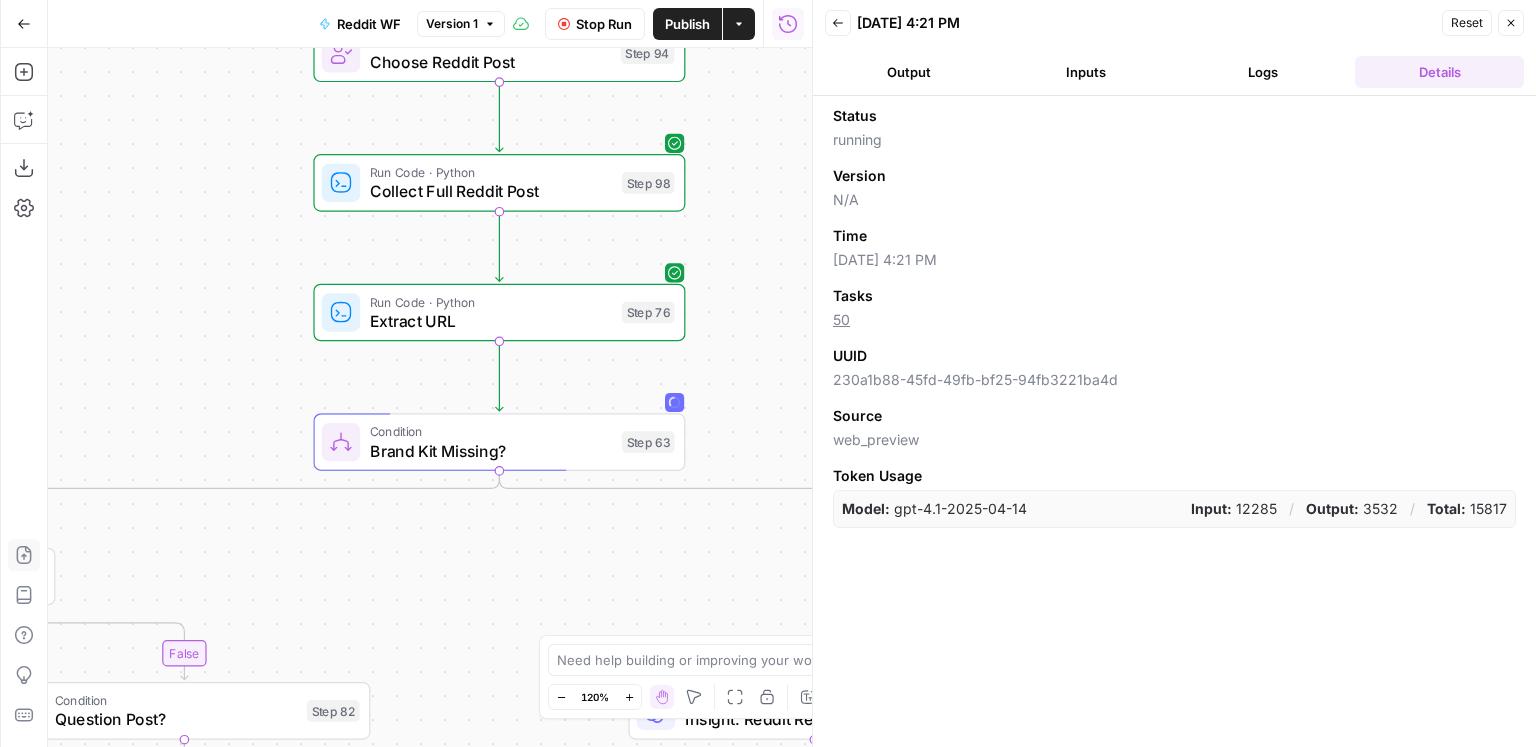 drag, startPoint x: 711, startPoint y: 520, endPoint x: 749, endPoint y: 284, distance: 239.03975 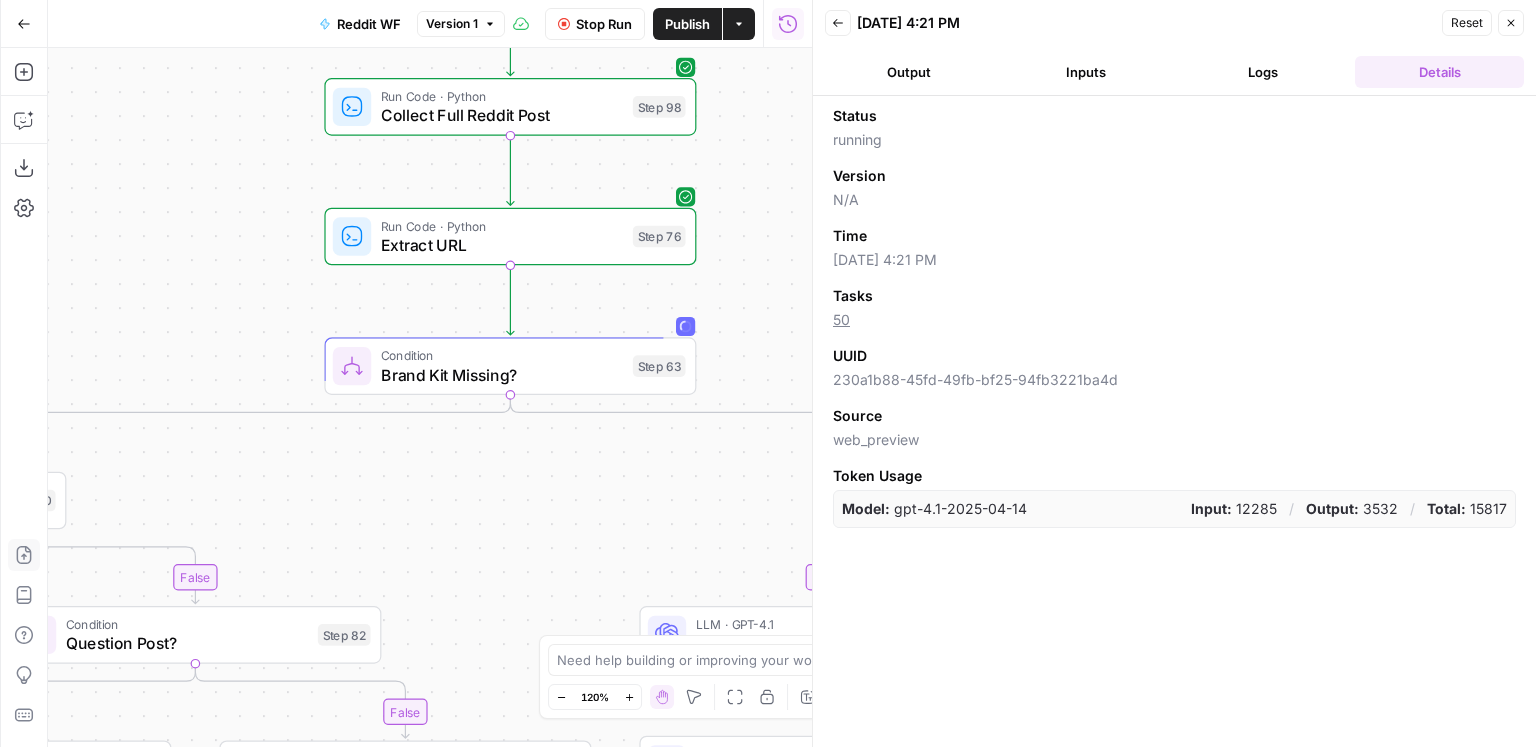 drag, startPoint x: 723, startPoint y: 333, endPoint x: 749, endPoint y: 150, distance: 184.83777 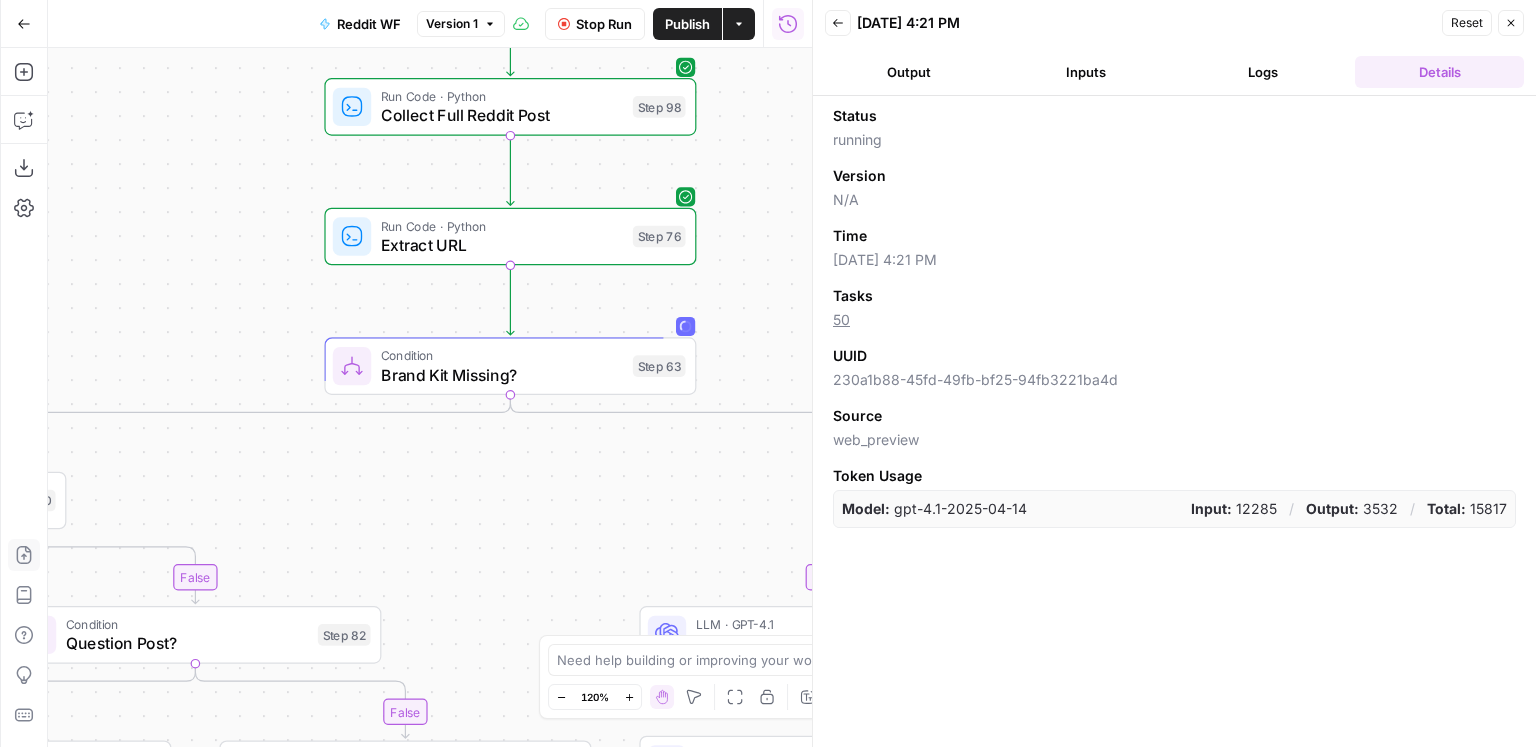 click on "true true false true false true false true false true false false Workflow Set Inputs Inputs Condition Brand research needed? Step 68 Web Page Scrape Web Page Content Scrape Step 69 LLM · GPT-4.1 Extract Brand Info Step 70 Google Search Check Reddit SERPs Step 50 Run Code · Python Formatting Reddit SERP Links Step 52 Loop Iteration Iterate Reddit URLs Step 55 Run Code · Python Scraping the Reddit Post + Comments Step 91 LLM · GPT-4.1 Analyze r/posts + categorize post type Step 90 Complete Run Code · Python Format Post Types Step 97 Human Review Choose Post Type Step 73 Run Code · Python Filter Posts by Category Step 92 Run Code · Python Format Posts for Selection Step 95 Human Review Choose Reddit Post Step 94 Run Code · Python Collect Full Reddit Post Step 98 Run Code · Python Extract URL Step 76 Condition Brand Kit Missing? Step 63 Condition Insight Post? Step 100 LLM · GPT-4.1 Insights: Reddit Responses Step 78 LLM · GPT-4.1 Rewrite Insights Post Step 89 Write Liquid Text Step 109 Condition End" at bounding box center [430, 397] 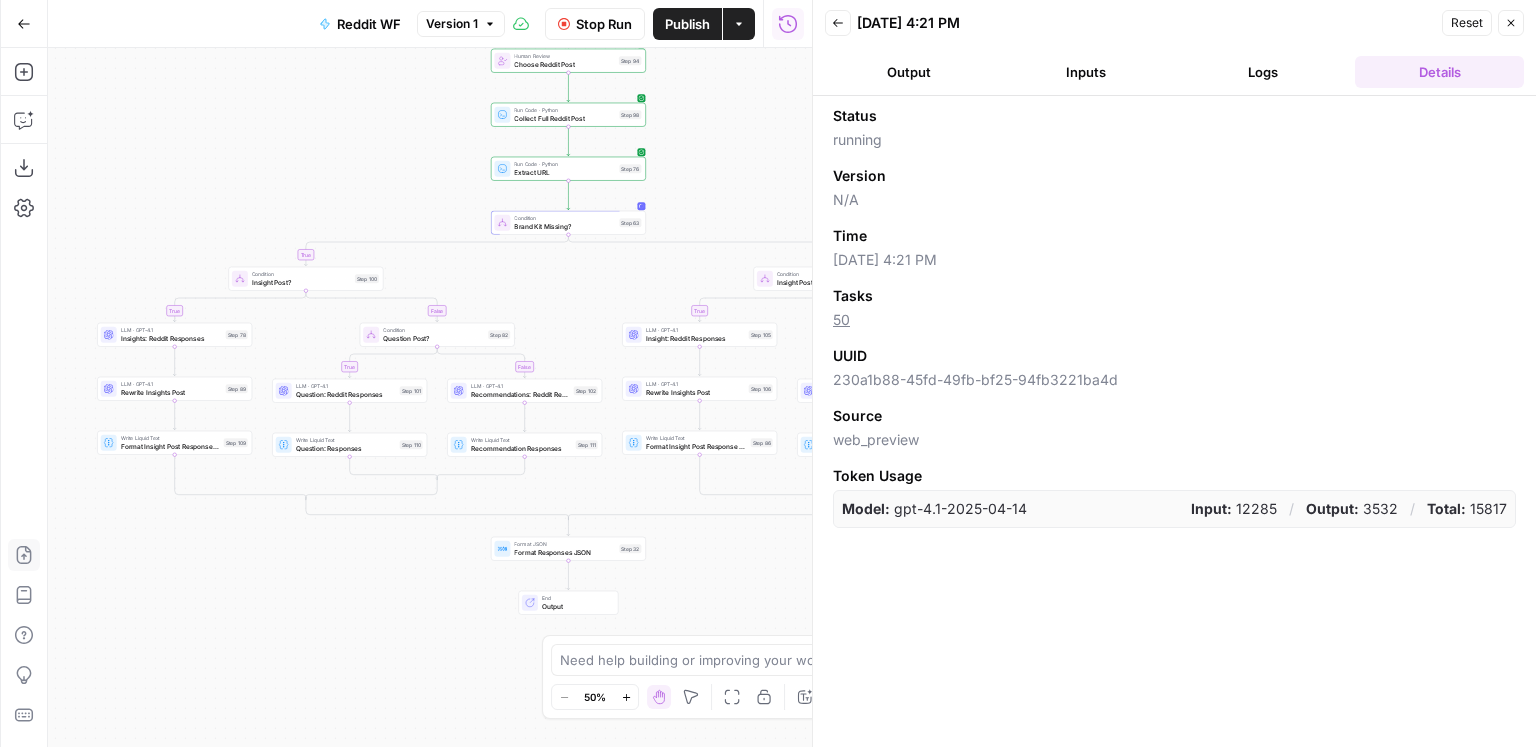 drag, startPoint x: 511, startPoint y: 401, endPoint x: 469, endPoint y: 583, distance: 186.7833 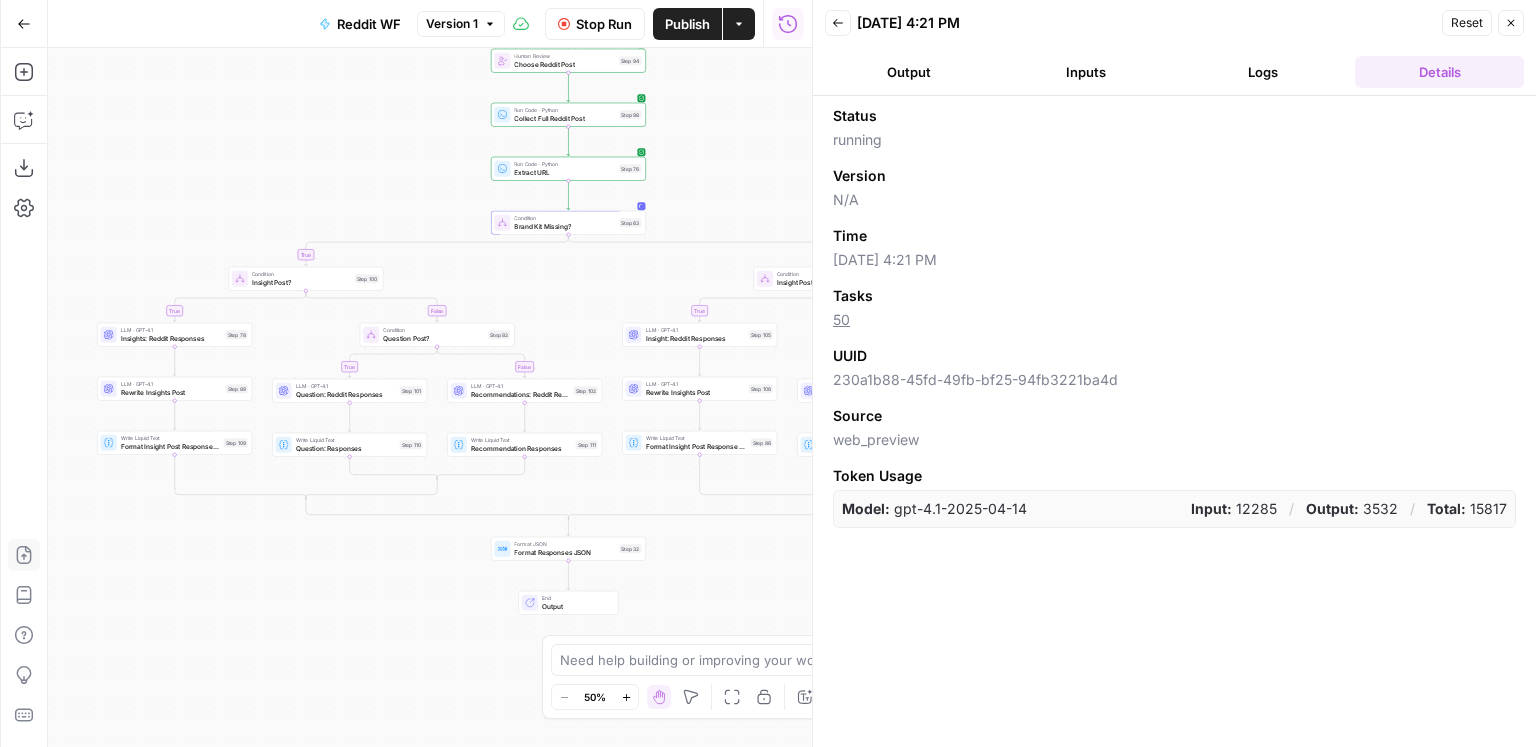 click on "true true false true false true false true false true false false Workflow Set Inputs Inputs Condition Brand research needed? Step 68 Web Page Scrape Web Page Content Scrape Step 69 LLM · GPT-4.1 Extract Brand Info Step 70 Google Search Check Reddit SERPs Step 50 Run Code · Python Formatting Reddit SERP Links Step 52 Loop Iteration Iterate Reddit URLs Step 55 Run Code · Python Scraping the Reddit Post + Comments Step 91 LLM · GPT-4.1 Analyze r/posts + categorize post type Step 90 Complete Run Code · Python Format Post Types Step 97 Human Review Choose Post Type Step 73 Run Code · Python Filter Posts by Category Step 92 Run Code · Python Format Posts for Selection Step 95 Human Review Choose Reddit Post Step 94 Run Code · Python Collect Full Reddit Post Step 98 Run Code · Python Extract URL Step 76 Condition Brand Kit Missing? Step 63 Condition Insight Post? Step 100 LLM · GPT-4.1 Insights: Reddit Responses Step 78 LLM · GPT-4.1 Rewrite Insights Post Step 89 Write Liquid Text Step 109 Condition End" at bounding box center [430, 397] 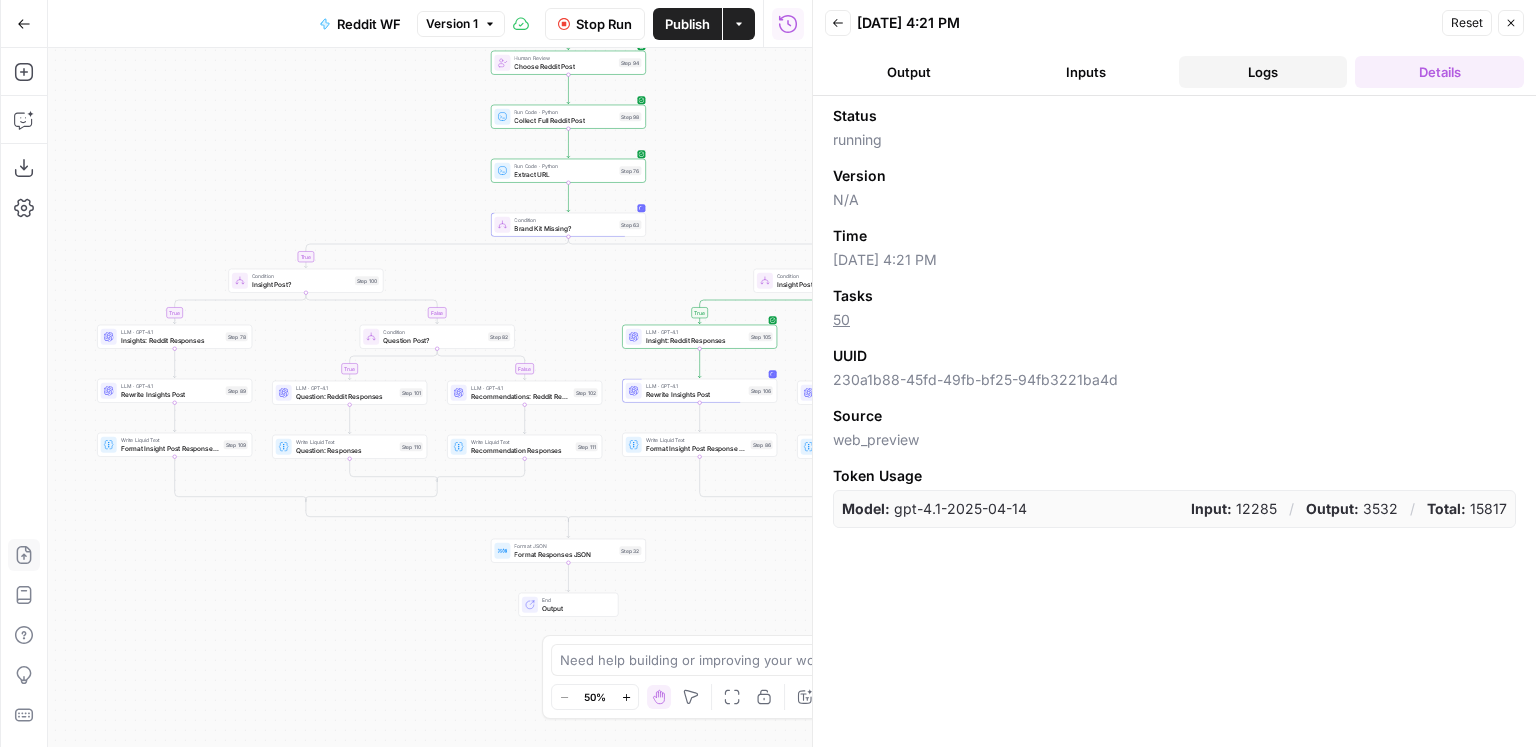 drag, startPoint x: 1240, startPoint y: 93, endPoint x: 1247, endPoint y: 85, distance: 10.630146 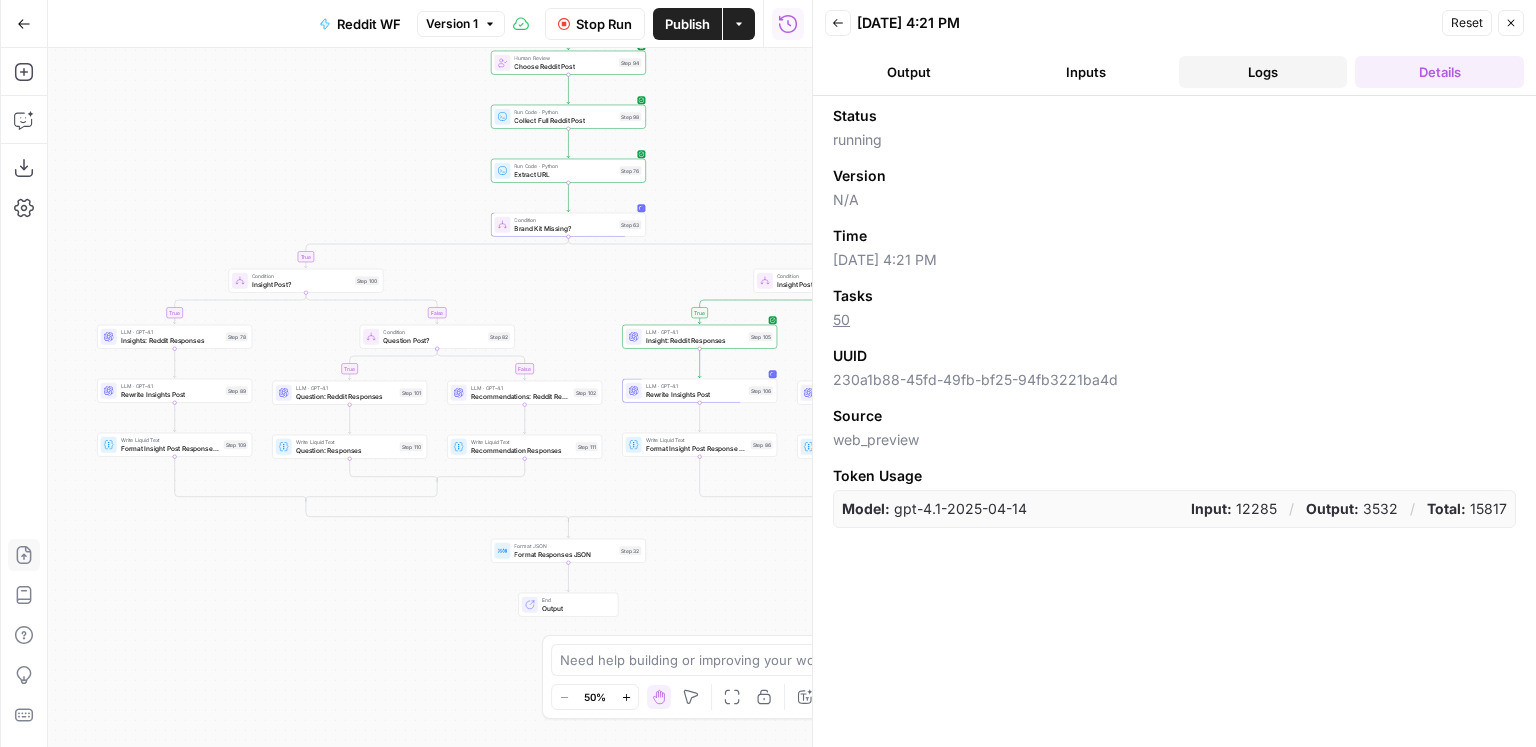 click on "Back 07/03/25 at 4:21 PM Reset Close Output Inputs Logs Details" at bounding box center (1174, 48) 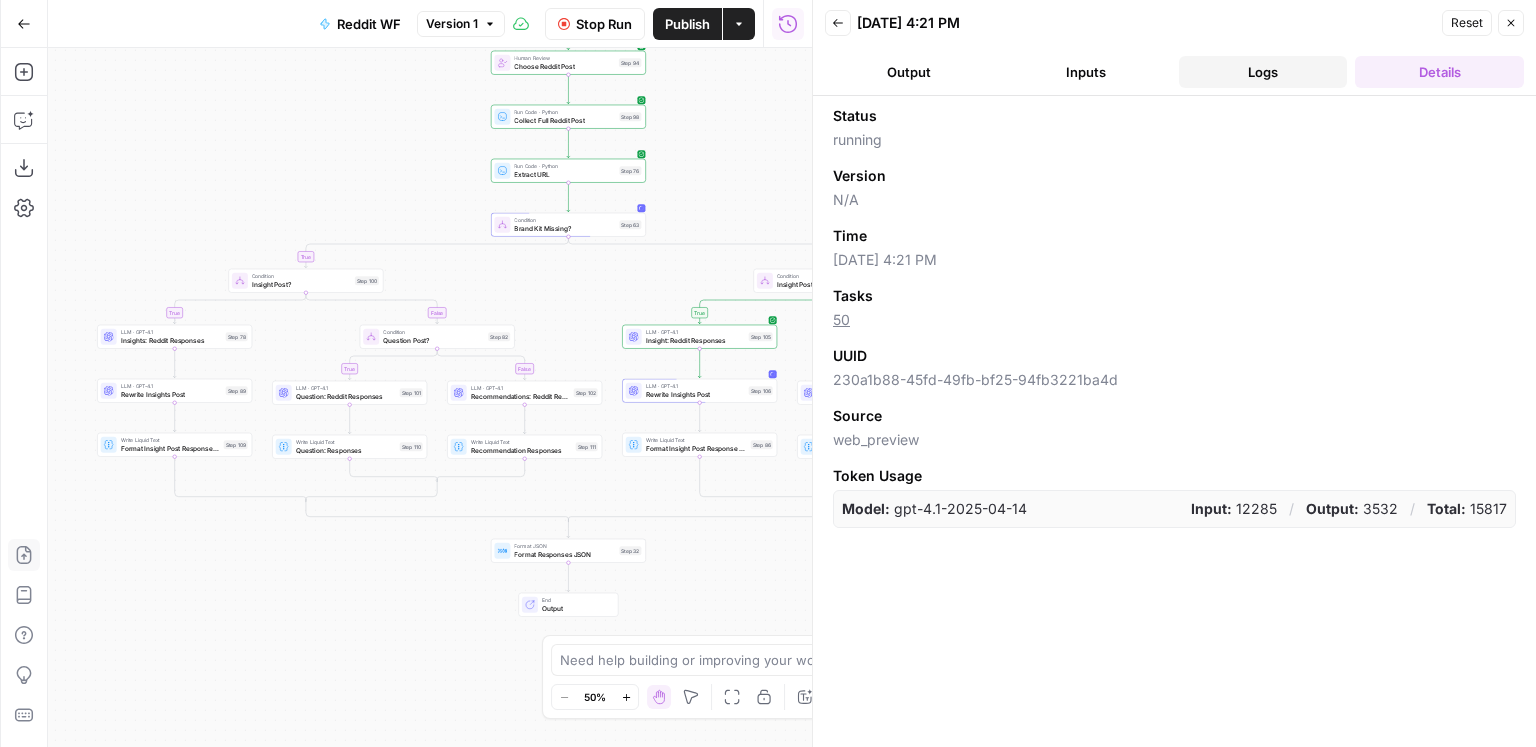 click on "Logs" at bounding box center (1263, 72) 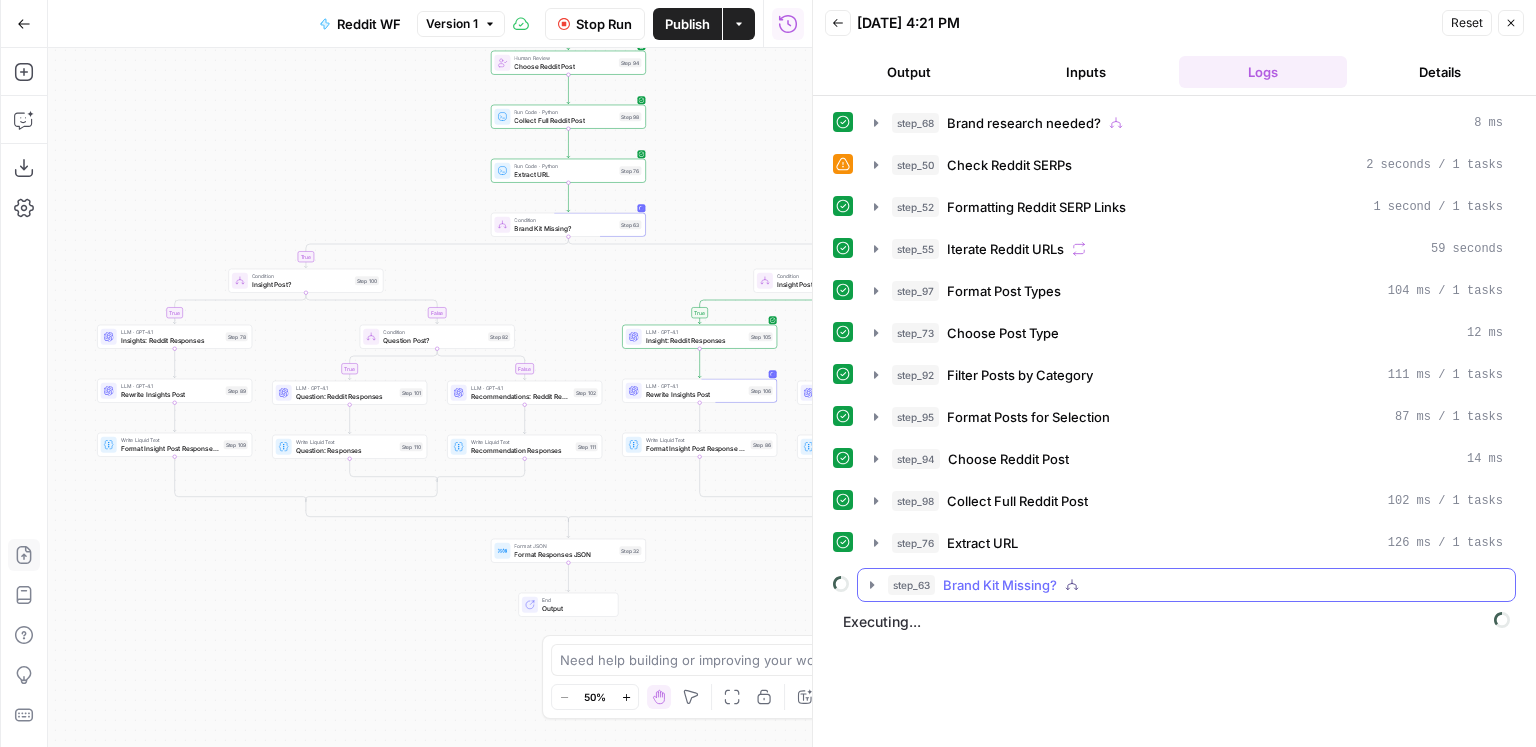 click on "Brand Kit Missing?" at bounding box center (1000, 585) 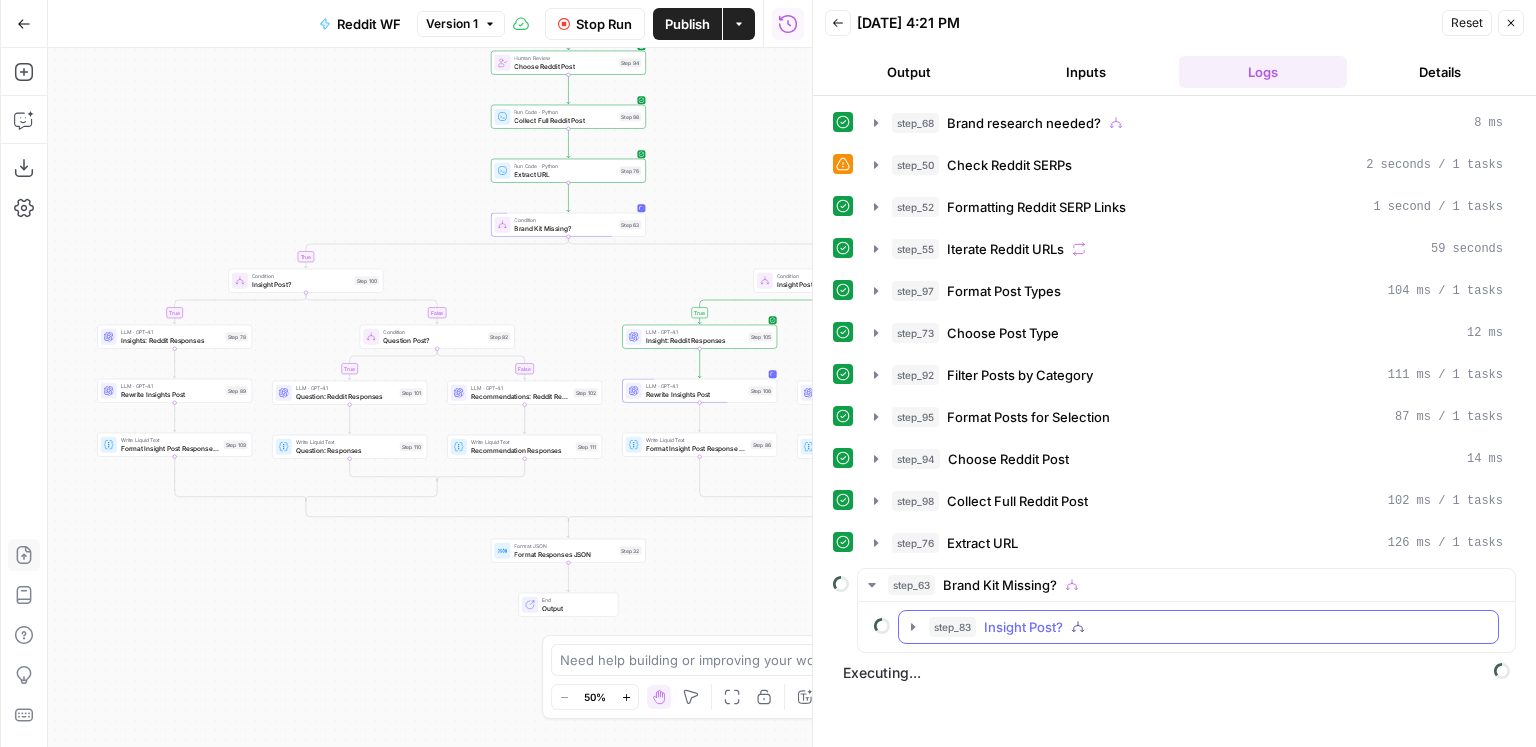 click on "Insight Post?" at bounding box center [1023, 627] 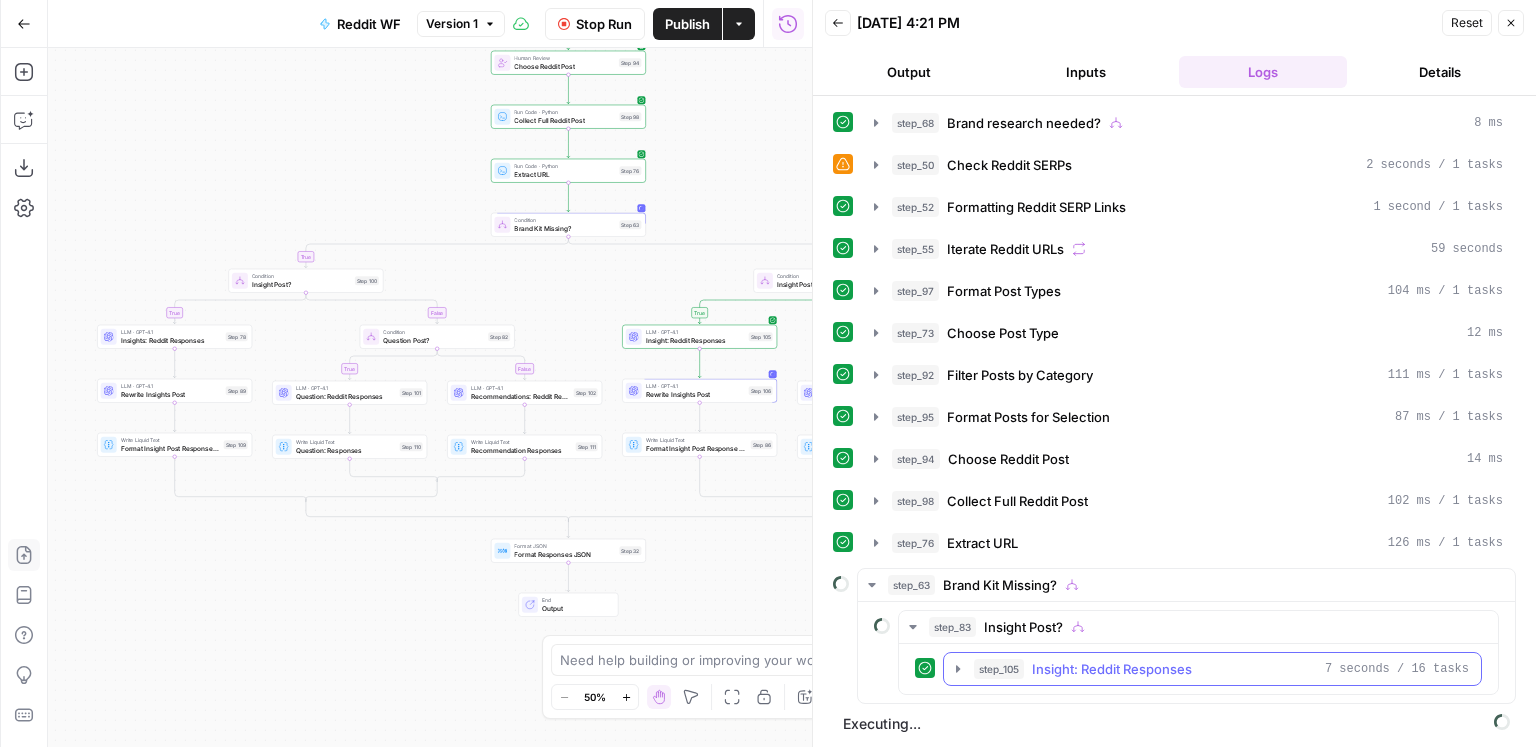 click on "Insight: Reddit Responses" at bounding box center [1112, 669] 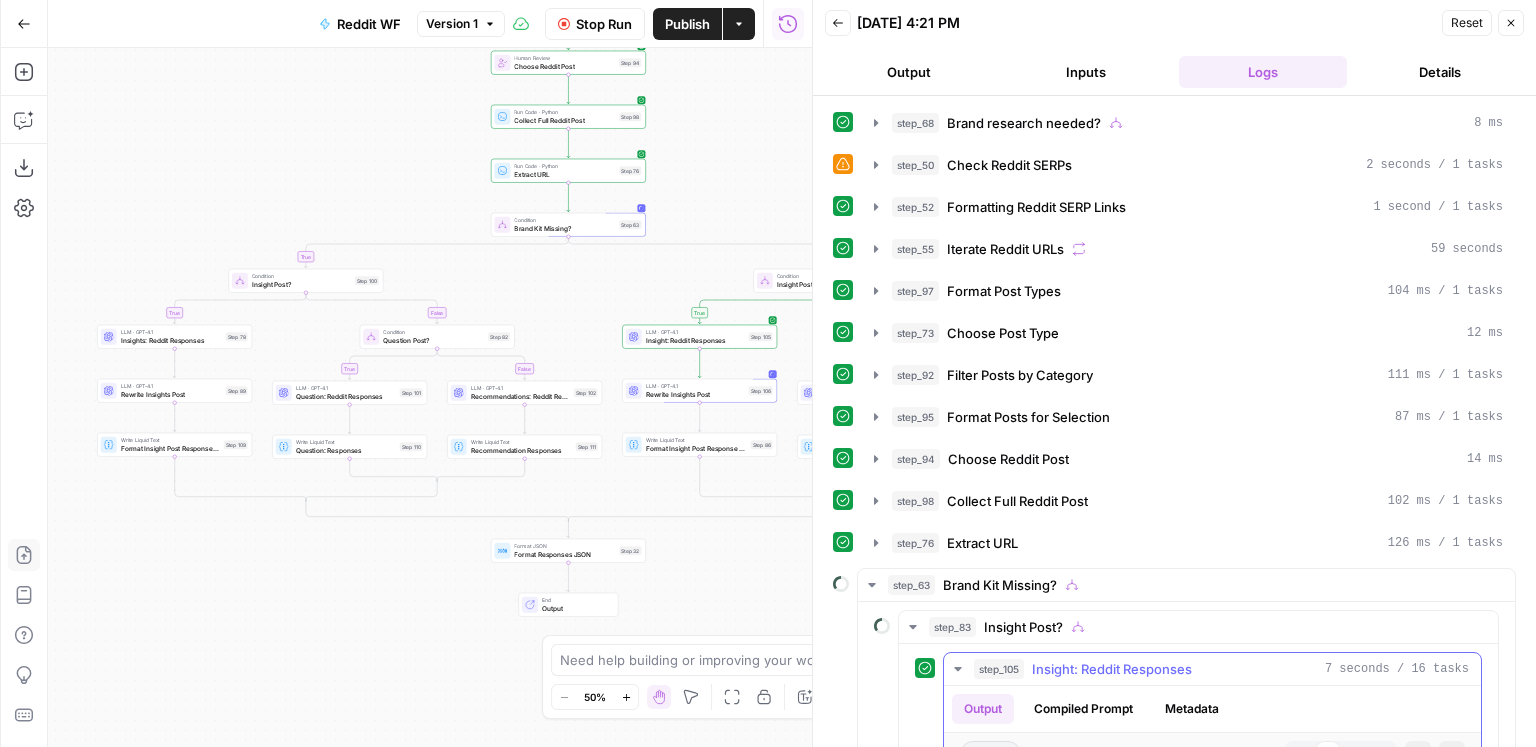 scroll, scrollTop: 224, scrollLeft: 0, axis: vertical 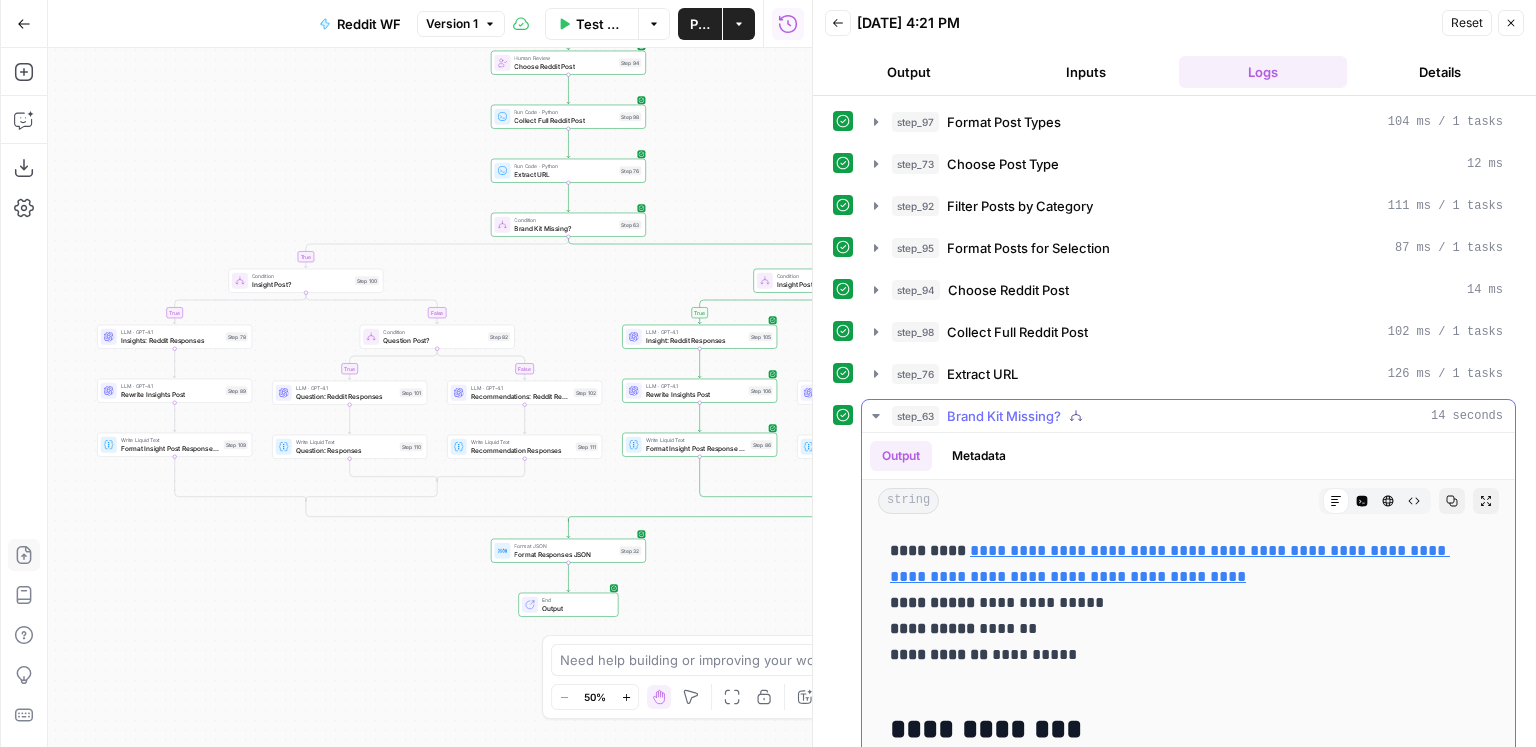 click on "Brand Kit Missing?" at bounding box center [1004, 416] 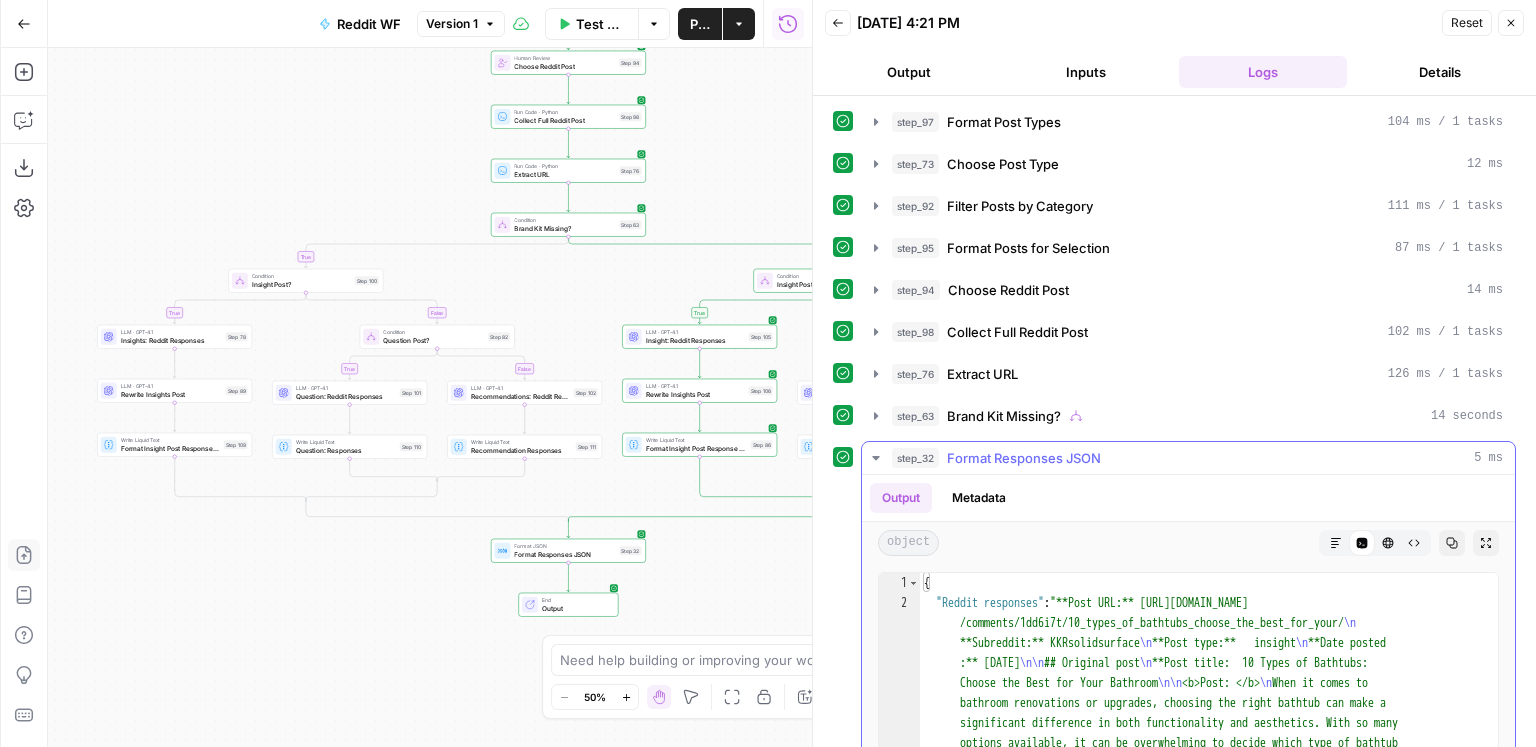 click on "Output Metadata" at bounding box center (1188, 498) 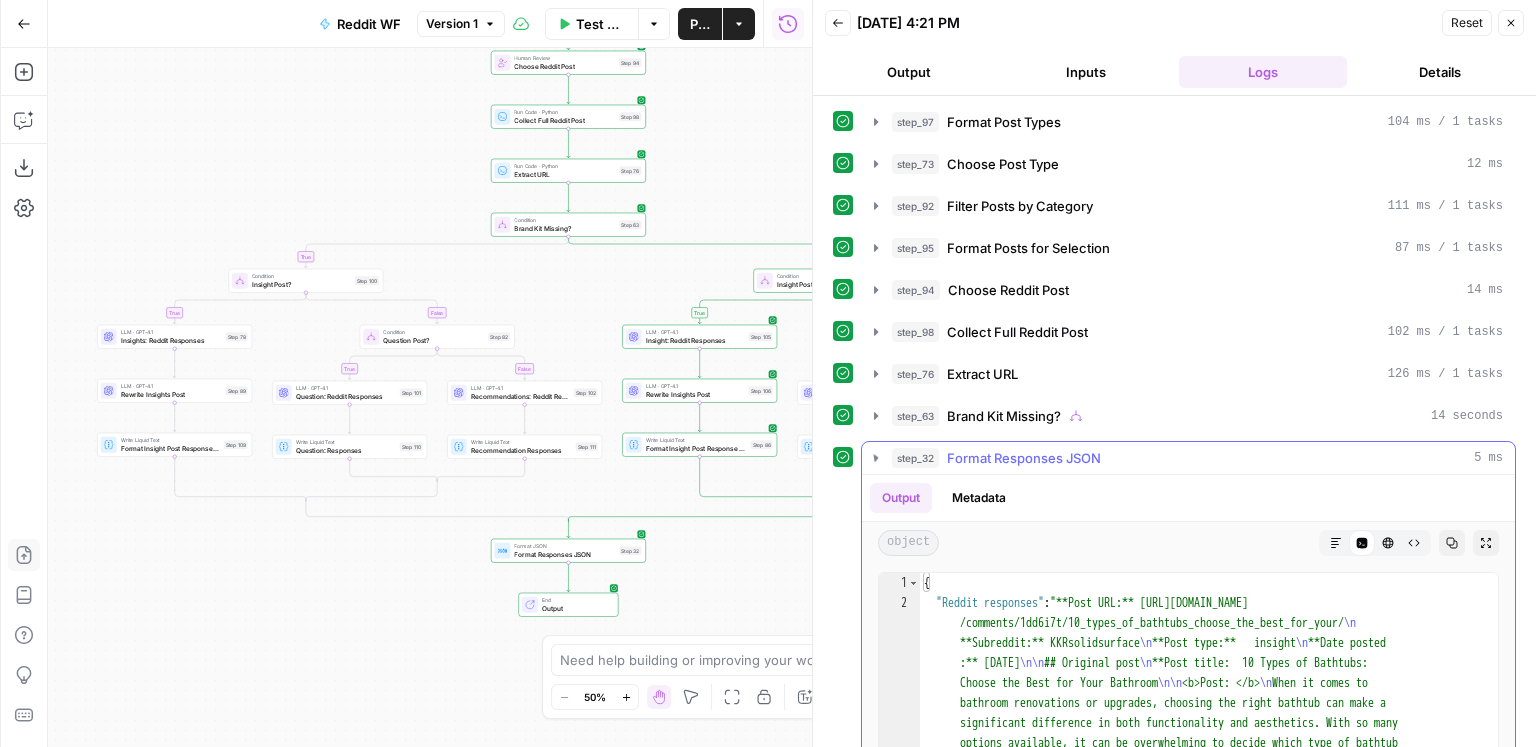 scroll, scrollTop: 0, scrollLeft: 0, axis: both 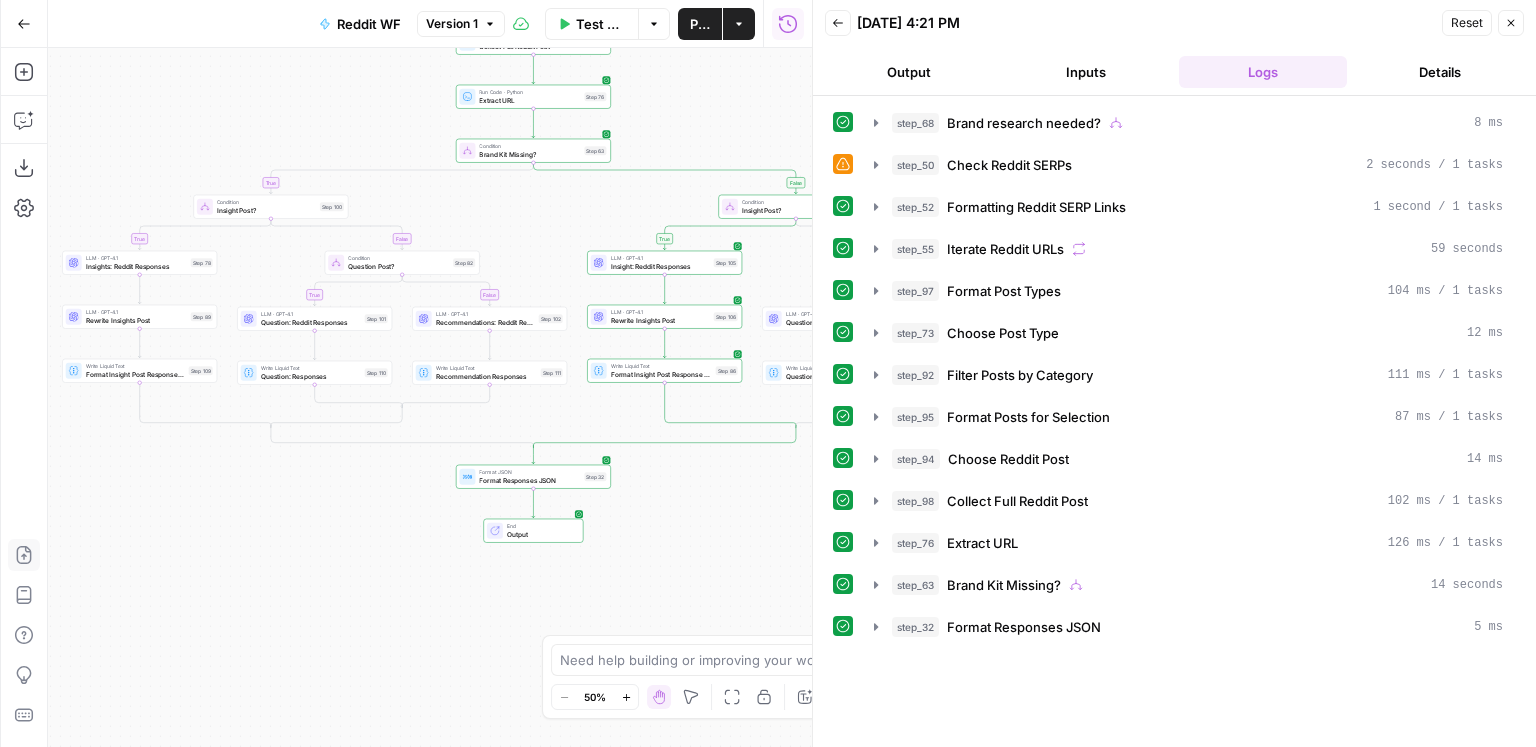 drag, startPoint x: 414, startPoint y: 503, endPoint x: 737, endPoint y: 464, distance: 325.34598 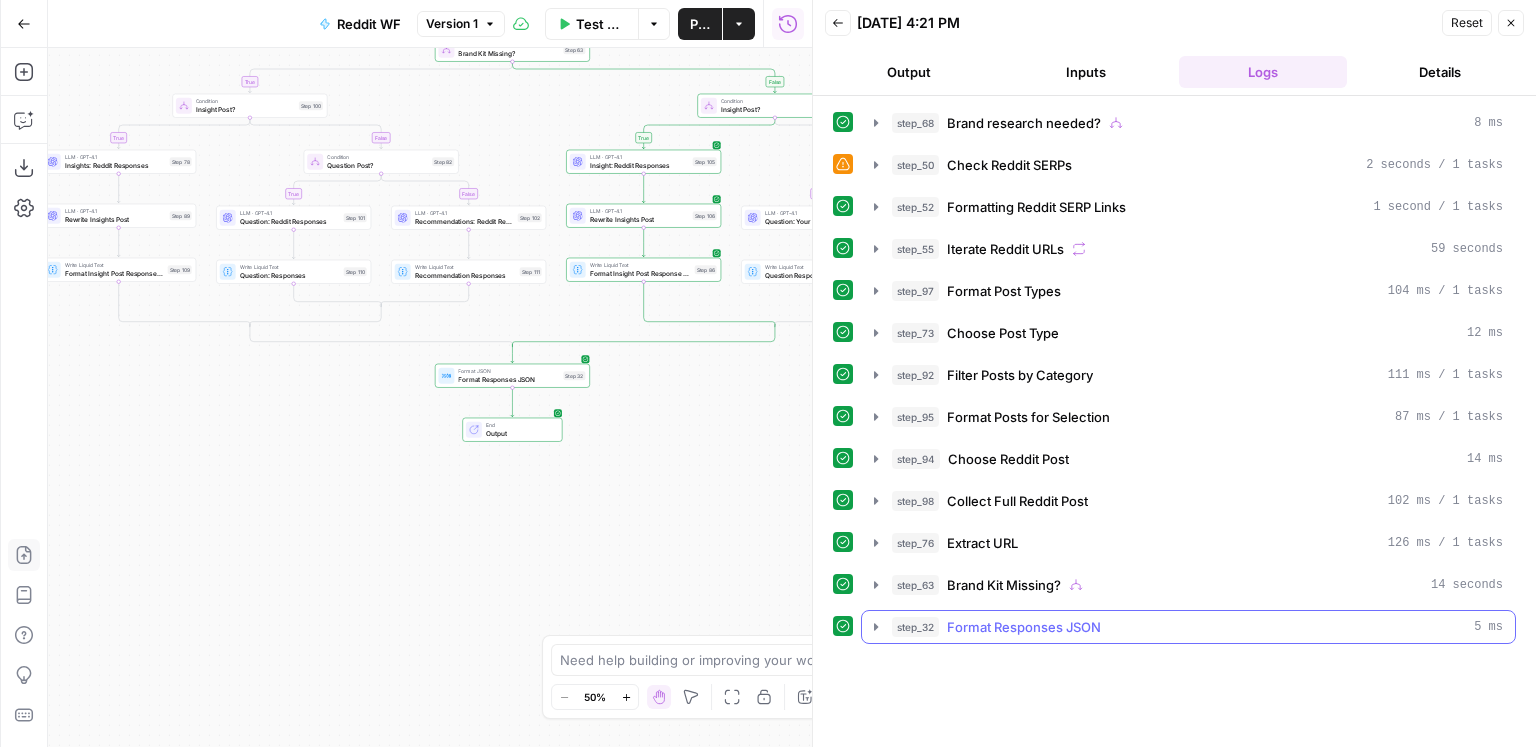 click on "Format Responses JSON" at bounding box center (1024, 627) 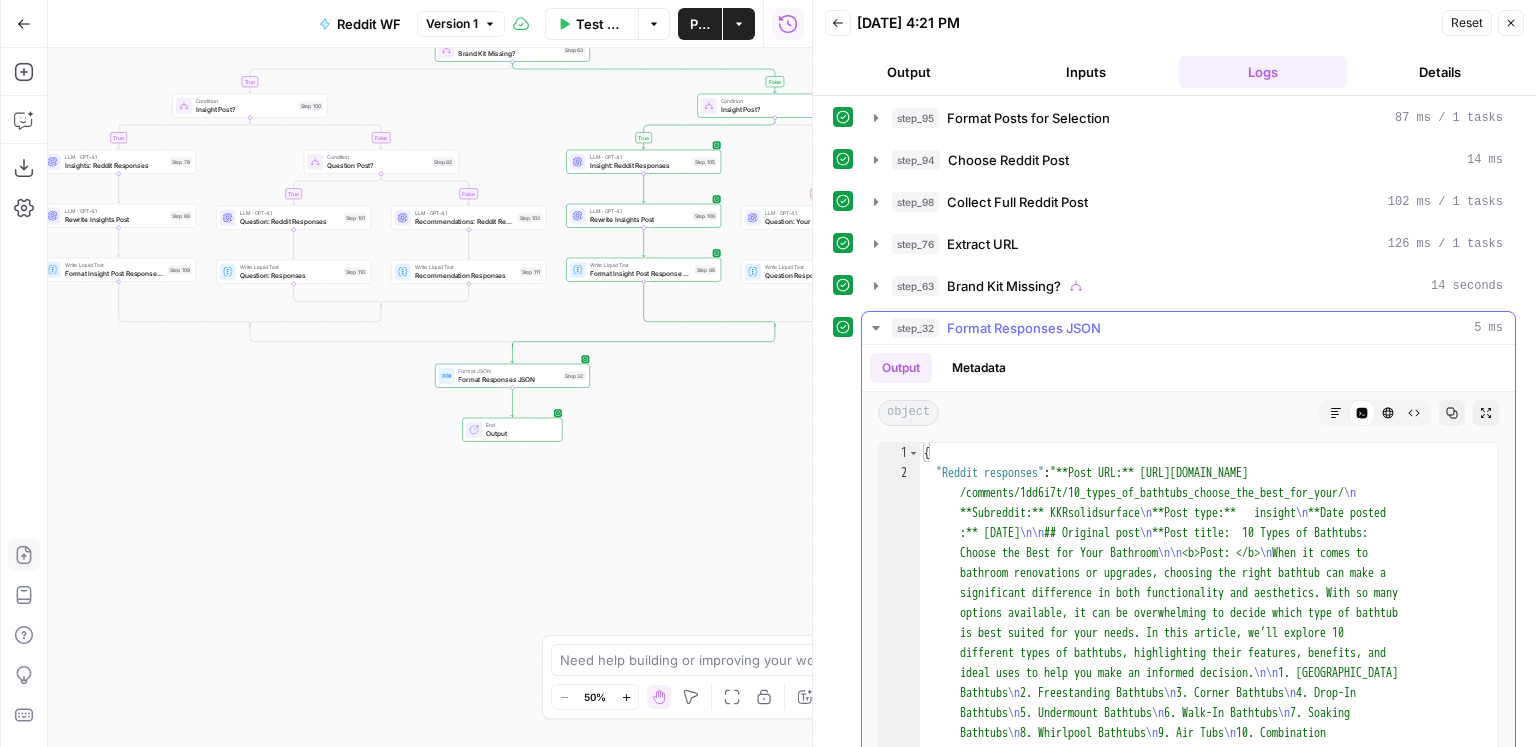 scroll, scrollTop: 318, scrollLeft: 0, axis: vertical 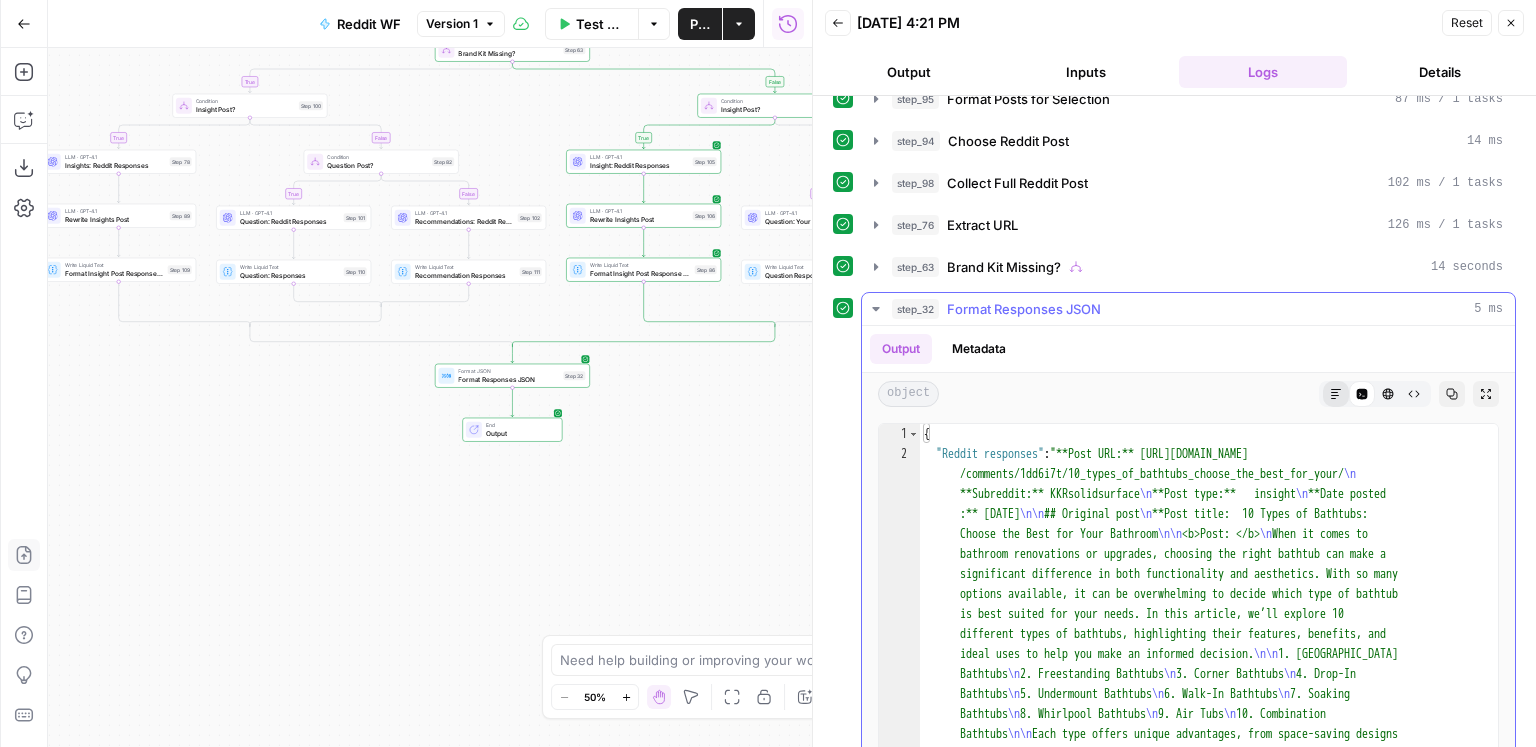 click 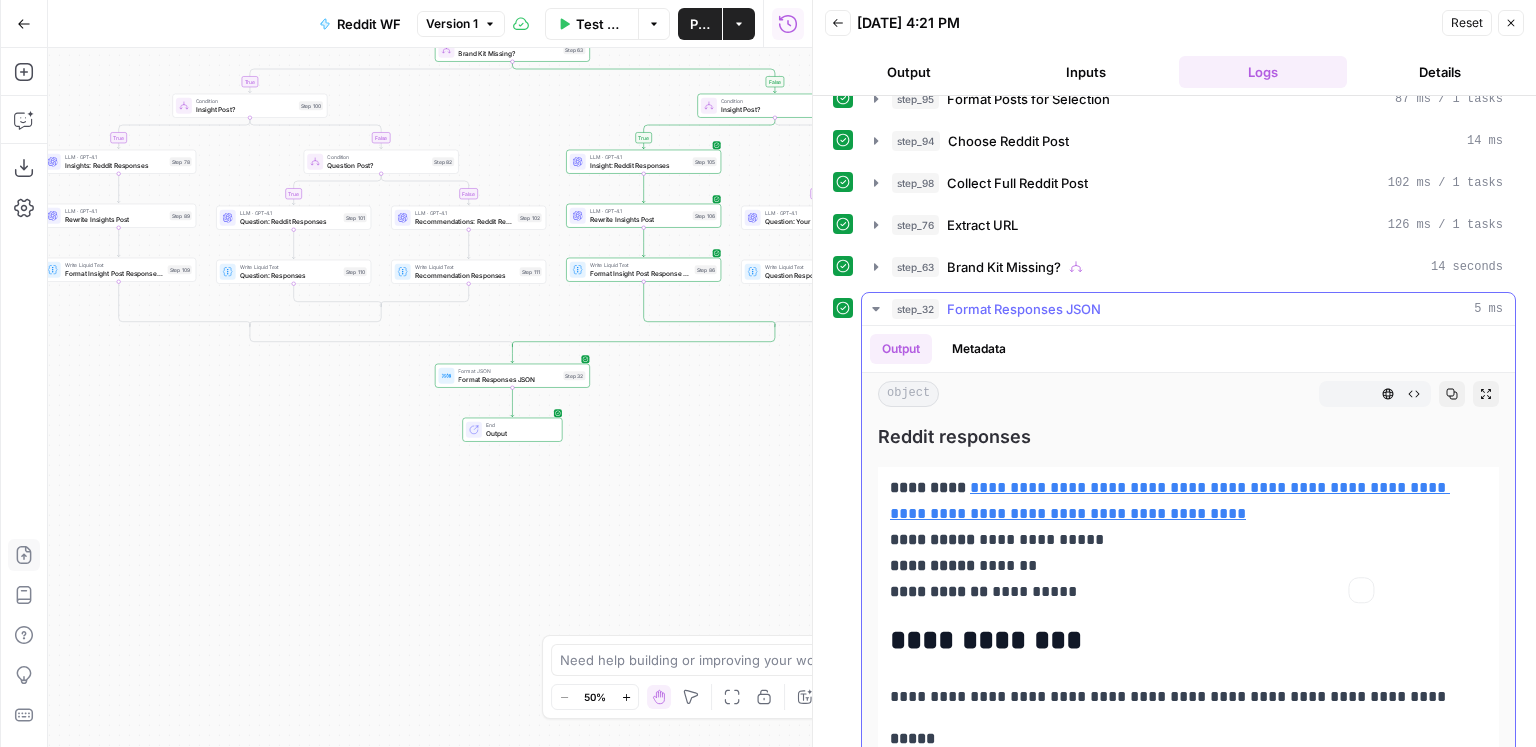 scroll, scrollTop: 318, scrollLeft: 0, axis: vertical 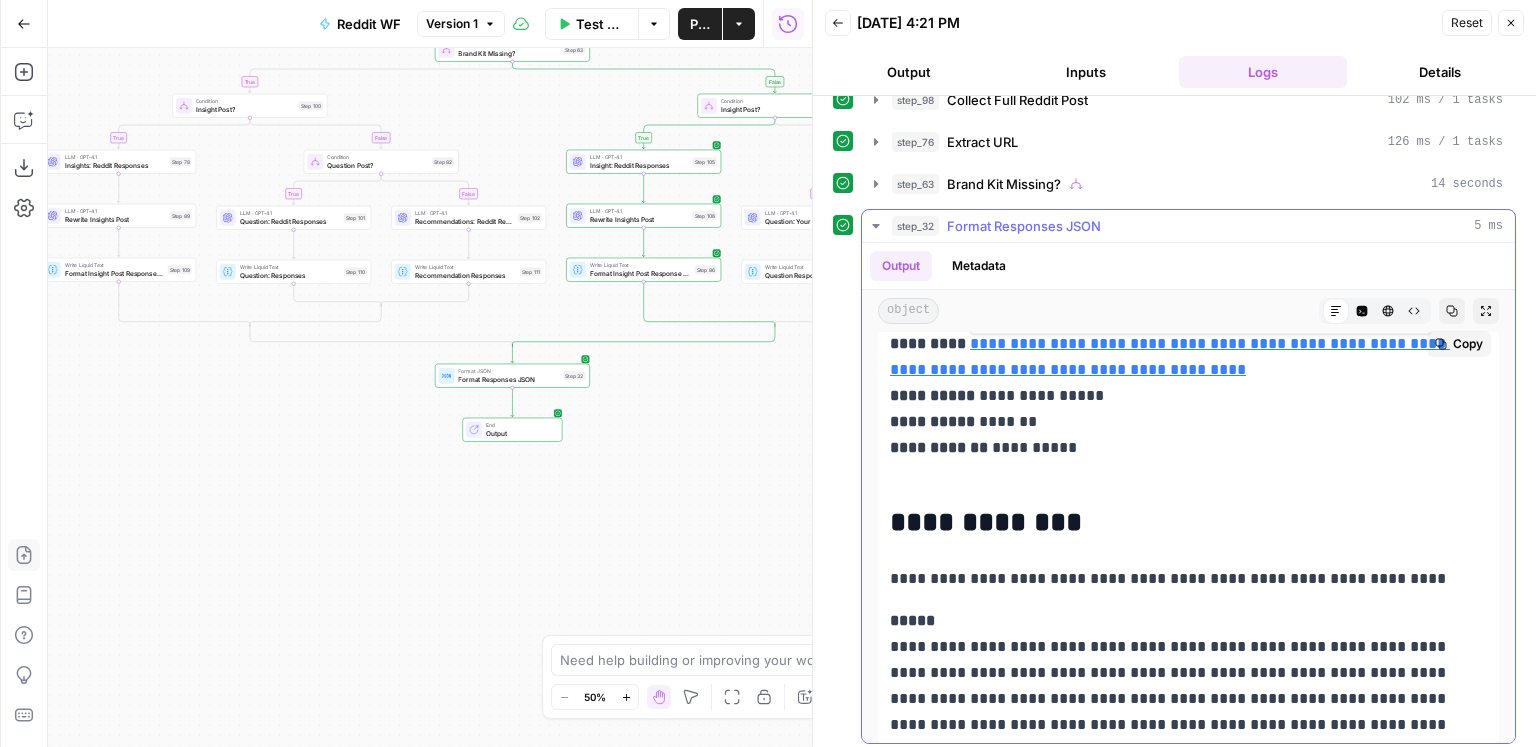 click on "**********" at bounding box center (1170, 356) 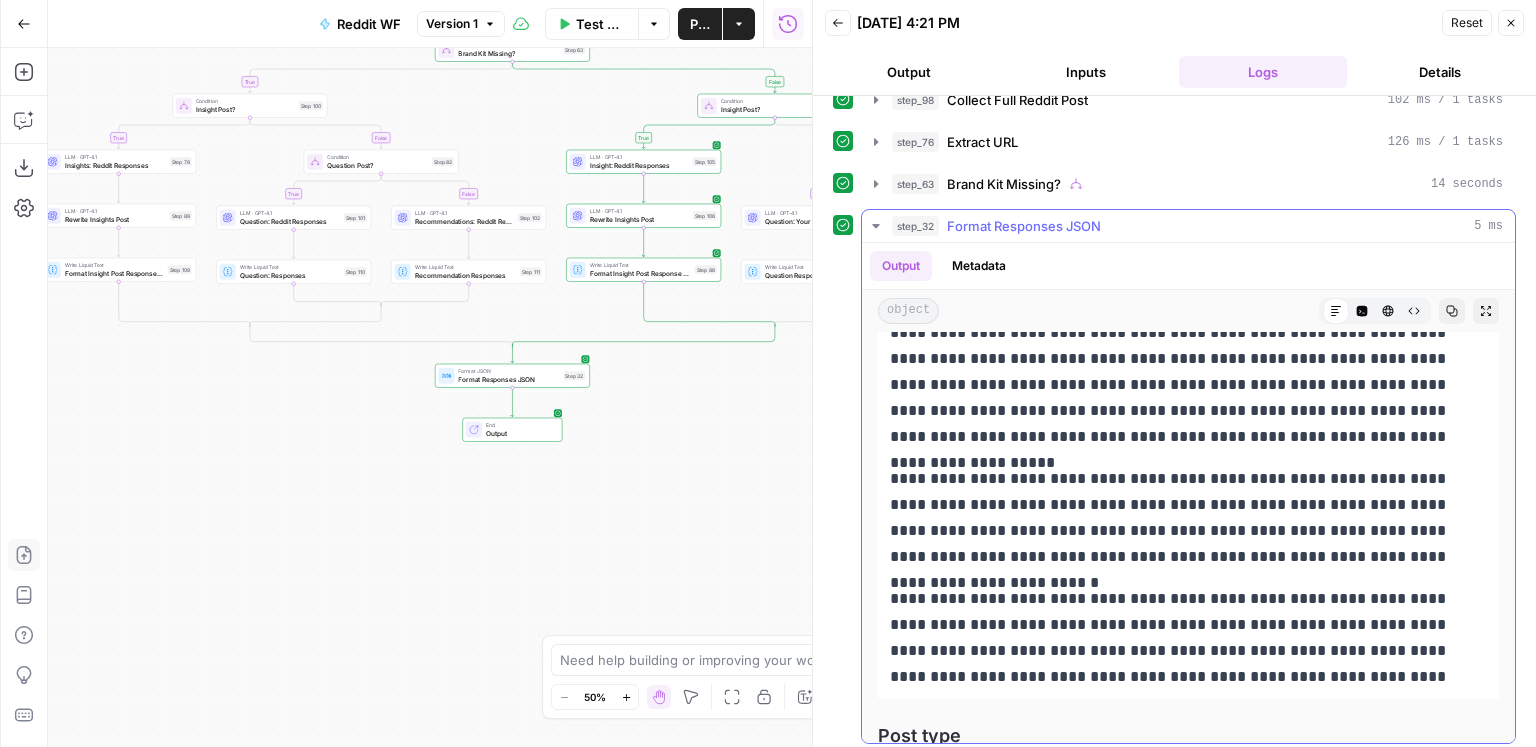 scroll, scrollTop: 2599, scrollLeft: 0, axis: vertical 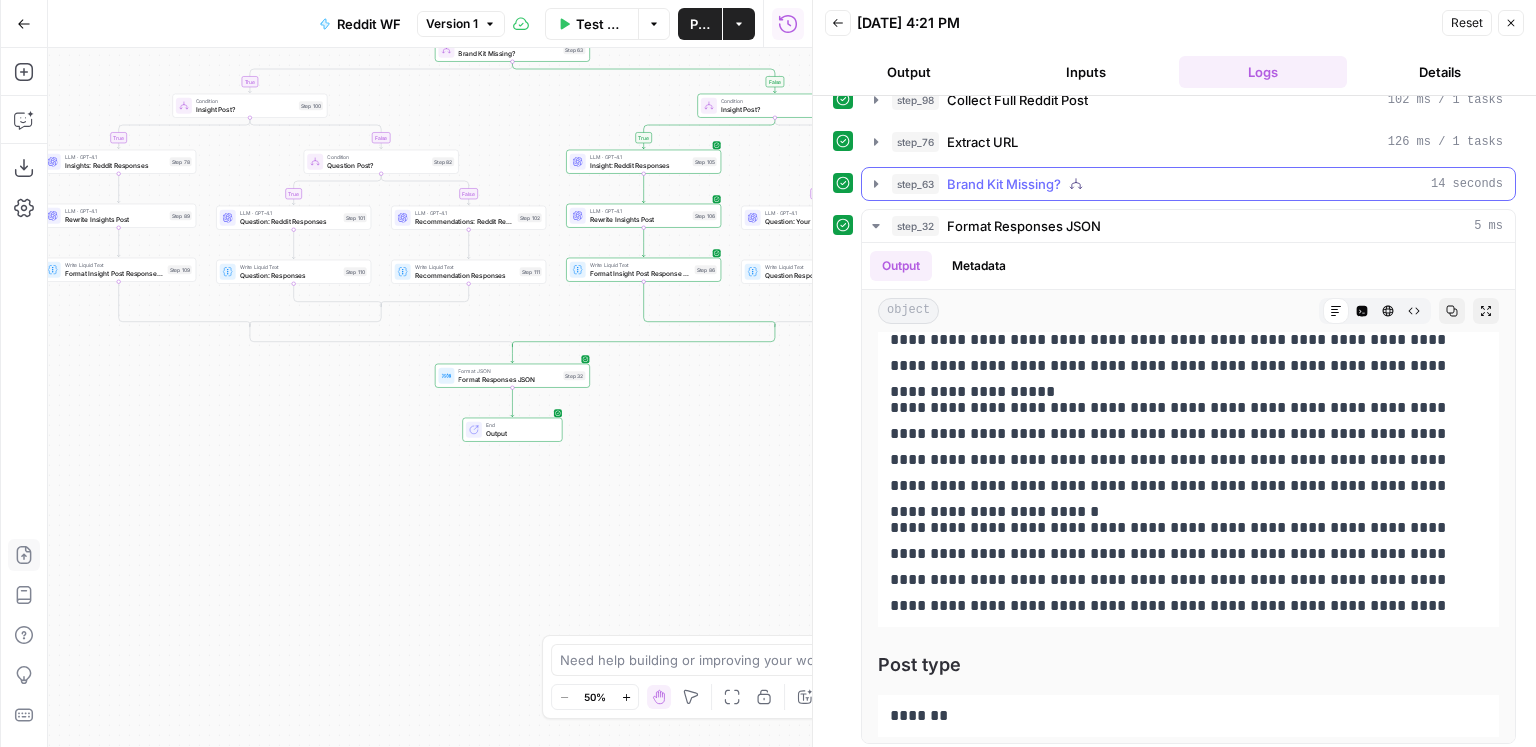 click on "step_63 Brand Kit Missing? 14 seconds" at bounding box center (1197, 184) 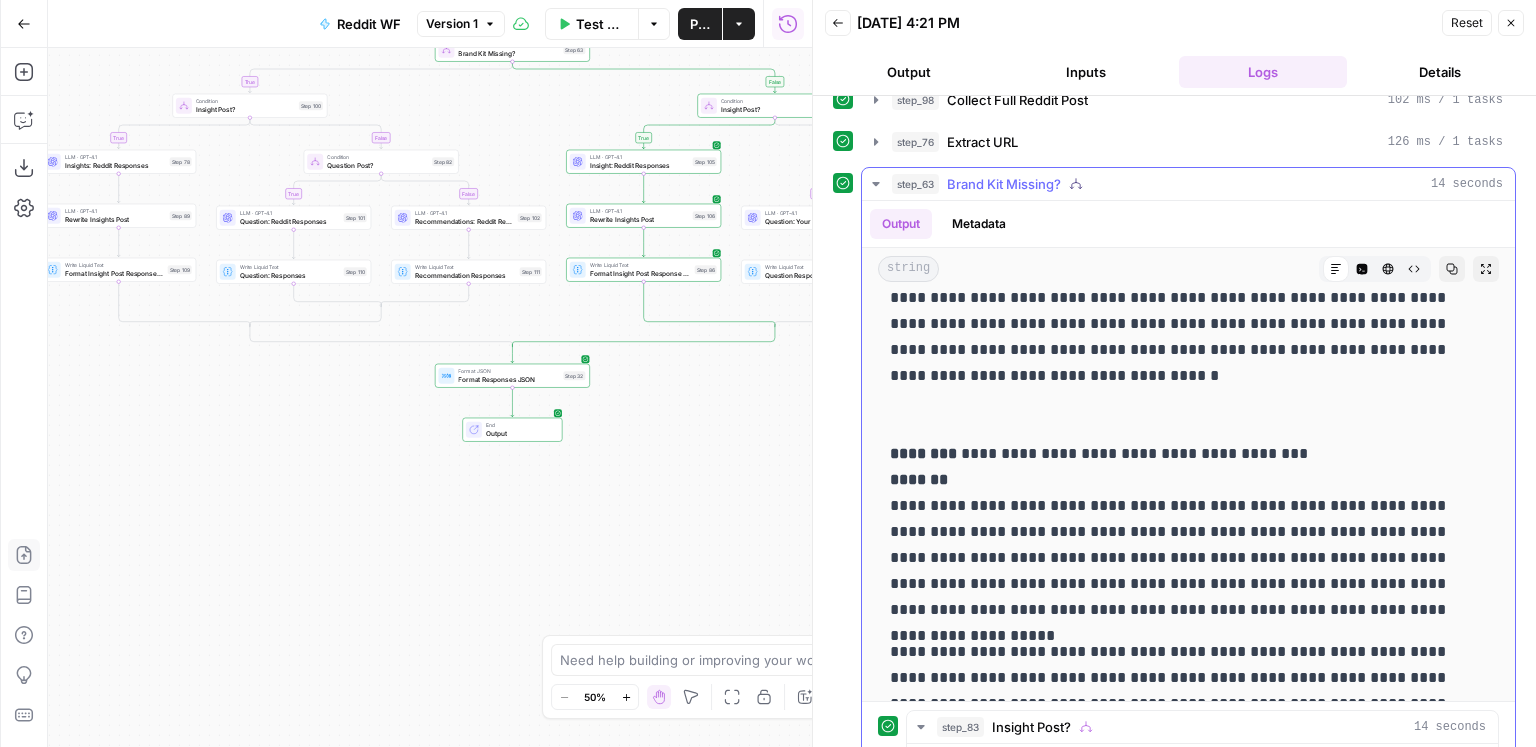 scroll, scrollTop: 2444, scrollLeft: 0, axis: vertical 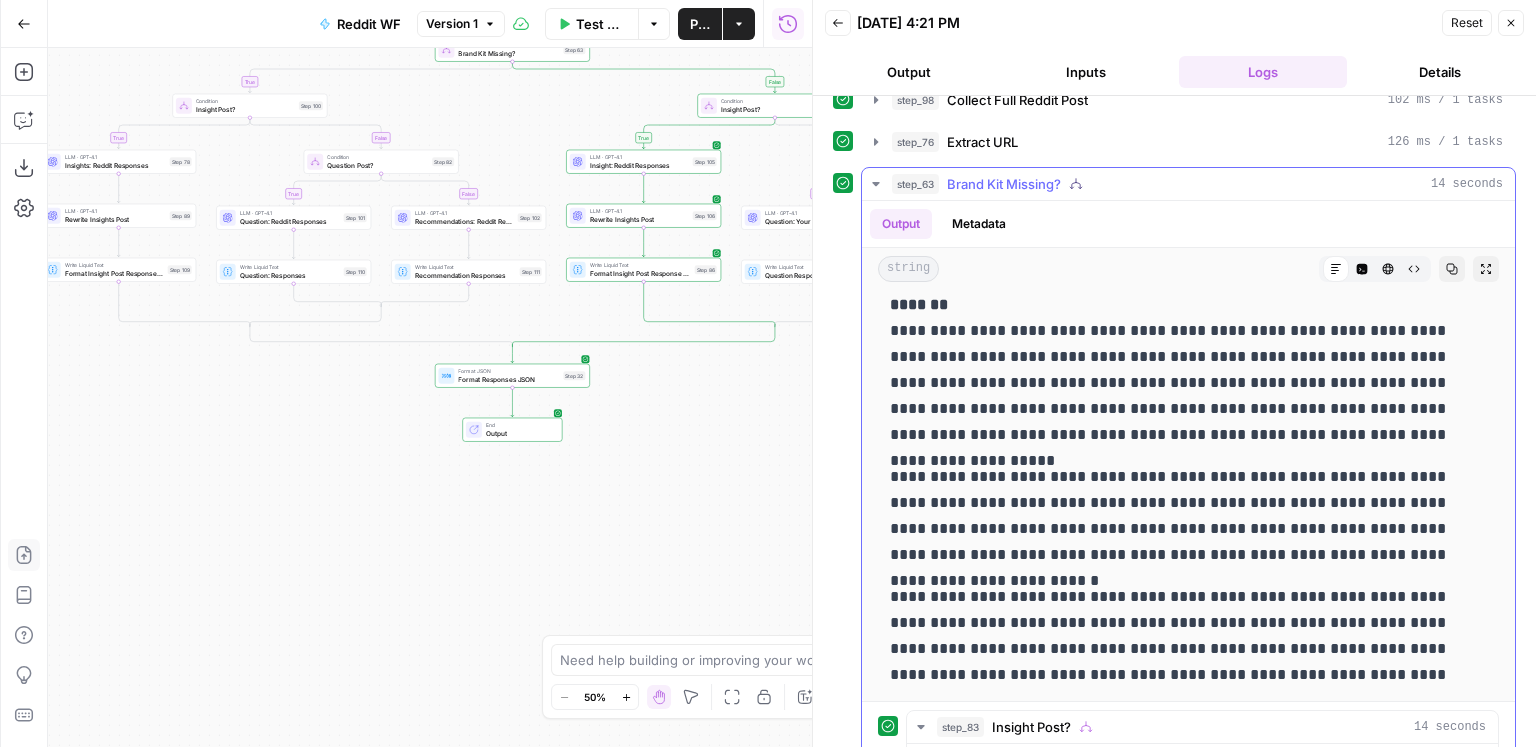 click on "step_63 Brand Kit Missing? 14 seconds" at bounding box center [1197, 184] 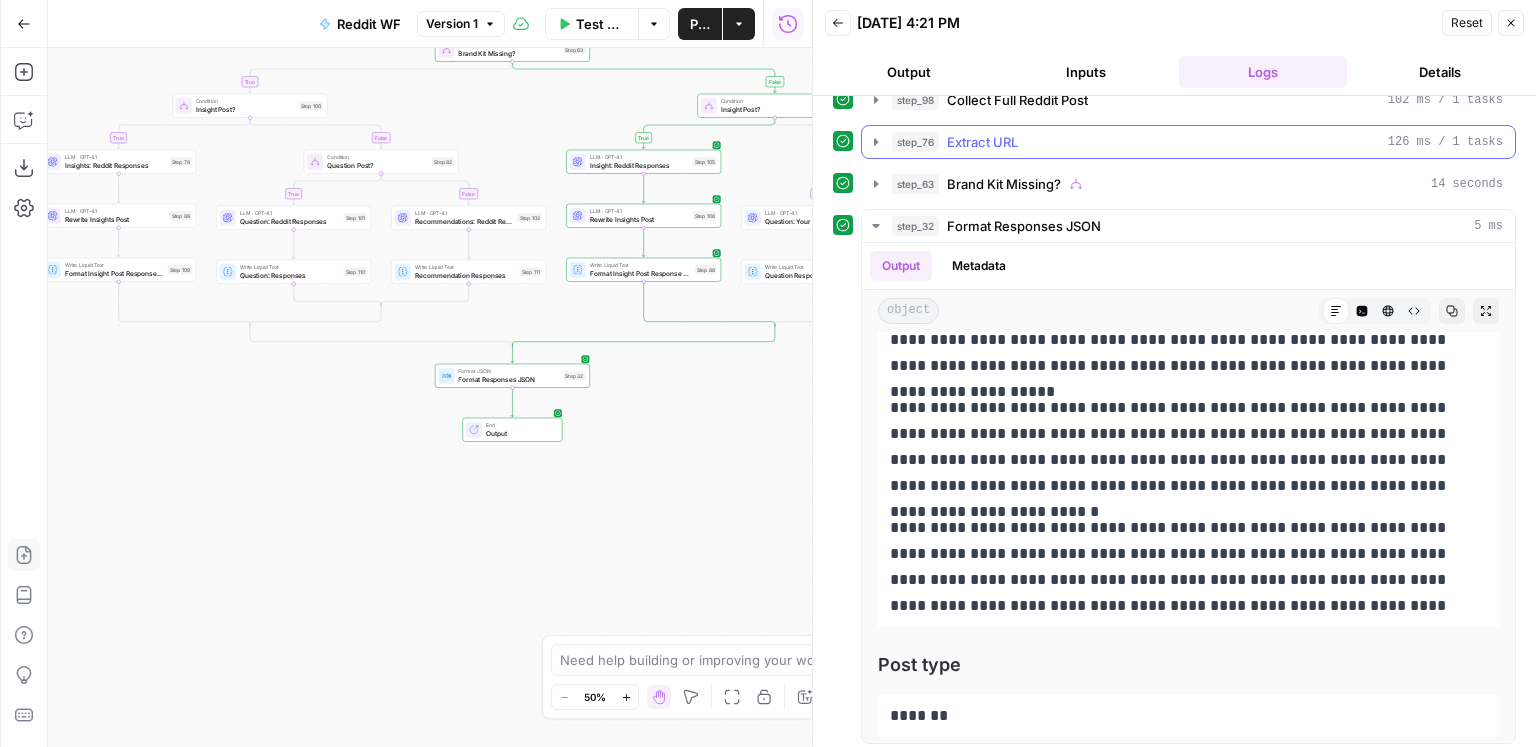 click on "step_76 Extract URL 126 ms / 1 tasks" at bounding box center [1197, 142] 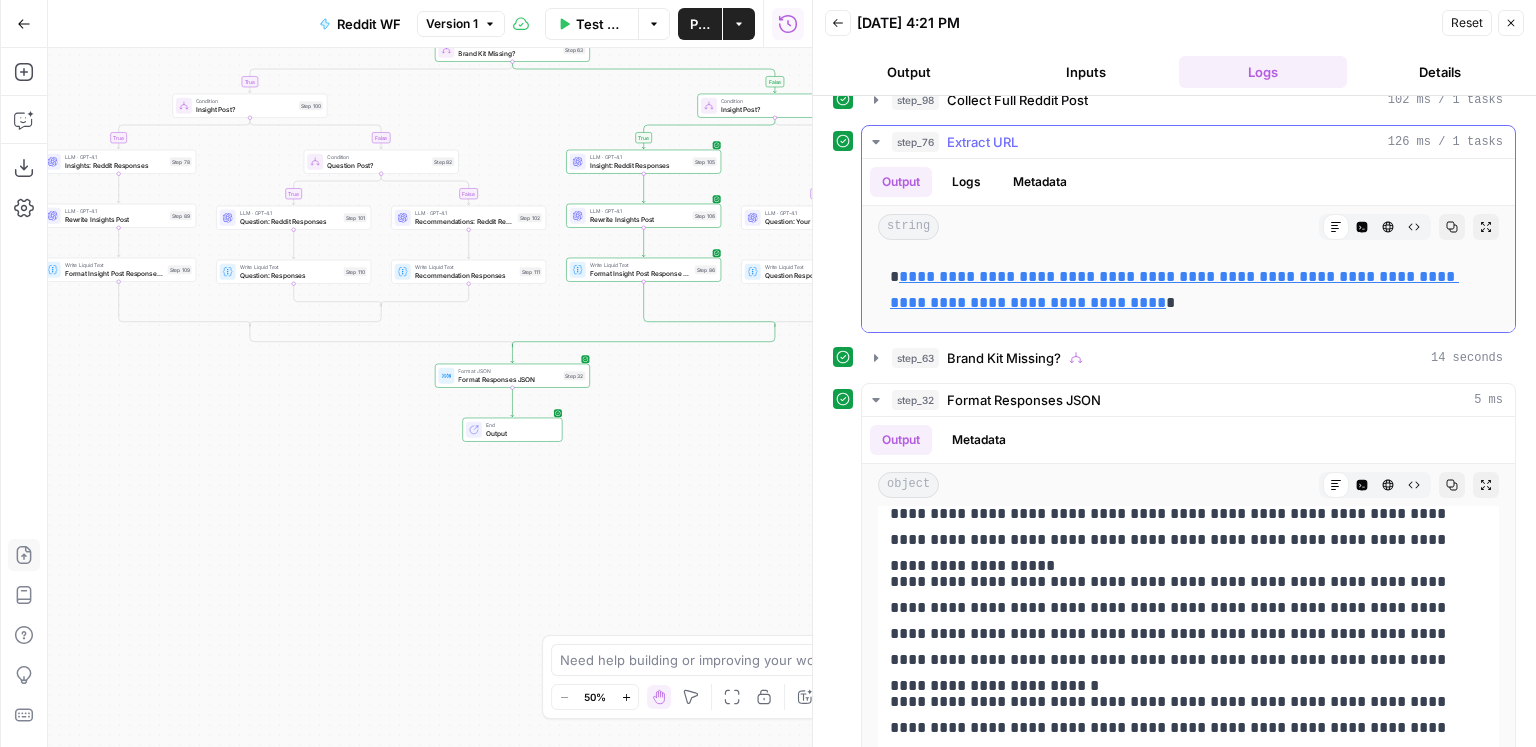 click on "step_76 Extract URL 126 ms / 1 tasks" at bounding box center (1197, 142) 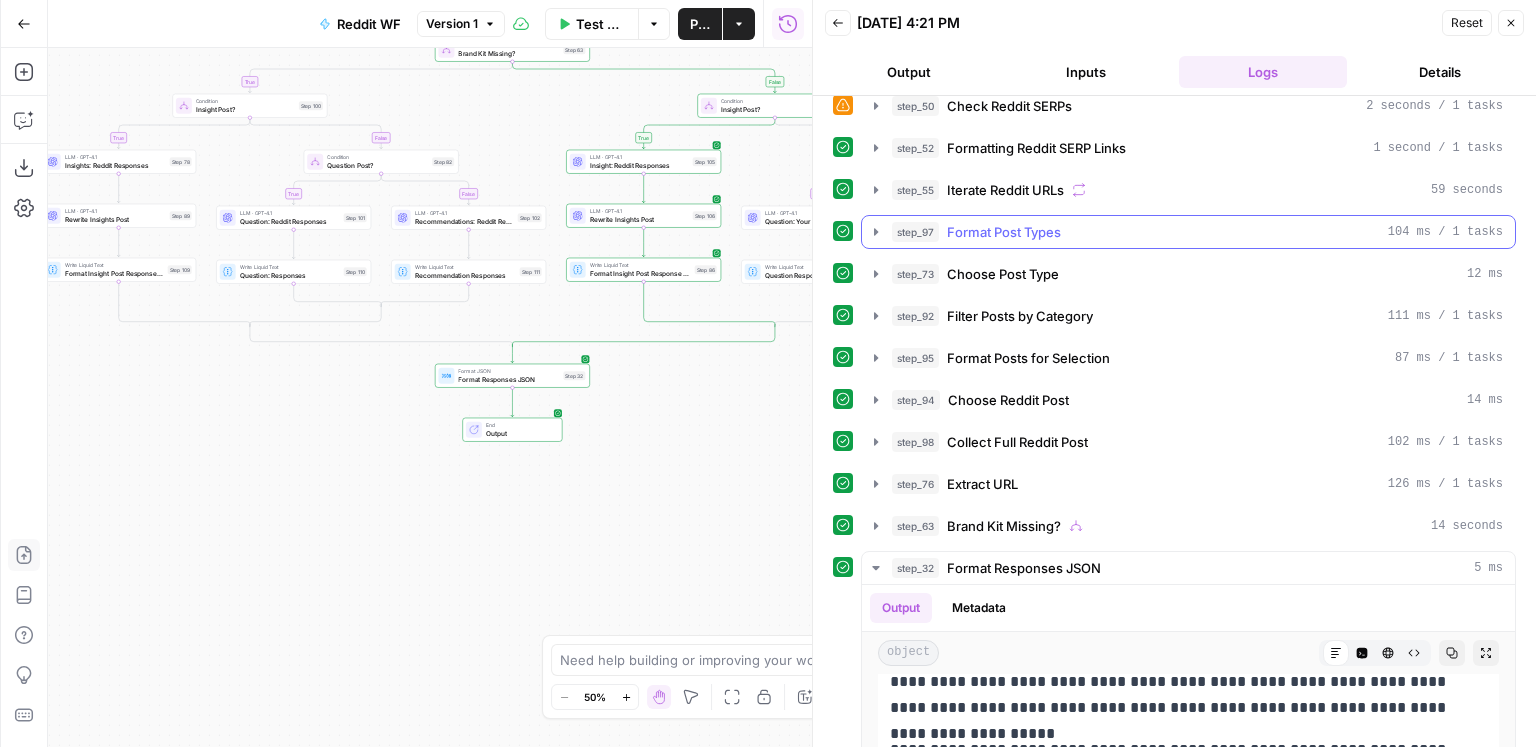 scroll, scrollTop: 0, scrollLeft: 0, axis: both 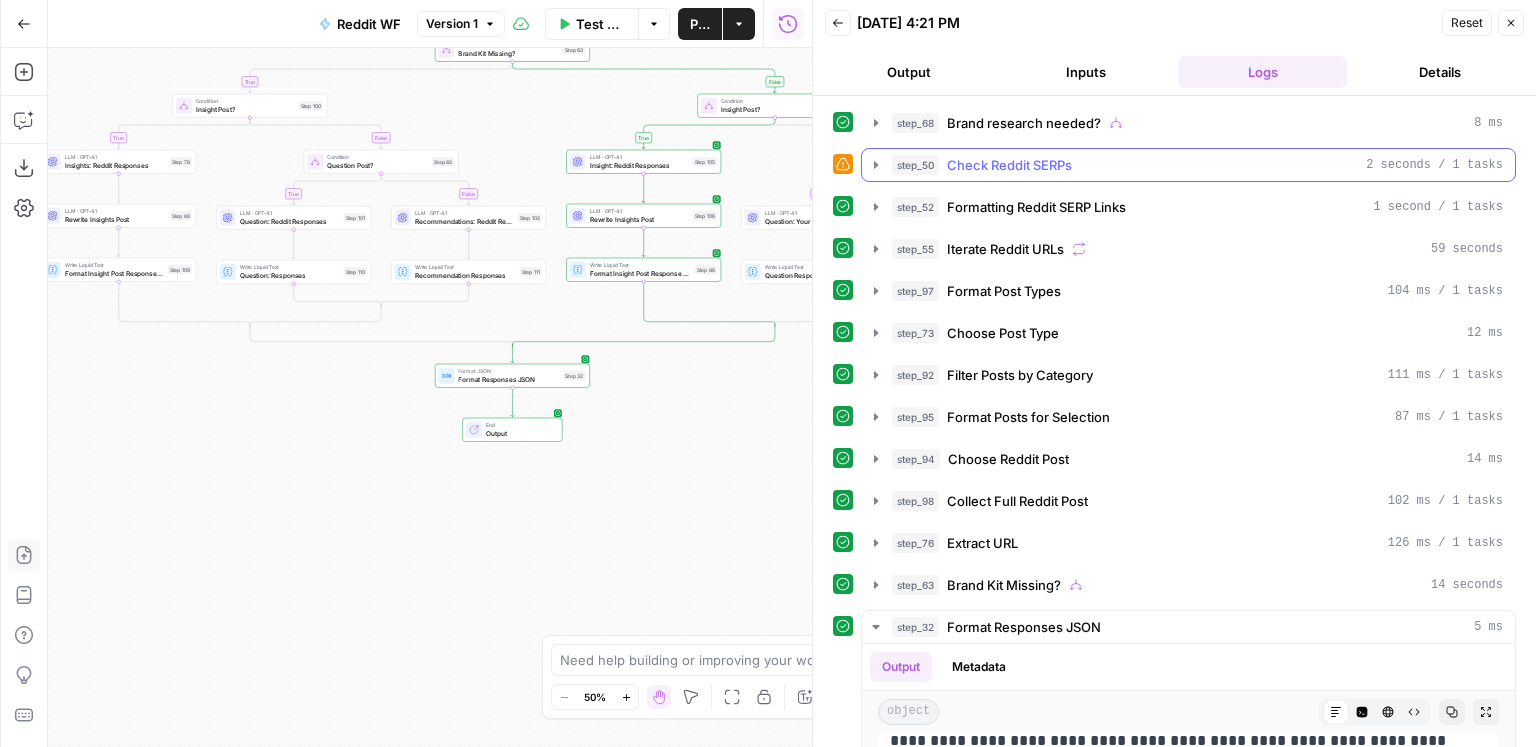 click on "Check Reddit SERPs" at bounding box center (1009, 165) 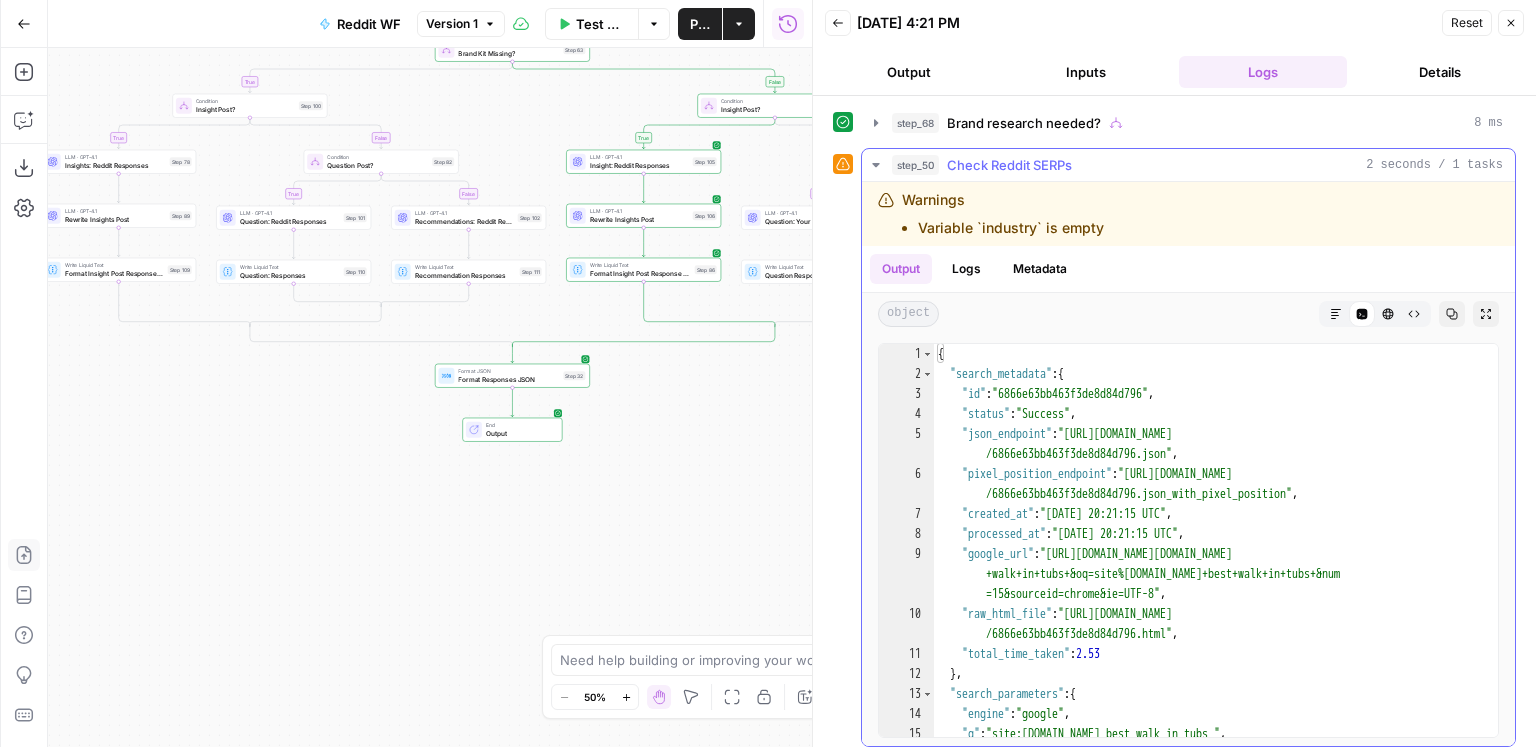 click on "Check Reddit SERPs" at bounding box center [1009, 165] 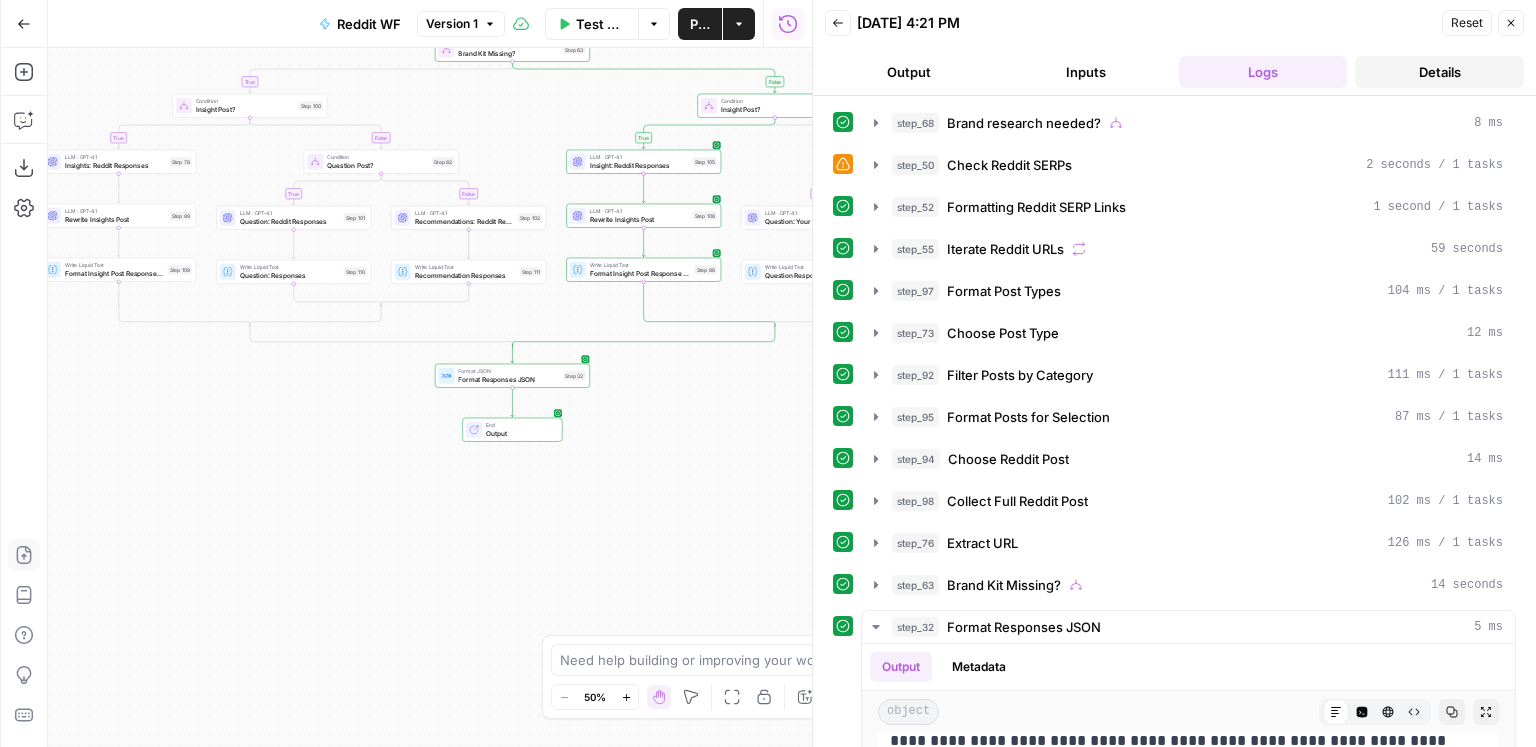 click on "Details" at bounding box center [1439, 72] 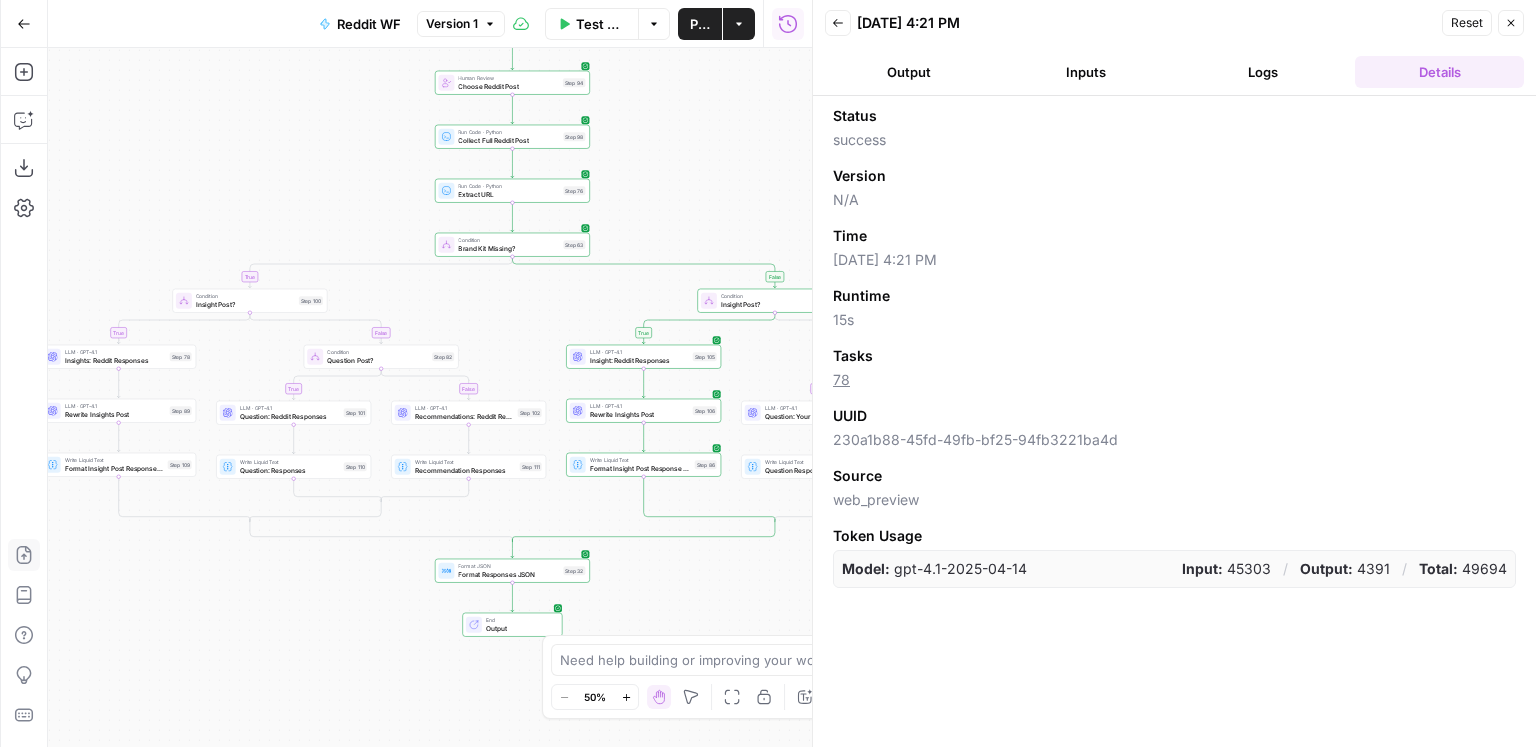 drag, startPoint x: 630, startPoint y: 451, endPoint x: 645, endPoint y: 478, distance: 30.88689 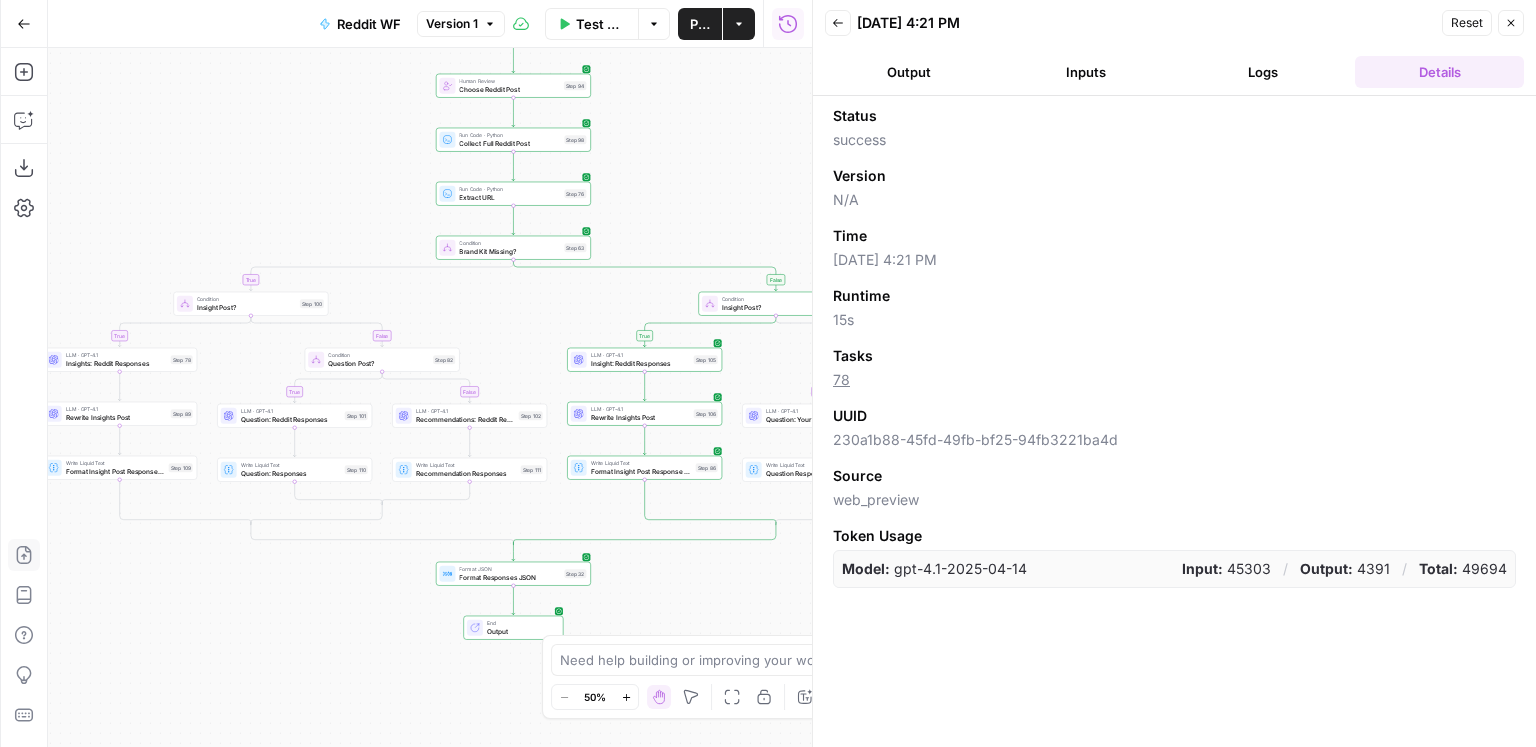 drag, startPoint x: 390, startPoint y: 160, endPoint x: 395, endPoint y: 182, distance: 22.561028 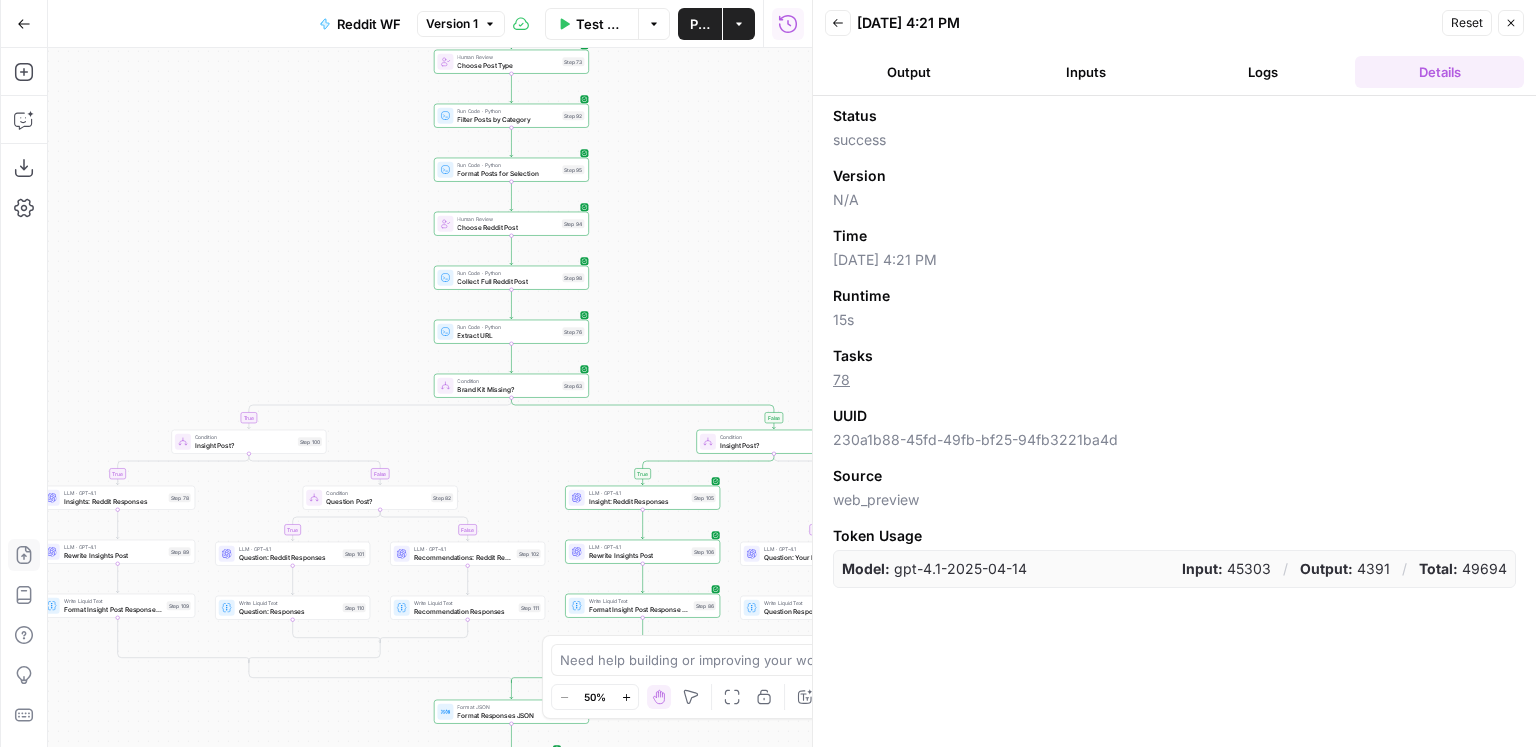 drag, startPoint x: 313, startPoint y: 154, endPoint x: 271, endPoint y: 351, distance: 201.4274 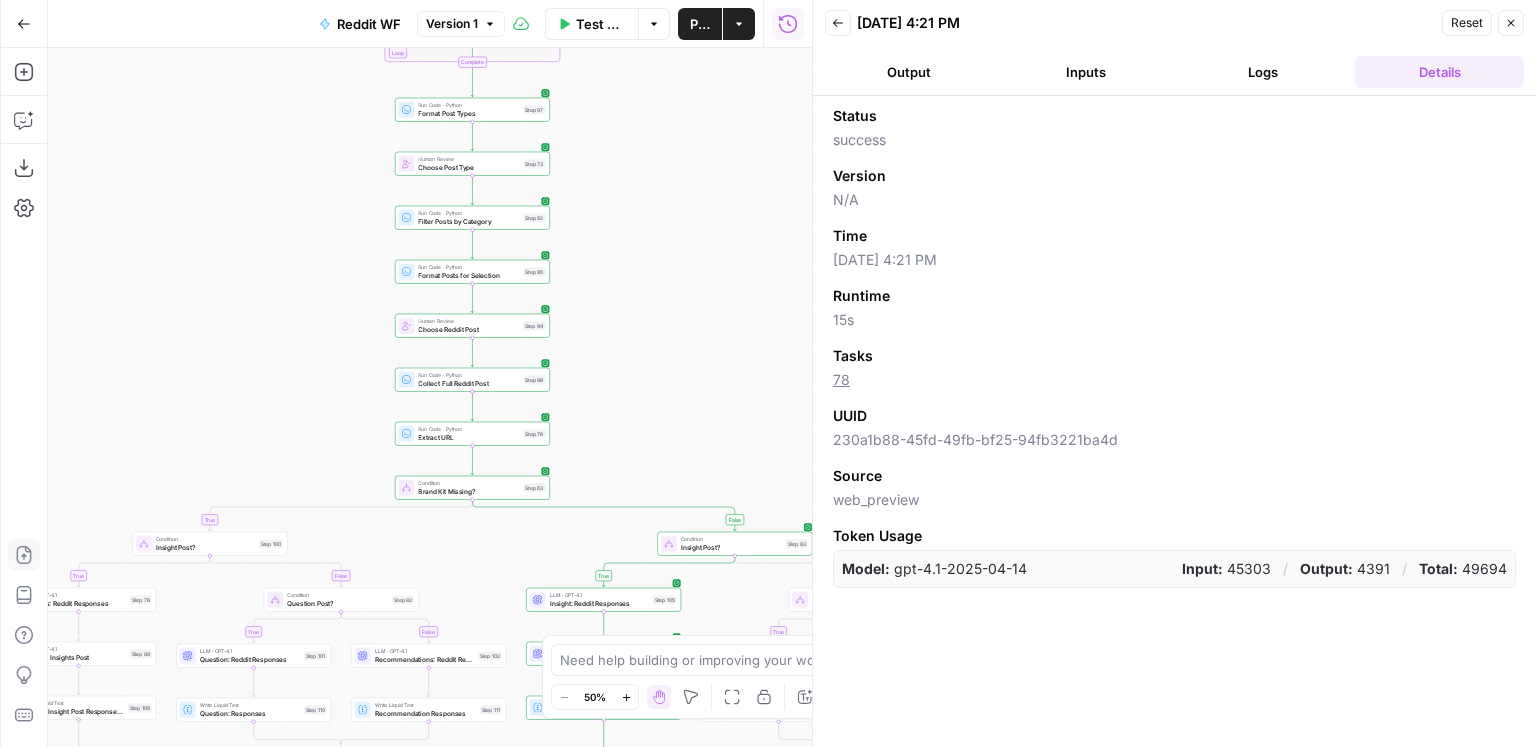 drag, startPoint x: 280, startPoint y: 327, endPoint x: 348, endPoint y: 403, distance: 101.98039 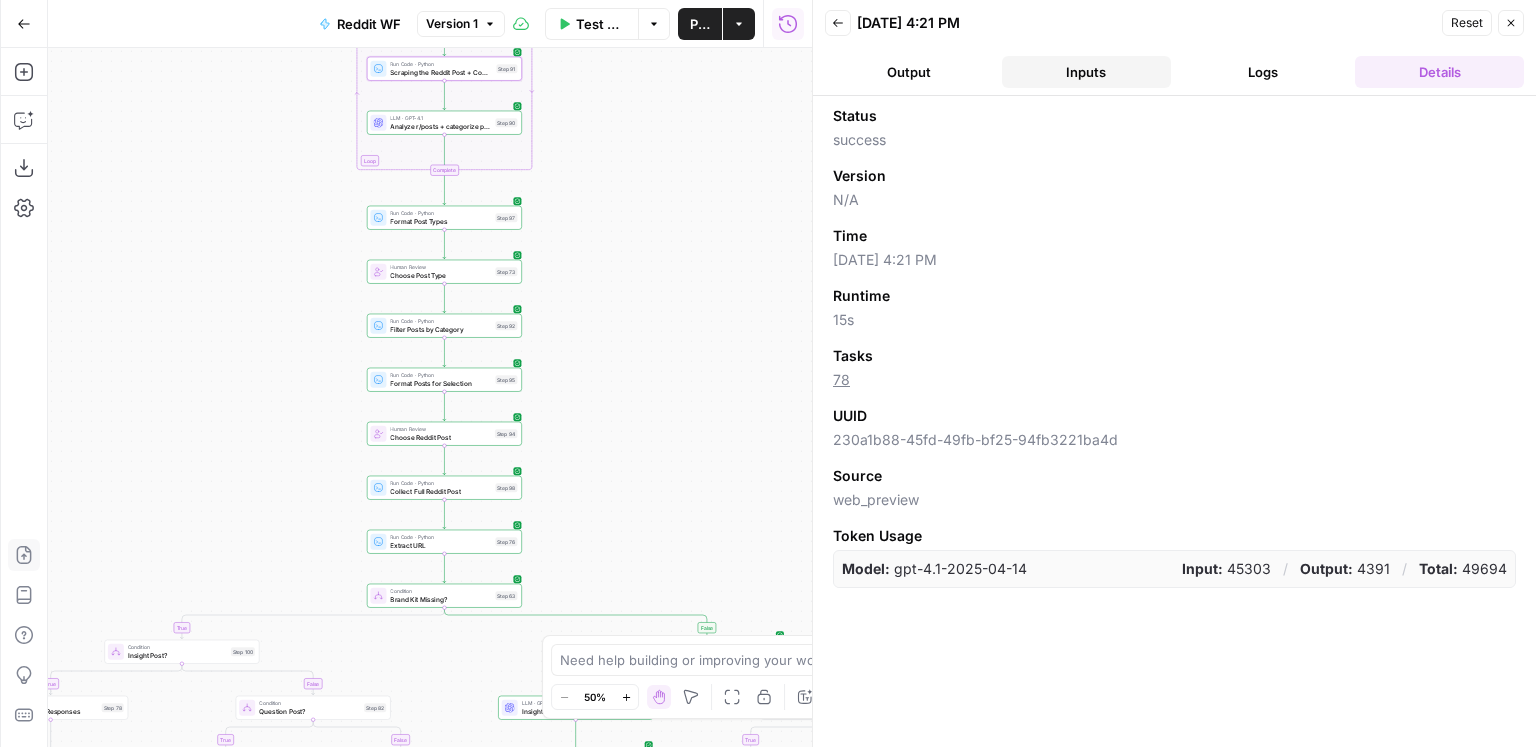 click on "Inputs" at bounding box center [1086, 72] 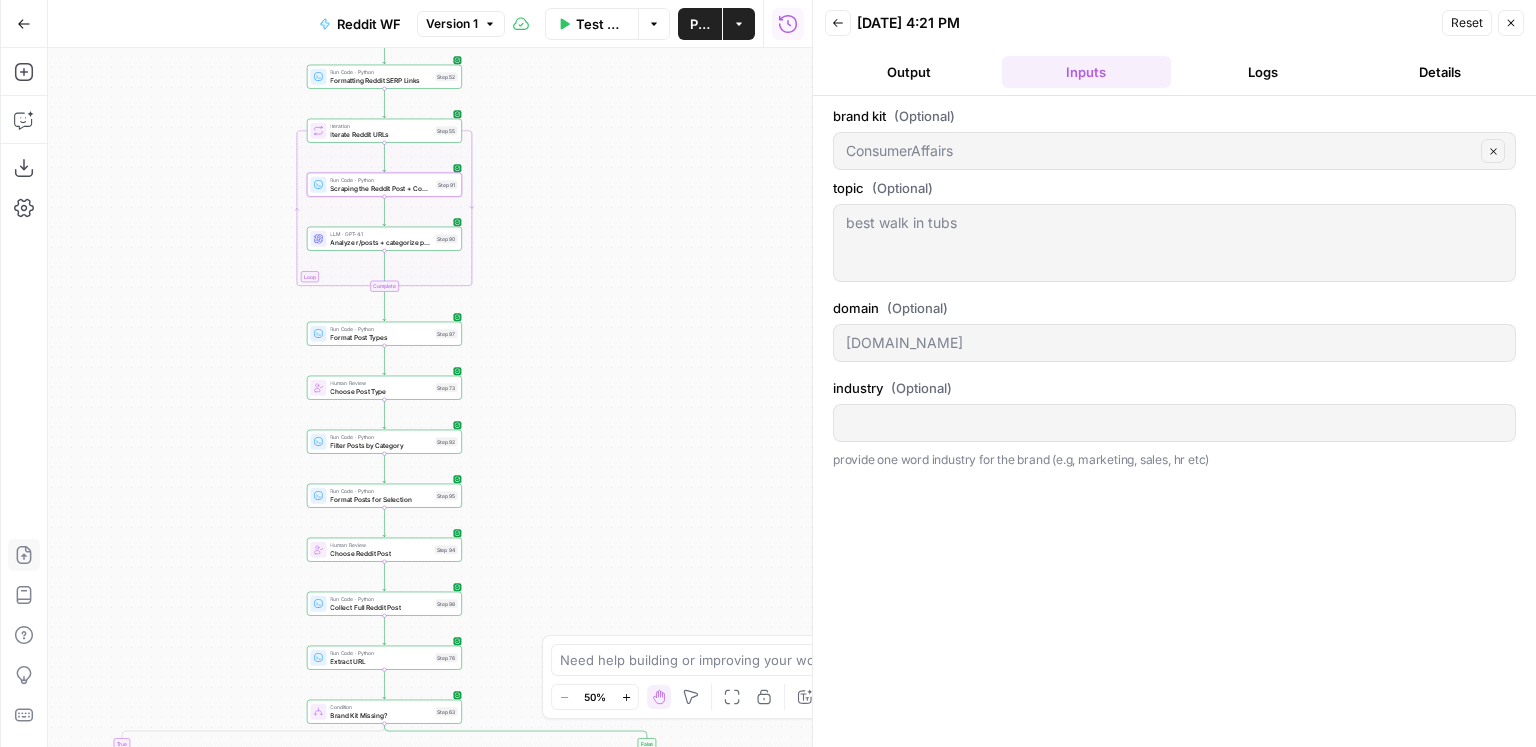 drag, startPoint x: 690, startPoint y: 175, endPoint x: 629, endPoint y: 293, distance: 132.83449 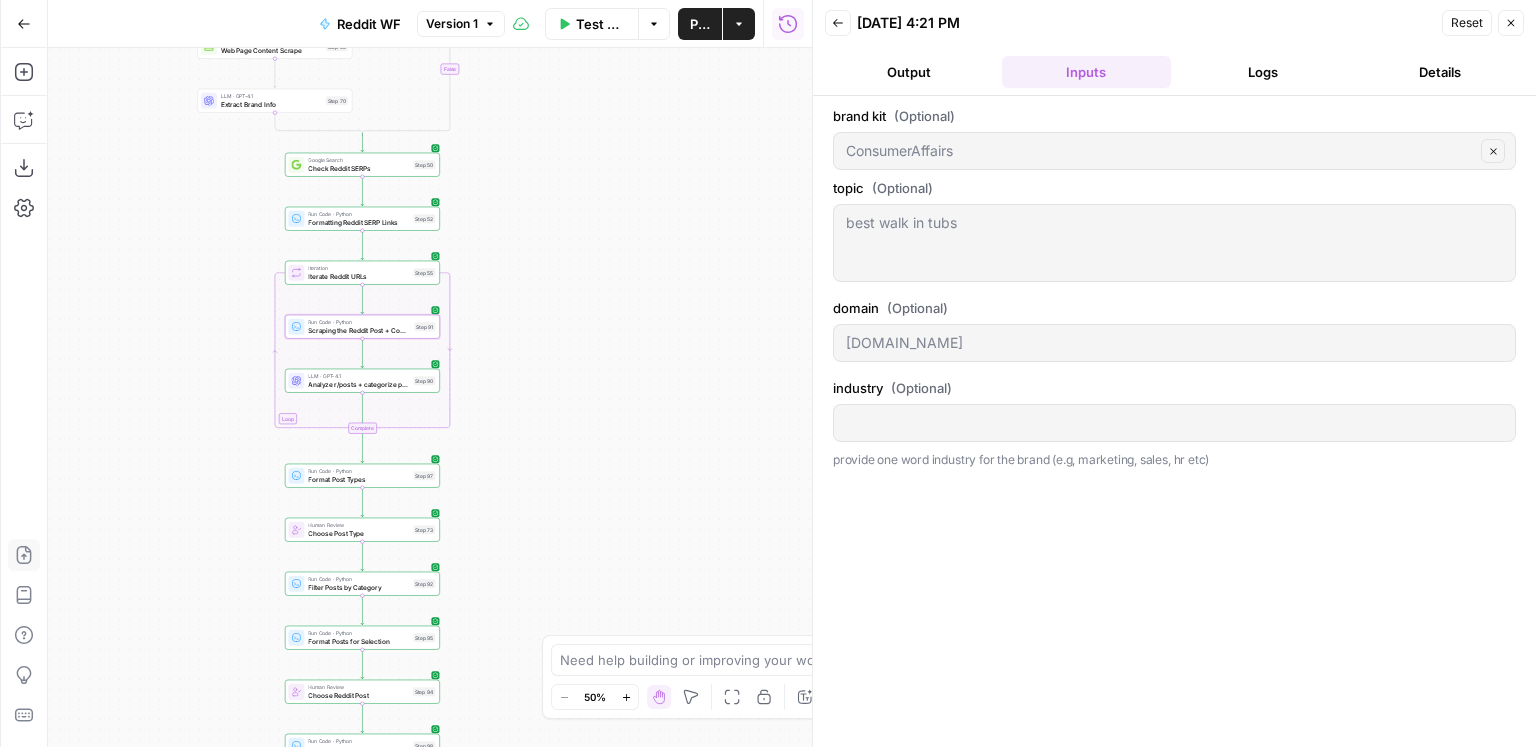 drag, startPoint x: 627, startPoint y: 173, endPoint x: 607, endPoint y: 311, distance: 139.44174 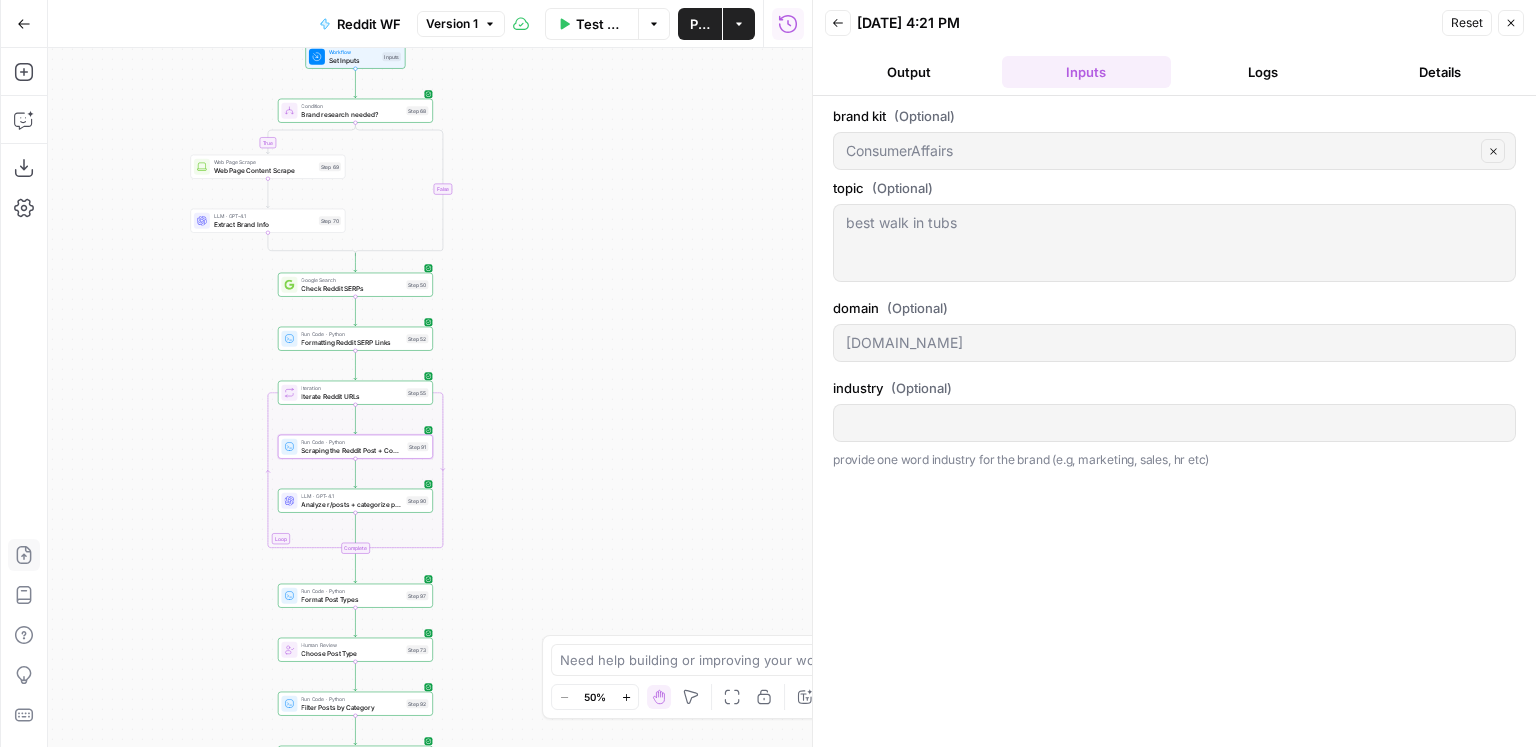 drag, startPoint x: 597, startPoint y: 253, endPoint x: 594, endPoint y: 329, distance: 76.05919 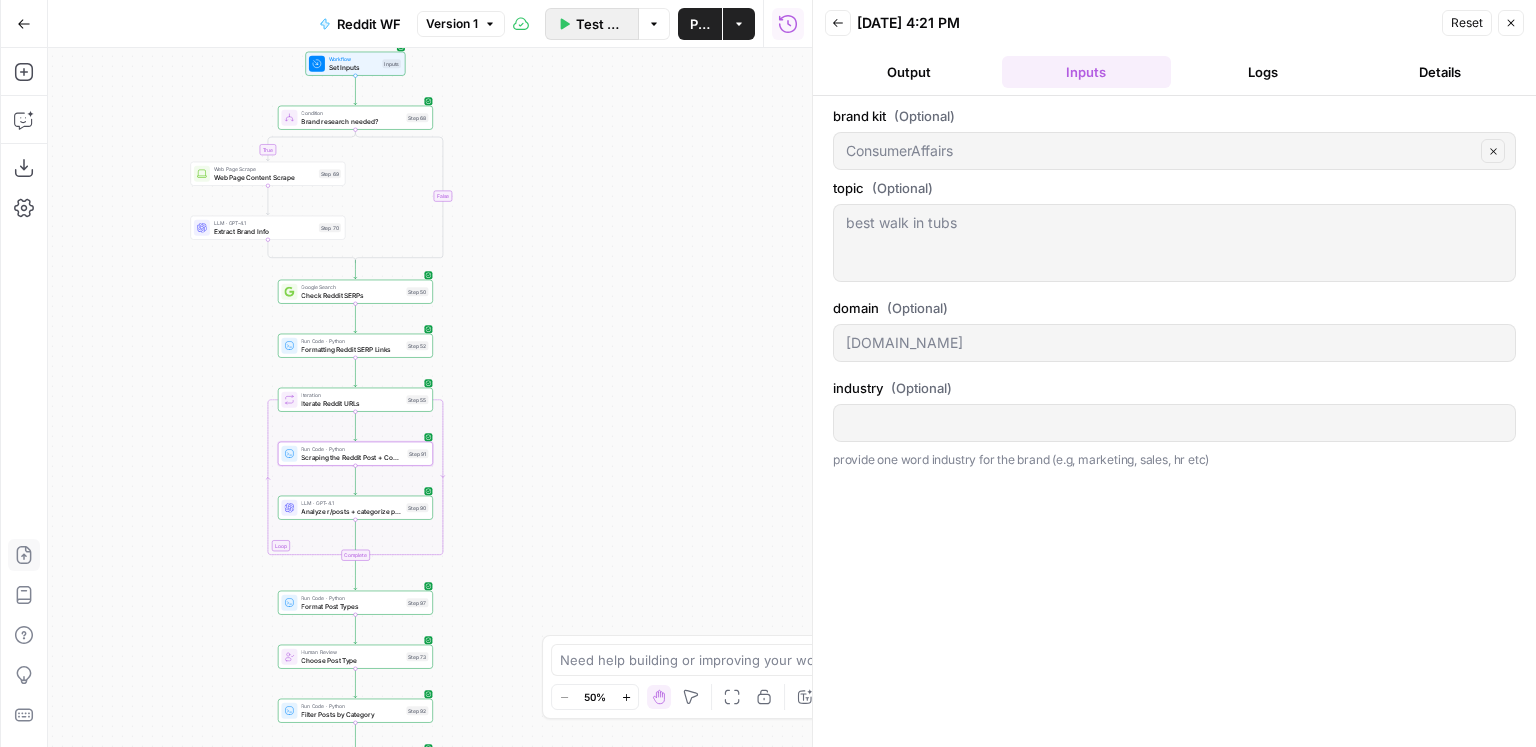 click on "Test Workflow" at bounding box center [601, 24] 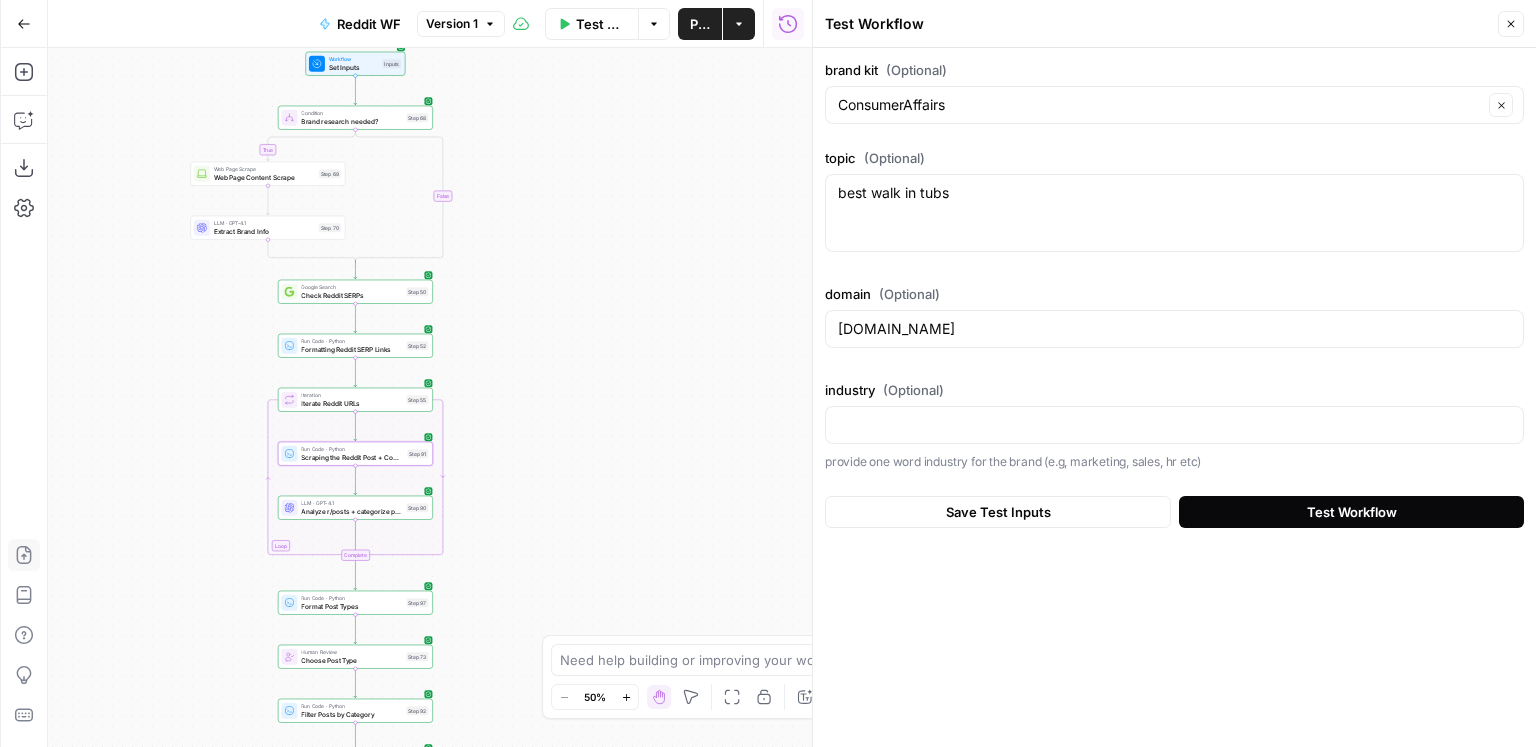 click on "Test Workflow" at bounding box center [1351, 512] 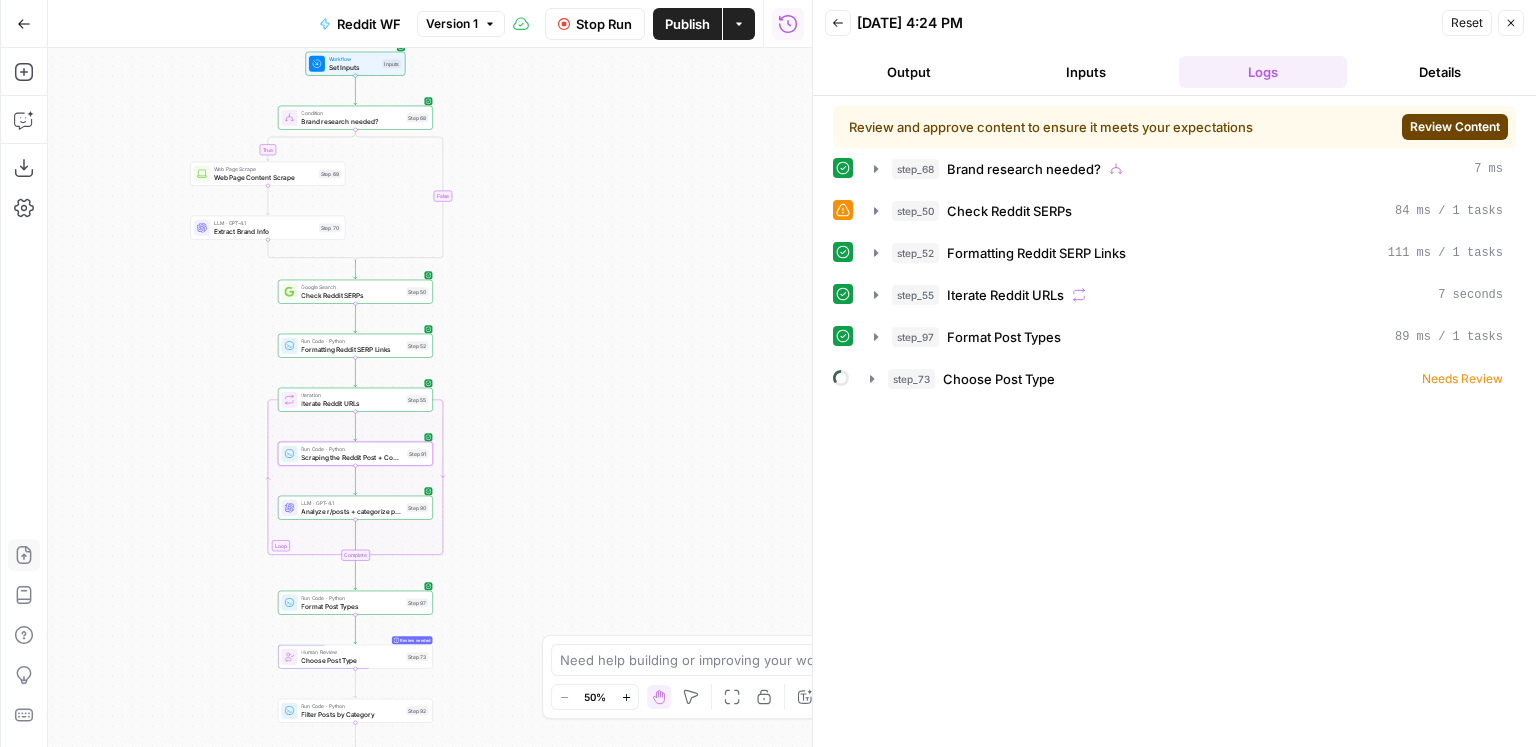 click on "Review Content" at bounding box center [1455, 127] 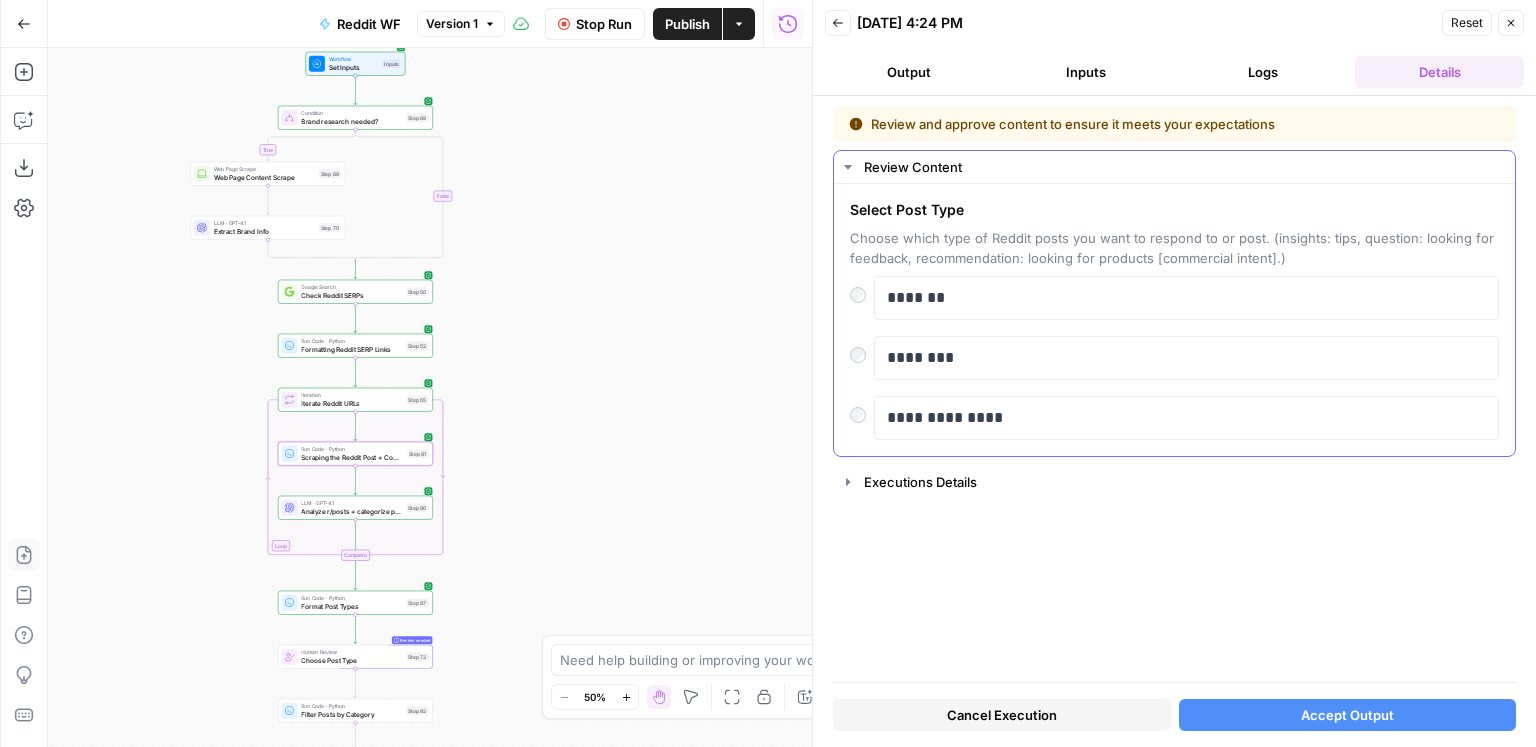 click on "********" at bounding box center [1186, 358] 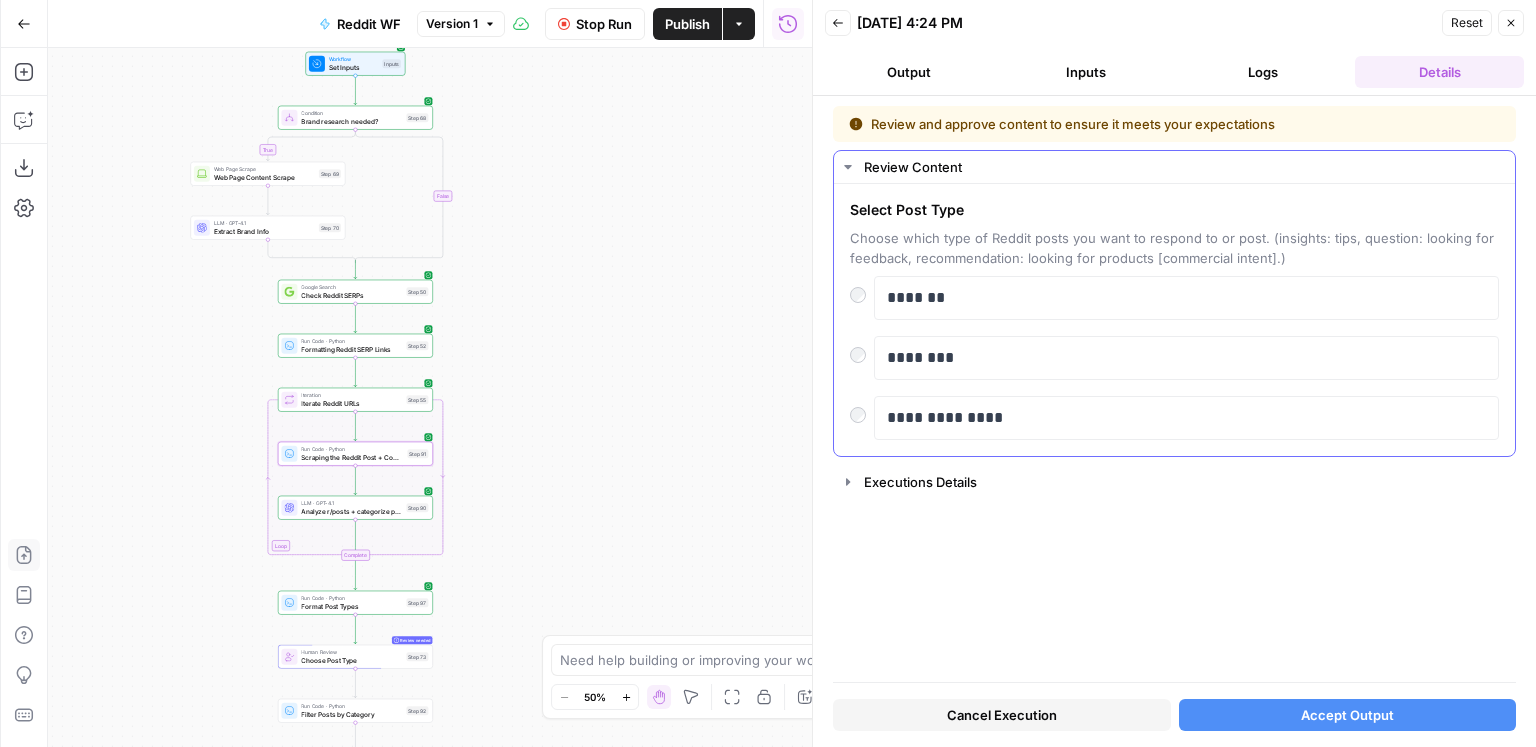 click on "********" at bounding box center (1186, 358) 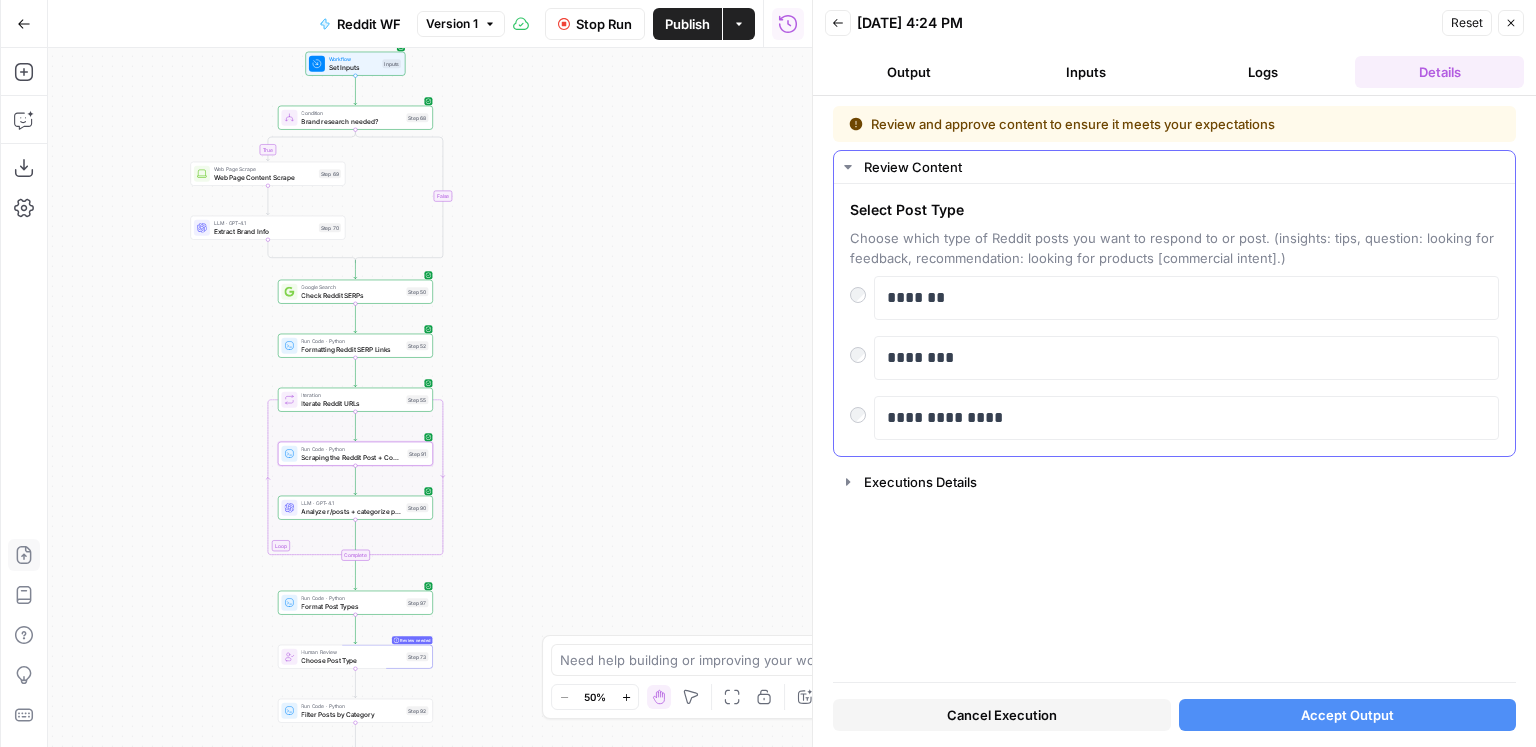 click at bounding box center (862, 410) 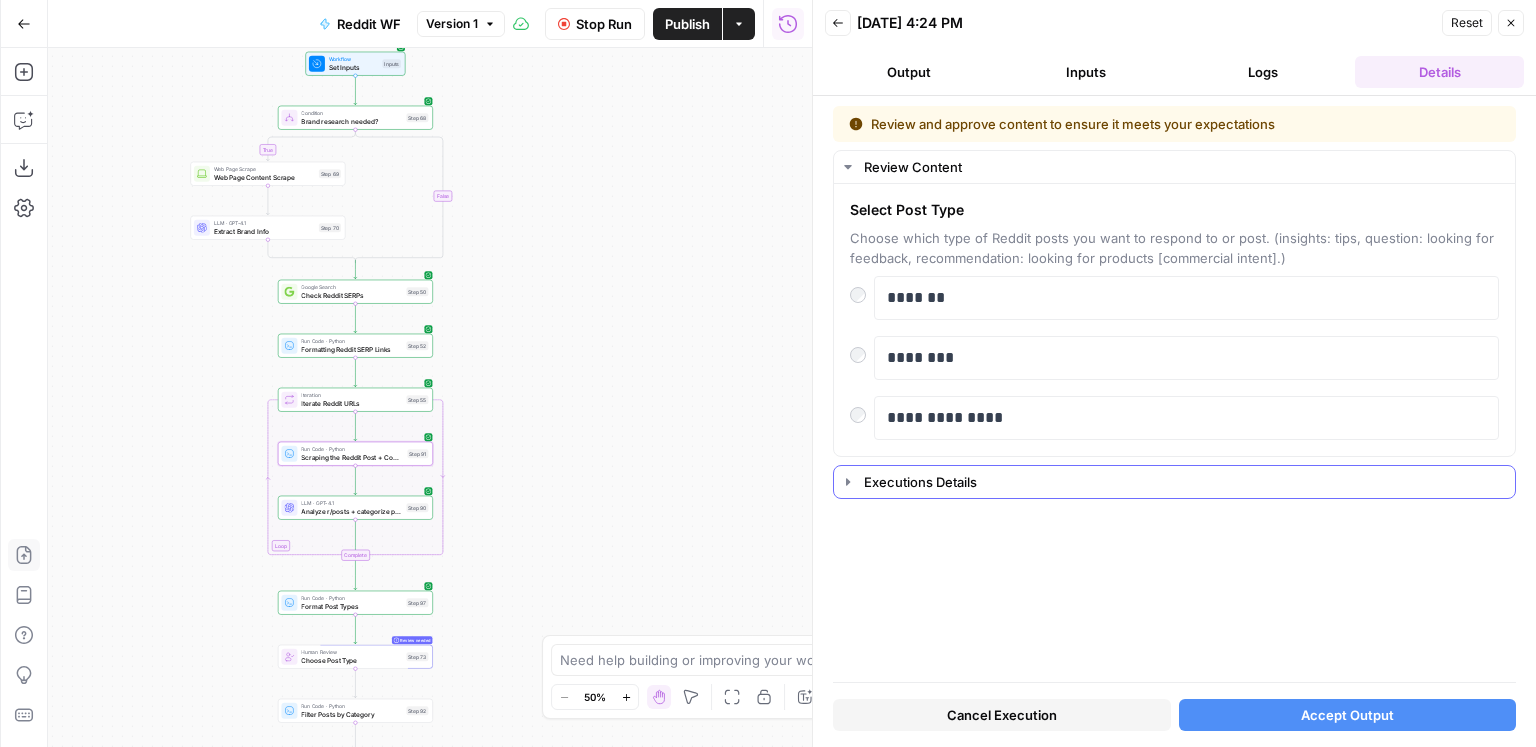click on "Executions Details" at bounding box center [1183, 482] 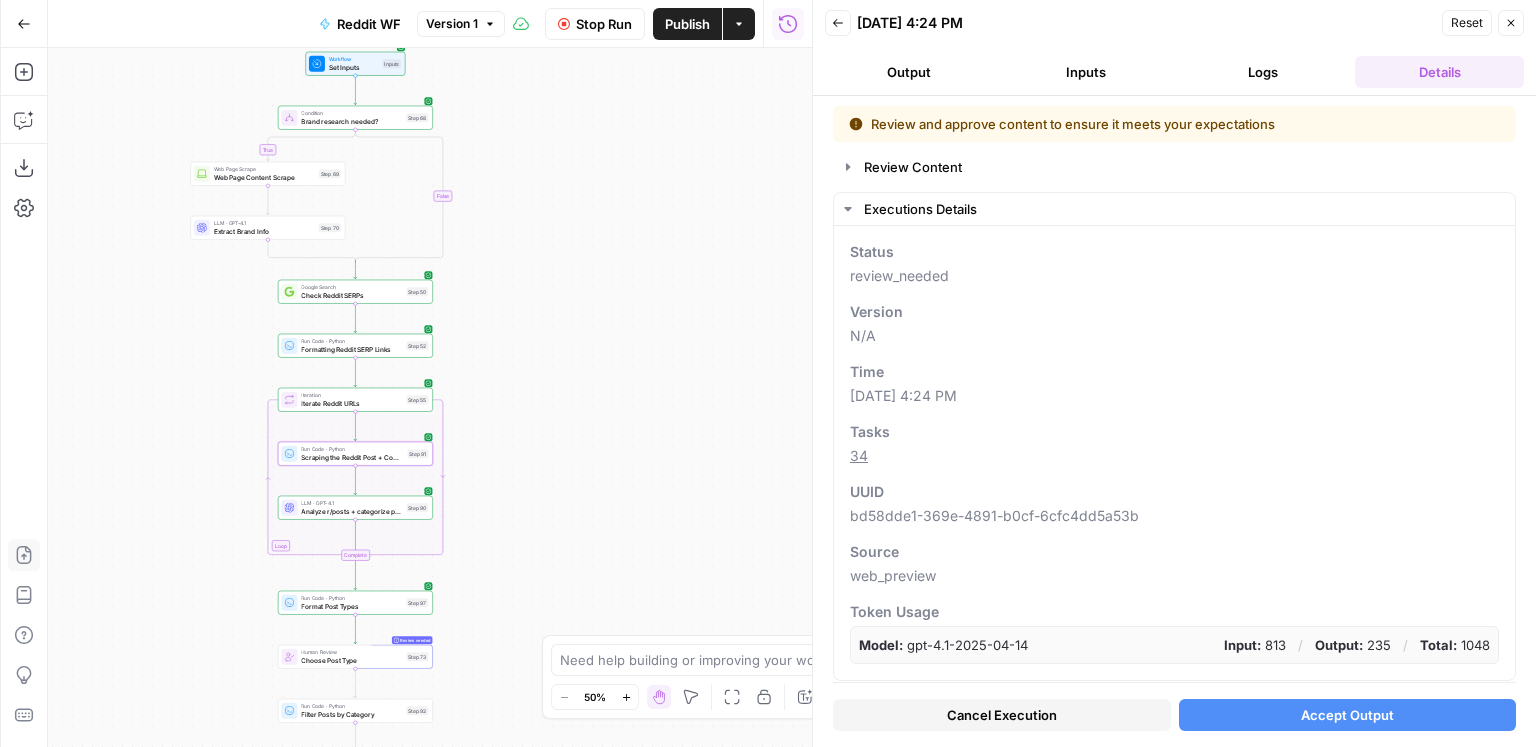 click on "Back" at bounding box center [838, 23] 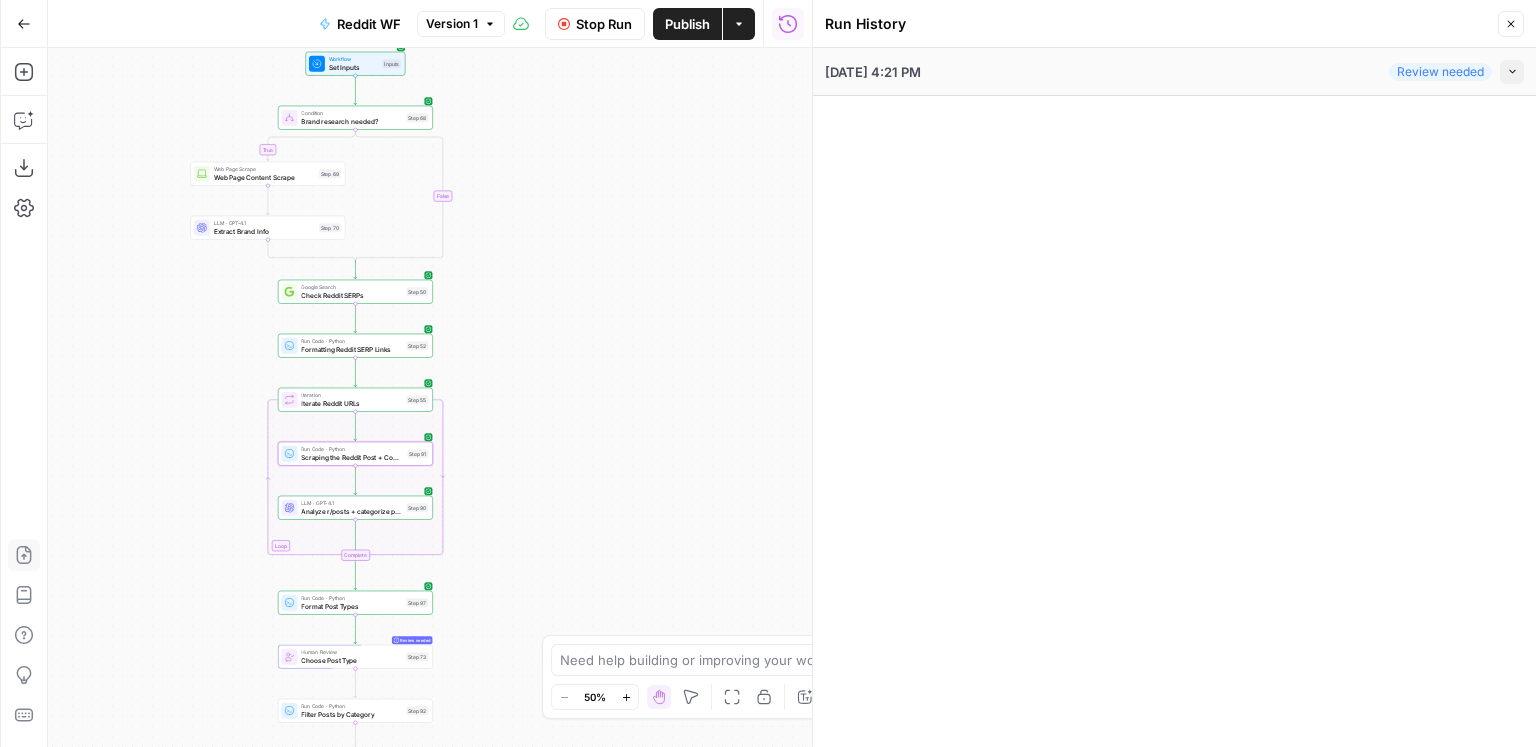 click on "Review needed" at bounding box center [1440, 72] 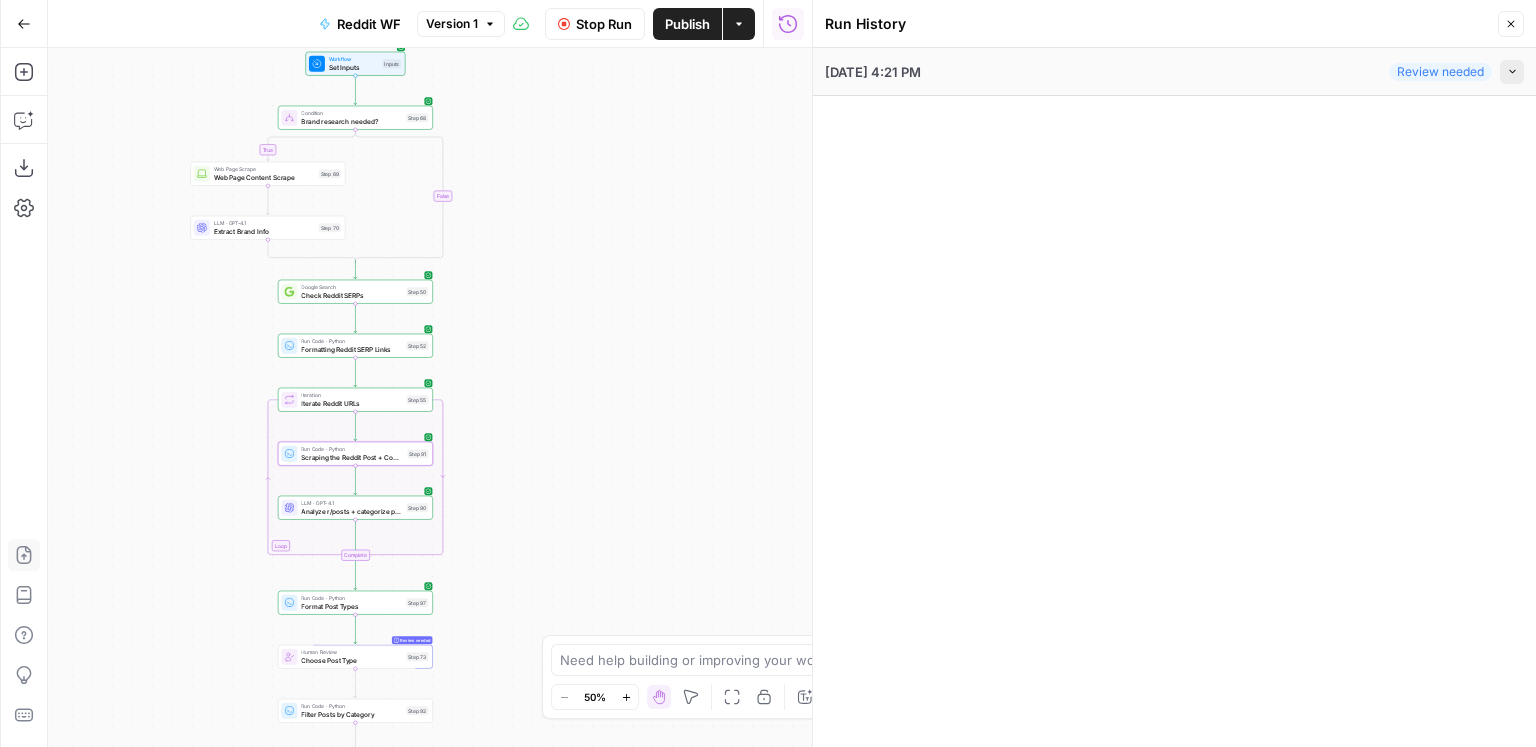 click 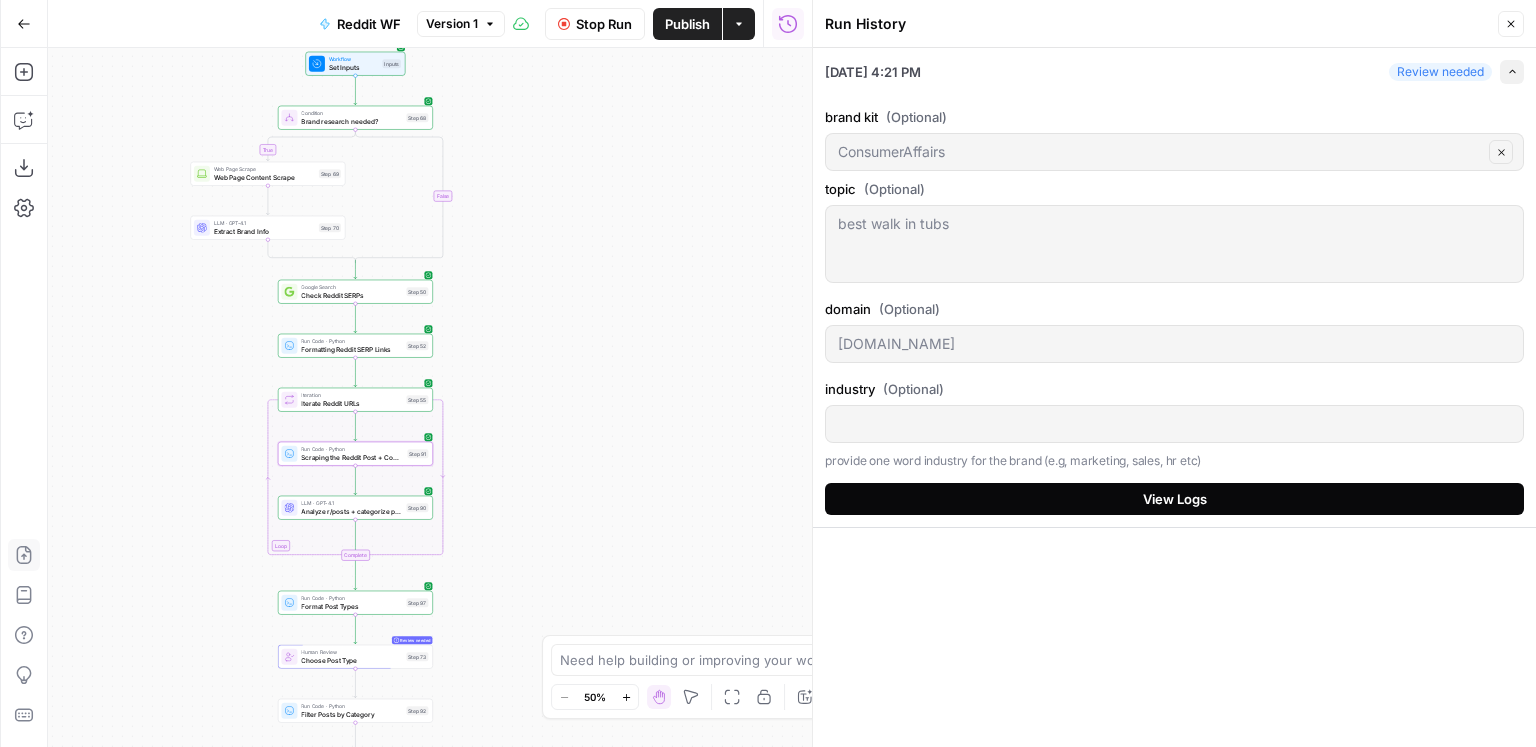 click on "View Logs" at bounding box center (1175, 499) 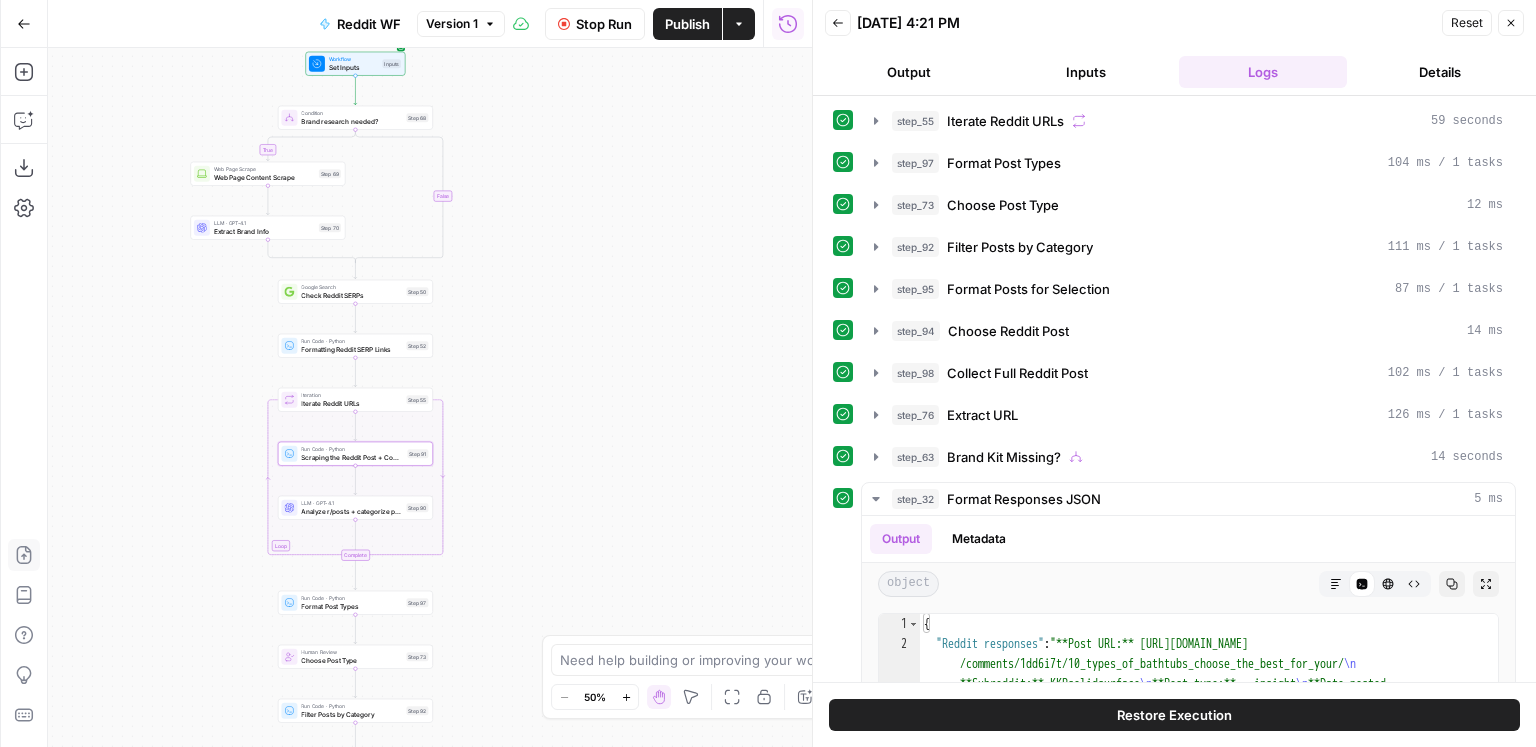 scroll, scrollTop: 0, scrollLeft: 0, axis: both 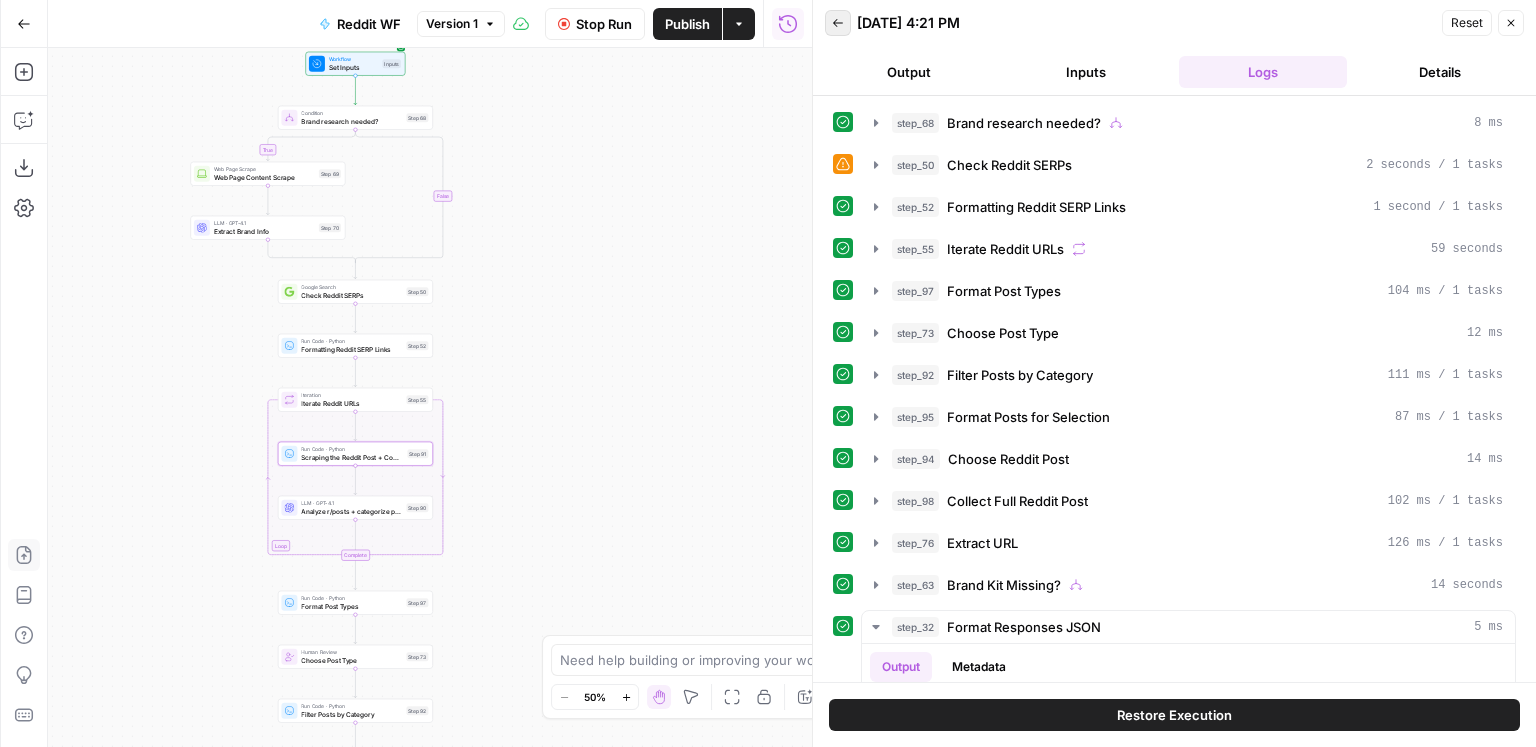 click 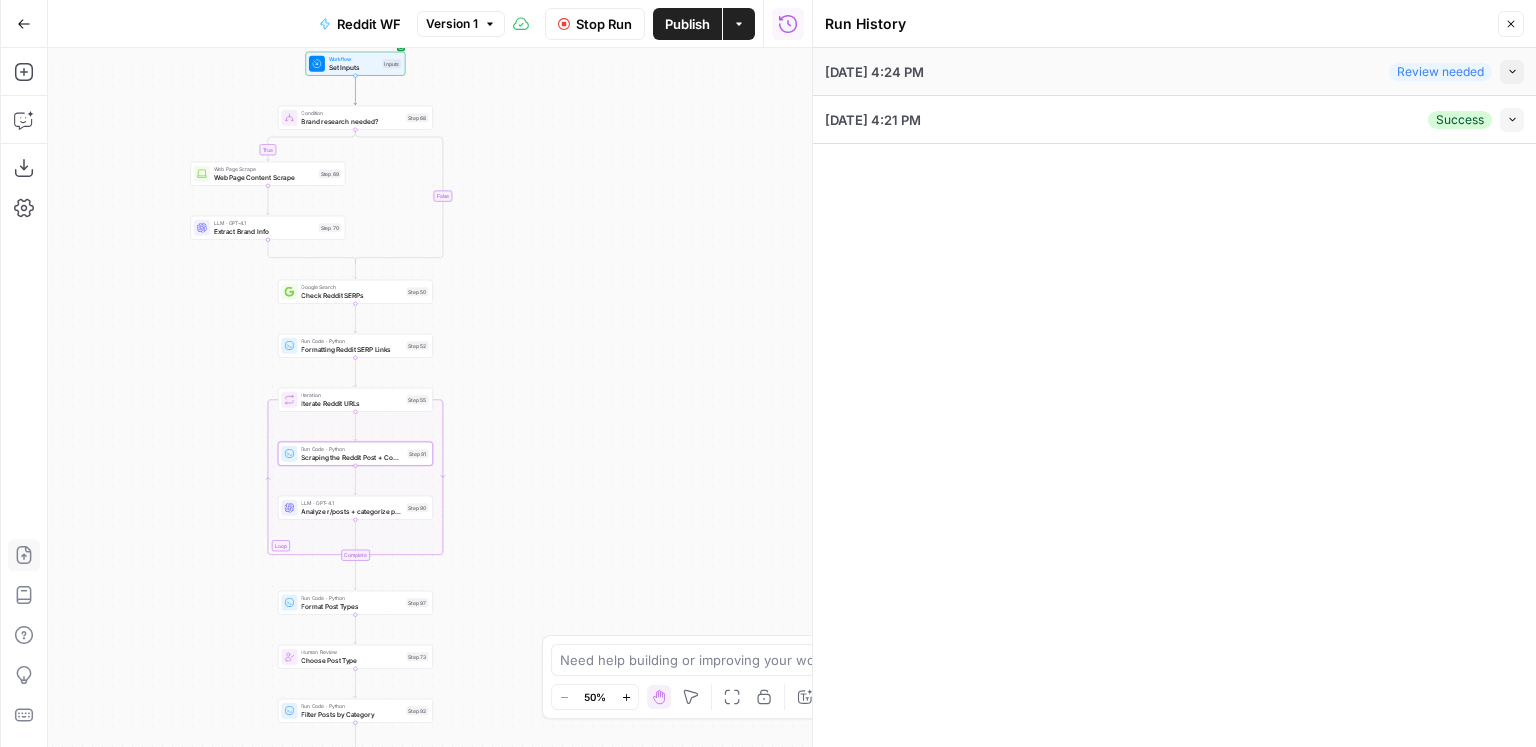 click on "07/03/25 at 4:24 PM" at bounding box center [874, 72] 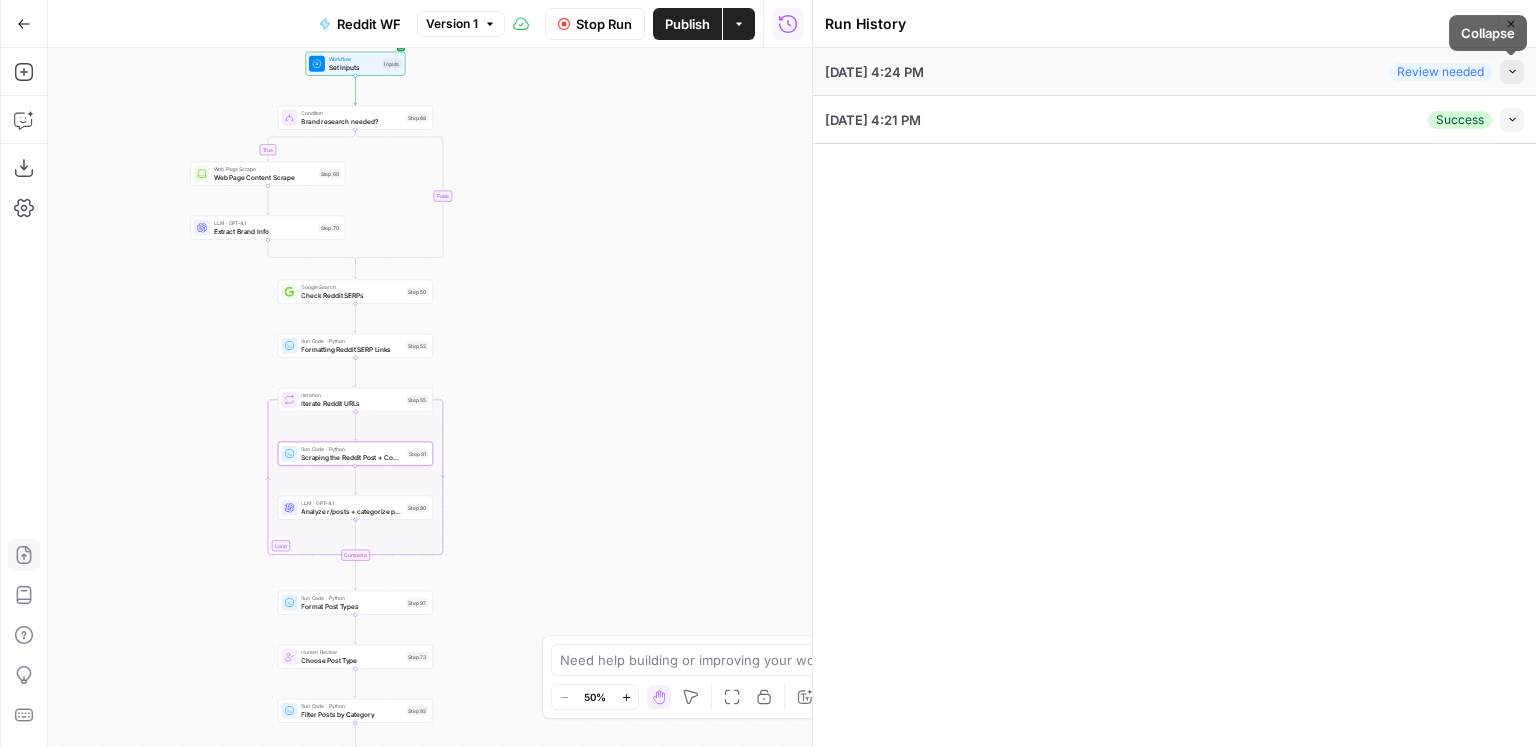 click on "Collapse" at bounding box center [1512, 72] 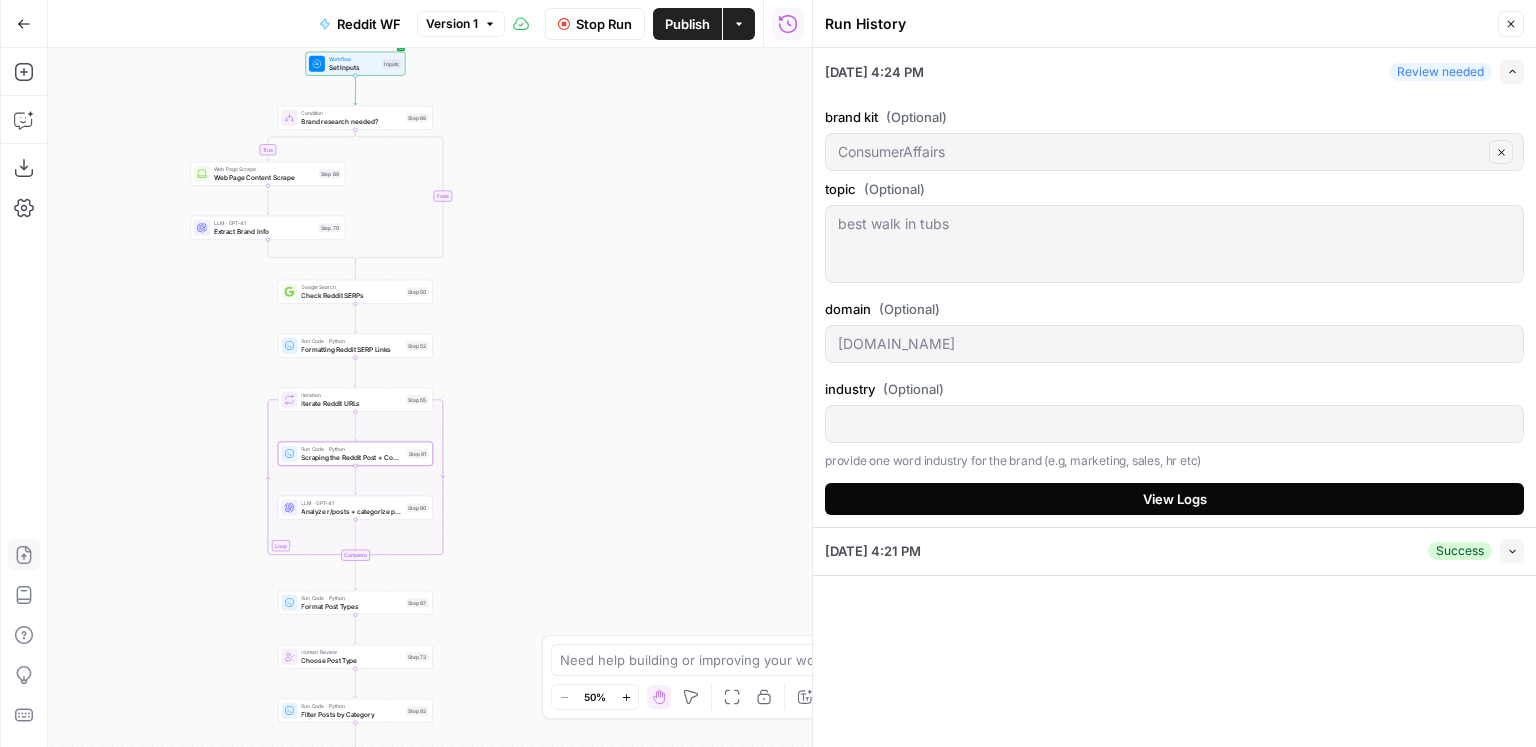 click on "View Logs" at bounding box center [1174, 499] 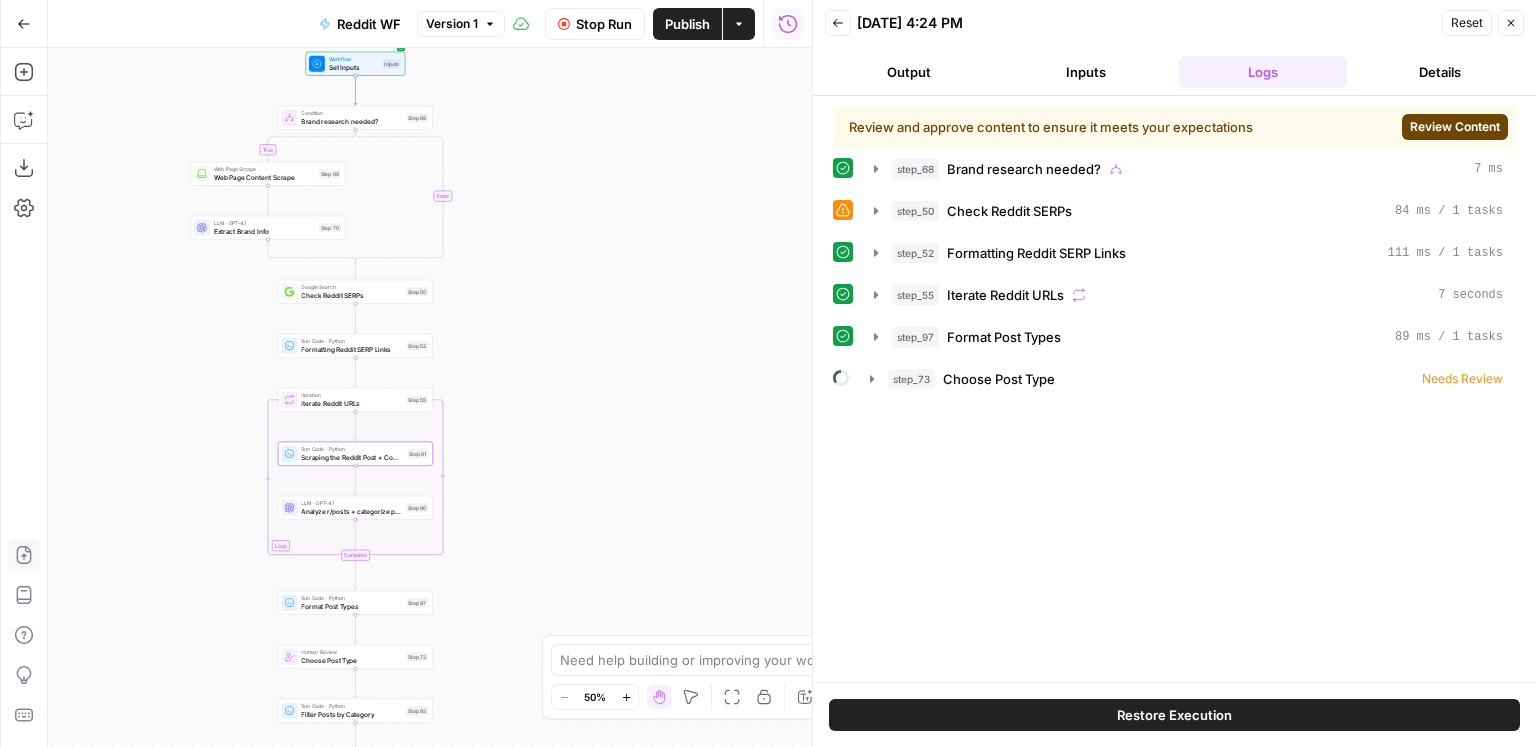 click on "Review Content" at bounding box center (1455, 127) 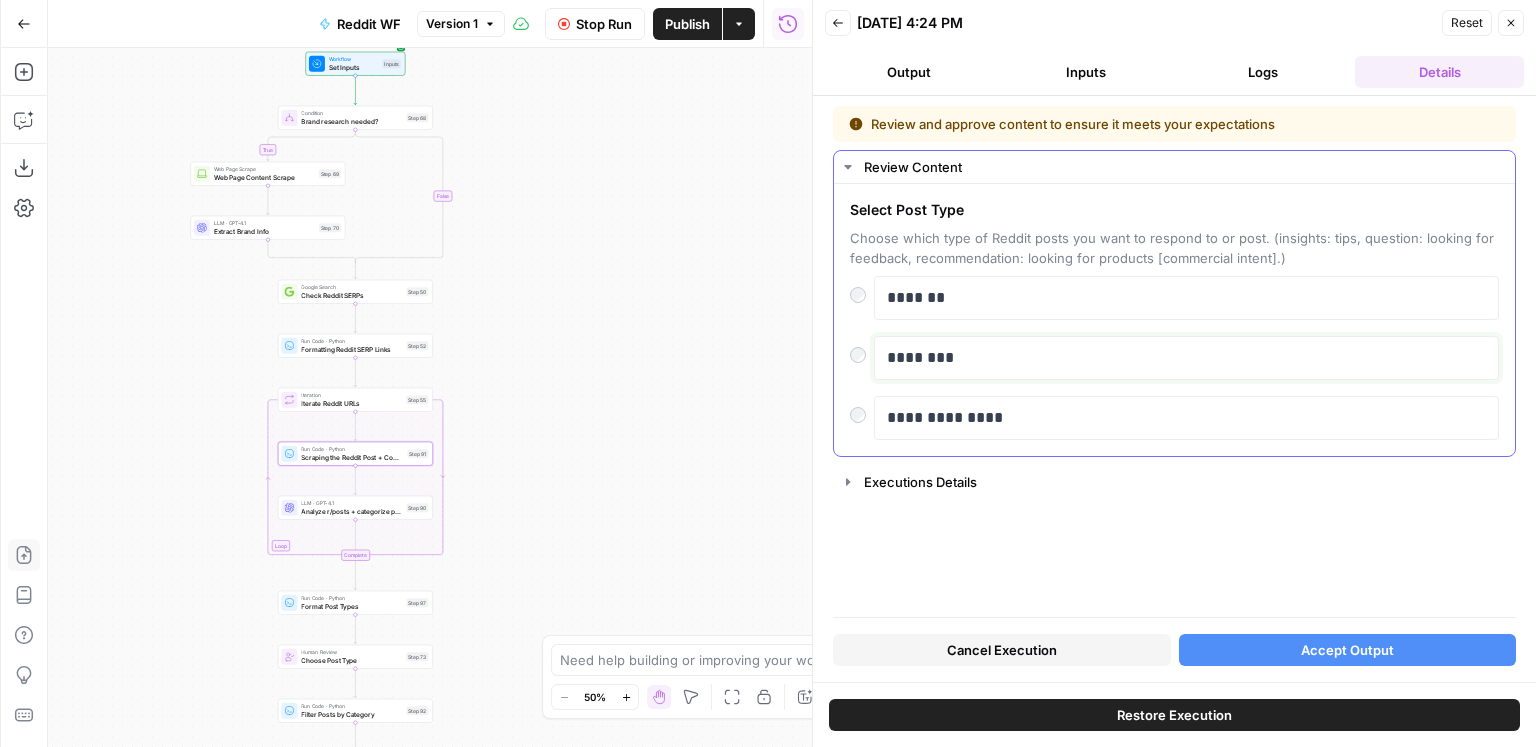 click on "********" at bounding box center (1187, 358) 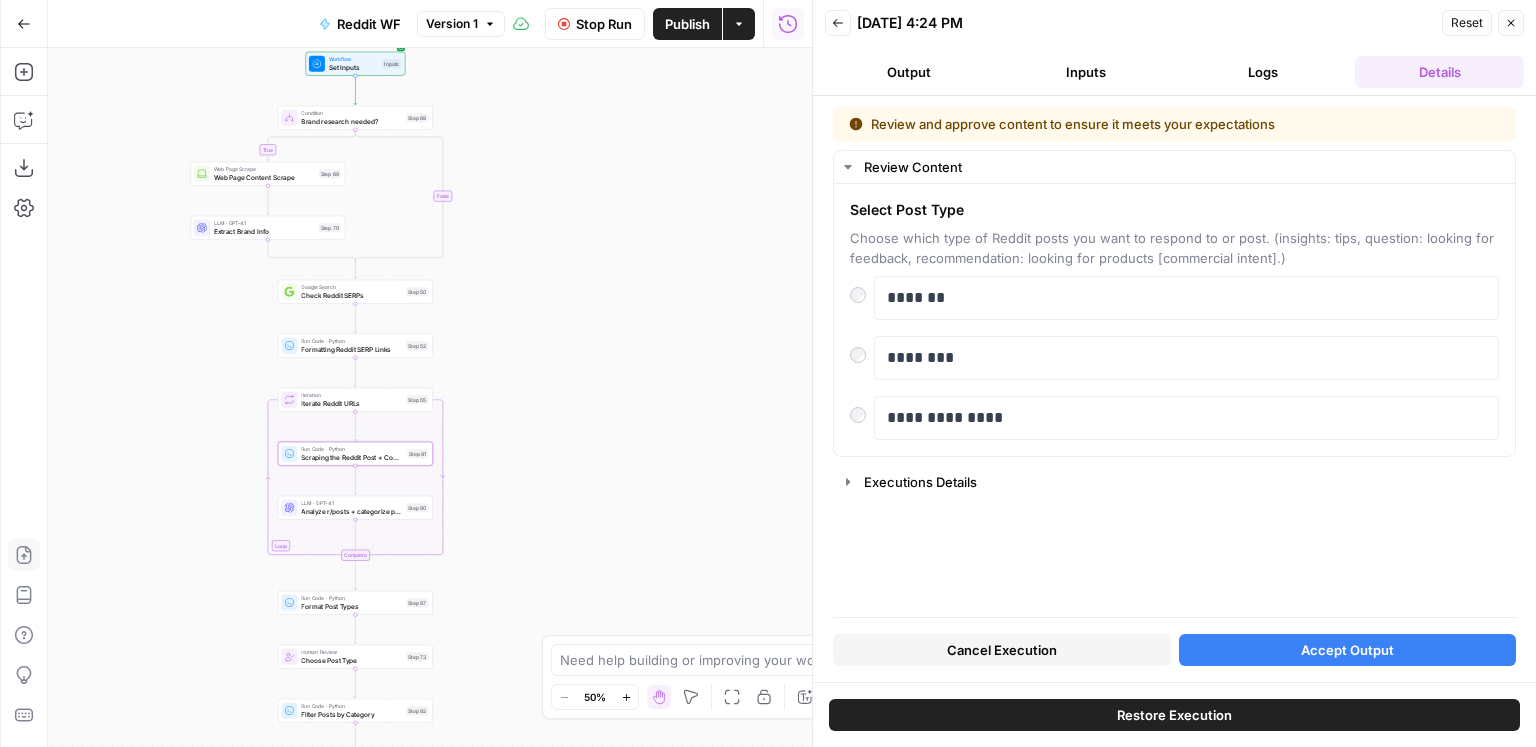 click on "Accept Output" at bounding box center [1348, 650] 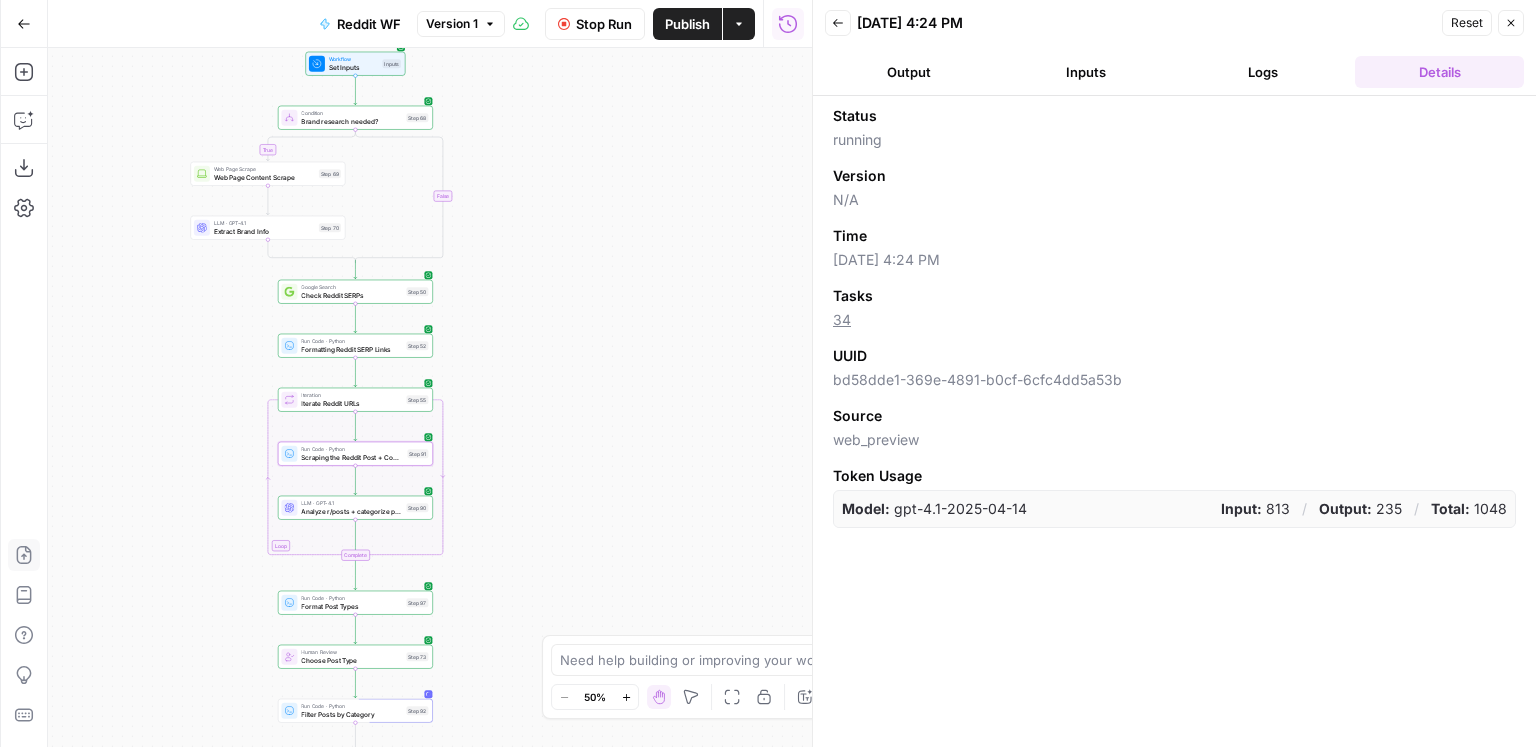 drag, startPoint x: 840, startPoint y: 23, endPoint x: 1235, endPoint y: 88, distance: 400.31238 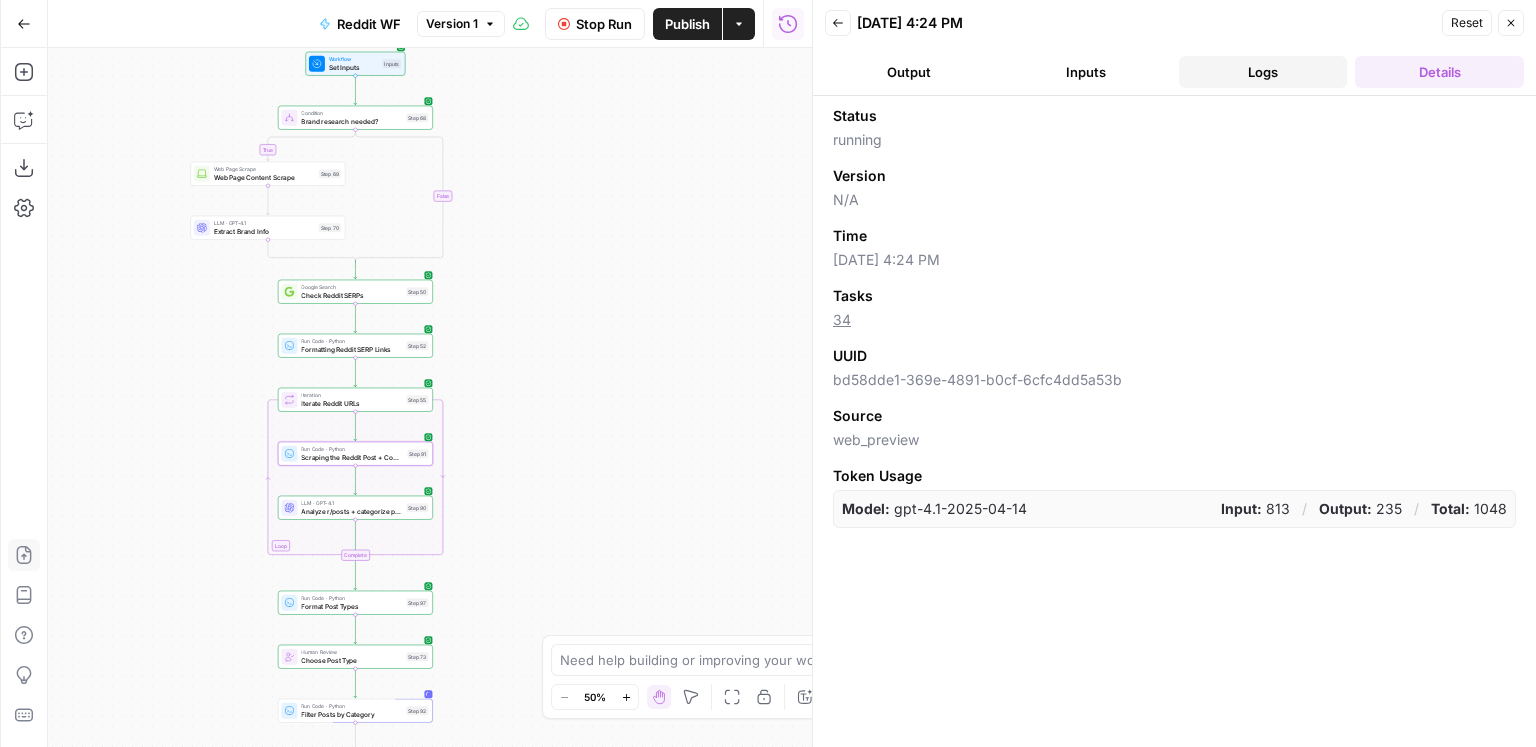 click on "Logs" at bounding box center [1263, 72] 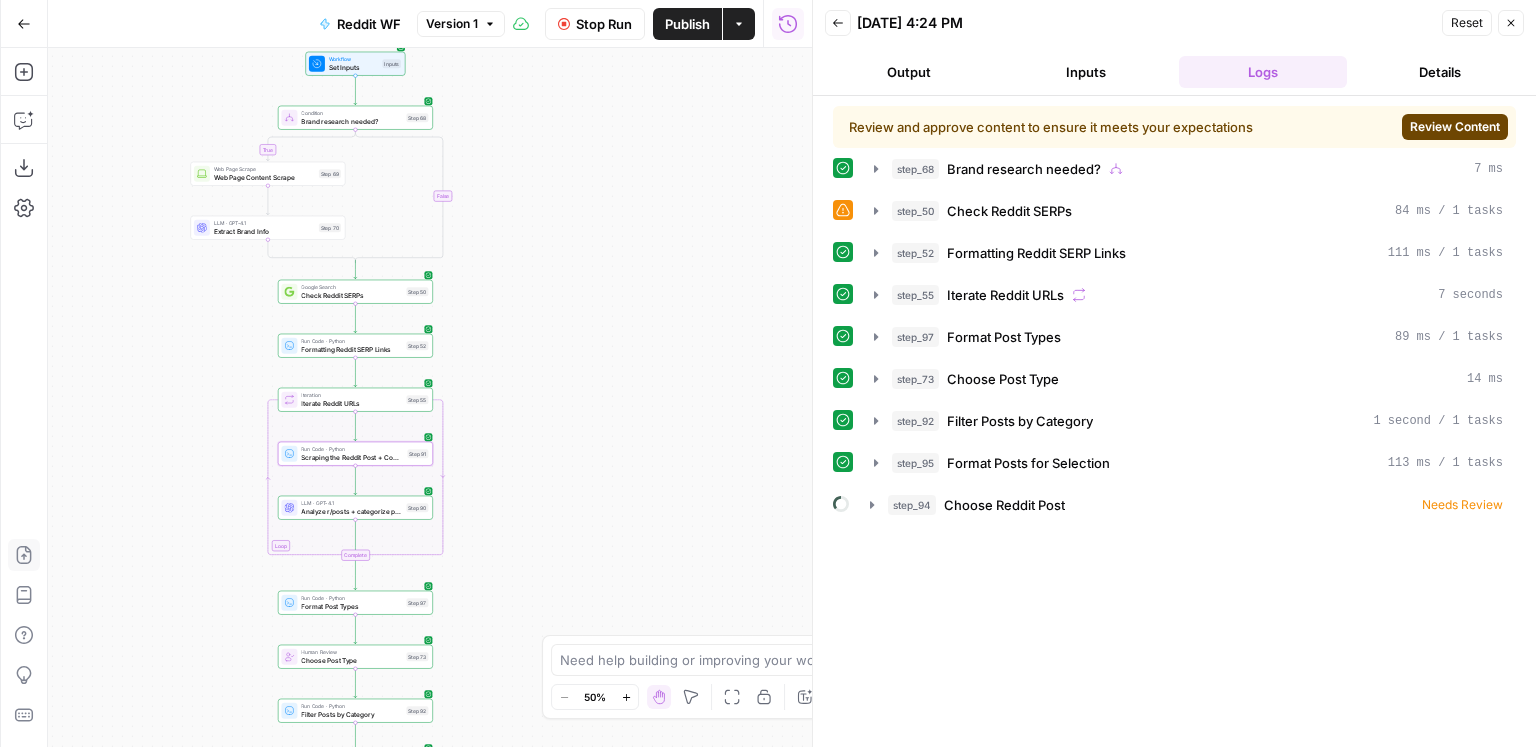 click on "Review Content" at bounding box center [1455, 127] 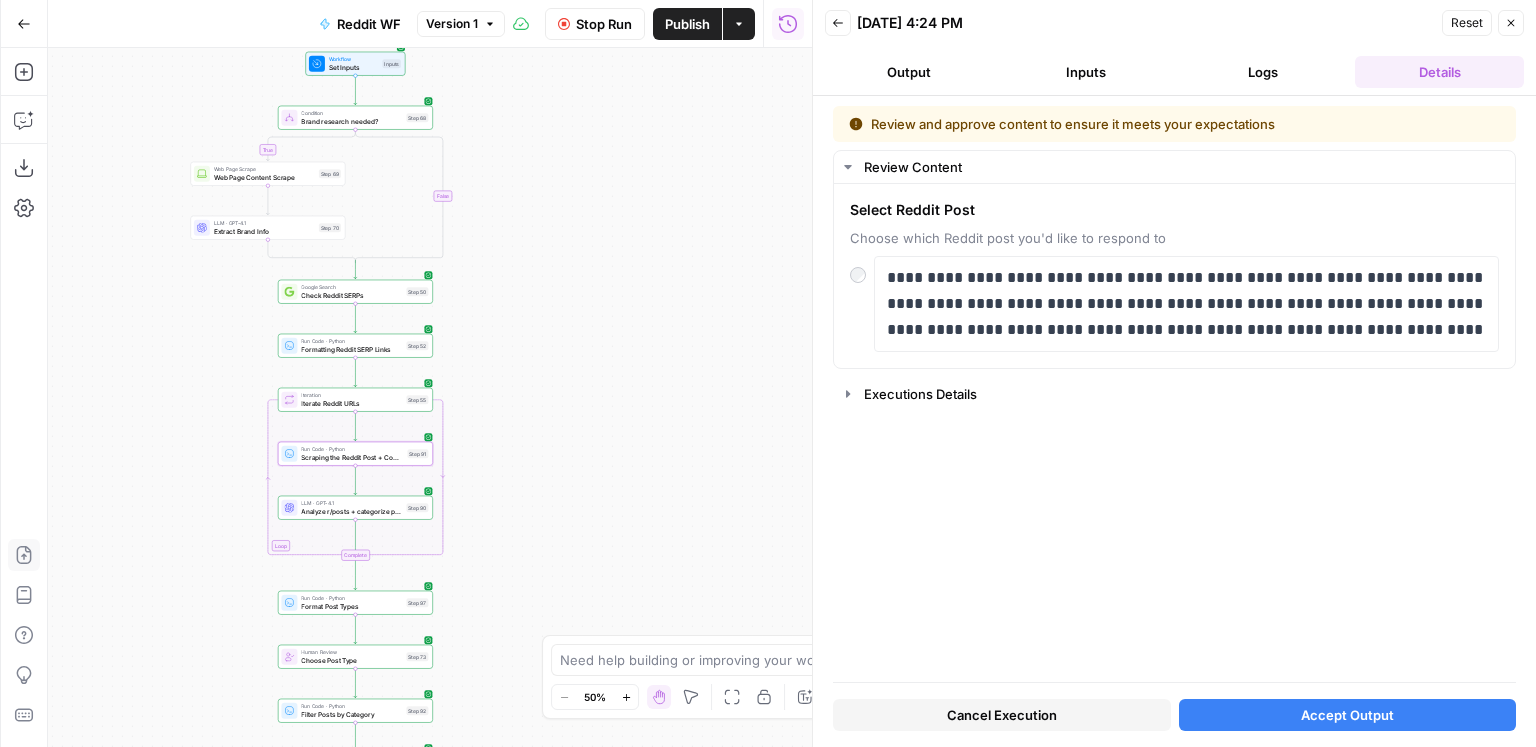 click on "Accept Output" at bounding box center (1348, 715) 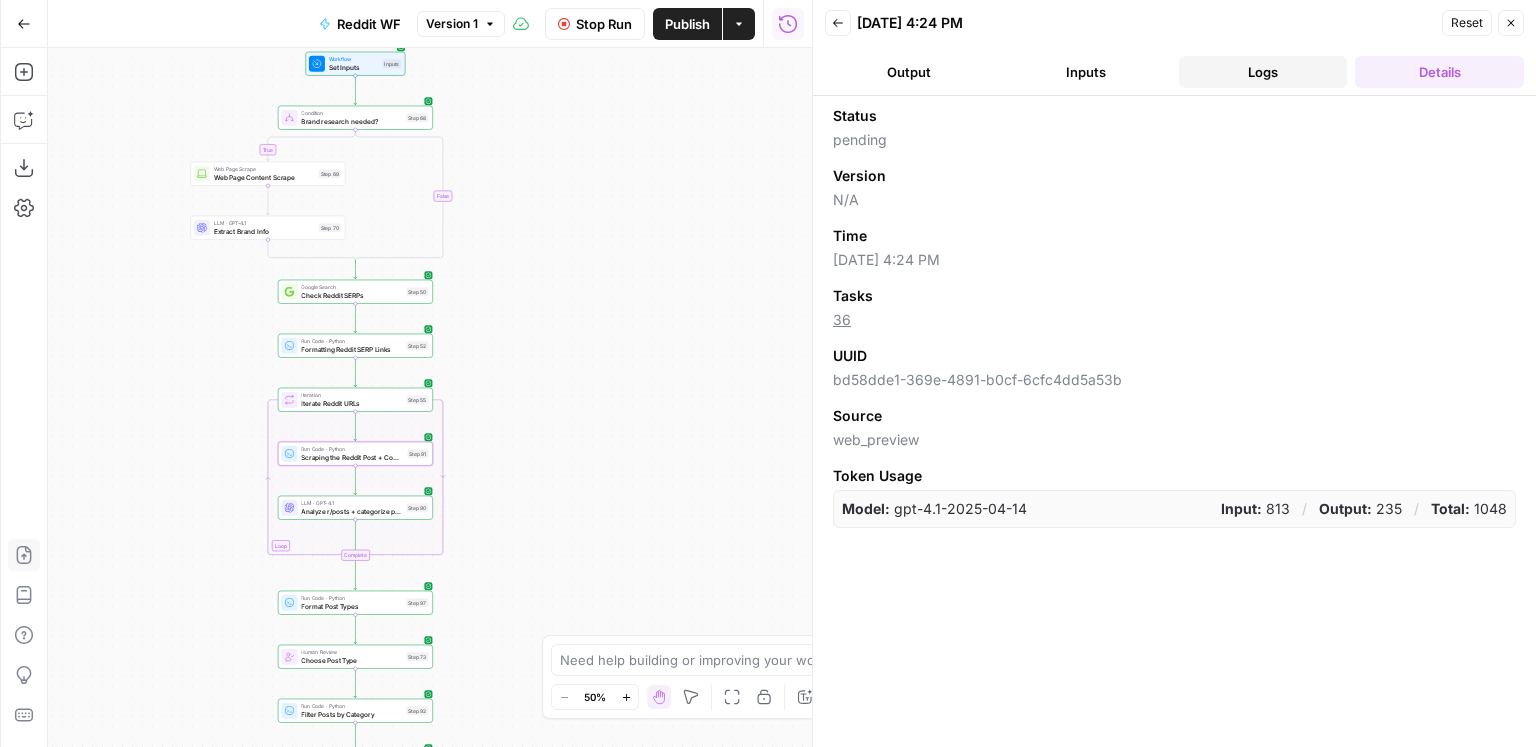 click on "Logs" at bounding box center (1263, 72) 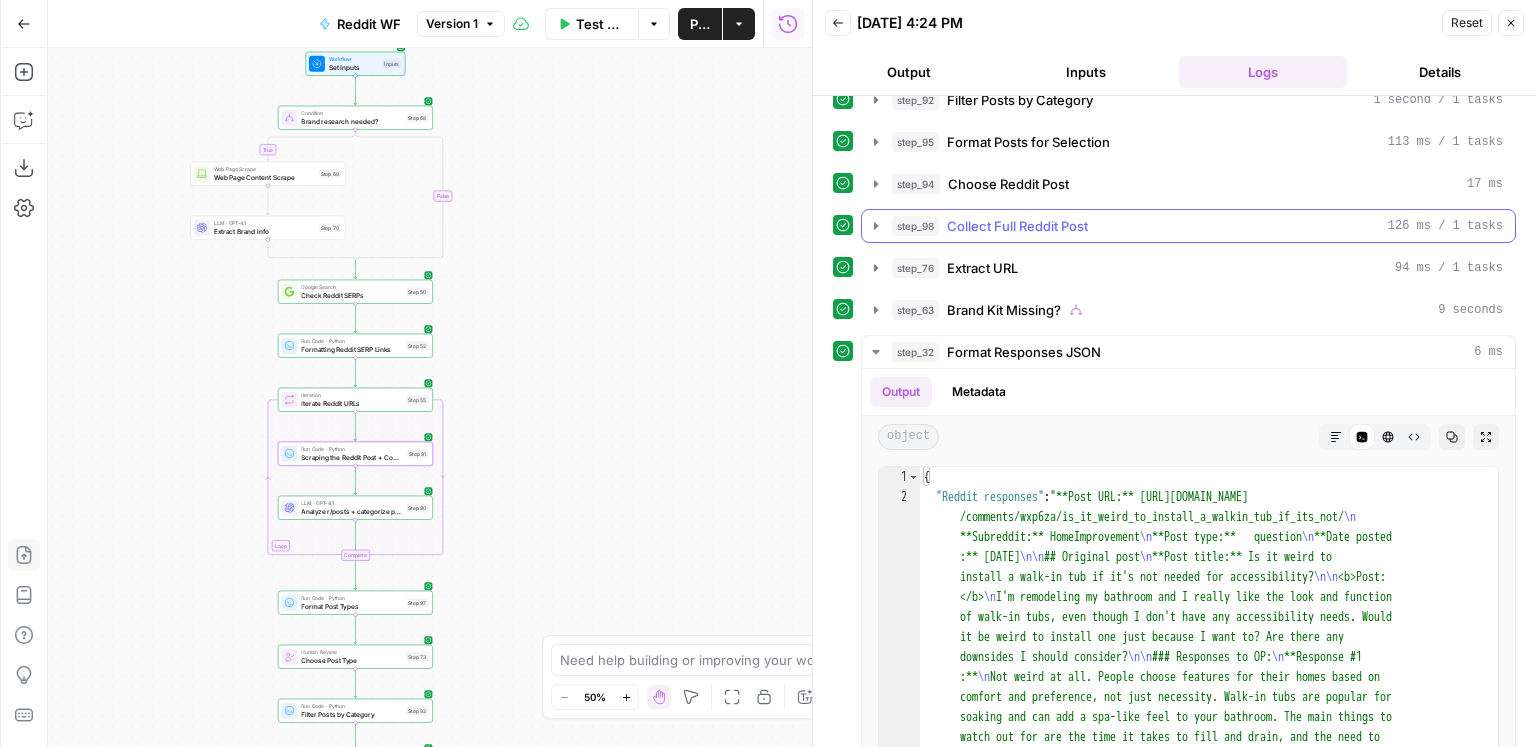 scroll, scrollTop: 332, scrollLeft: 0, axis: vertical 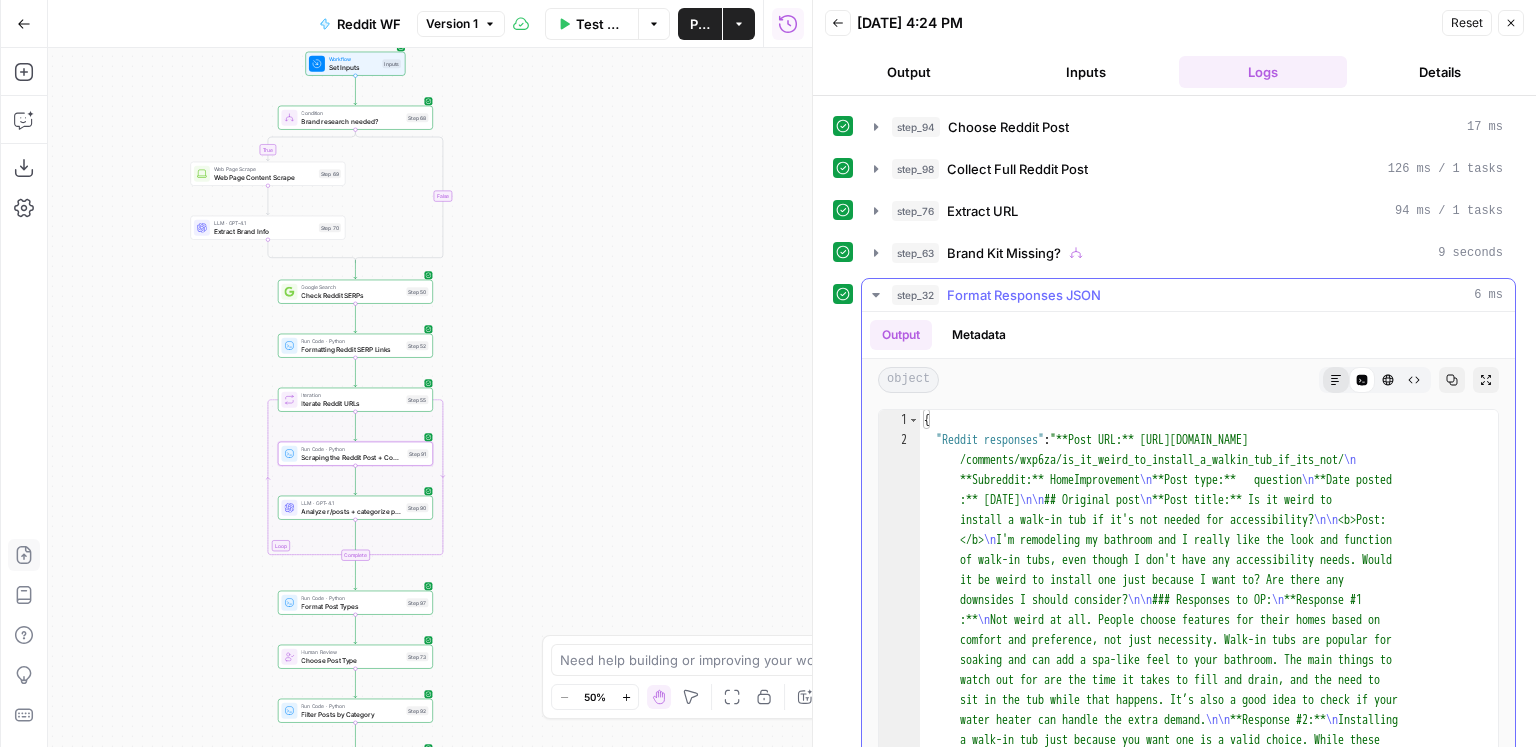 click 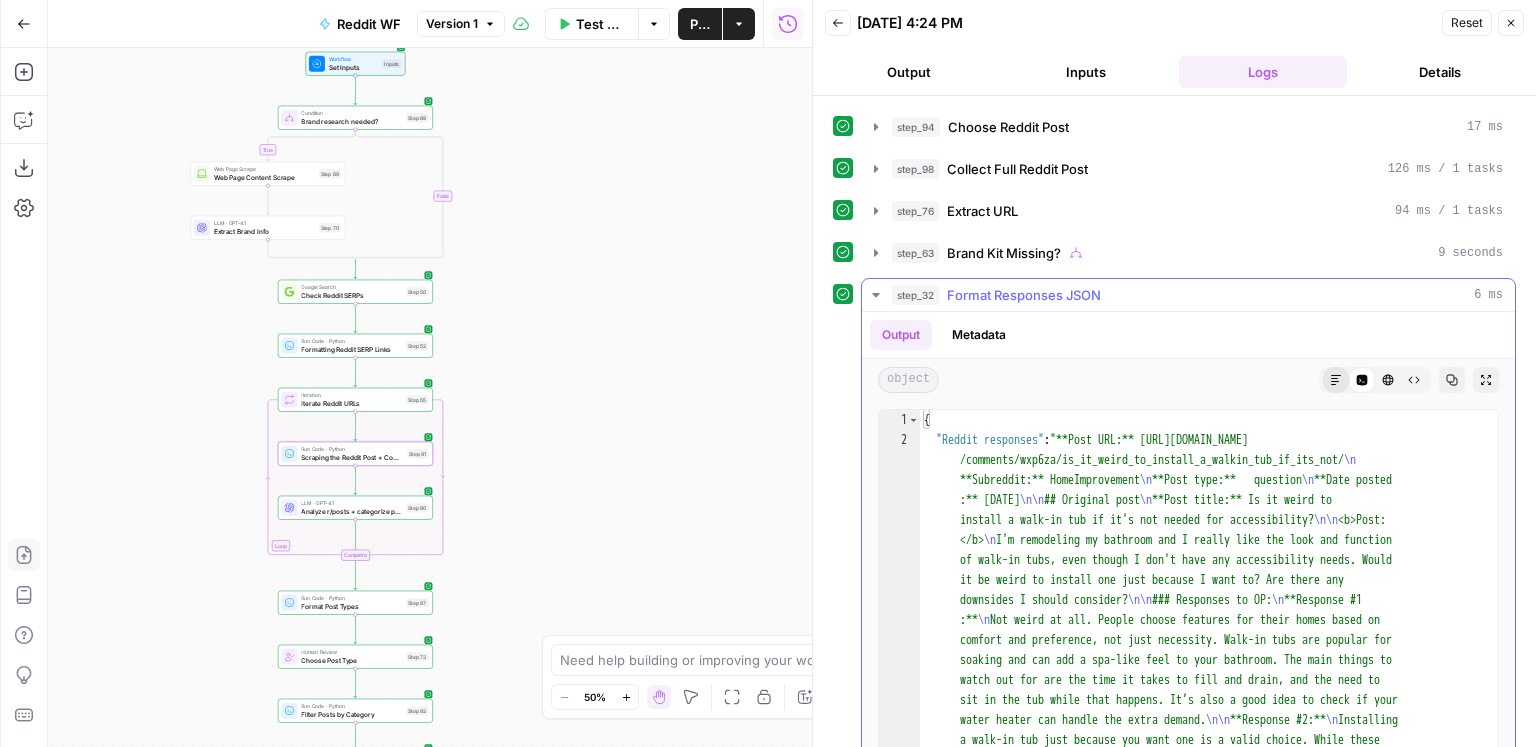scroll, scrollTop: 332, scrollLeft: 0, axis: vertical 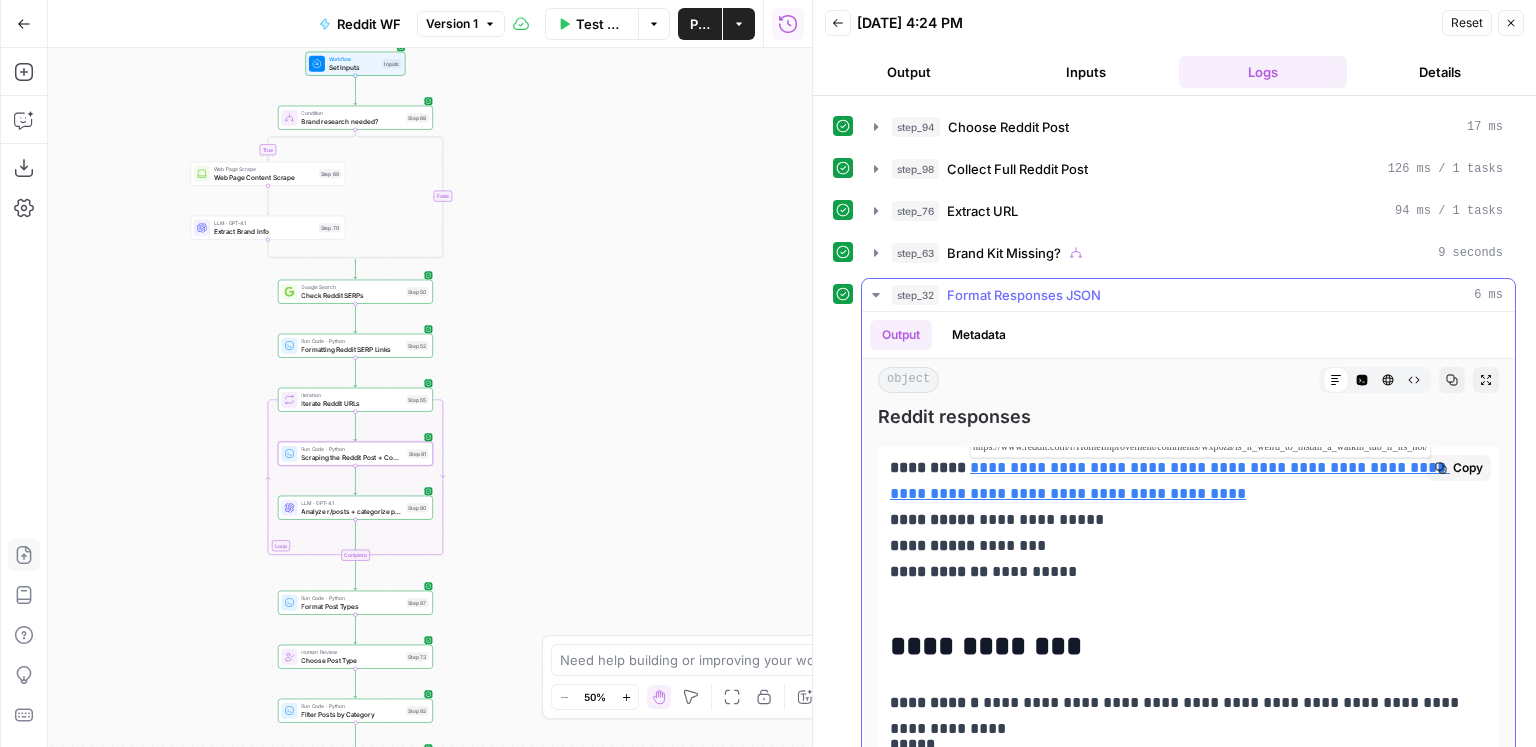 click on "**********" at bounding box center [1170, 480] 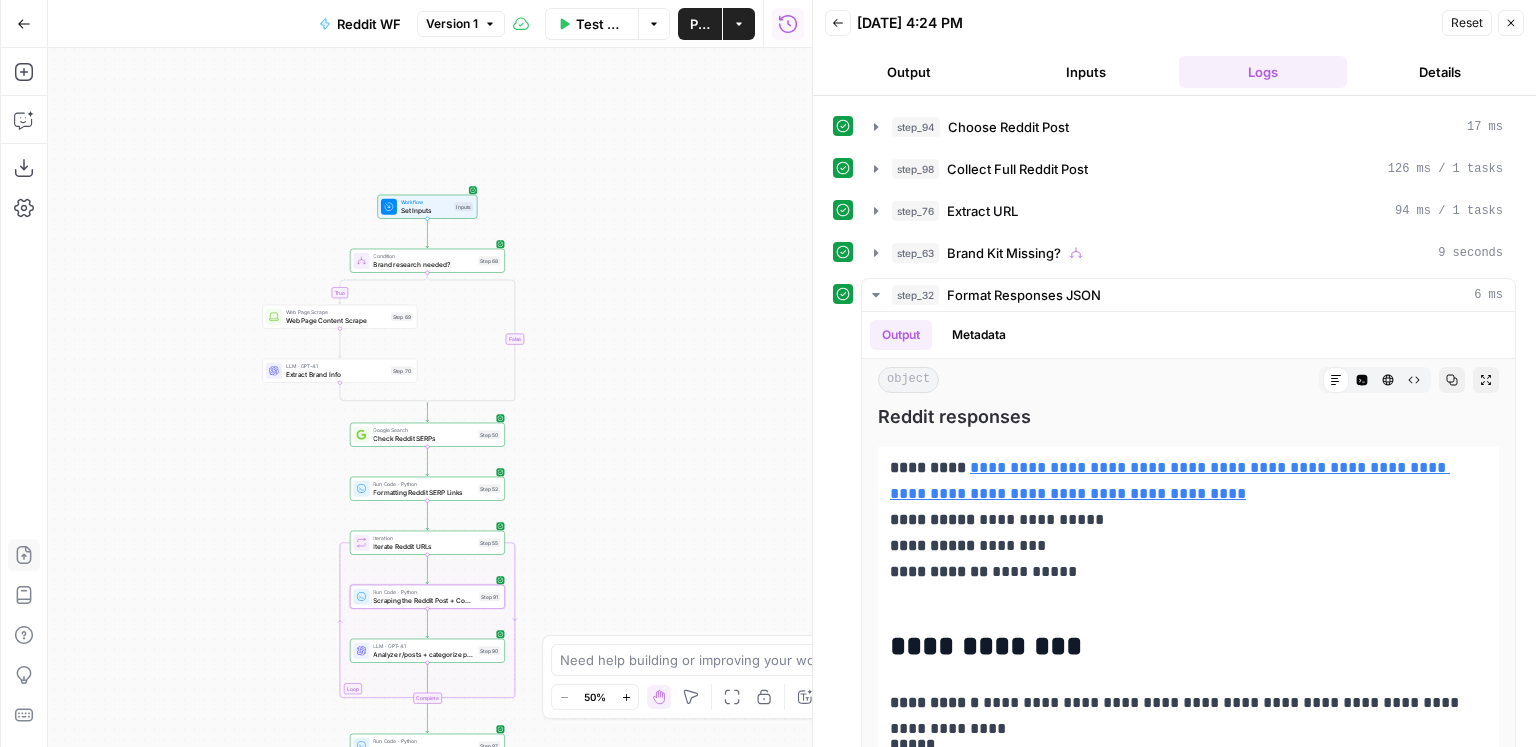 drag, startPoint x: 568, startPoint y: 259, endPoint x: 656, endPoint y: 444, distance: 204.86337 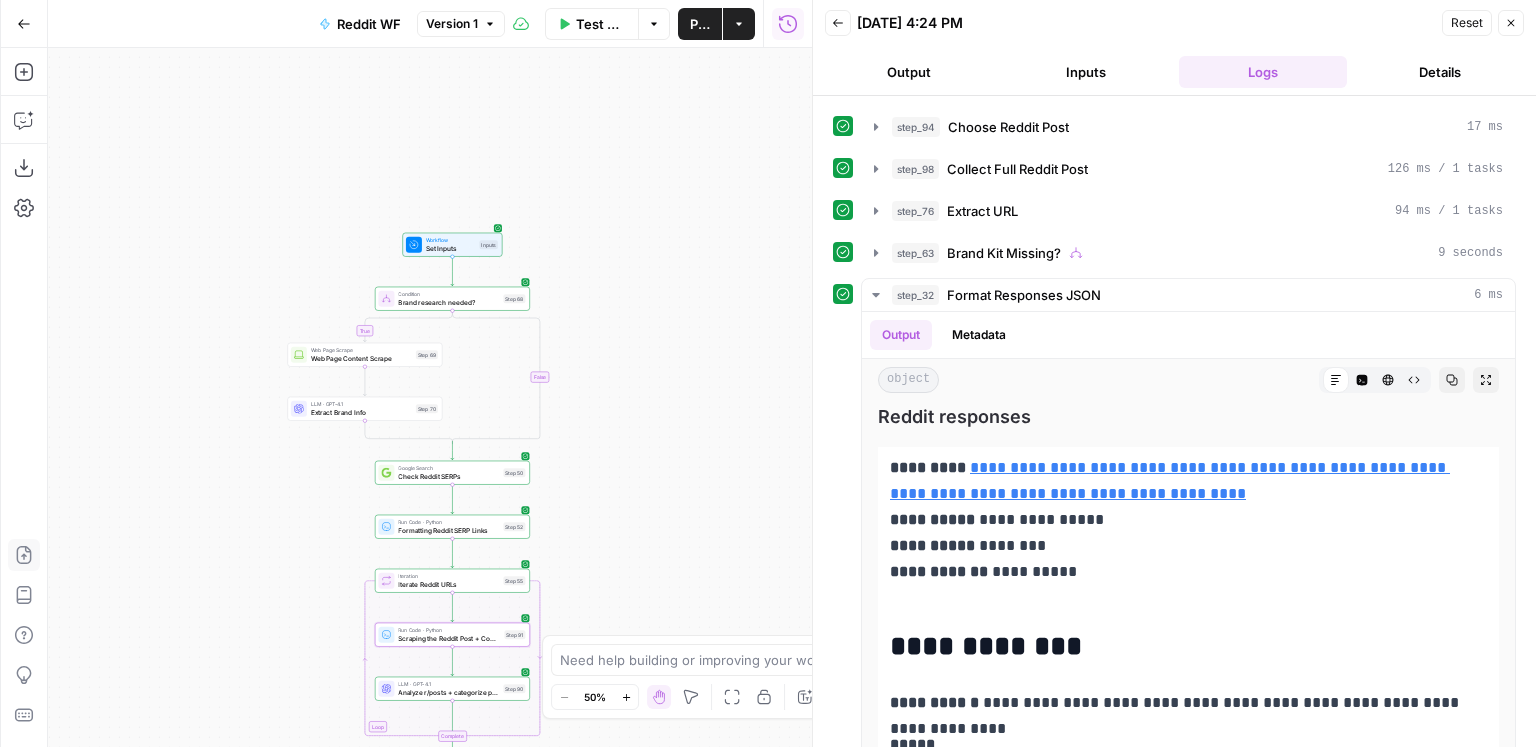 drag, startPoint x: 642, startPoint y: 355, endPoint x: 685, endPoint y: 315, distance: 58.728188 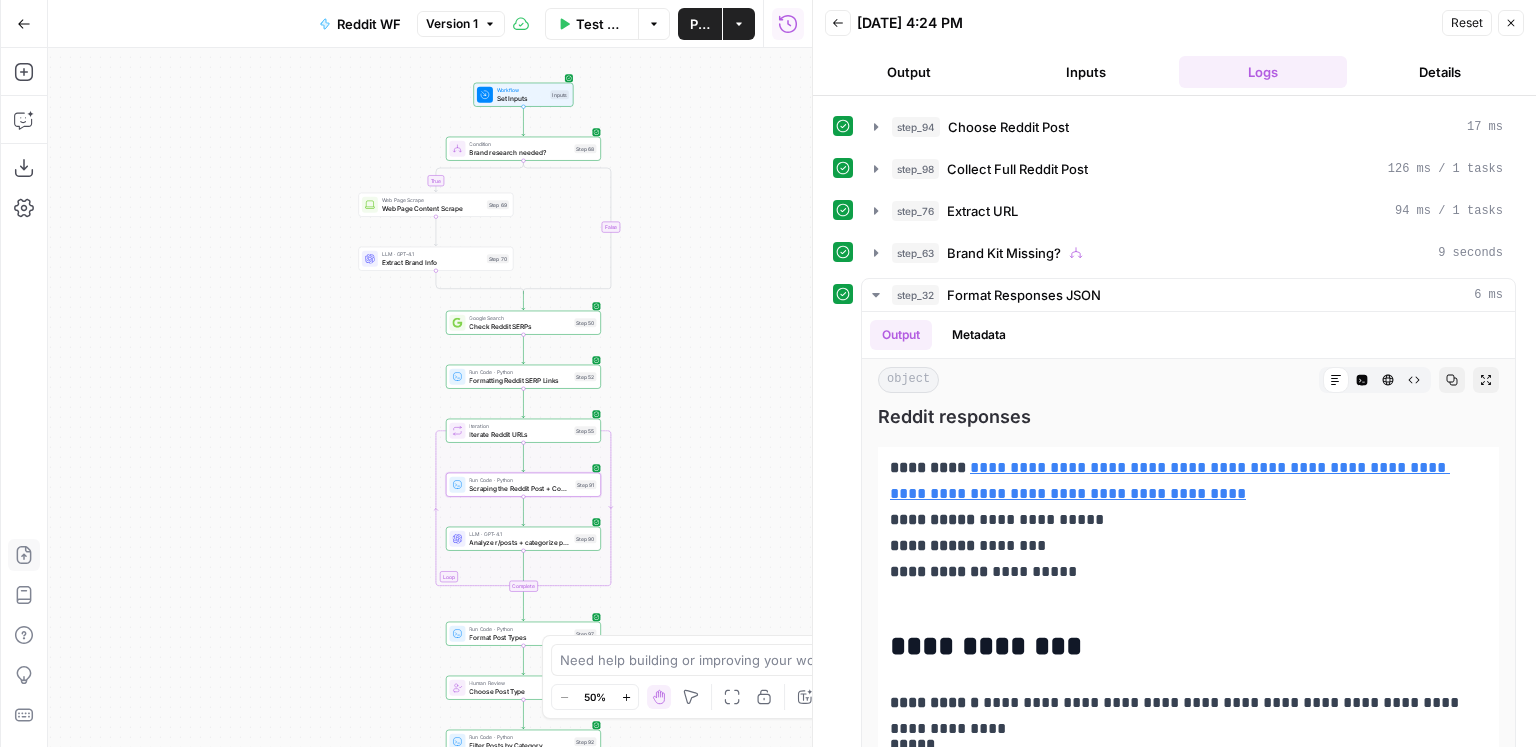 drag, startPoint x: 664, startPoint y: 343, endPoint x: 693, endPoint y: 233, distance: 113.758514 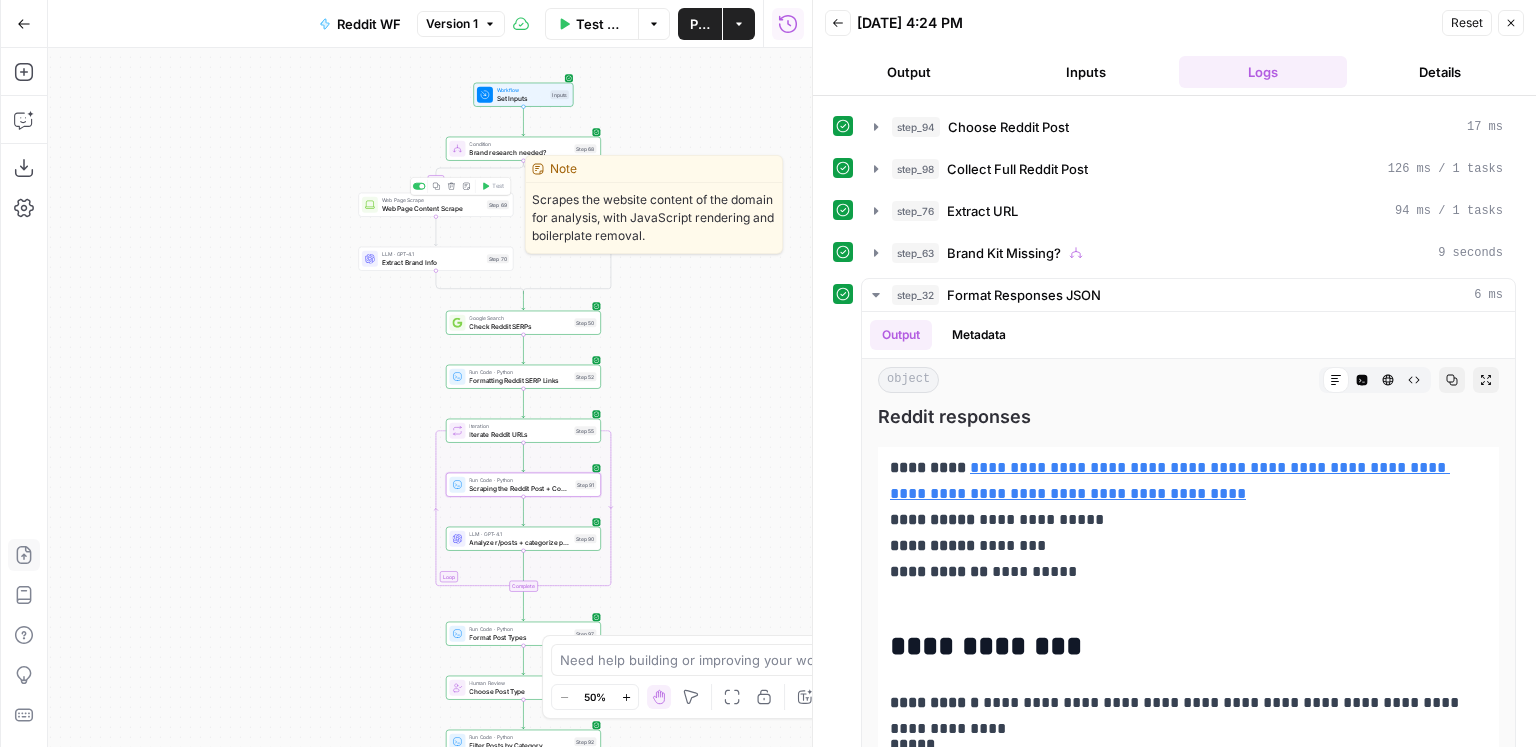 click on "Web Page Content Scrape" at bounding box center (432, 208) 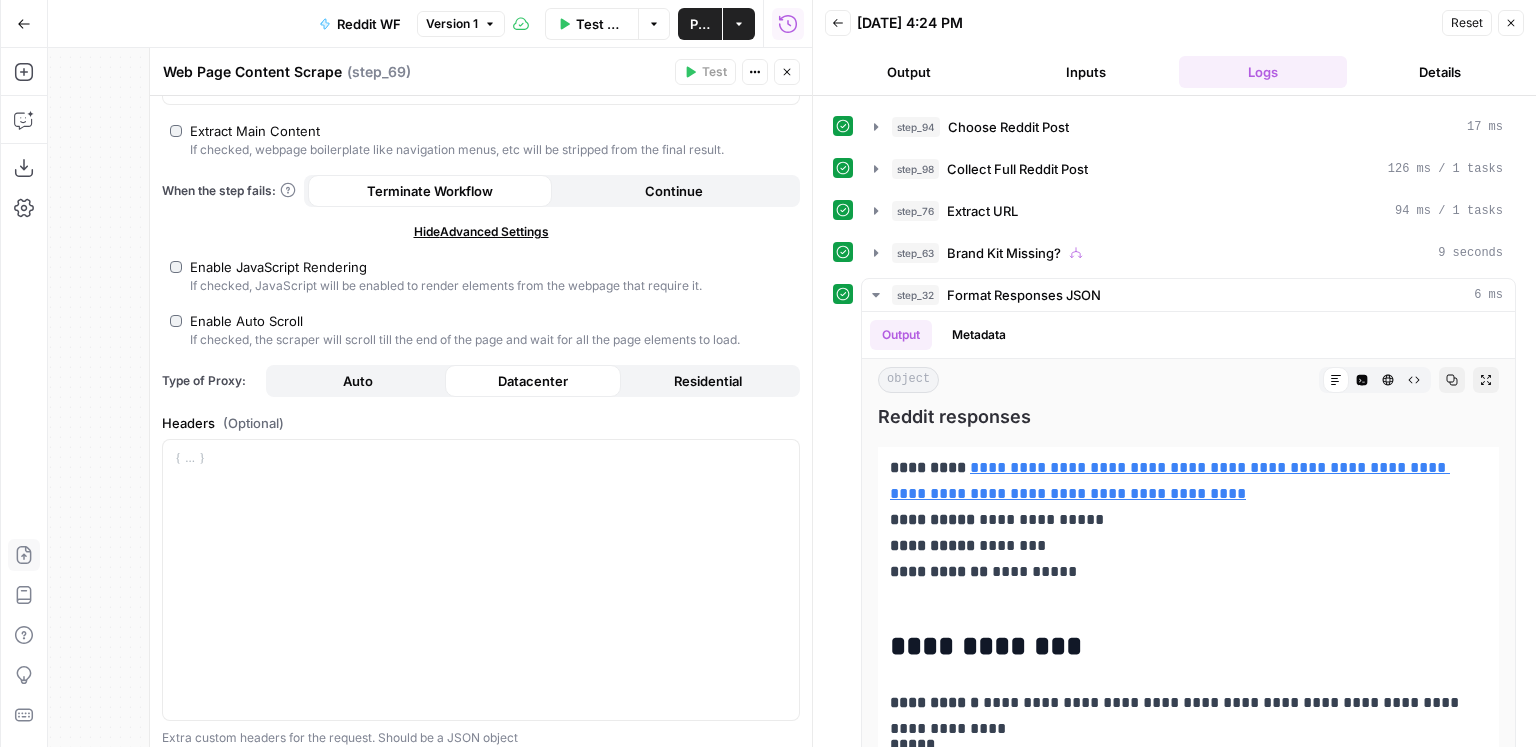 scroll, scrollTop: 345, scrollLeft: 0, axis: vertical 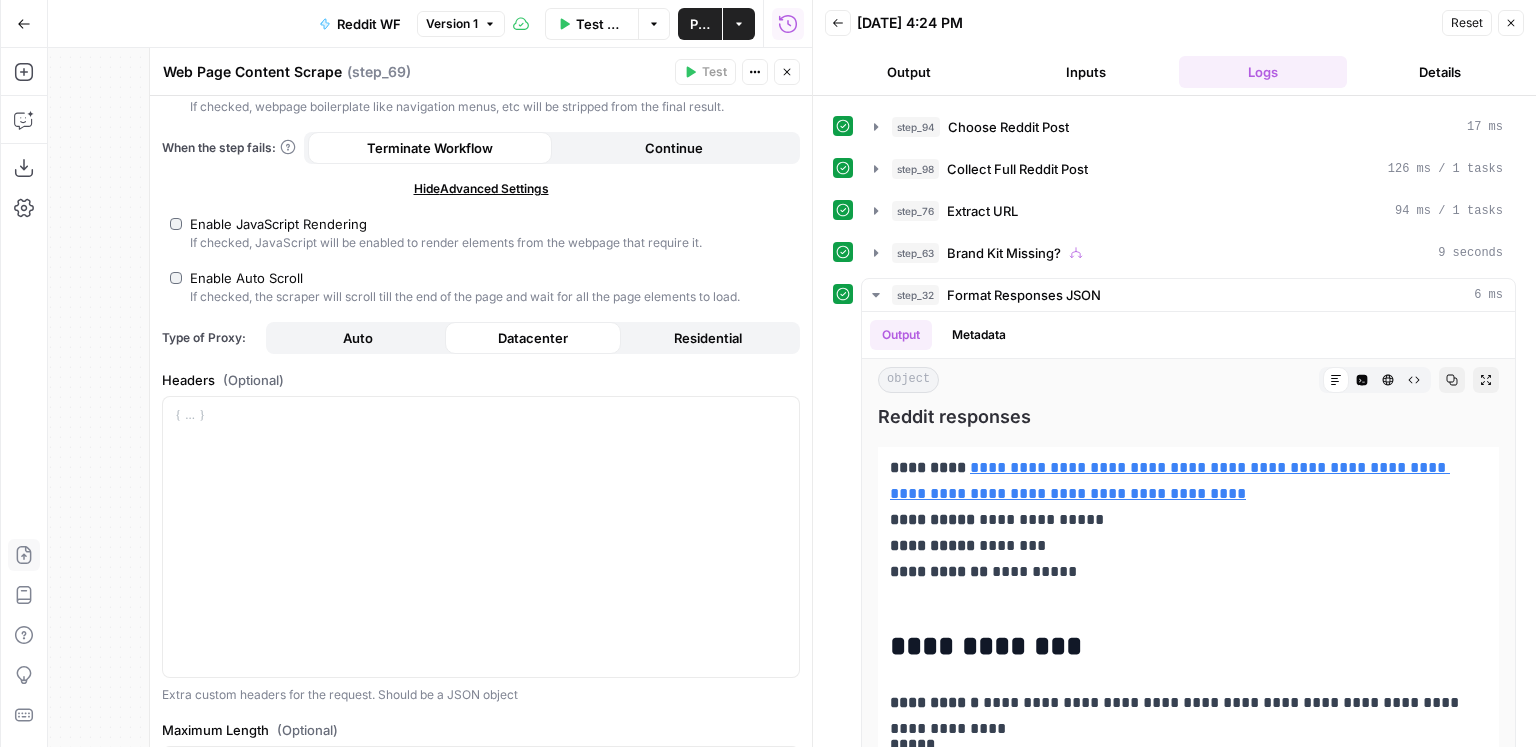 click on "Web Page Content Scrape Web Page Content Scrape  ( step_69 ) Test Actions Close" at bounding box center [481, 72] 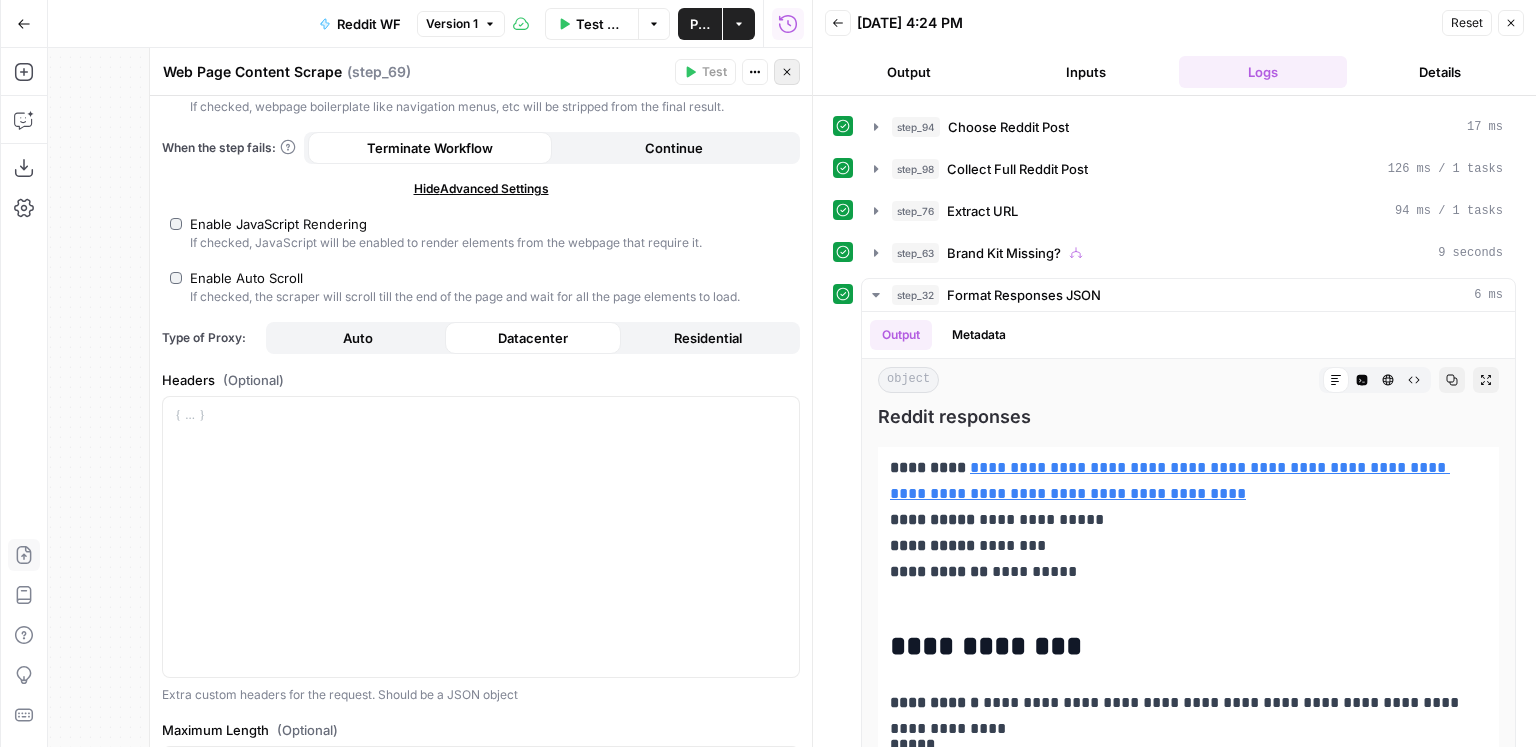 click on "Close" at bounding box center (787, 72) 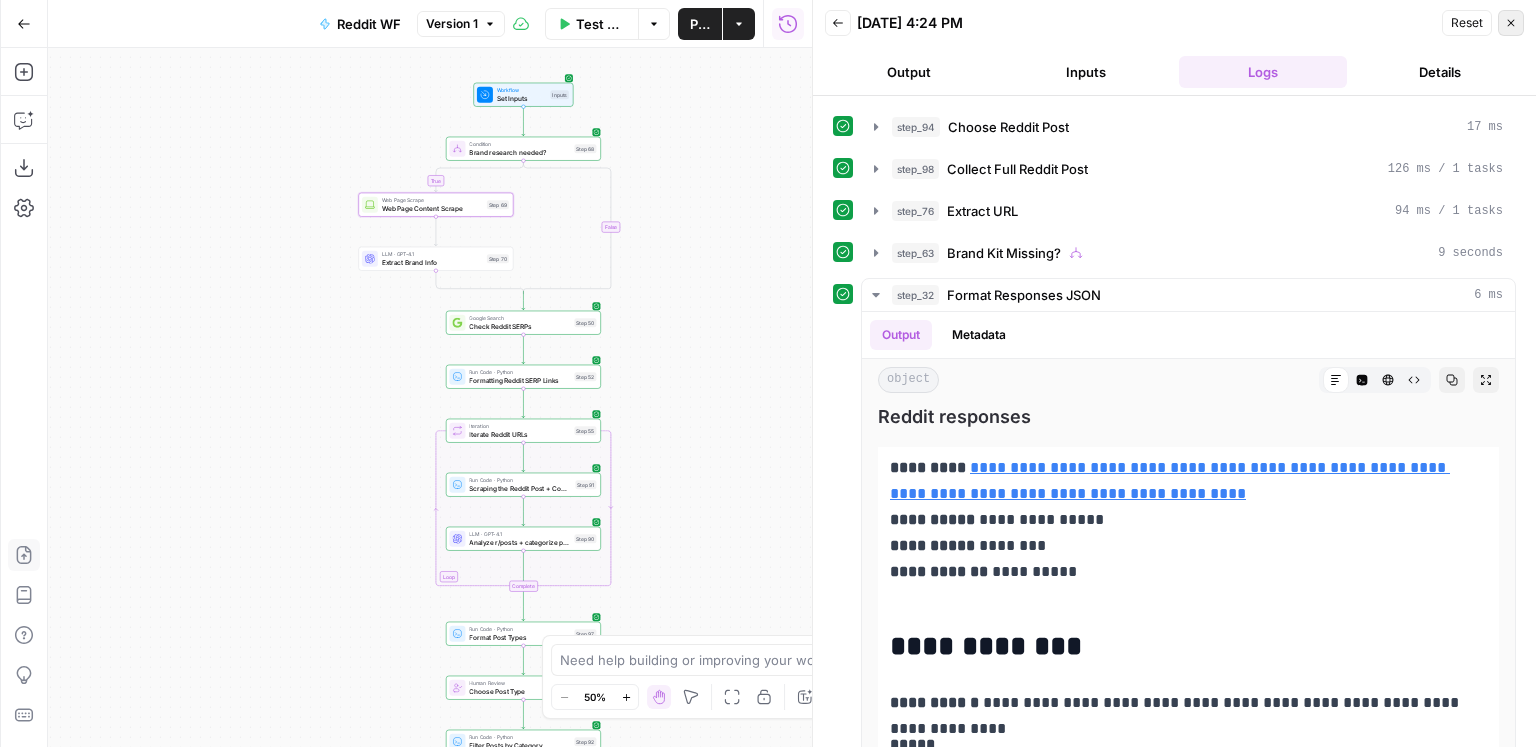 click on "Close" at bounding box center [1511, 23] 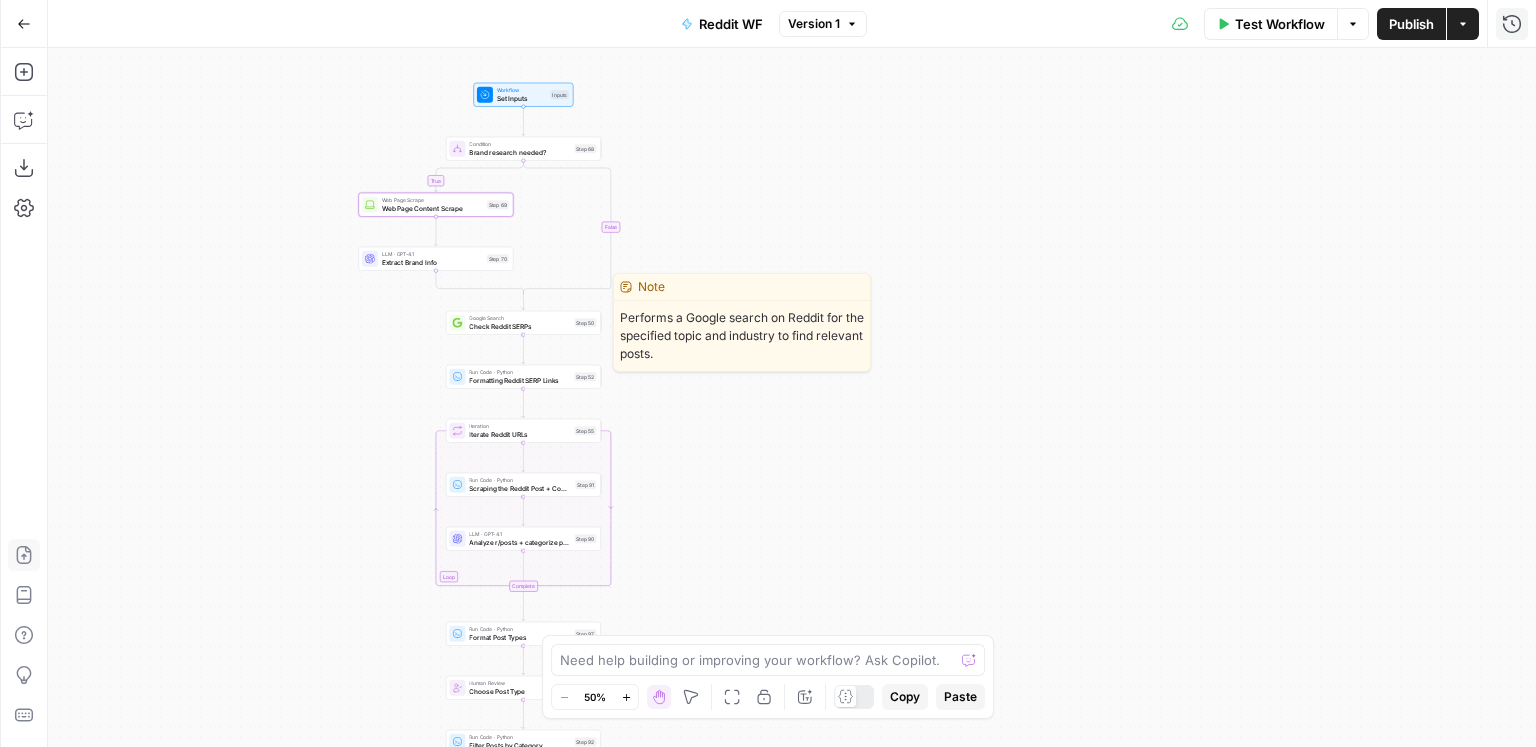 click on "Google Search" at bounding box center (519, 318) 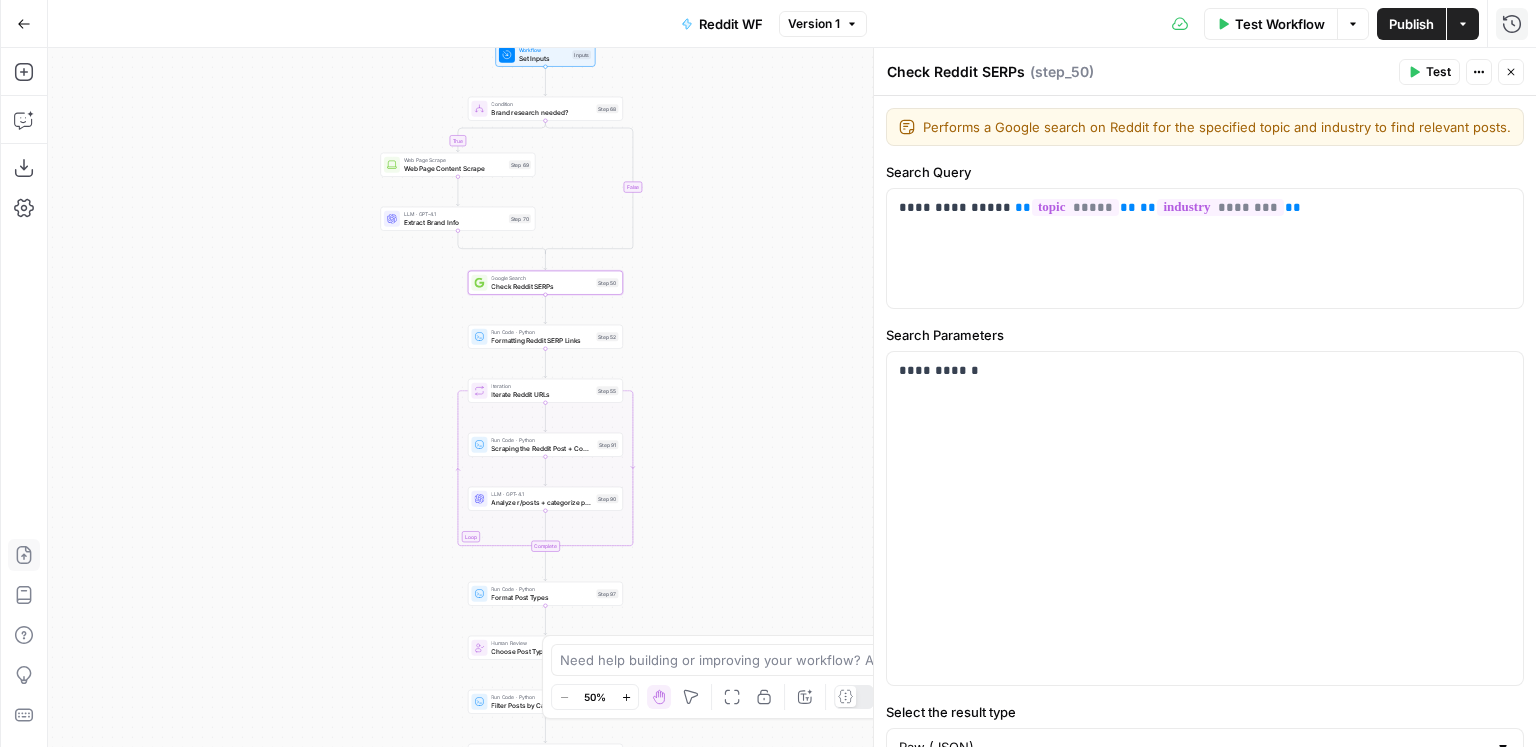 drag, startPoint x: 688, startPoint y: 422, endPoint x: 713, endPoint y: 377, distance: 51.47815 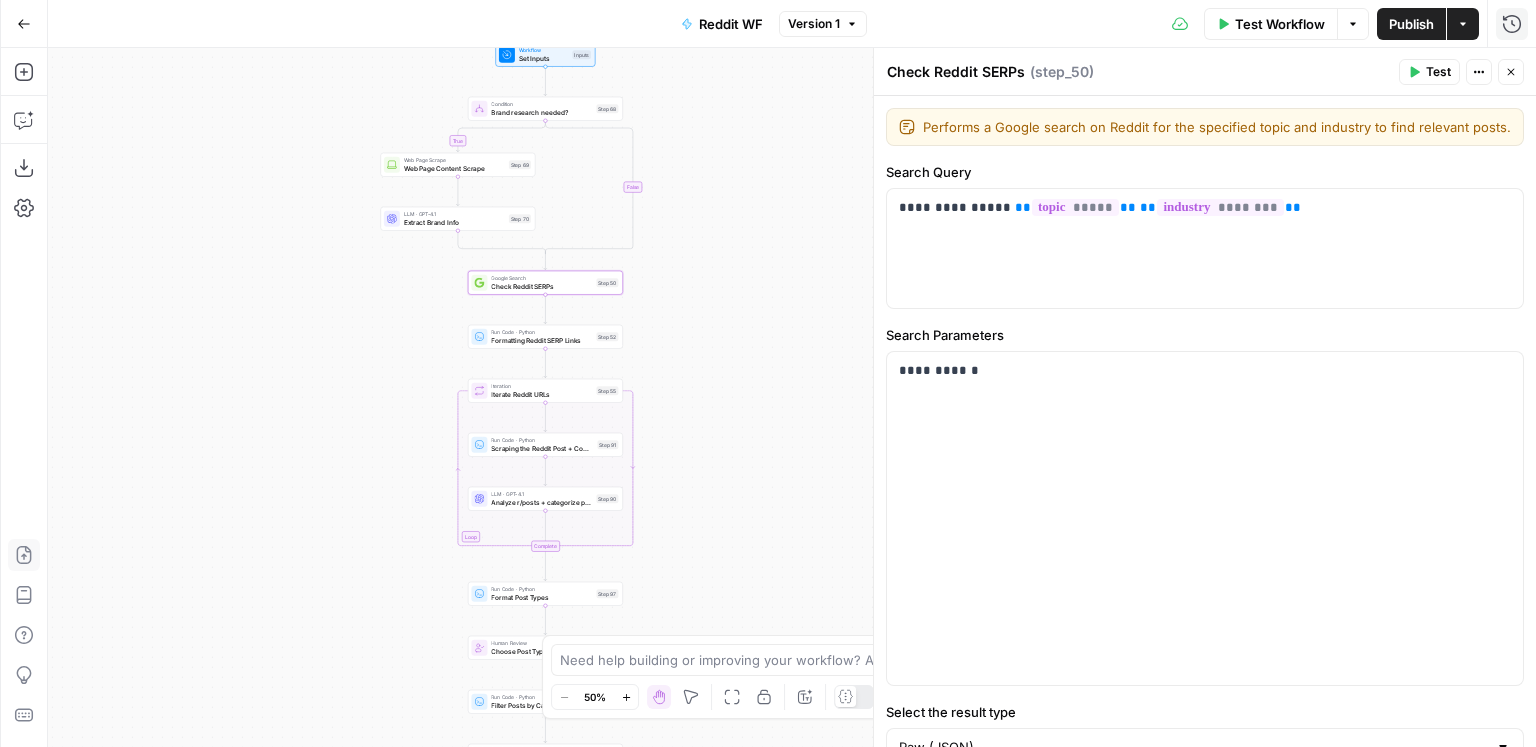 click on "true true false true false true false true false true false false Workflow Set Inputs Inputs Condition Brand research needed? Step 68 Web Page Scrape Web Page Content Scrape Step 69 LLM · GPT-4.1 Extract Brand Info Step 70 Google Search Check Reddit SERPs Step 50 Run Code · Python Formatting Reddit SERP Links Step 52 Loop Iteration Iterate Reddit URLs Step 55 Run Code · Python Scraping the Reddit Post + Comments Step 91 LLM · GPT-4.1 Analyze r/posts + categorize post type Step 90 Complete Run Code · Python Format Post Types Step 97 Human Review Choose Post Type Step 73 Run Code · Python Filter Posts by Category Step 92 Run Code · Python Format Posts for Selection Step 95 Human Review Choose Reddit Post Step 94 Run Code · Python Collect Full Reddit Post Step 98 Run Code · Python Extract URL Step 76 Condition Brand Kit Missing? Step 63 Condition Insight Post? Step 100 LLM · GPT-4.1 Insights: Reddit Responses Step 78 LLM · GPT-4.1 Rewrite Insights Post Step 89 Write Liquid Text Step 109 Condition End" at bounding box center [792, 397] 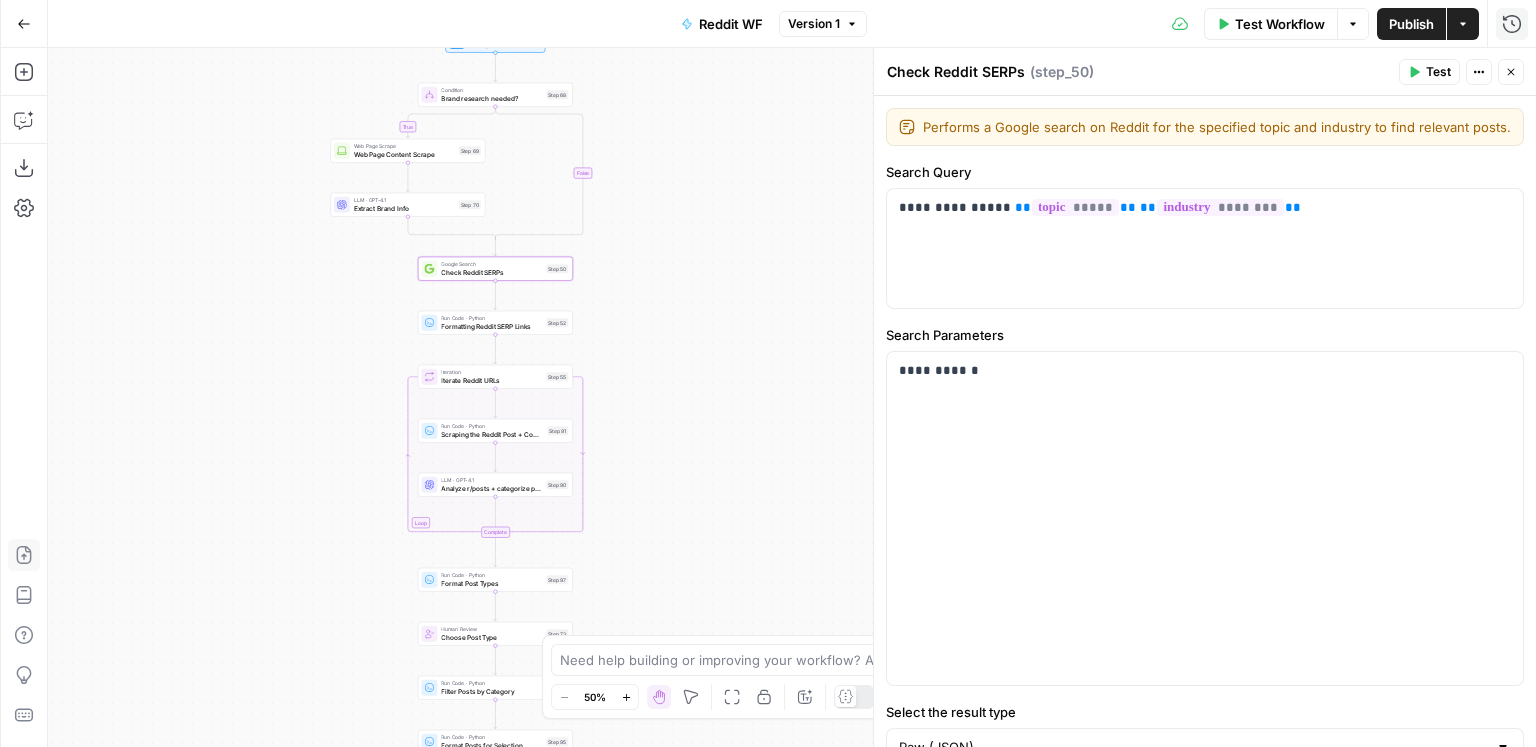 drag, startPoint x: 714, startPoint y: 370, endPoint x: 653, endPoint y: 361, distance: 61.66036 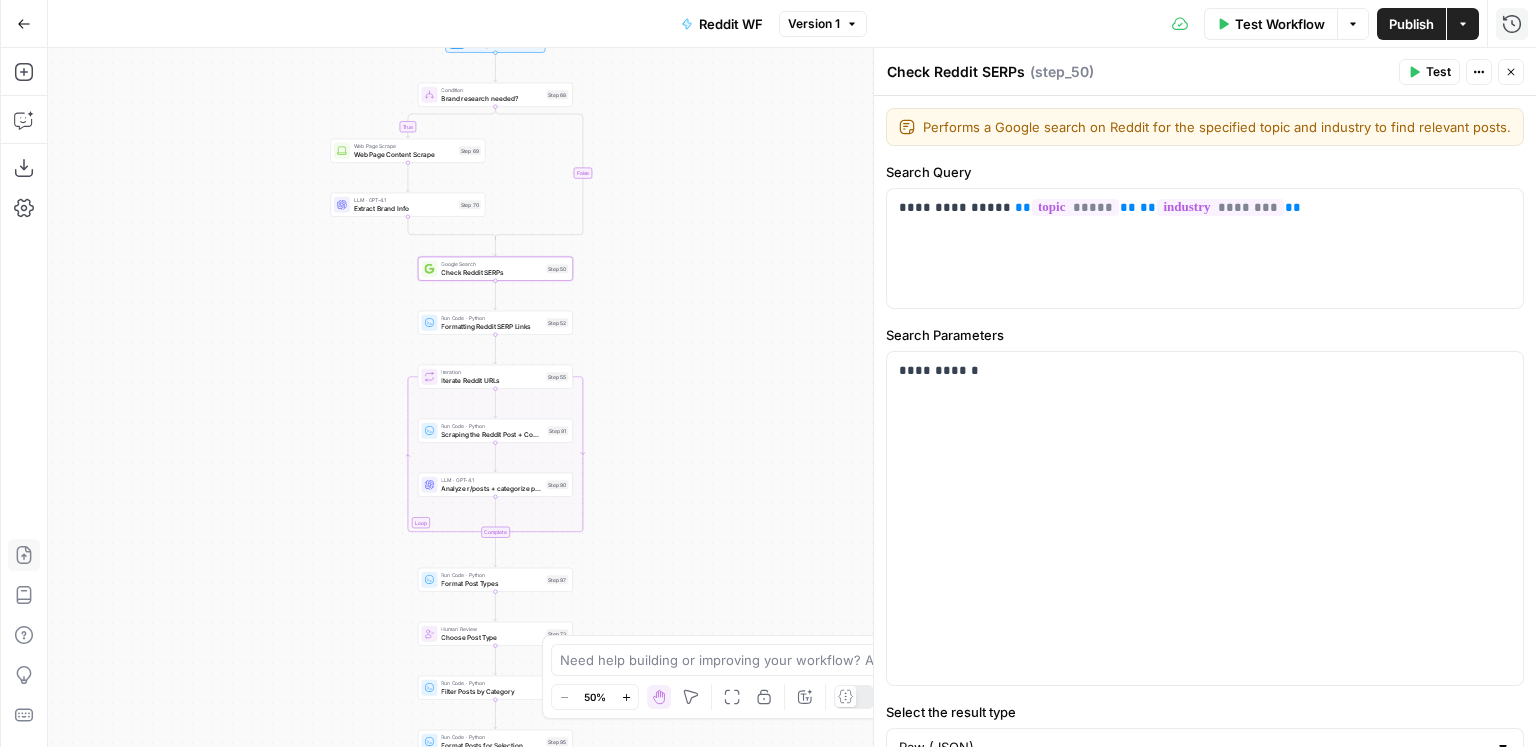click on "true true false true false true false true false true false false Workflow Set Inputs Inputs Condition Brand research needed? Step 68 Web Page Scrape Web Page Content Scrape Step 69 LLM · GPT-4.1 Extract Brand Info Step 70 Google Search Check Reddit SERPs Step 50 Run Code · Python Formatting Reddit SERP Links Step 52 Loop Iteration Iterate Reddit URLs Step 55 Run Code · Python Scraping the Reddit Post + Comments Step 91 LLM · GPT-4.1 Analyze r/posts + categorize post type Step 90 Complete Run Code · Python Format Post Types Step 97 Human Review Choose Post Type Step 73 Run Code · Python Filter Posts by Category Step 92 Run Code · Python Format Posts for Selection Step 95 Human Review Choose Reddit Post Step 94 Run Code · Python Collect Full Reddit Post Step 98 Run Code · Python Extract URL Step 76 Condition Brand Kit Missing? Step 63 Condition Insight Post? Step 100 LLM · GPT-4.1 Insights: Reddit Responses Step 78 LLM · GPT-4.1 Rewrite Insights Post Step 89 Write Liquid Text Step 109 Condition End" at bounding box center (792, 397) 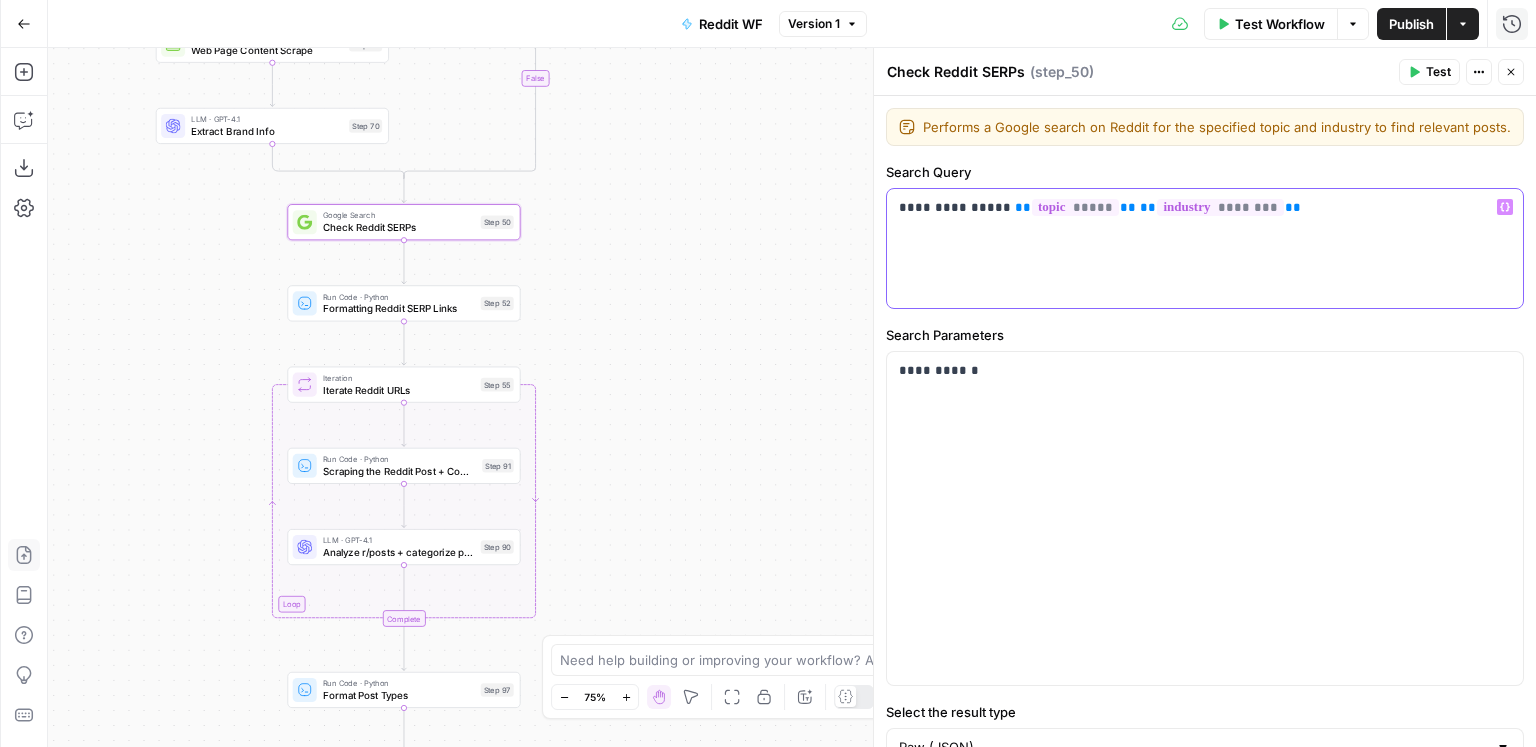 click on "**********" at bounding box center (1205, 207) 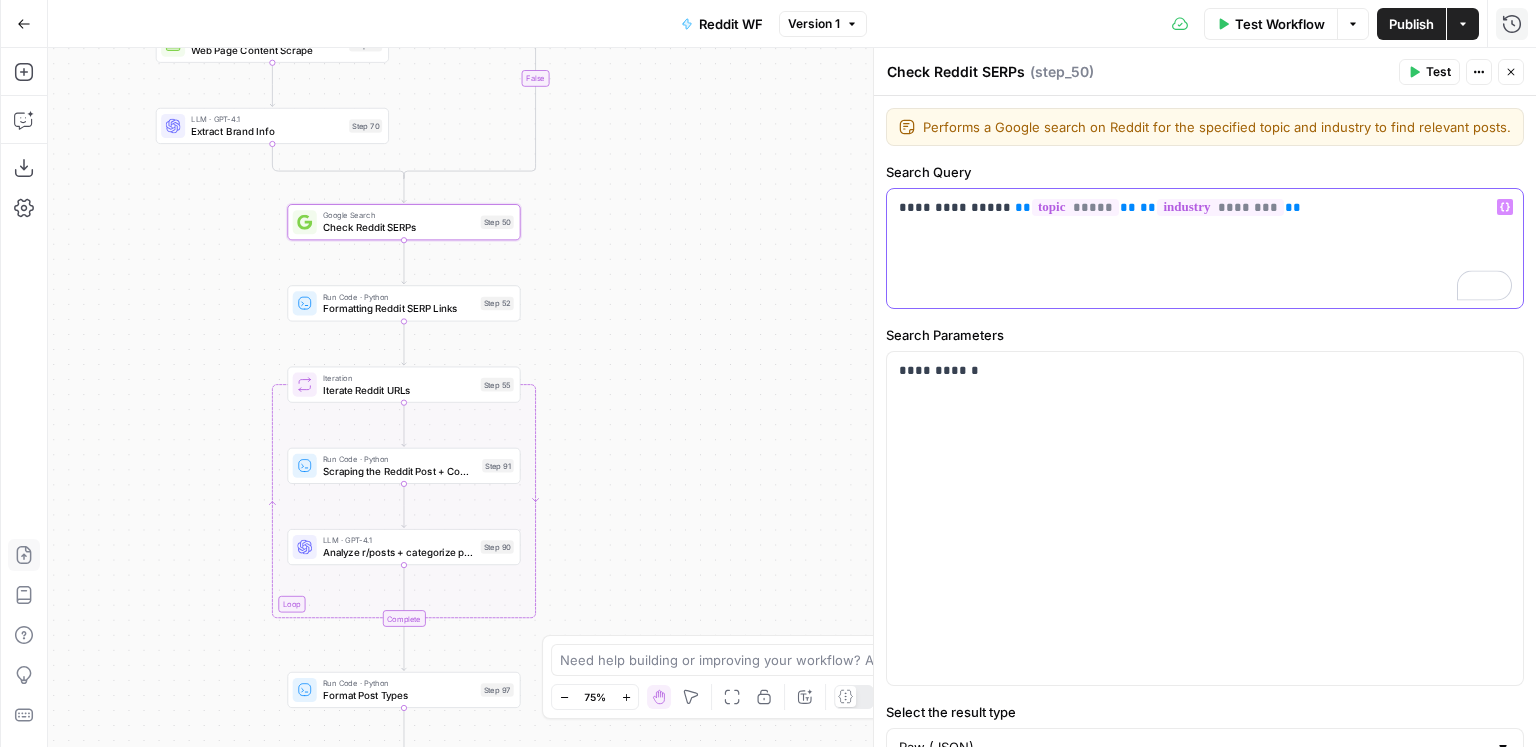 type 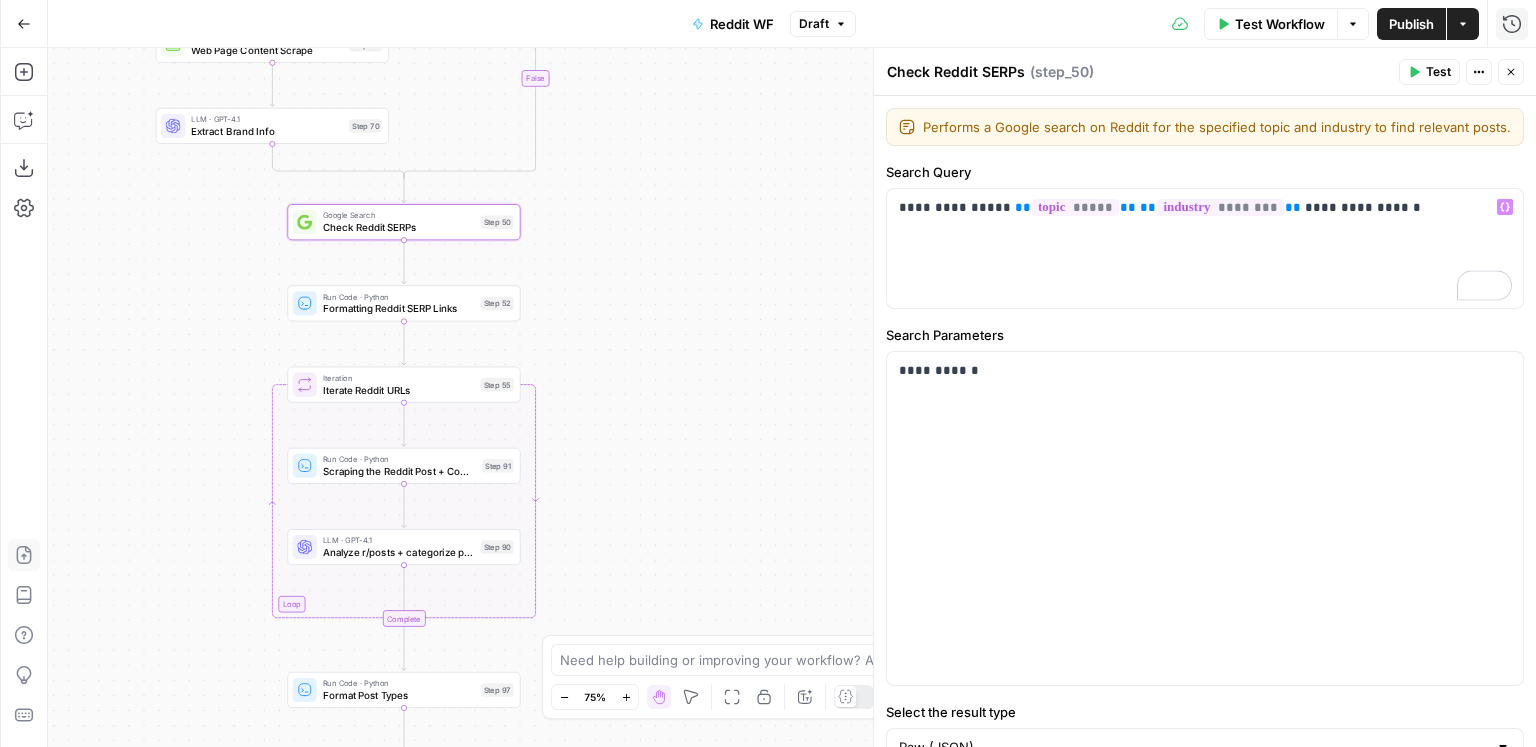click on "Check Reddit SERPs Check Reddit SERPs  ( step_50 ) Test Actions Close" at bounding box center [1205, 72] 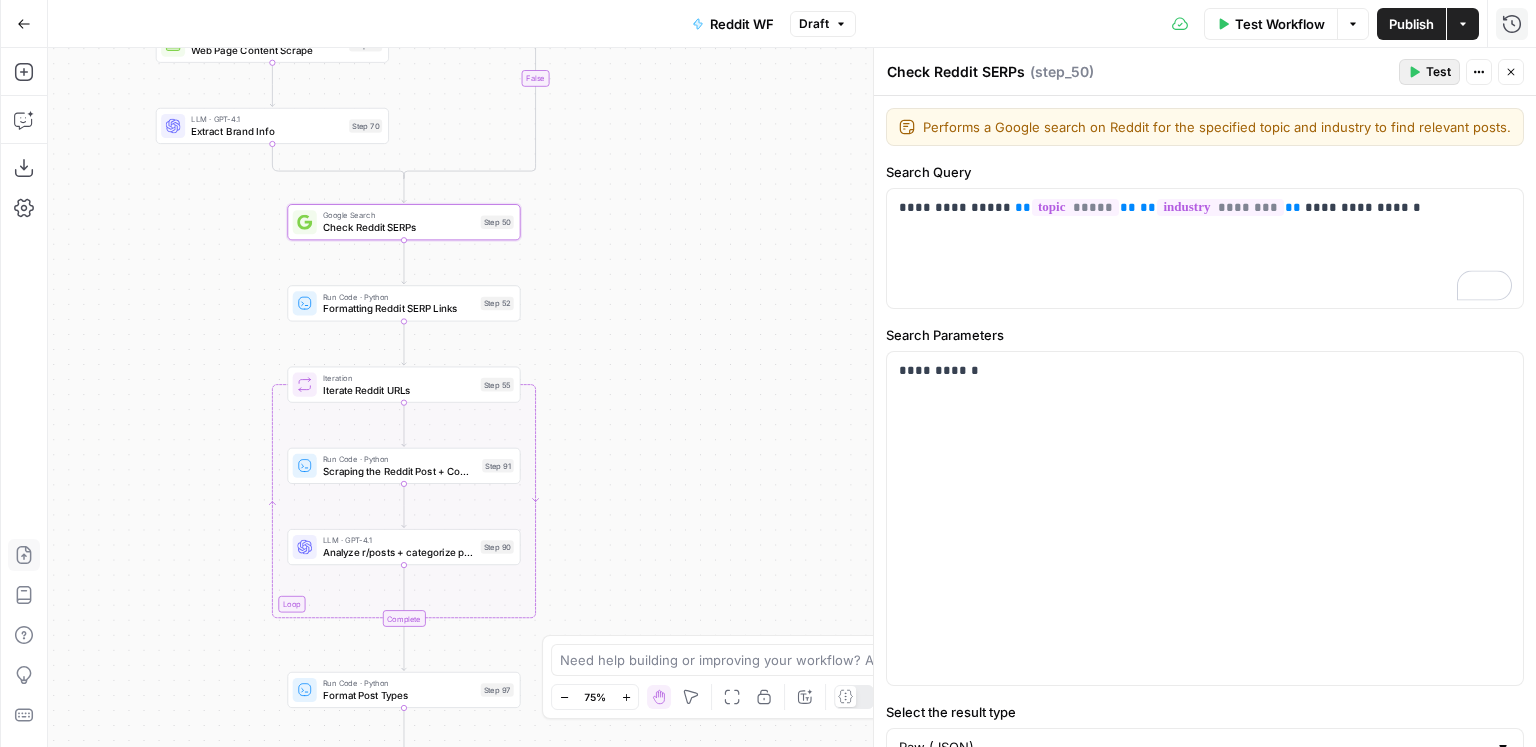 click 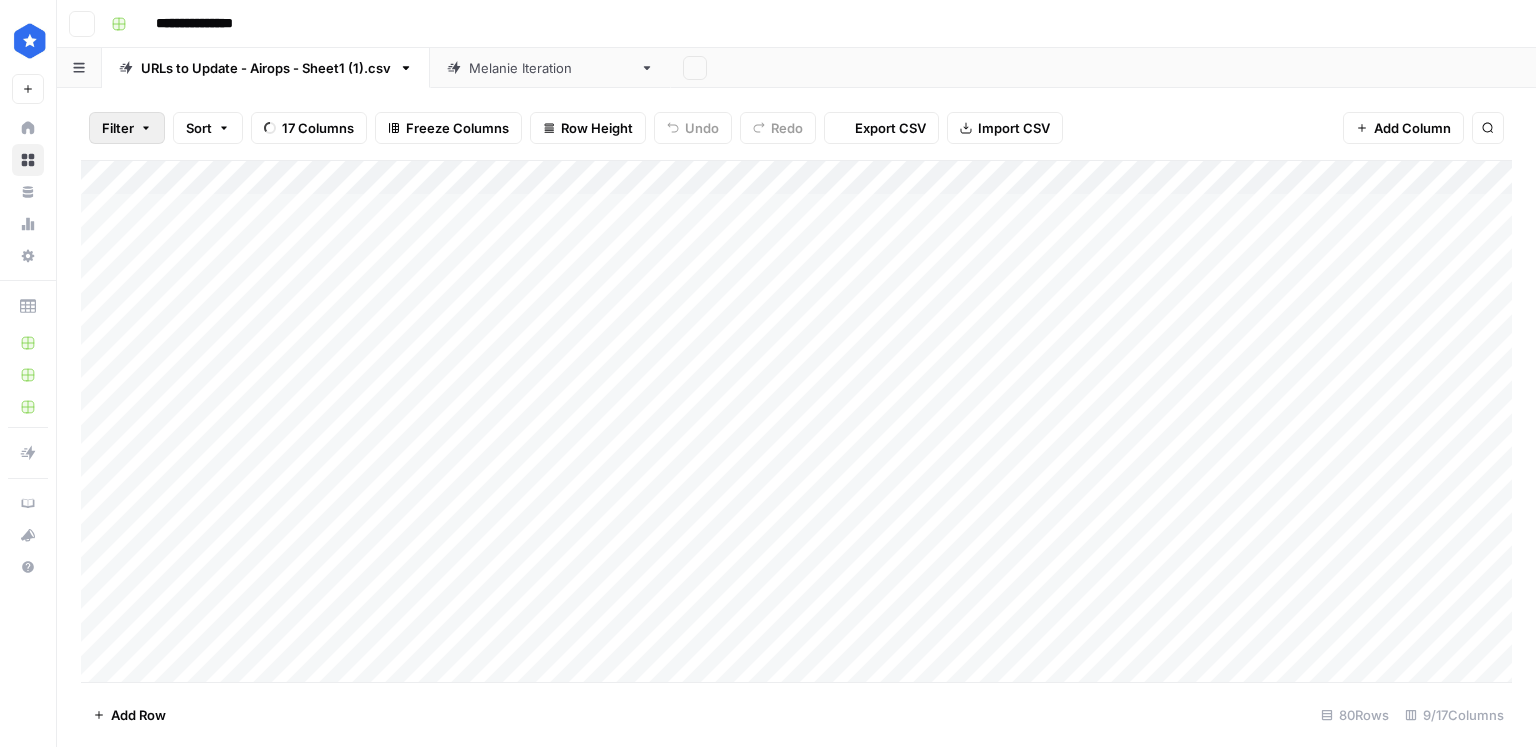 scroll, scrollTop: 0, scrollLeft: 0, axis: both 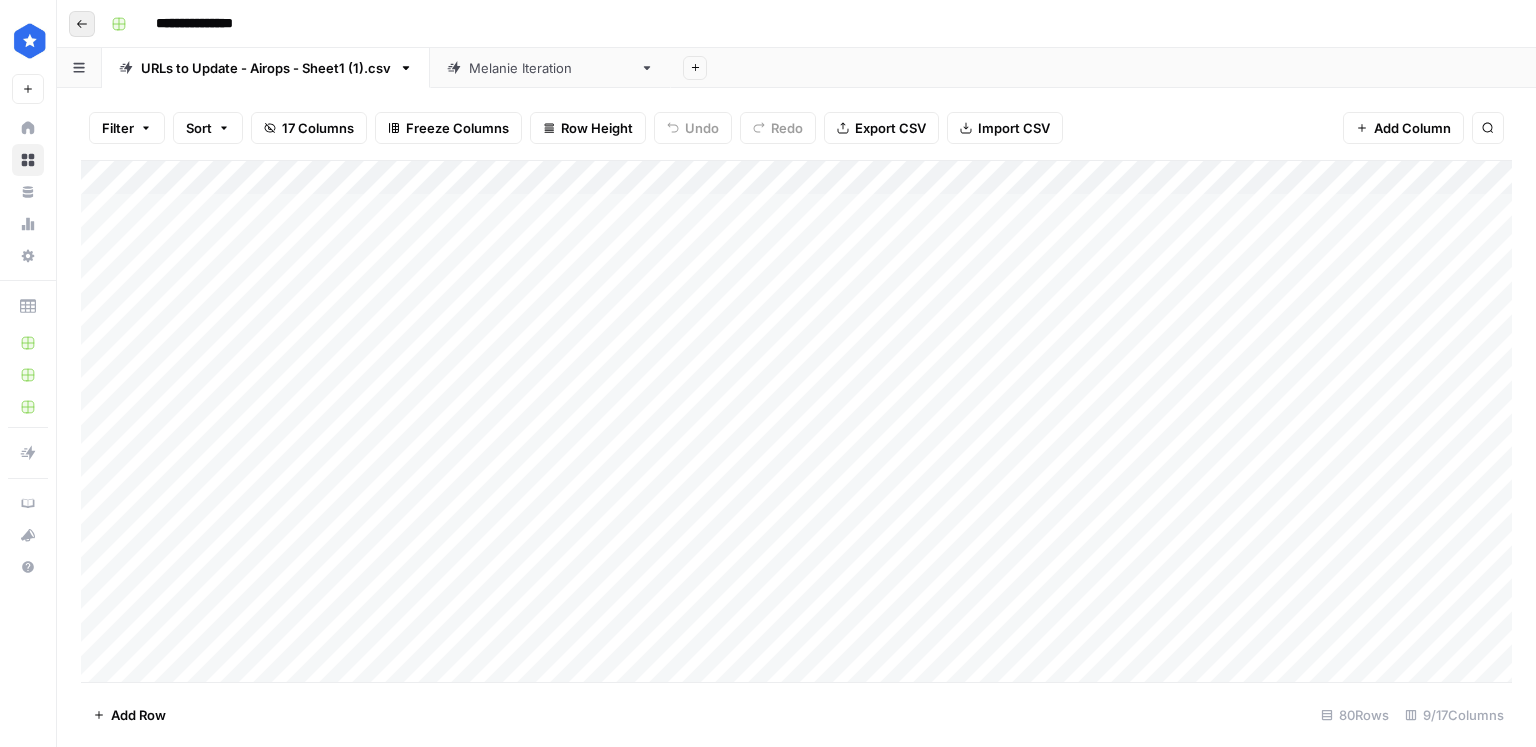 click on "Go back" at bounding box center (82, 24) 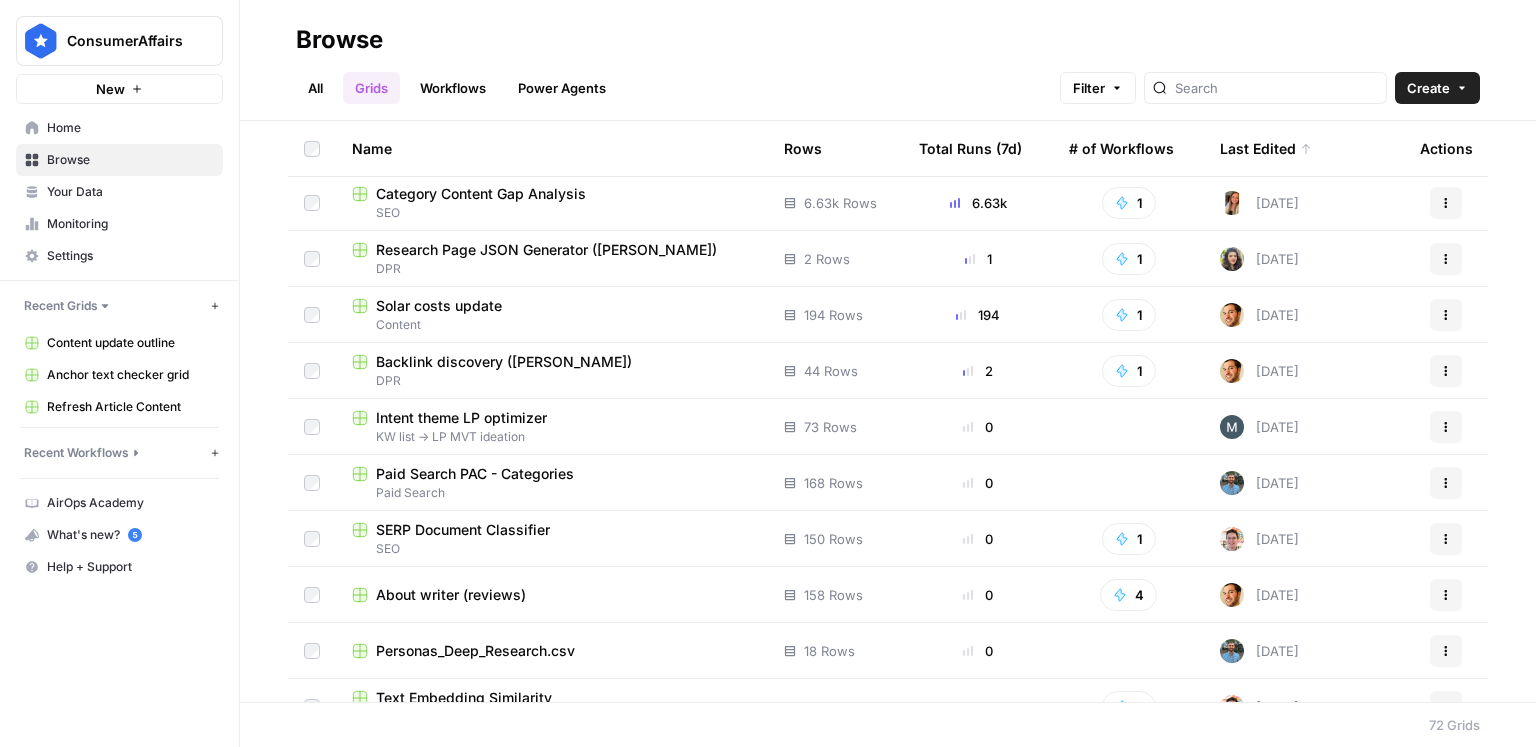 scroll, scrollTop: 404, scrollLeft: 0, axis: vertical 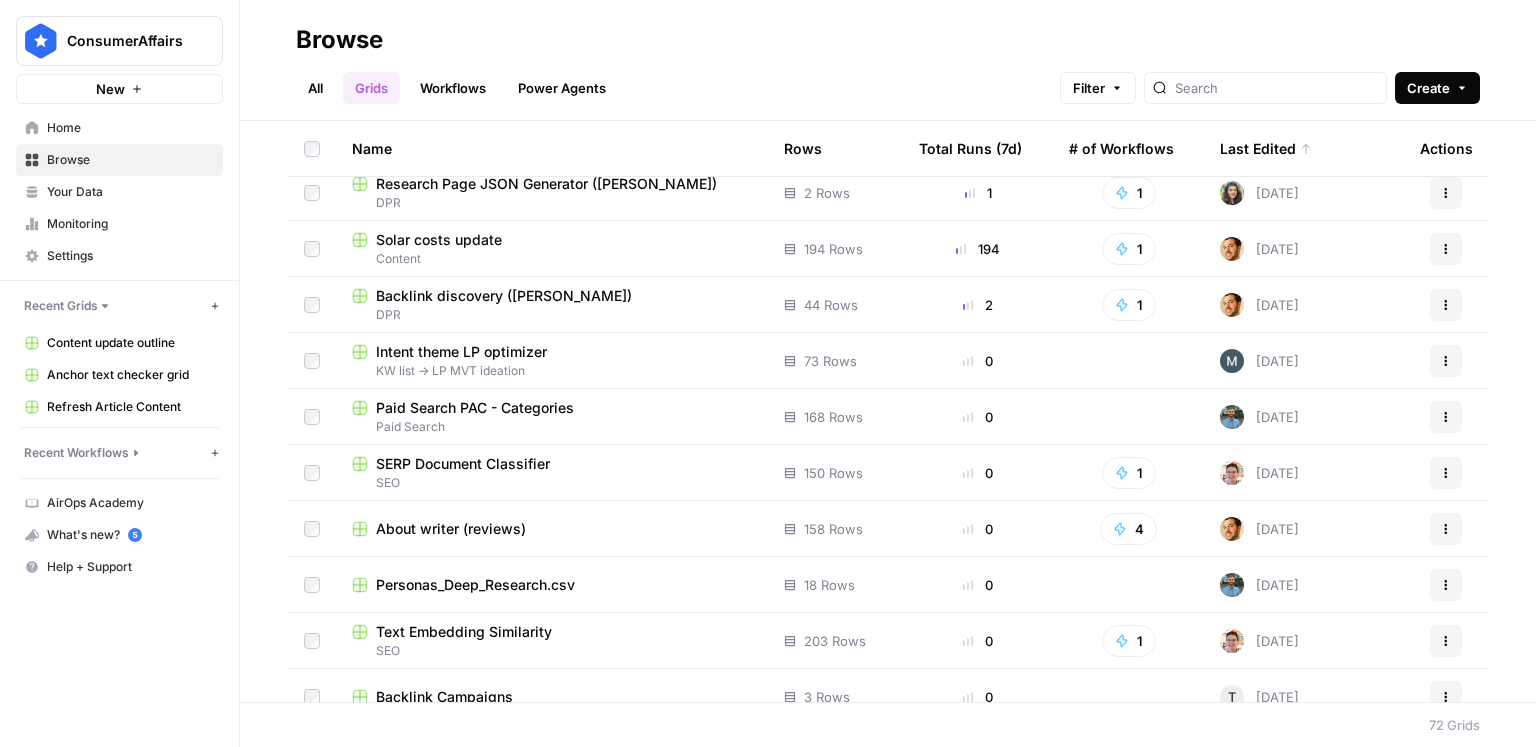 click on "Create" at bounding box center (1428, 88) 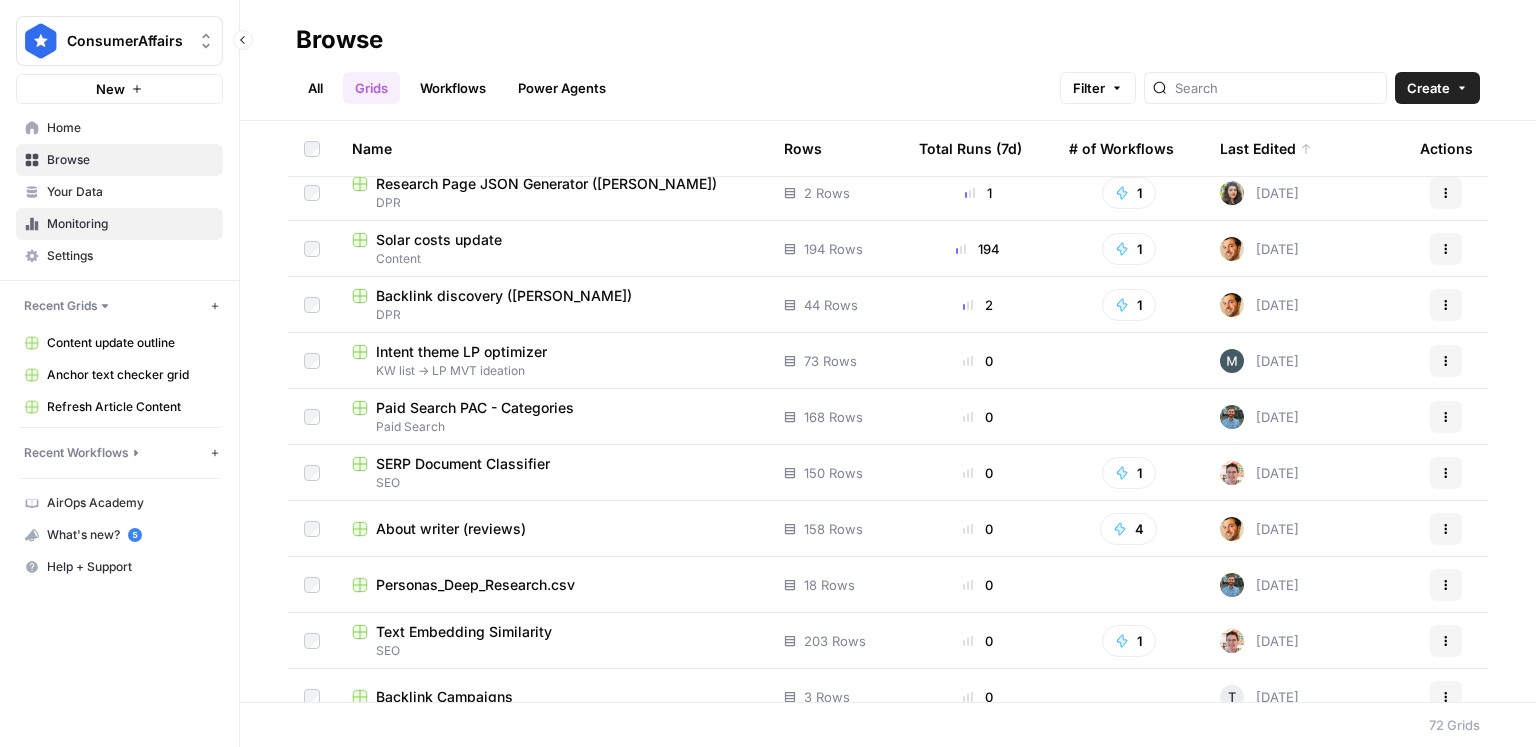 click on "Monitoring" at bounding box center (119, 224) 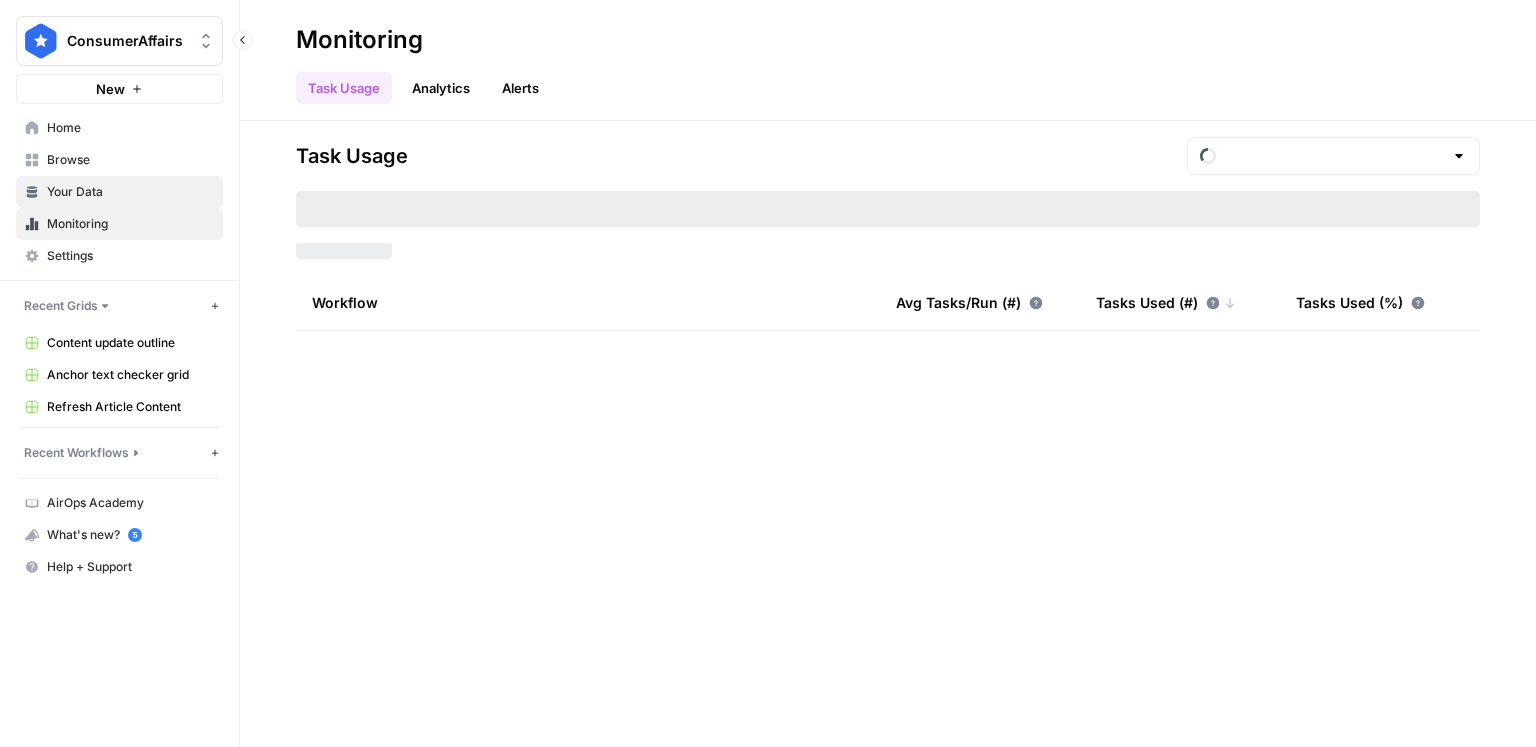 type on "June  Tasks" 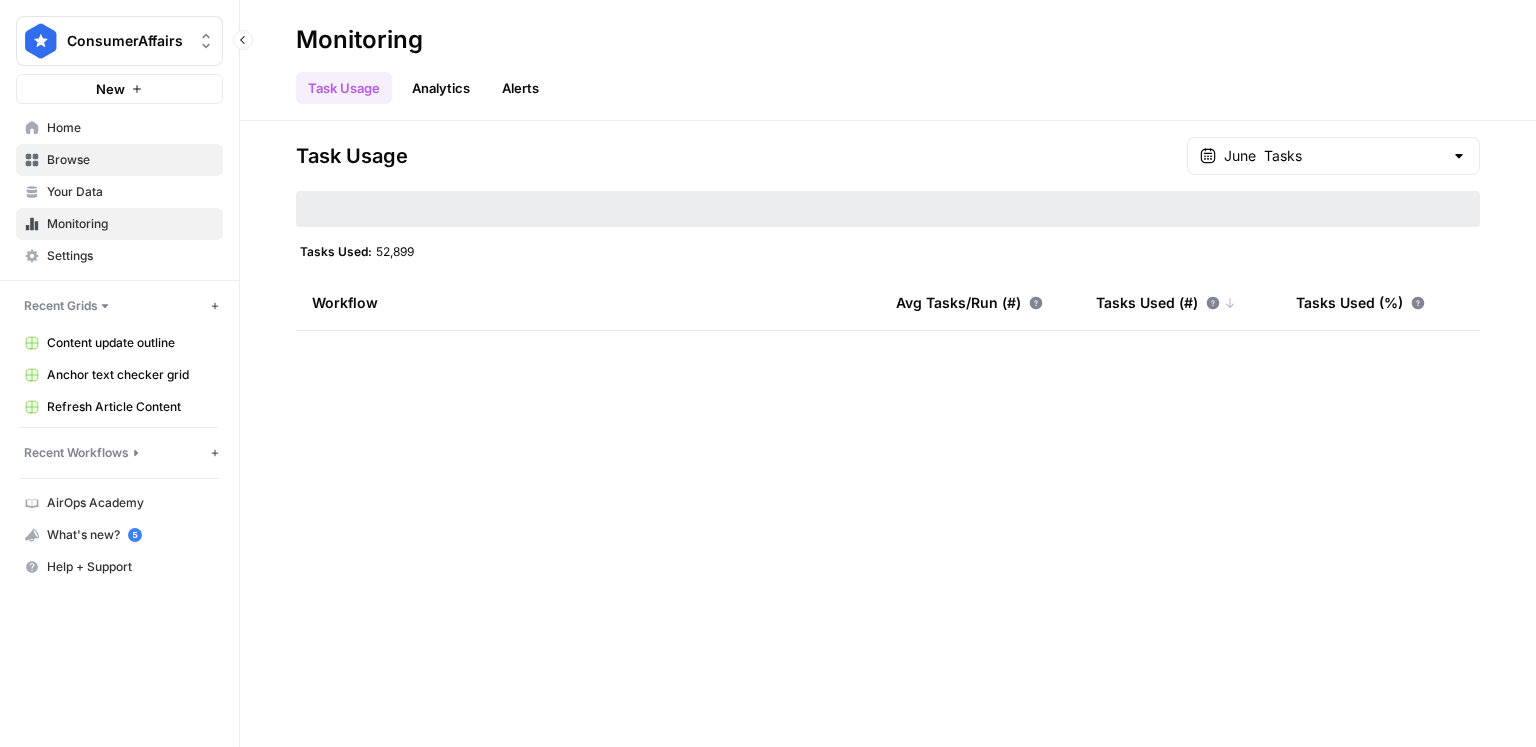 drag, startPoint x: 106, startPoint y: 179, endPoint x: 112, endPoint y: 167, distance: 13.416408 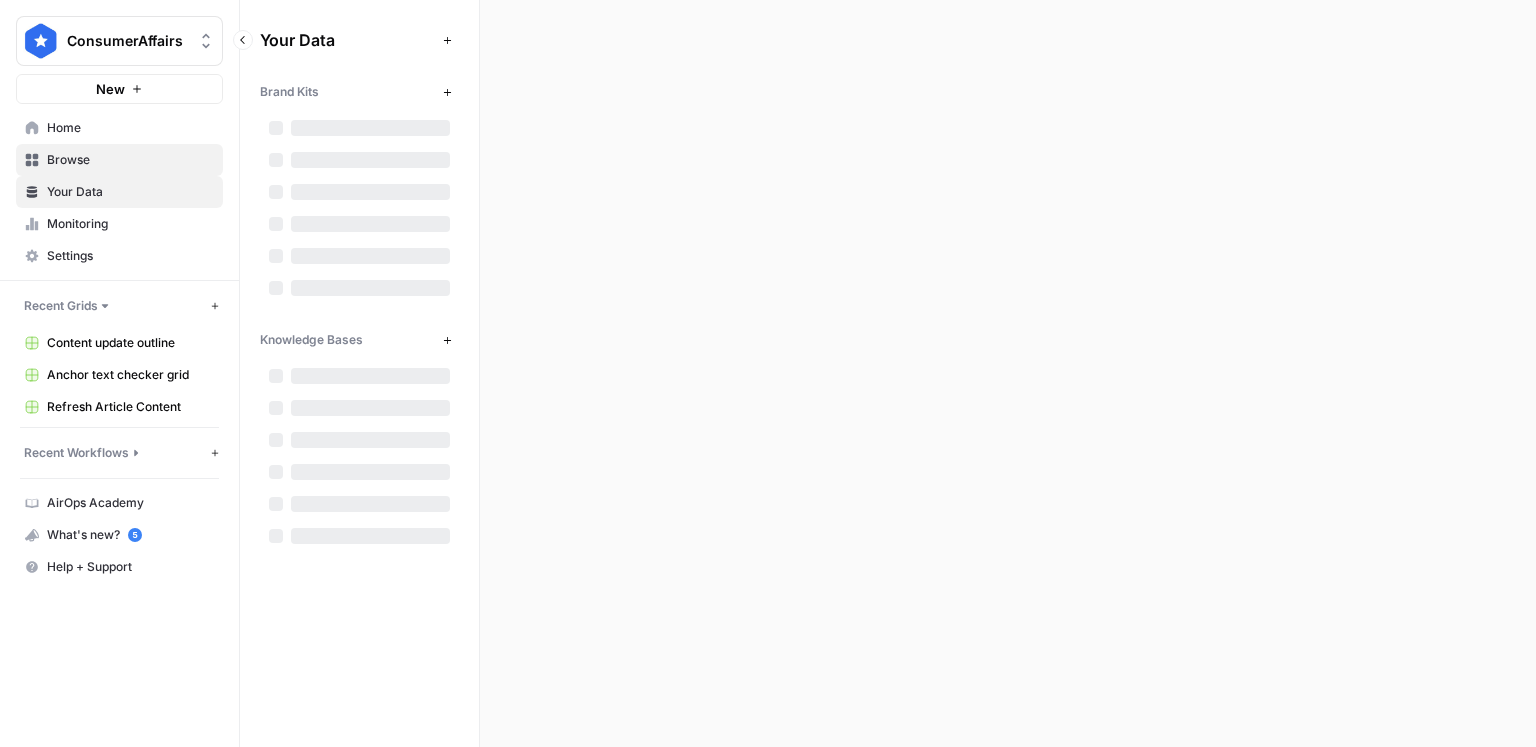 click on "Browse" at bounding box center (130, 160) 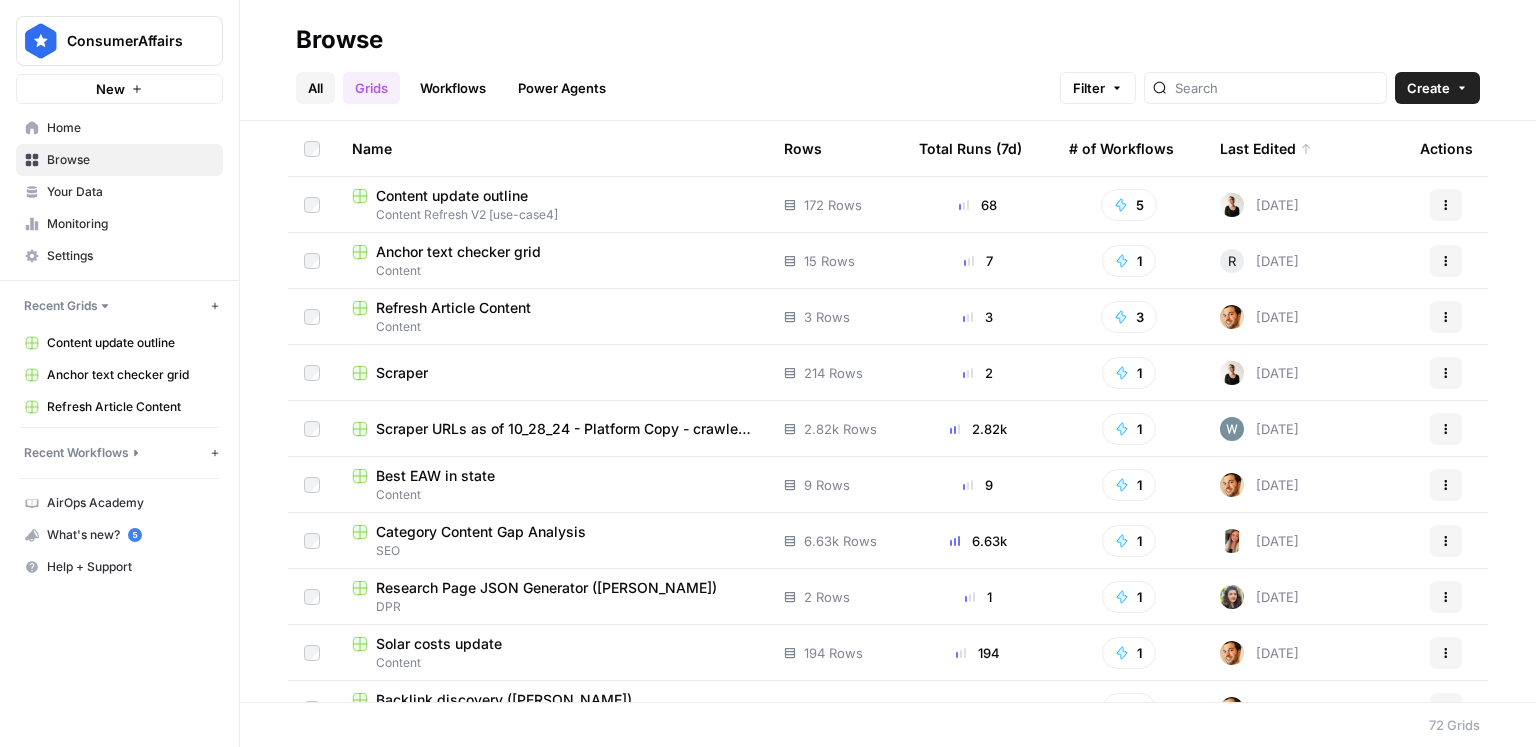 click on "All" at bounding box center (315, 88) 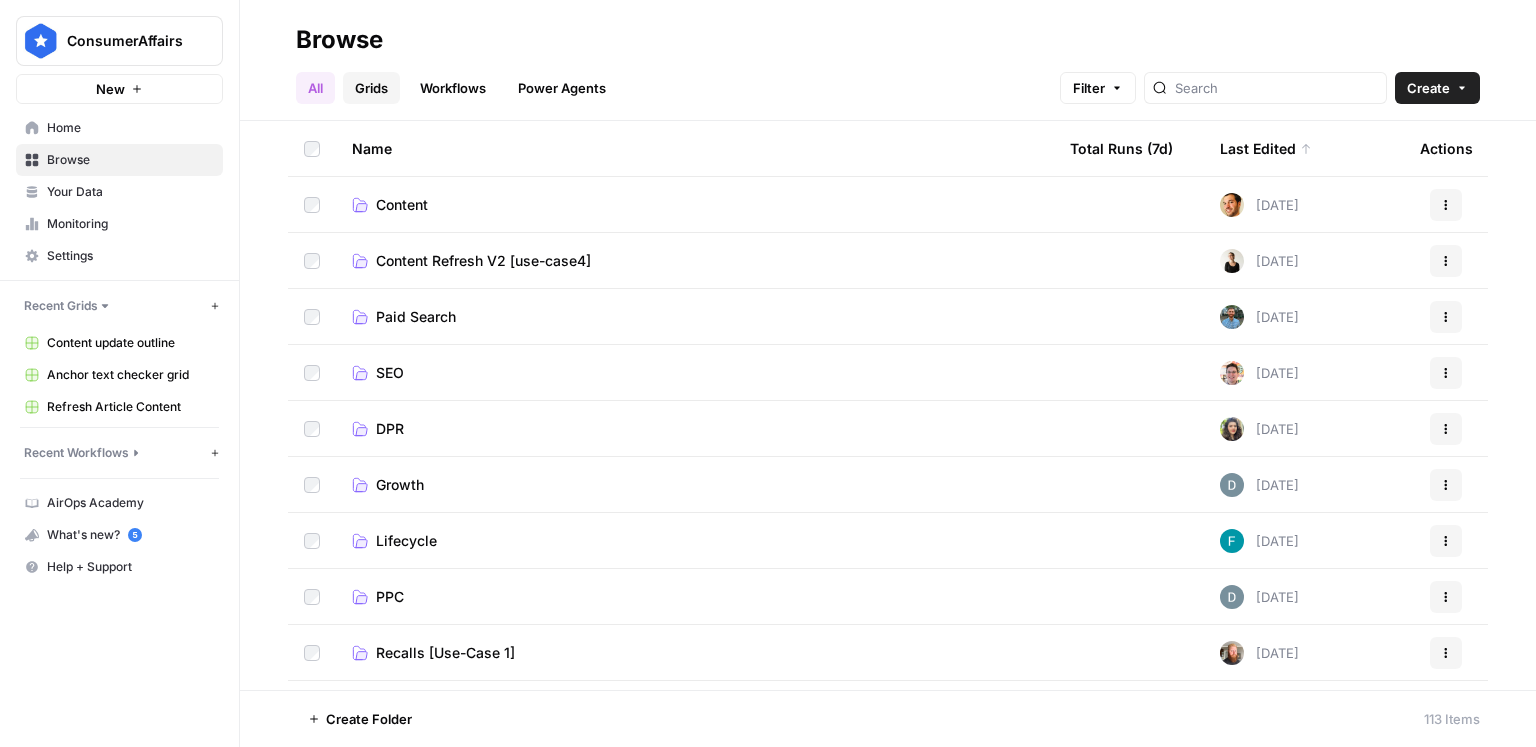 click on "Grids" at bounding box center (371, 88) 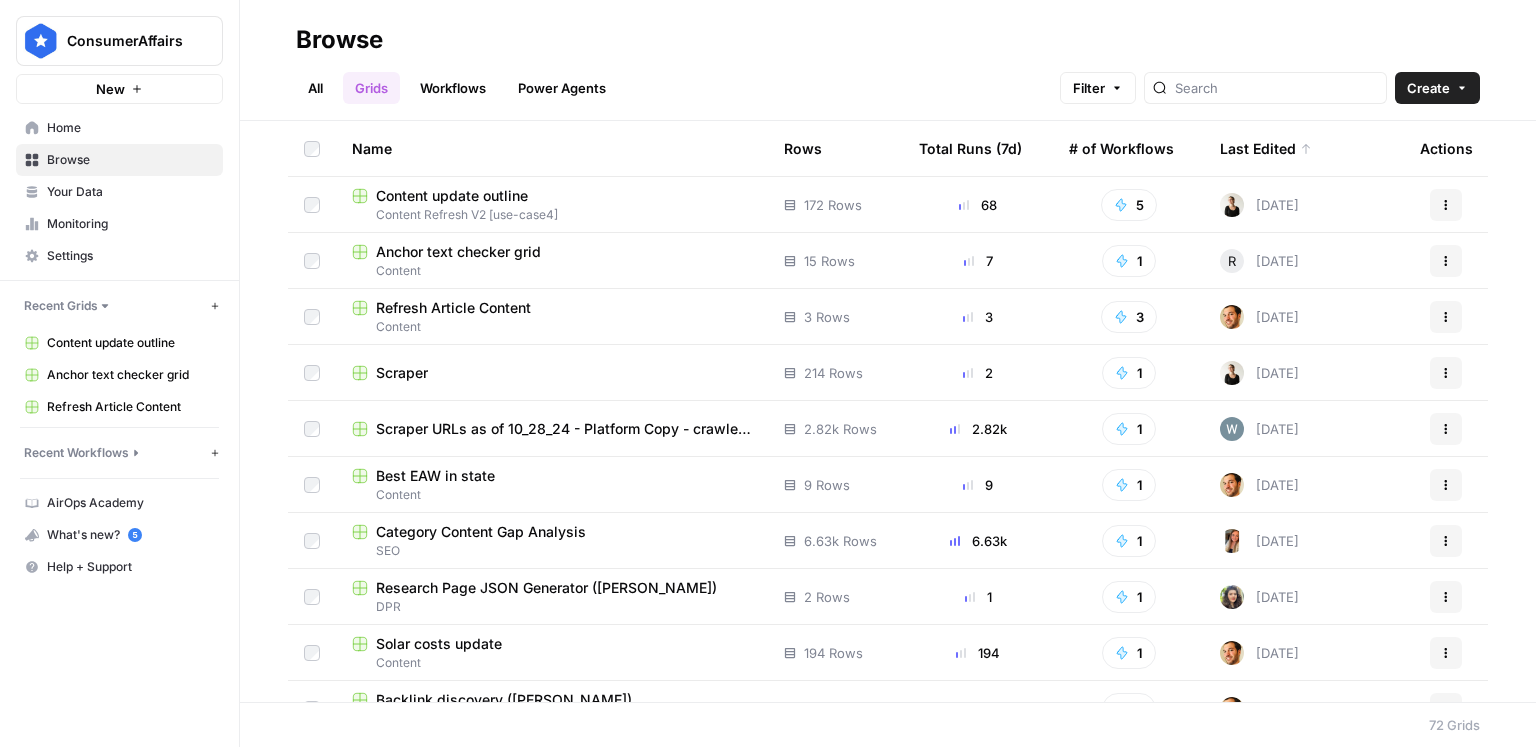 drag, startPoint x: 329, startPoint y: 87, endPoint x: 344, endPoint y: 100, distance: 19.849434 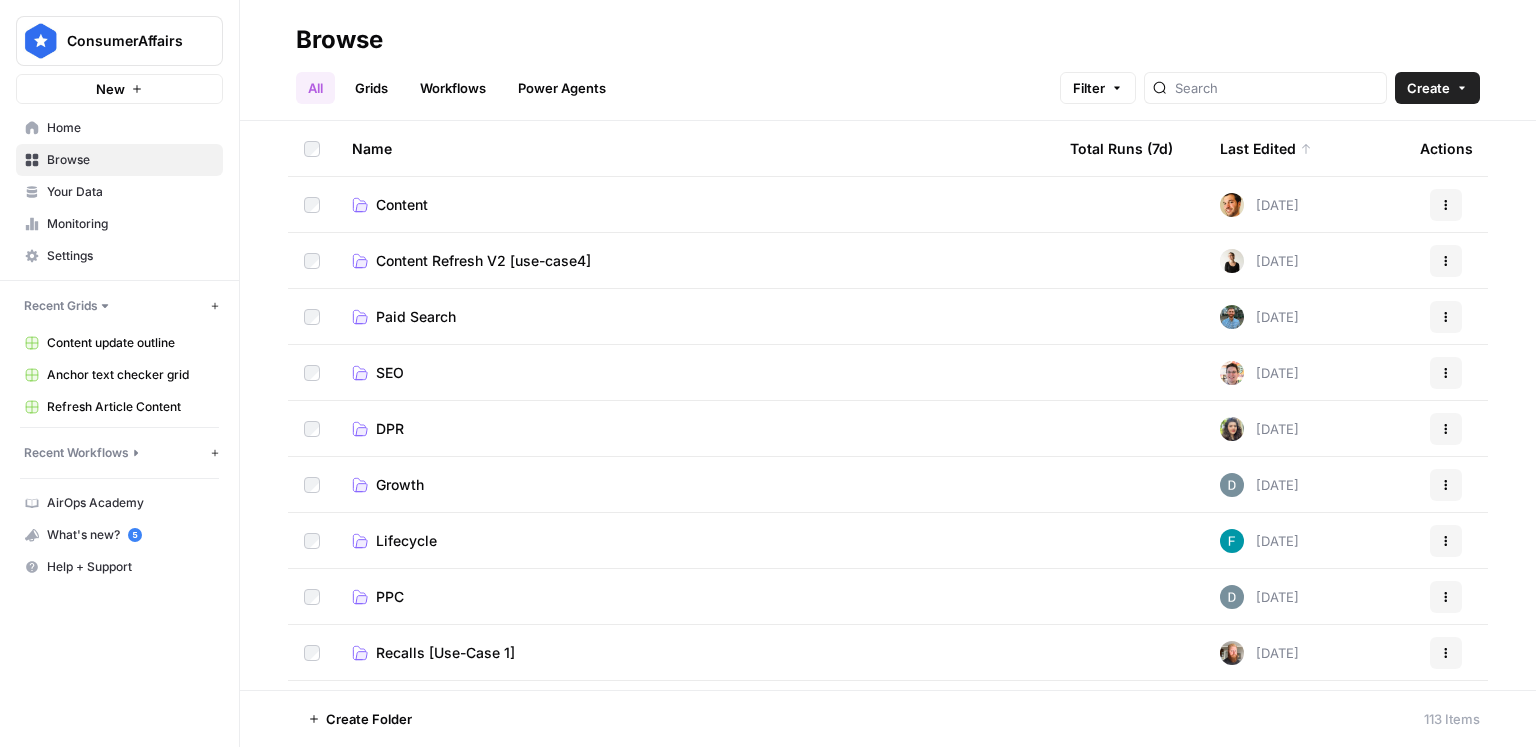 click on "Content" at bounding box center [402, 205] 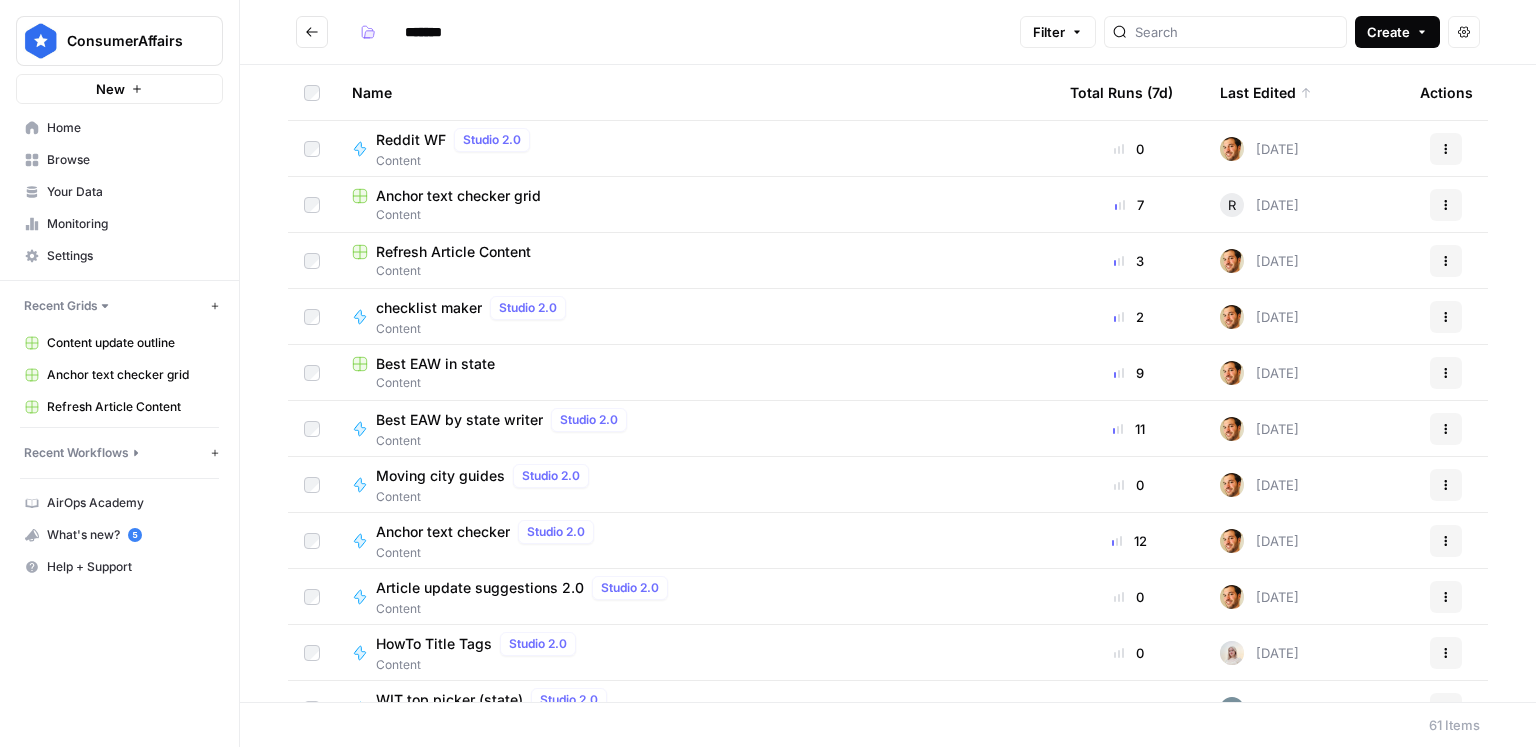 click on "Create" at bounding box center [1388, 32] 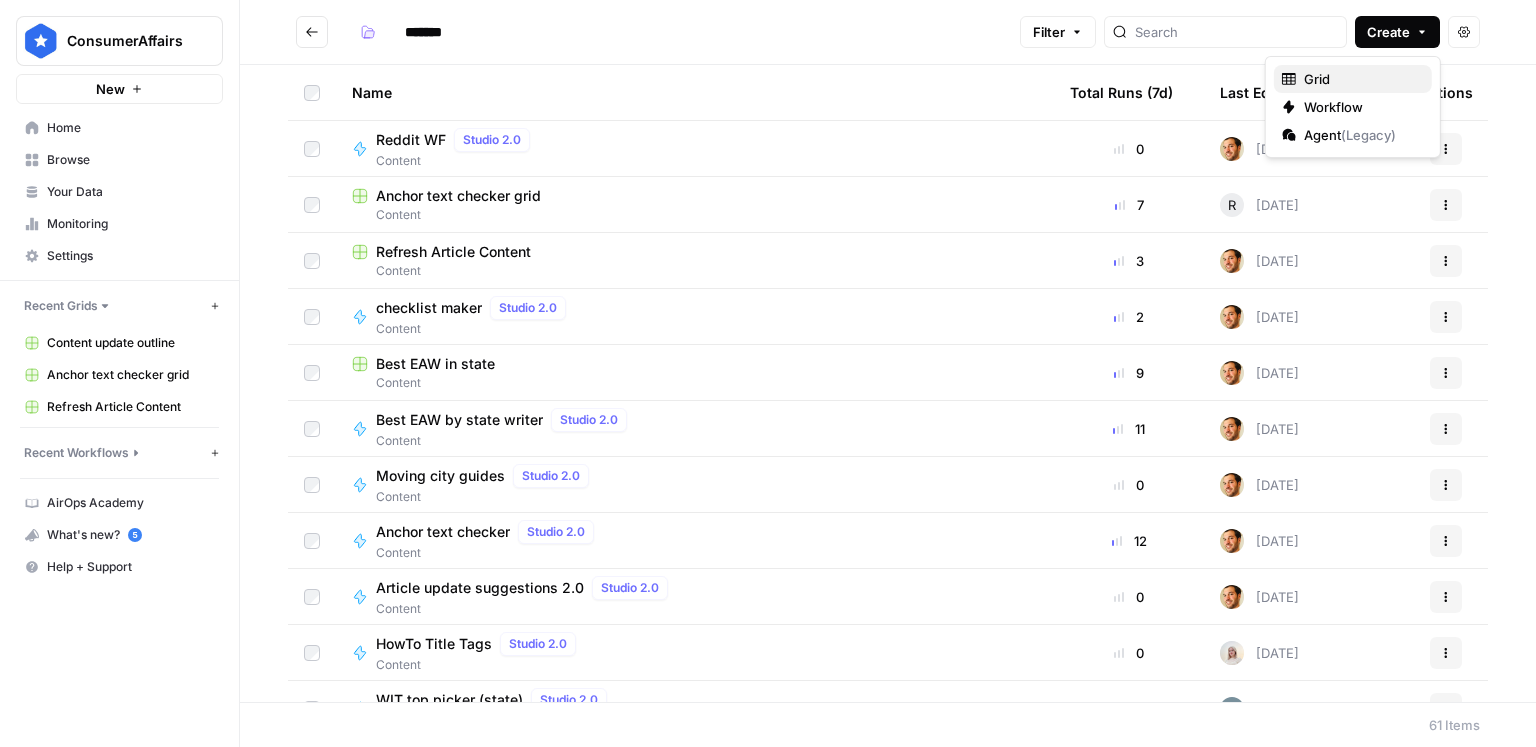 click on "Grid" 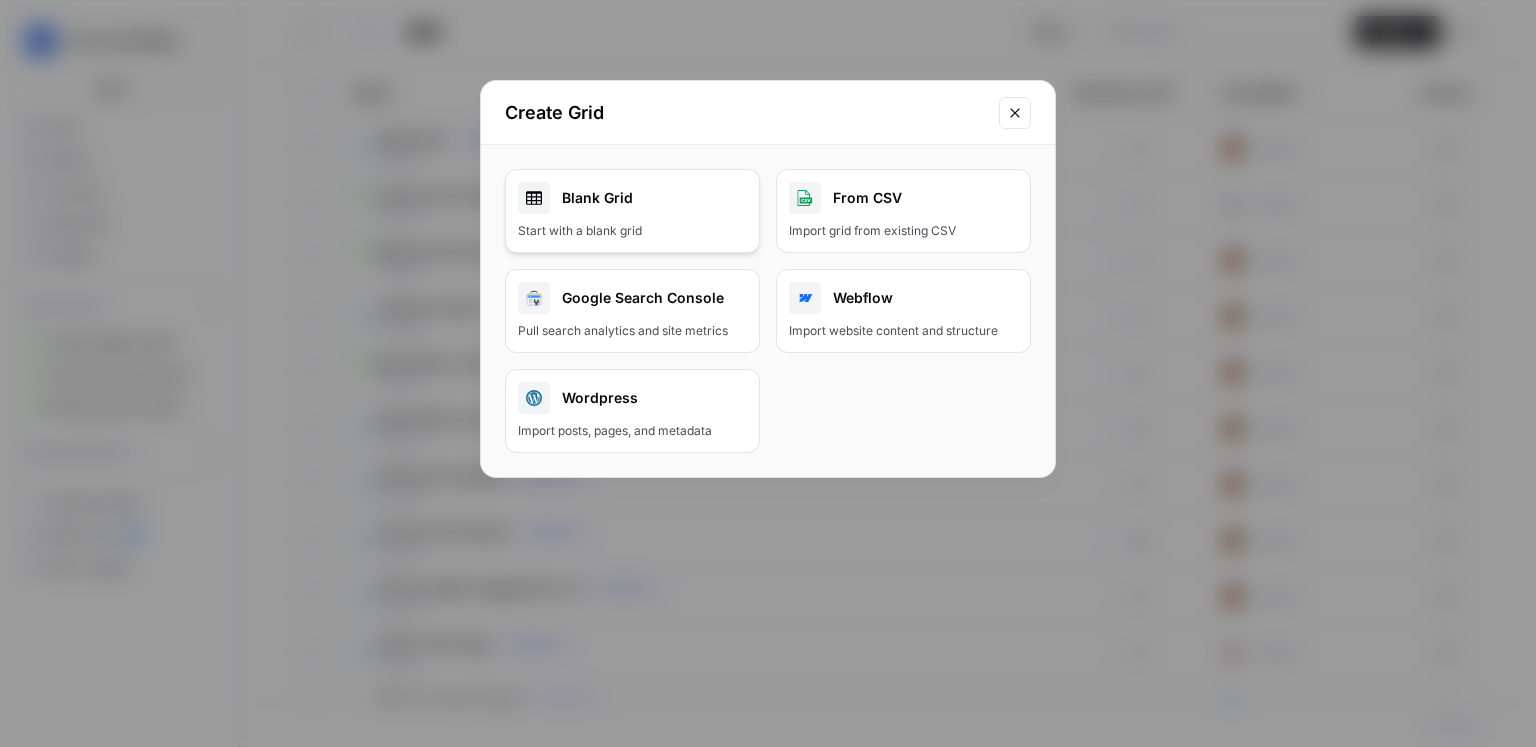 click on "Blank Grid Start with a blank grid" 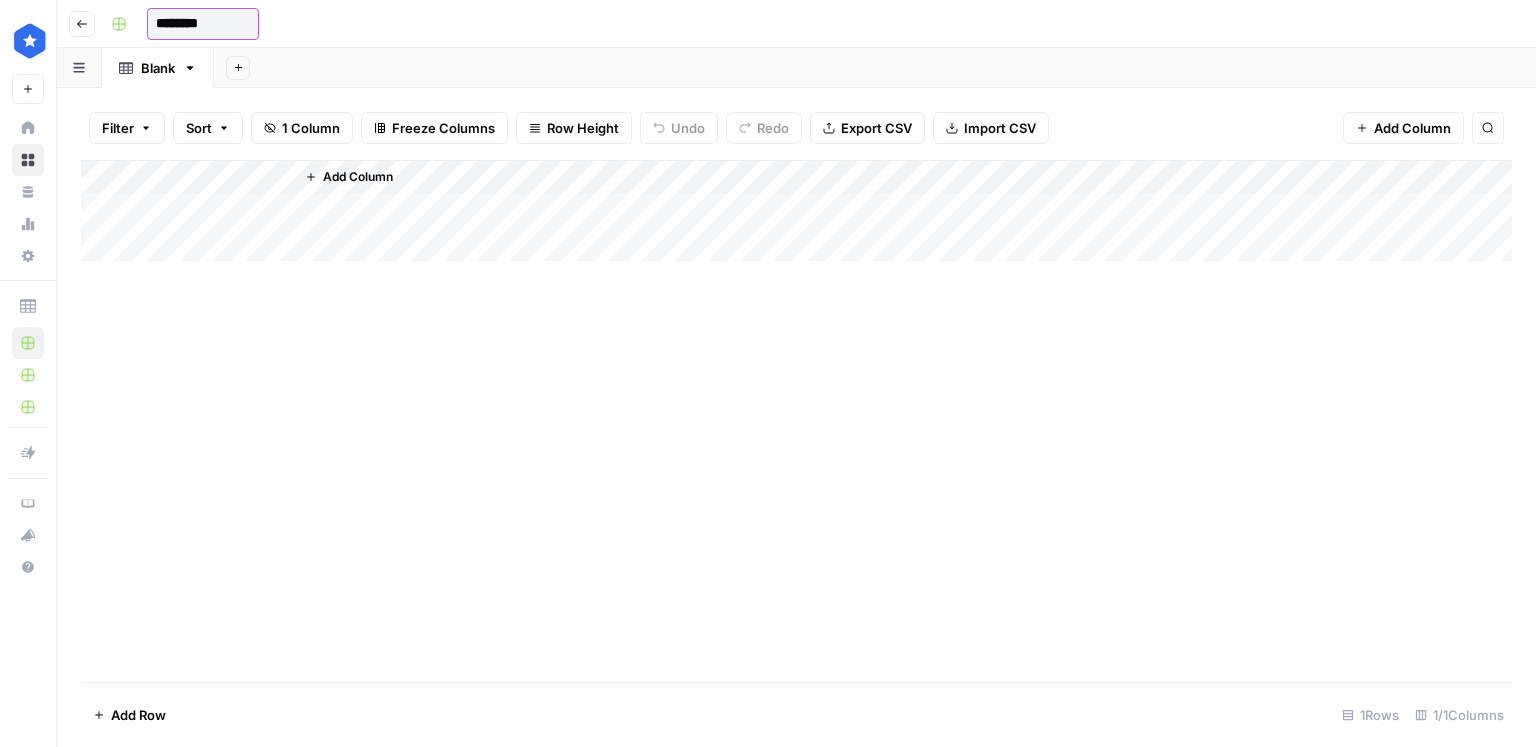 click on "********" 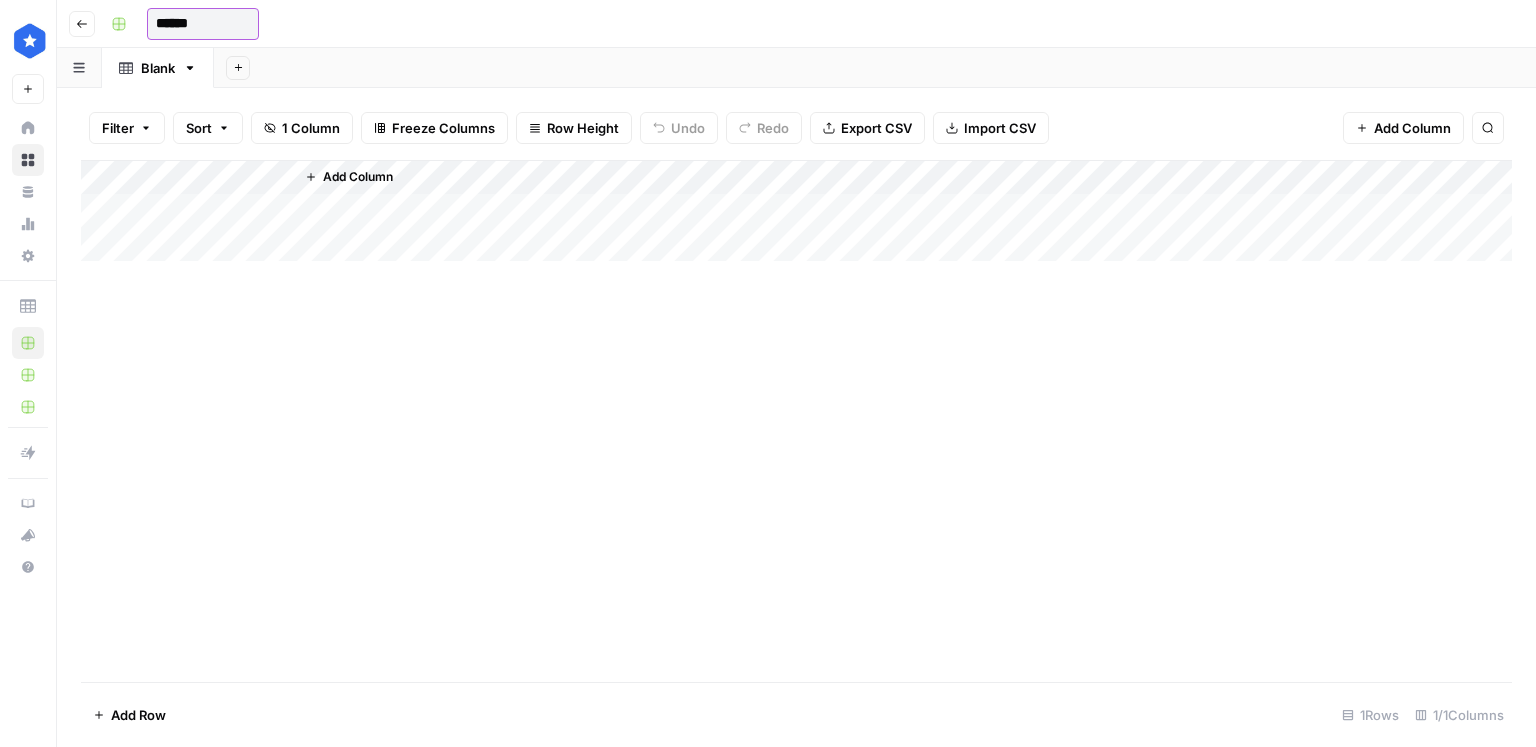 type on "******" 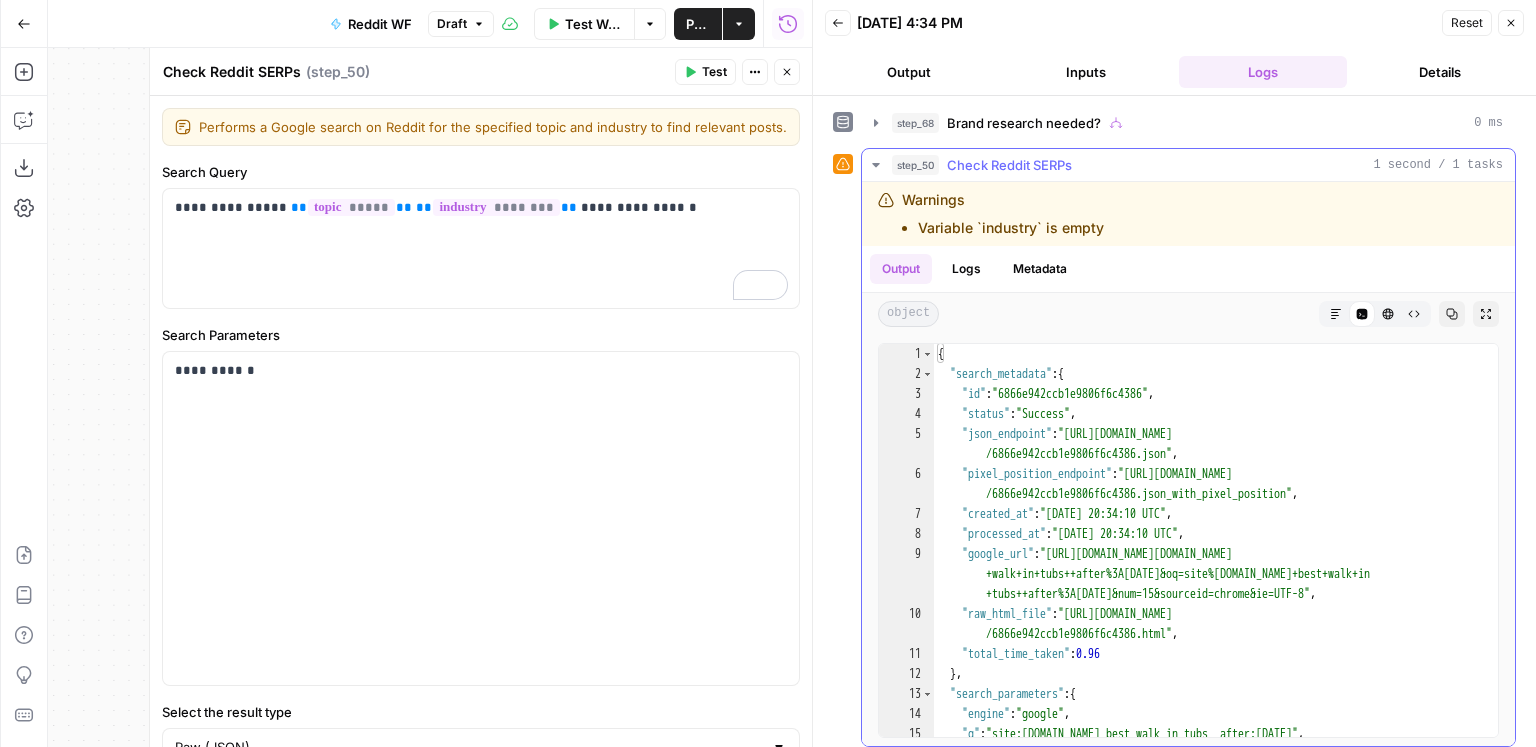 scroll, scrollTop: 0, scrollLeft: 0, axis: both 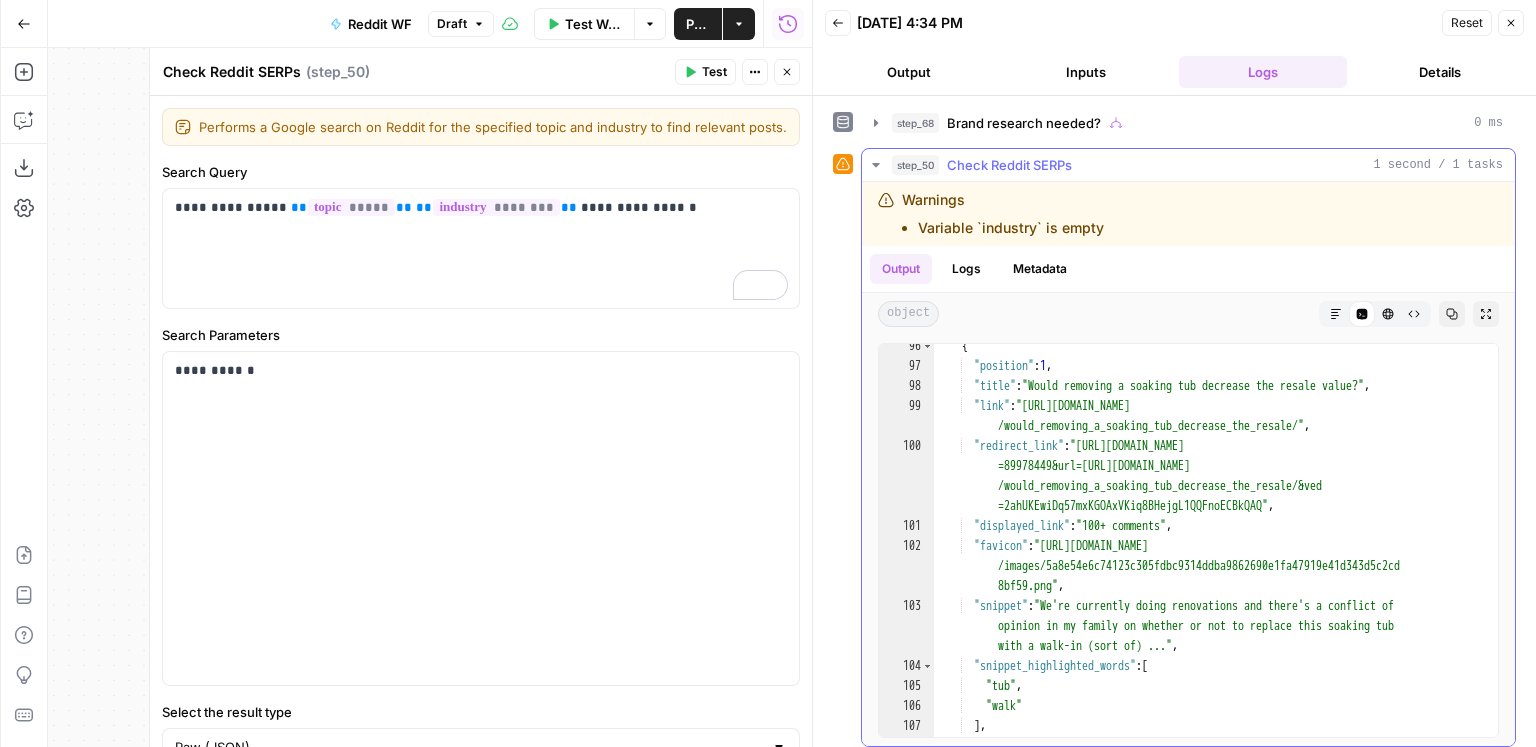 type on "**********" 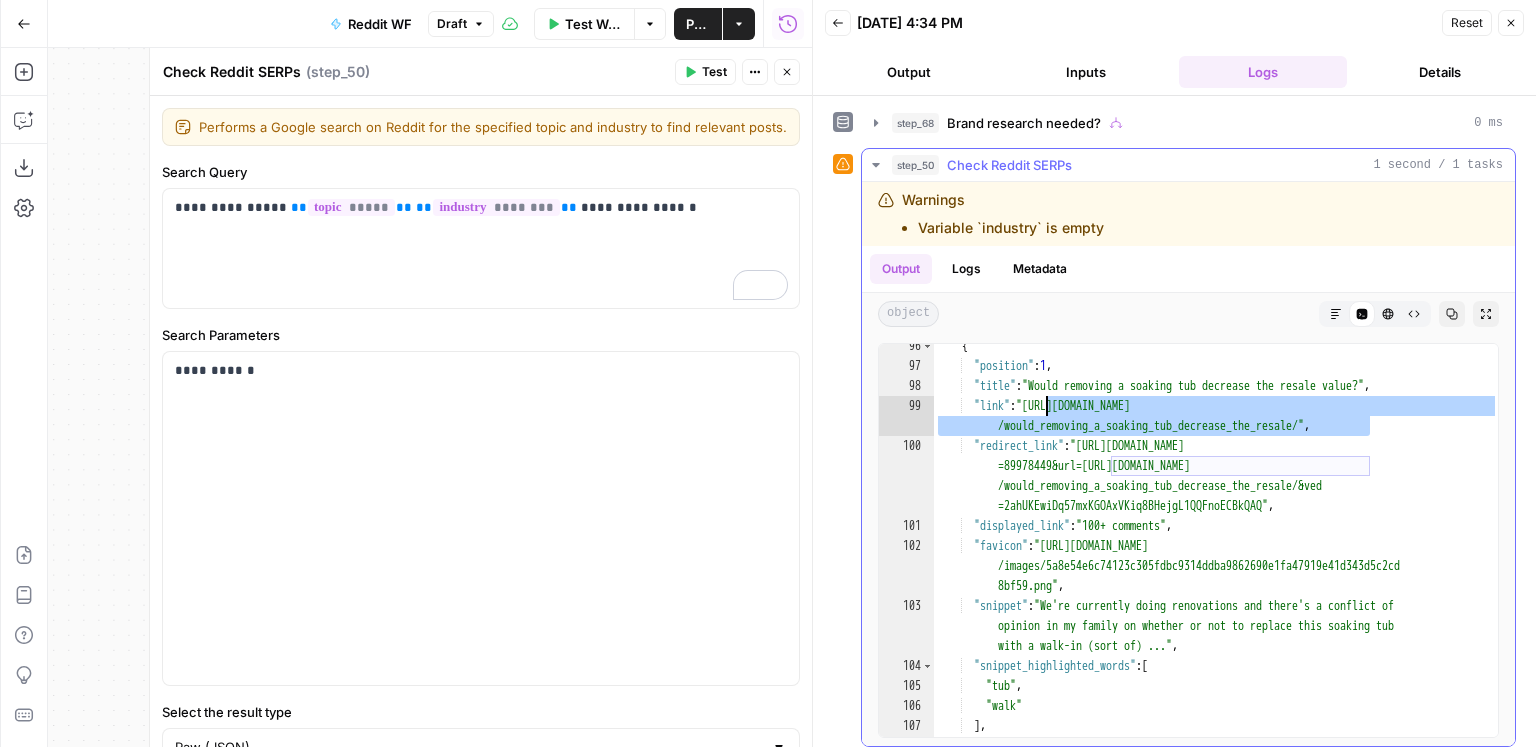 drag, startPoint x: 1367, startPoint y: 425, endPoint x: 1047, endPoint y: 409, distance: 320.39975 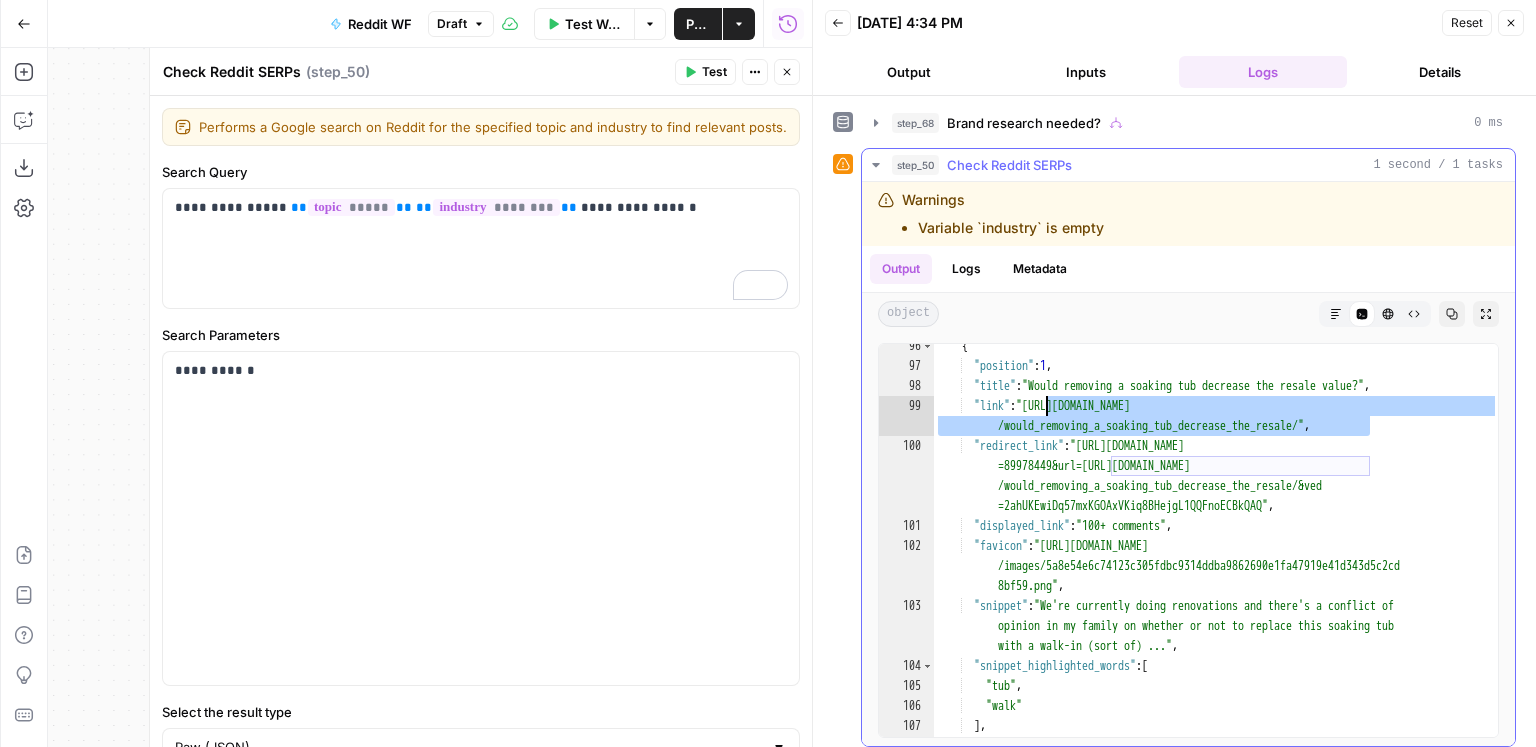 click on "{         "position" :  1 ,         "title" :  "Would removing a soaking tub decrease the resale value?" ,         "link" :  "https://www.reddit.com/r/RealEstate/comments/1l86edb            /would_removing_a_soaking_tub_decrease_the_resale/" ,         "redirect_link" :  "https://www.google.com/url?sa=t&source=web&rct=j&opi            =89978449&url=https://www.reddit.com/r/RealEstate/comments/1l86edb            /would_removing_a_soaking_tub_decrease_the_resale/&ved            =2ahUKEwiDq57mxKGOAxVKiq8BHejgL1QQFnoECBkQAQ" ,         "displayed_link" :  "100+ comments" ,         "favicon" :  "https://serpapi.com/searches/6866e942ccb1e9806f6c4386            /images/5a8e54e6c74123c305fdbc9314ddba9862690e1fa47919e41d343d5c2cd            8bf59.png" ,         "snippet" :  "We're currently doing renovations and there's a conflict of             opinion in my family on whether or not to replace this soaking tub             ,         :" at bounding box center [1216, 553] 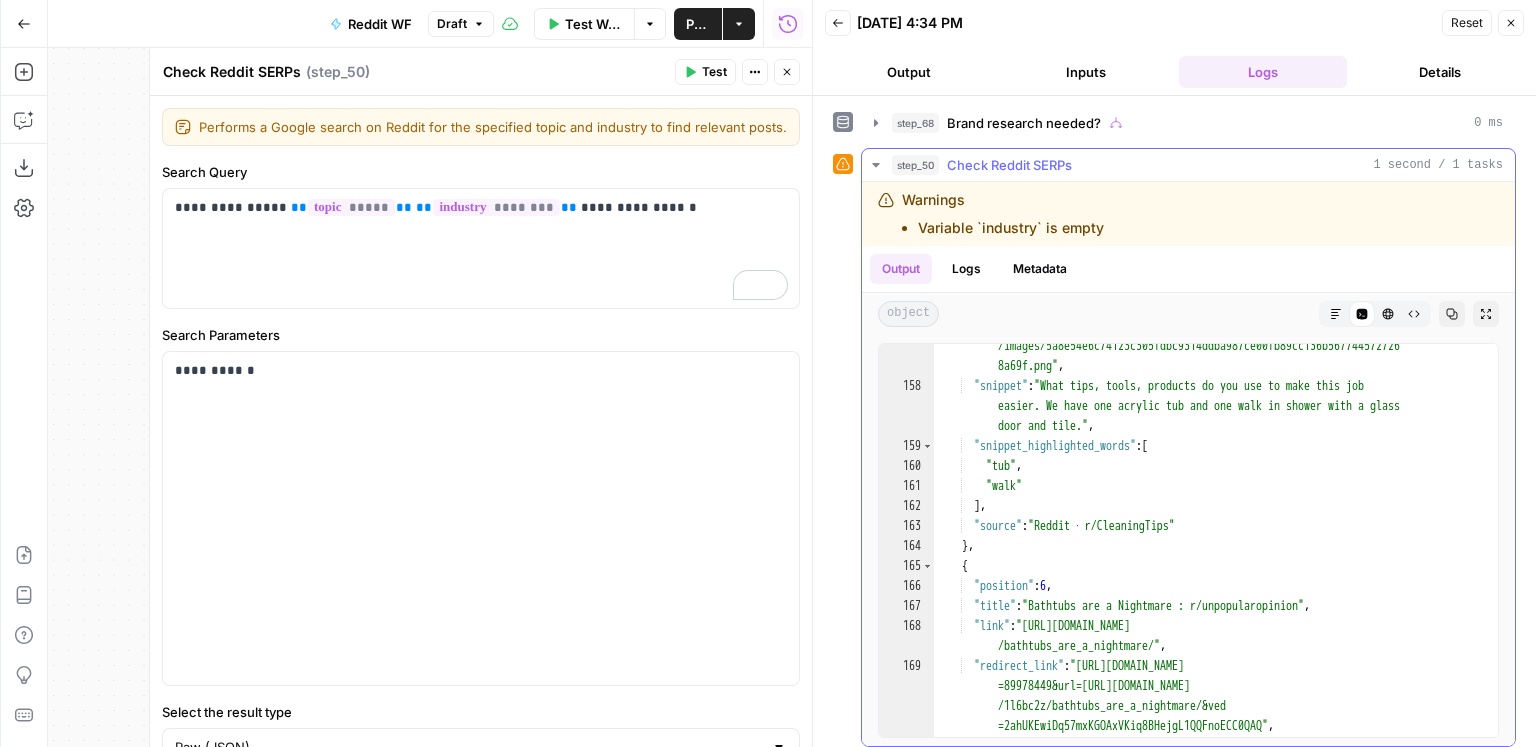 scroll, scrollTop: 5665, scrollLeft: 0, axis: vertical 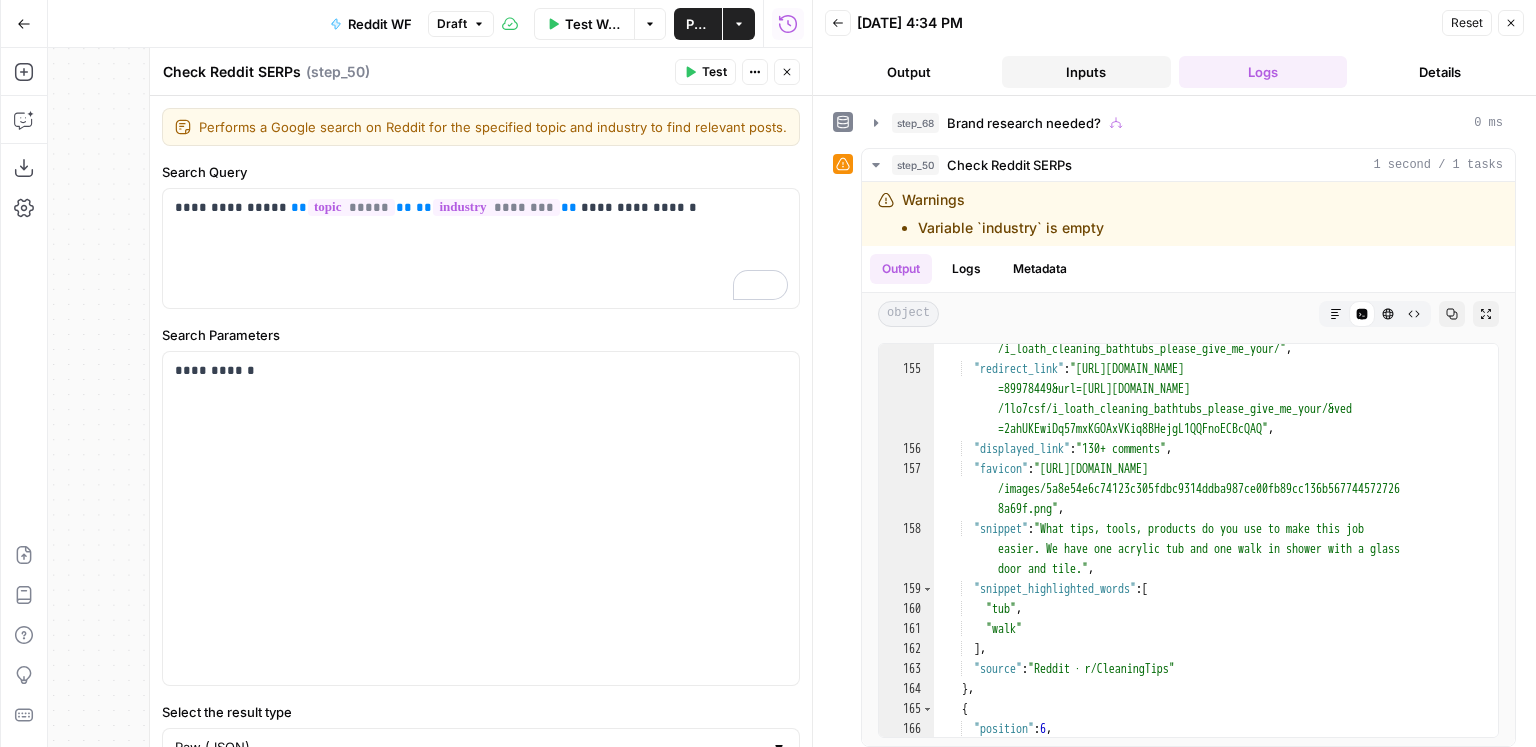 click on "Inputs" at bounding box center (1086, 72) 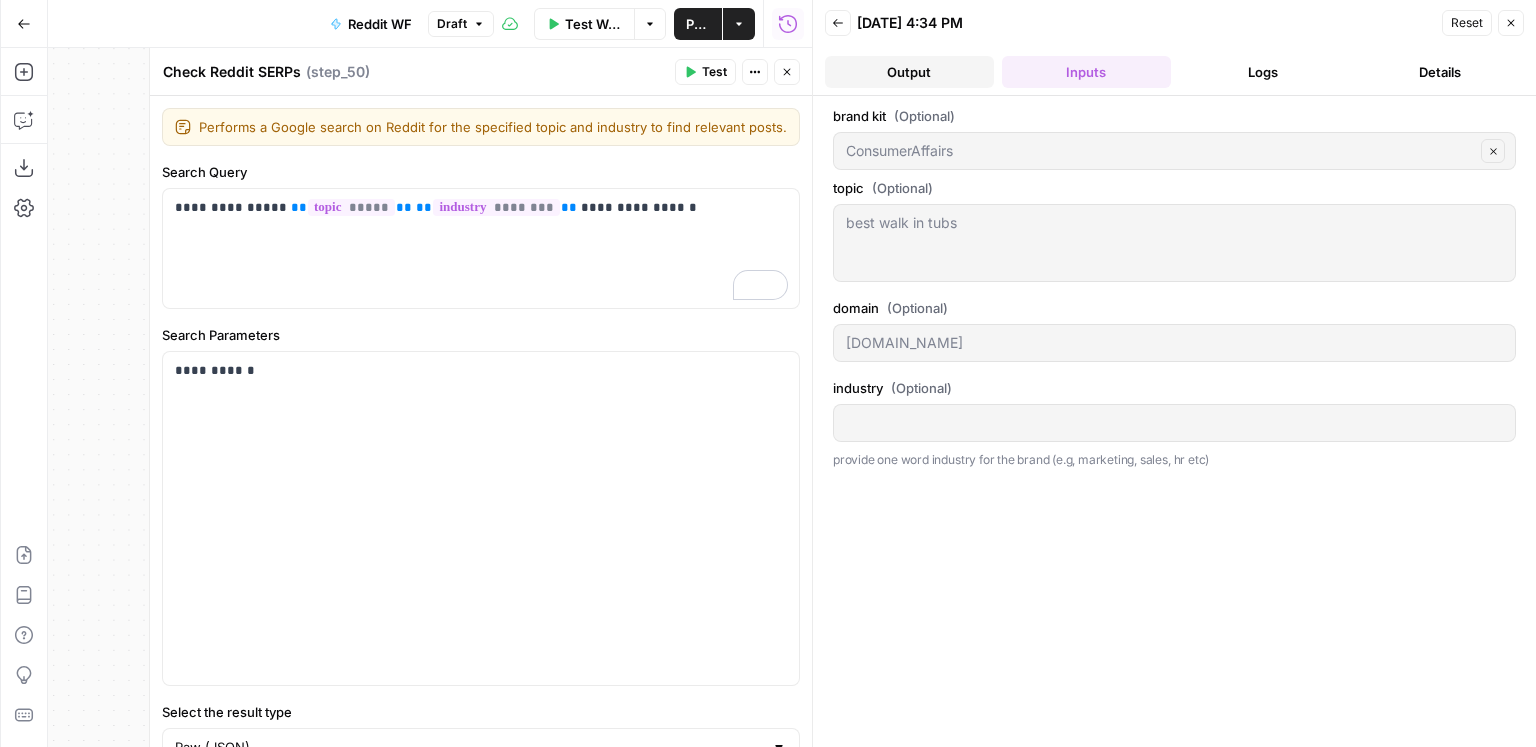 click on "Output" at bounding box center [909, 72] 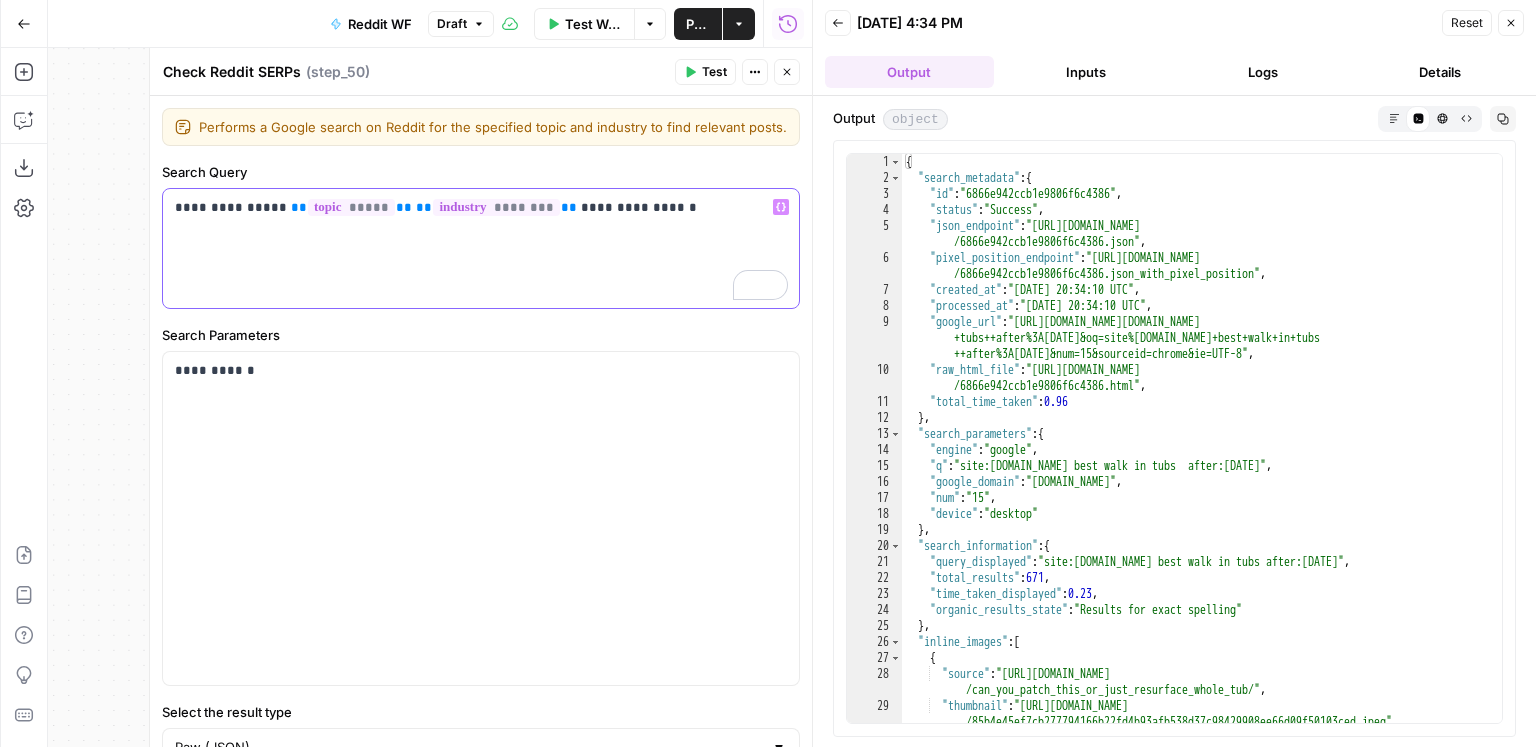 click on "**********" at bounding box center [481, 207] 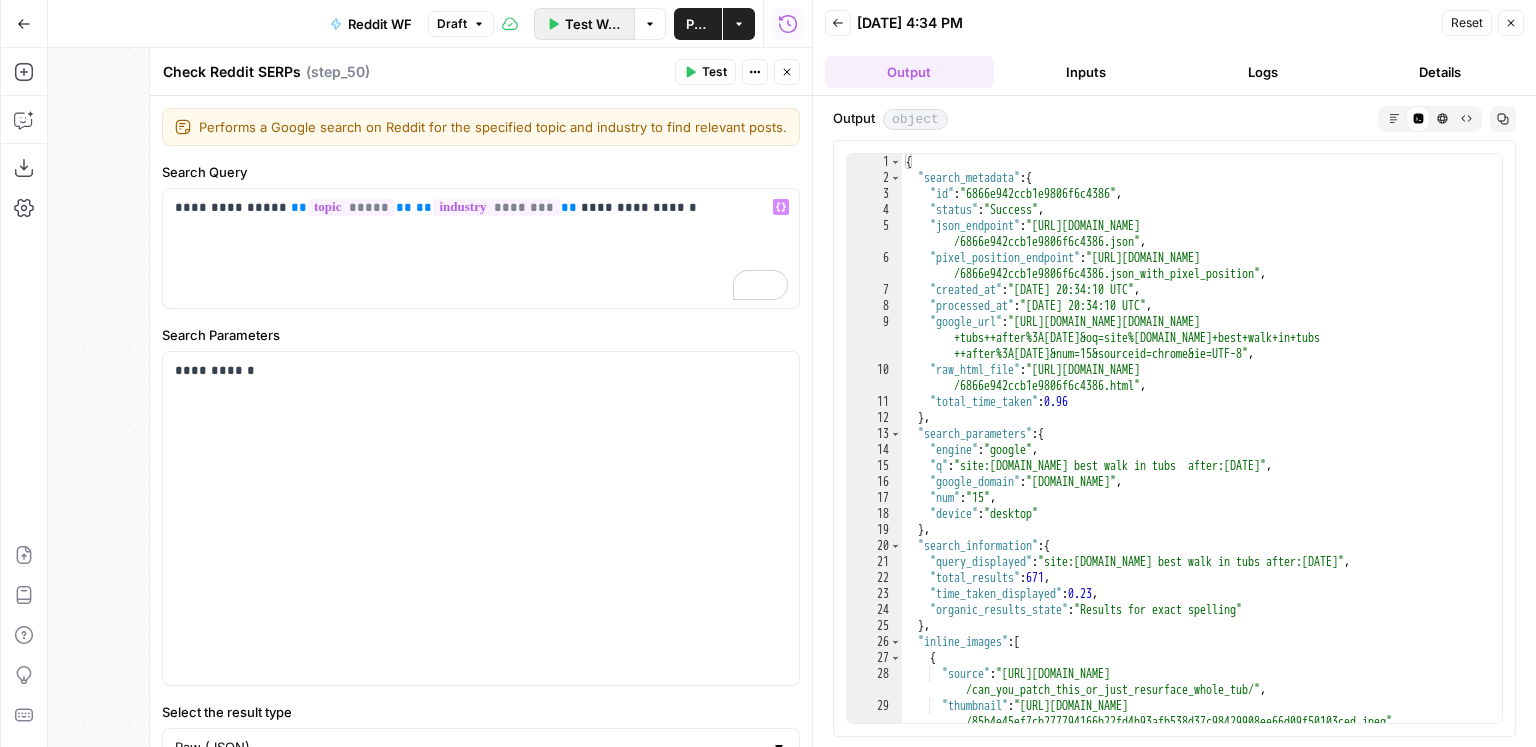 click on "Test Workflow" at bounding box center [593, 24] 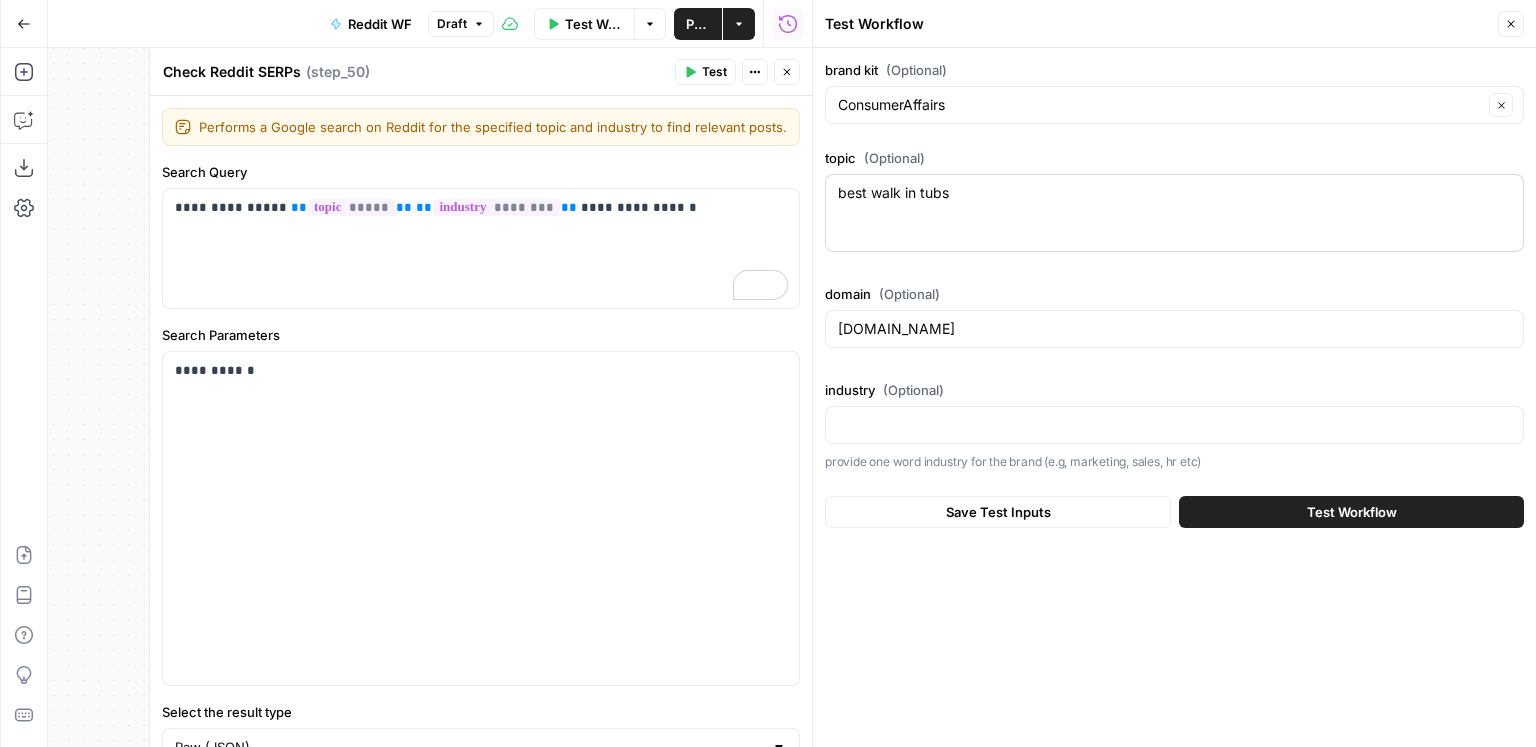 drag, startPoint x: 971, startPoint y: 206, endPoint x: 873, endPoint y: 197, distance: 98.4124 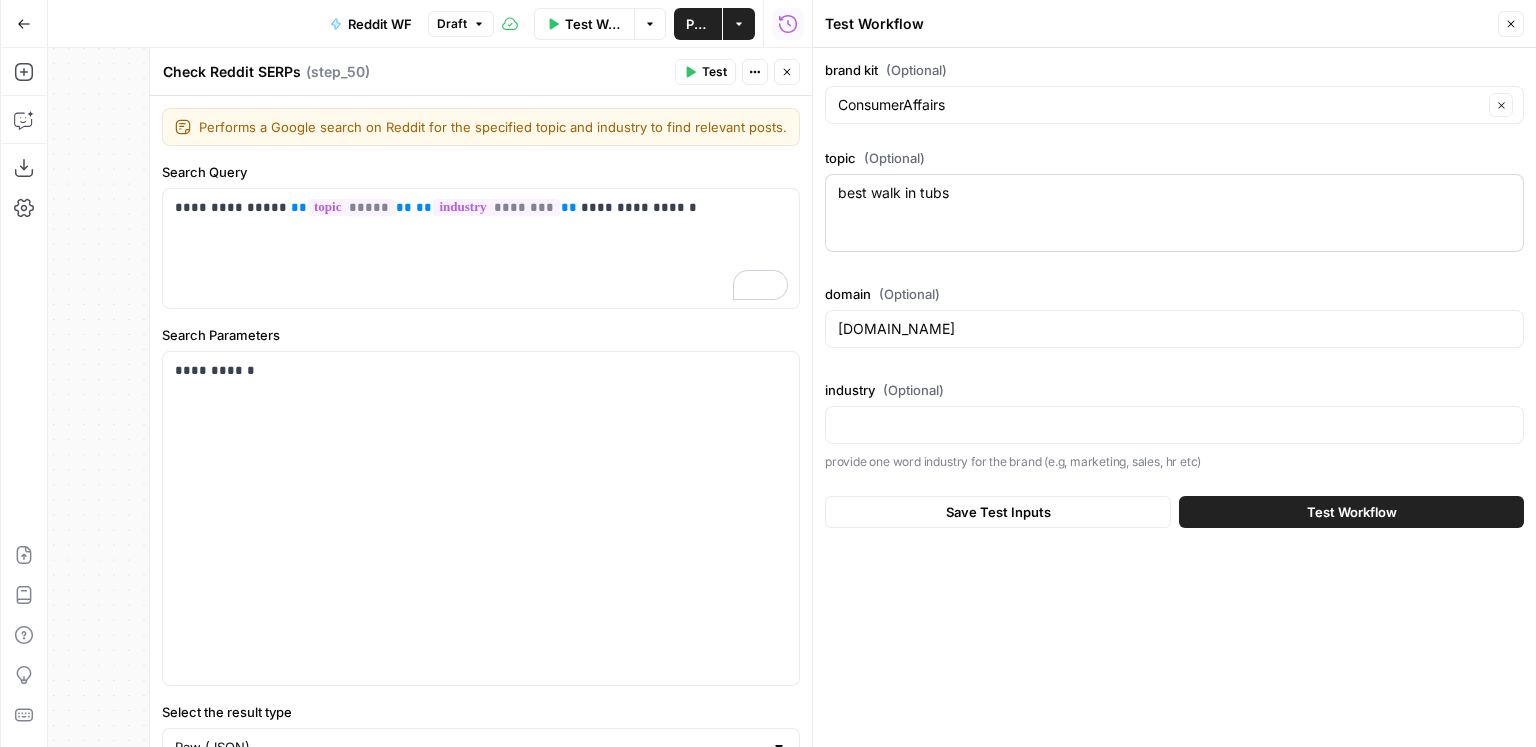 click on "best walk in tubs best walk in tubs" at bounding box center (1174, 213) 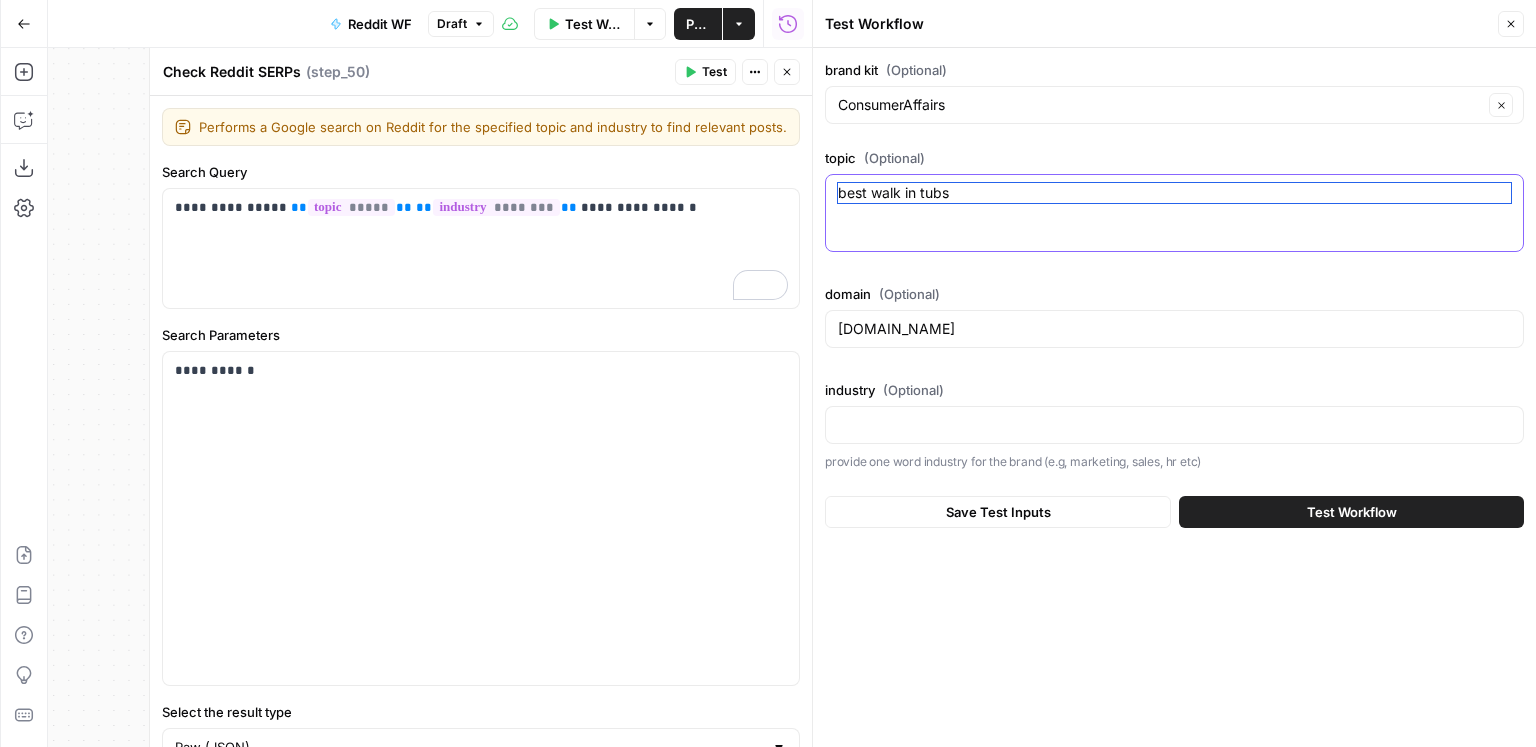 drag, startPoint x: 874, startPoint y: 195, endPoint x: 990, endPoint y: 196, distance: 116.00431 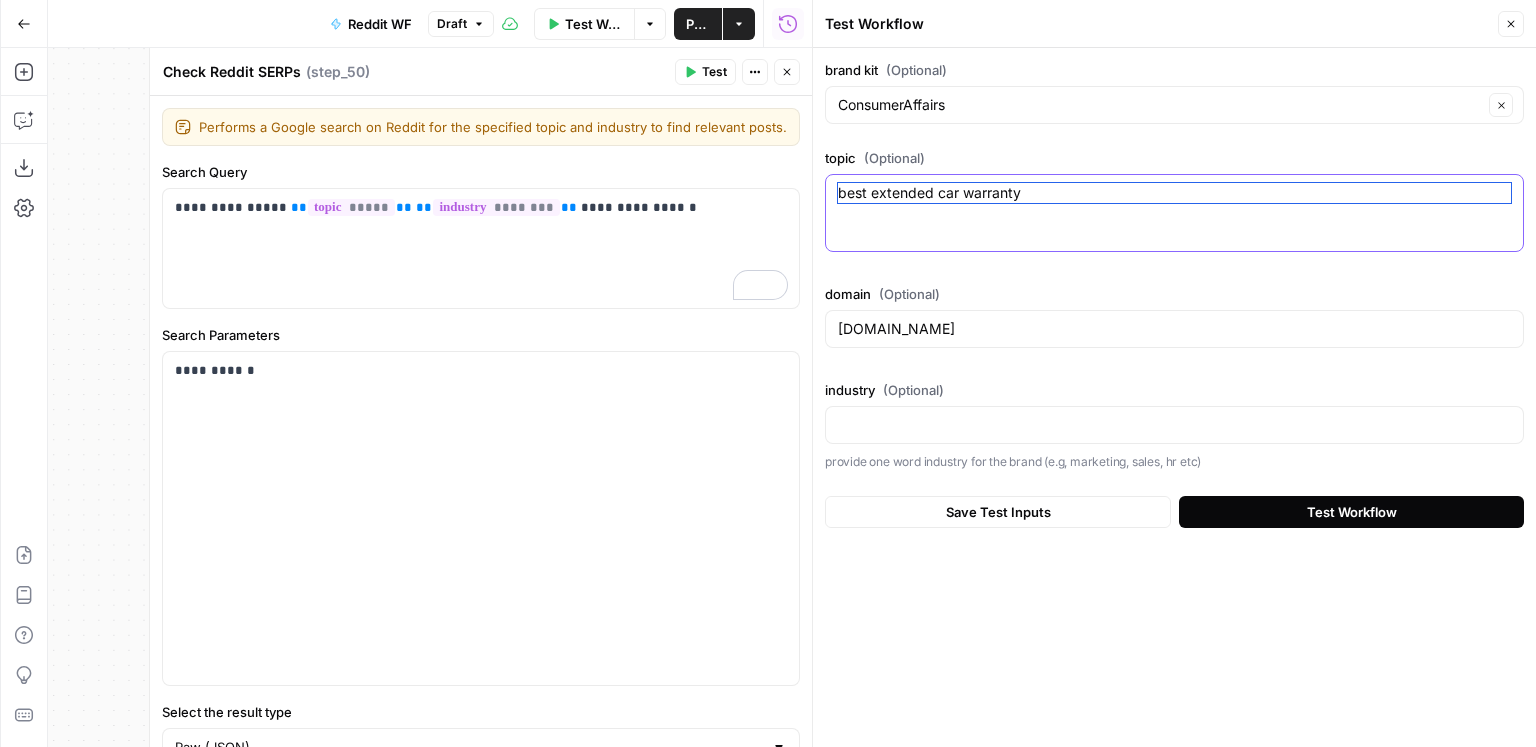 type on "best extended car warranty" 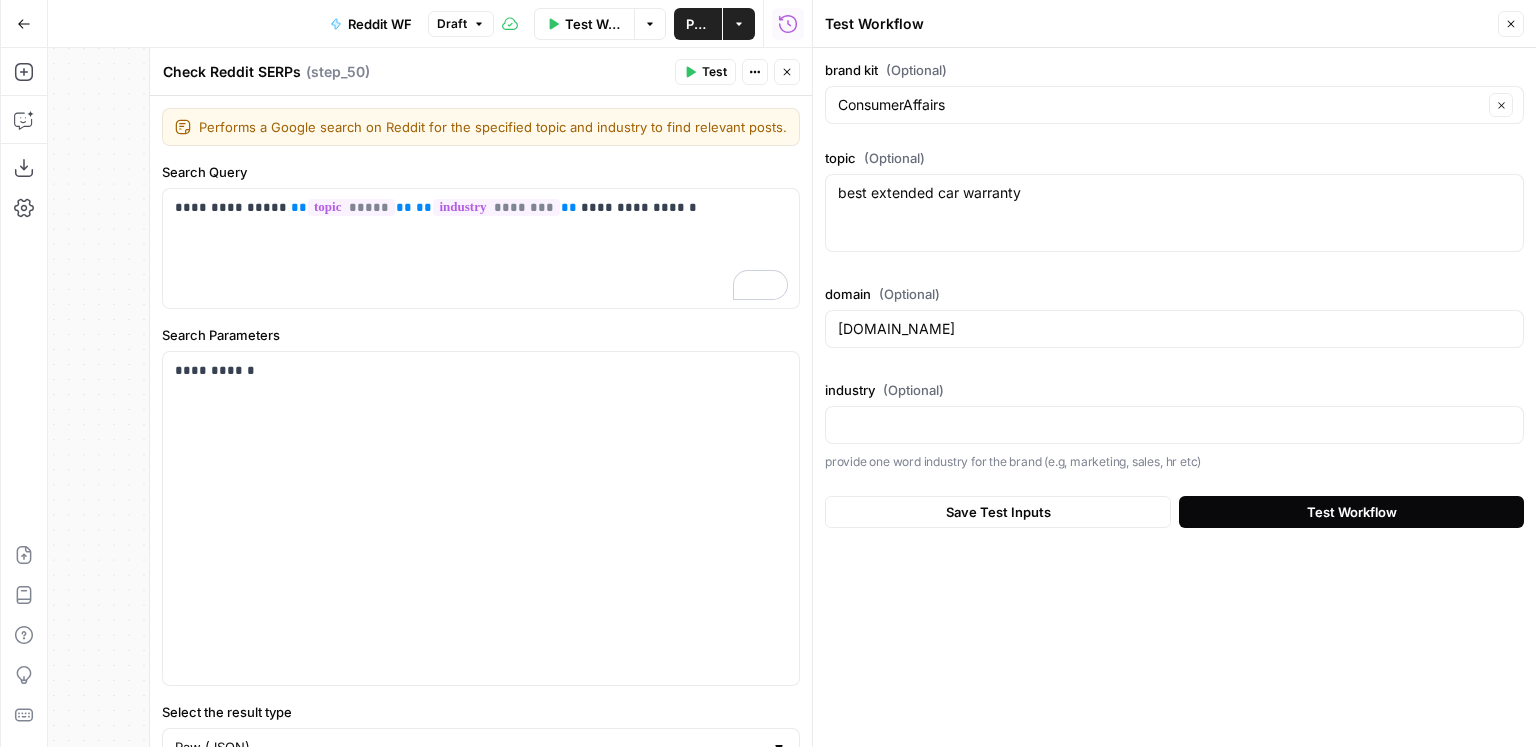 click on "Test Workflow" at bounding box center (1351, 512) 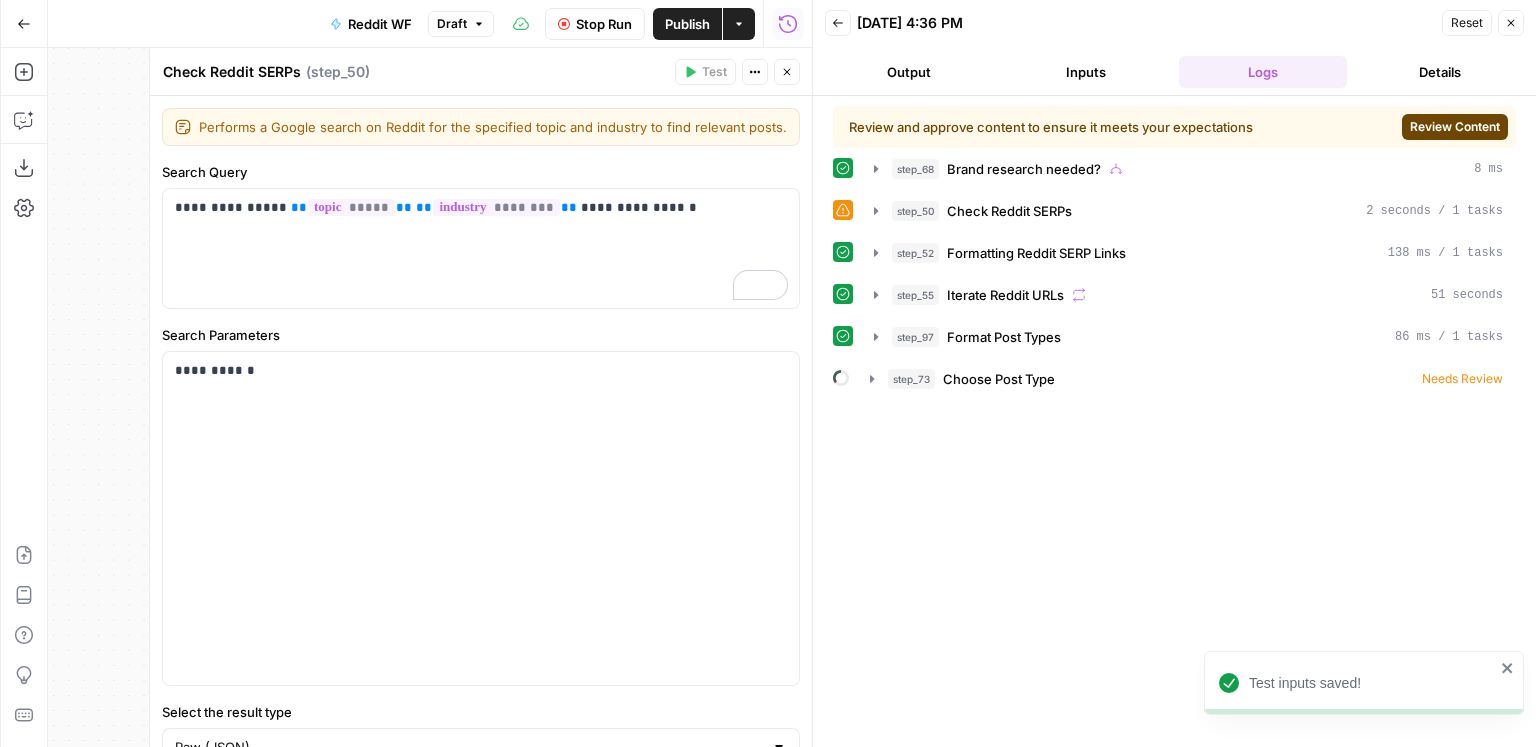 click on "Review Content" at bounding box center [1455, 127] 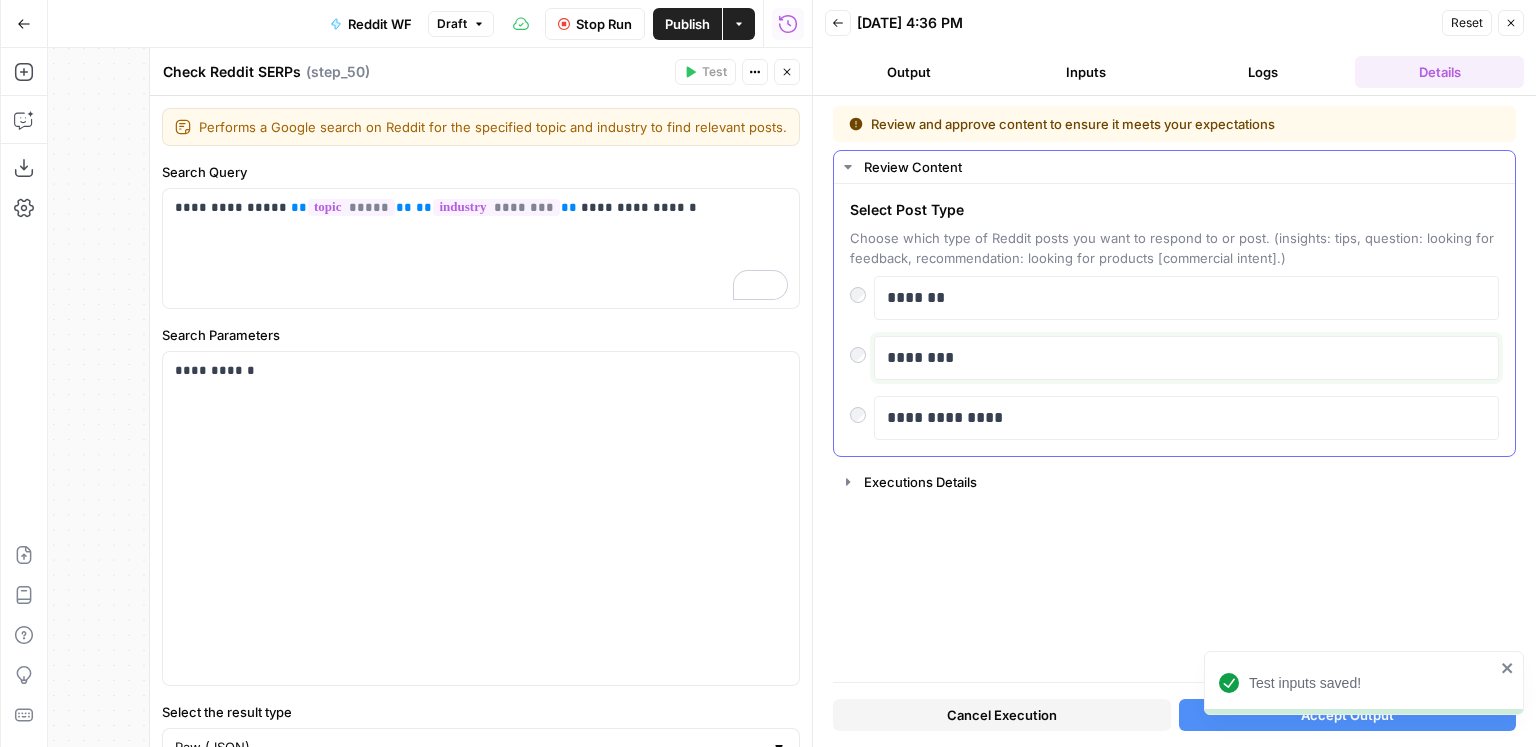 click on "********" at bounding box center [1187, 358] 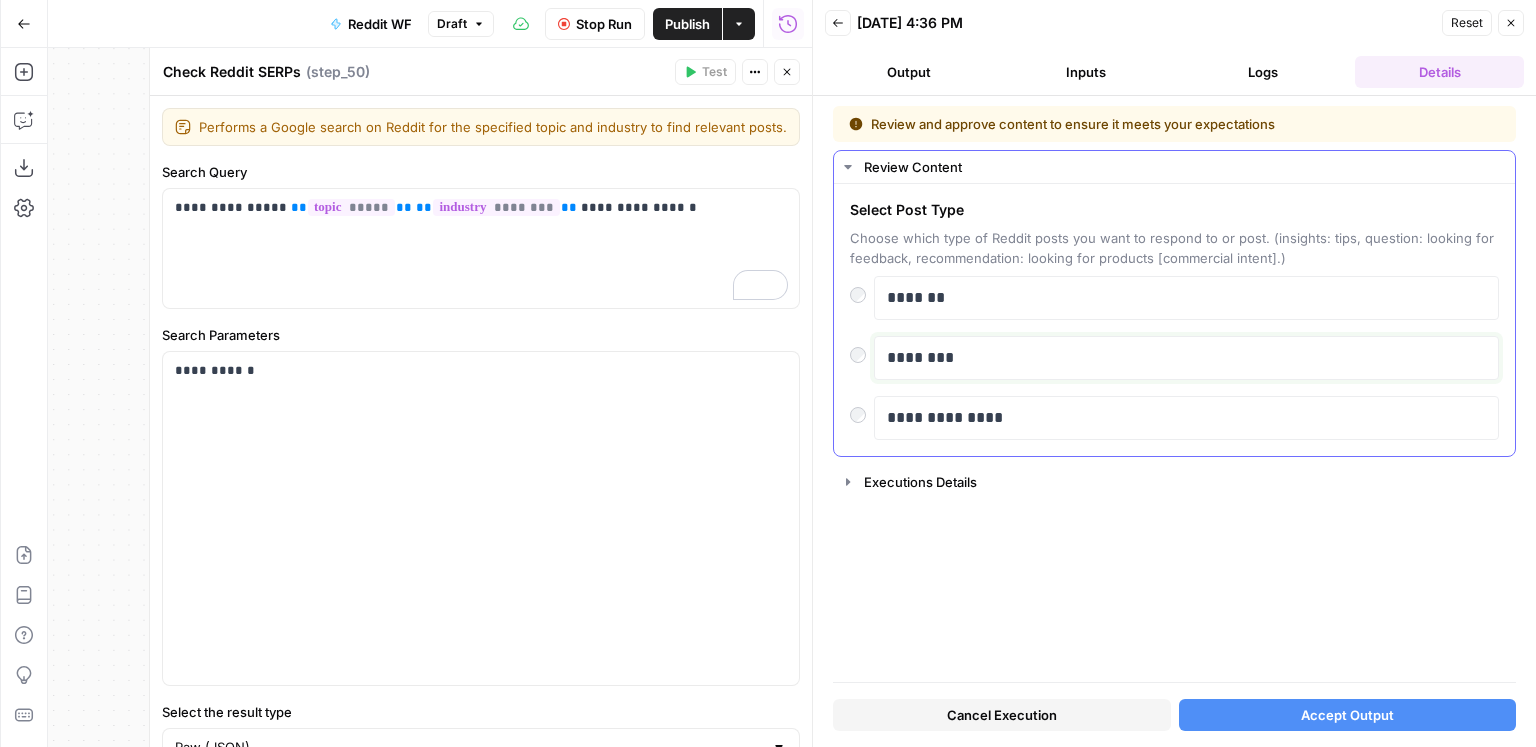 drag, startPoint x: 932, startPoint y: 362, endPoint x: 880, endPoint y: 353, distance: 52.773098 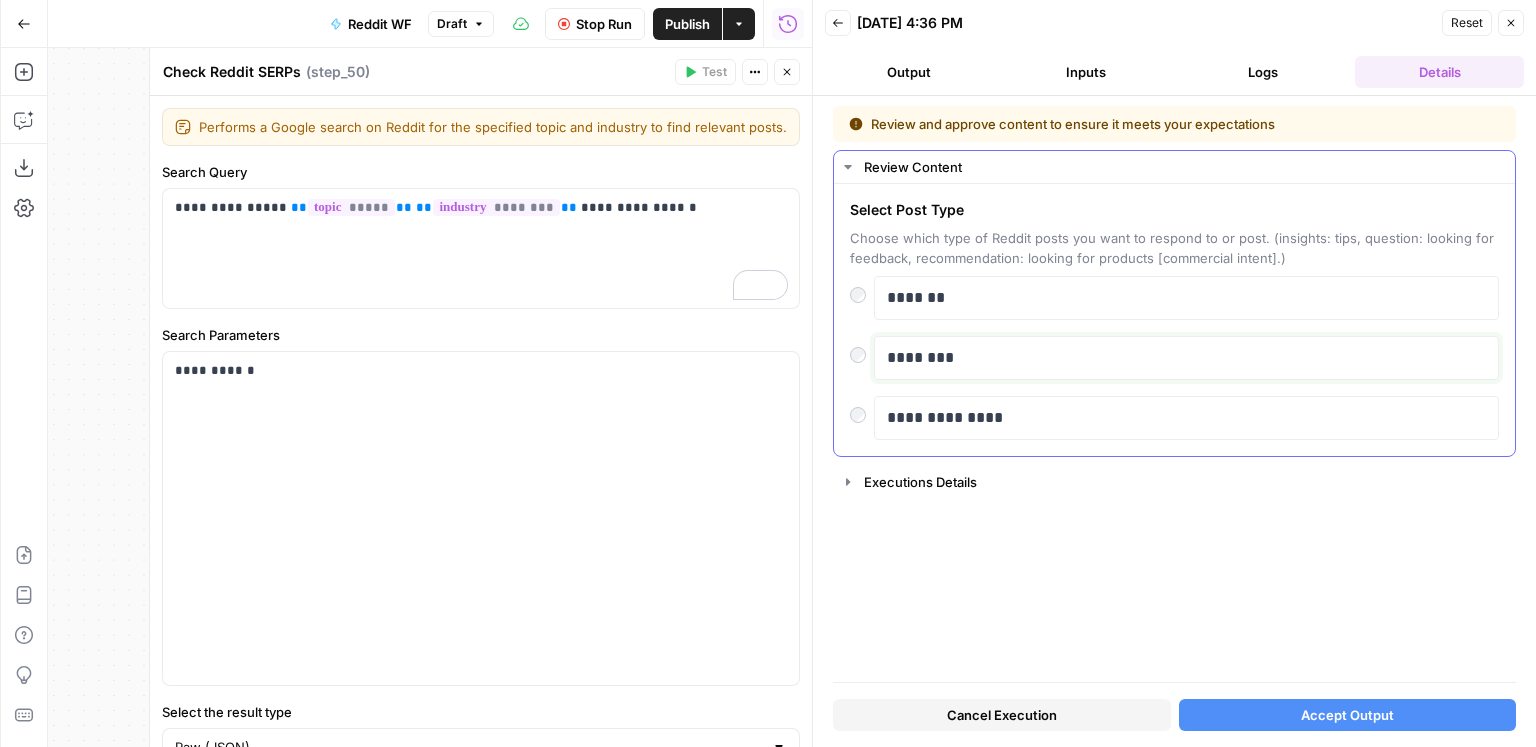 click on "********" at bounding box center (1187, 358) 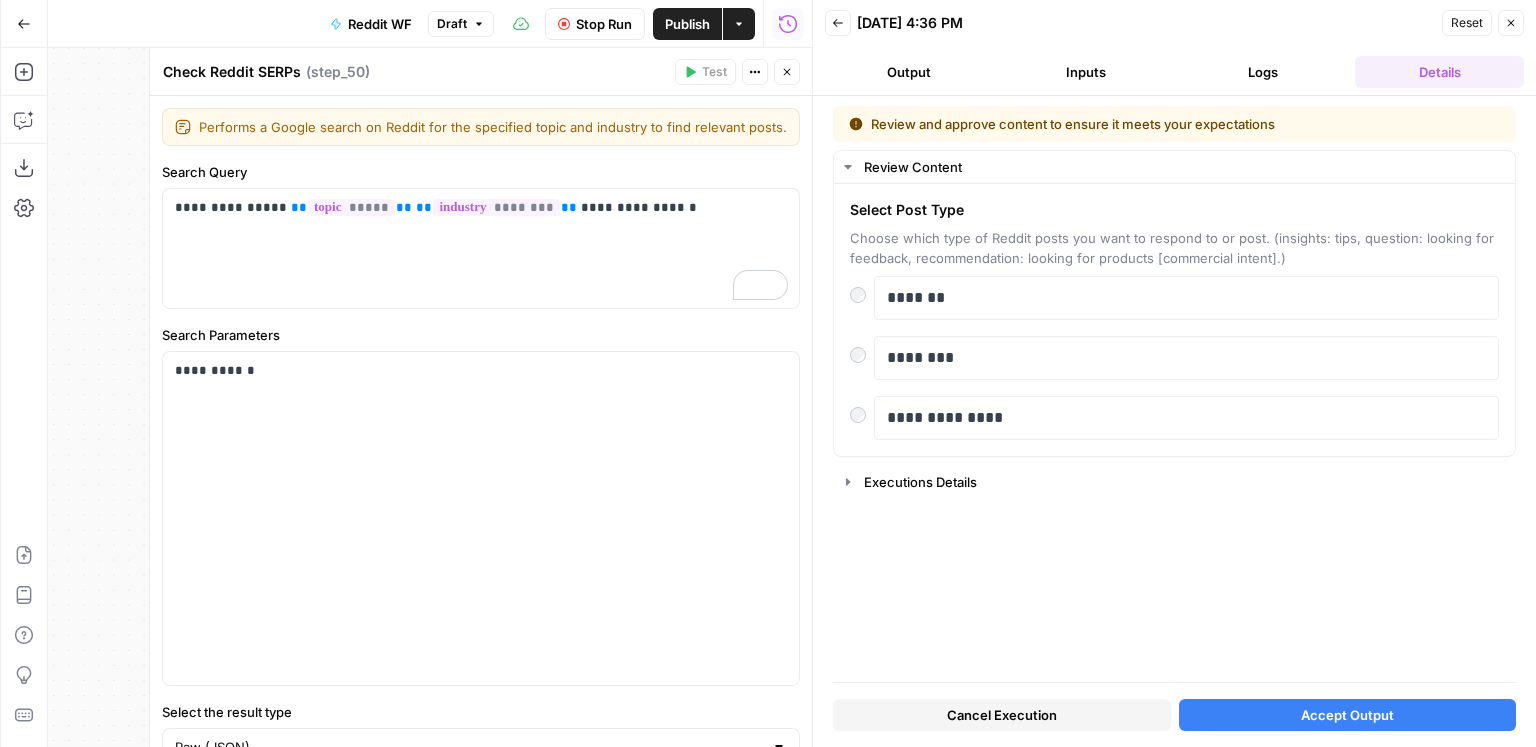 click on "Accept Output" at bounding box center (1348, 715) 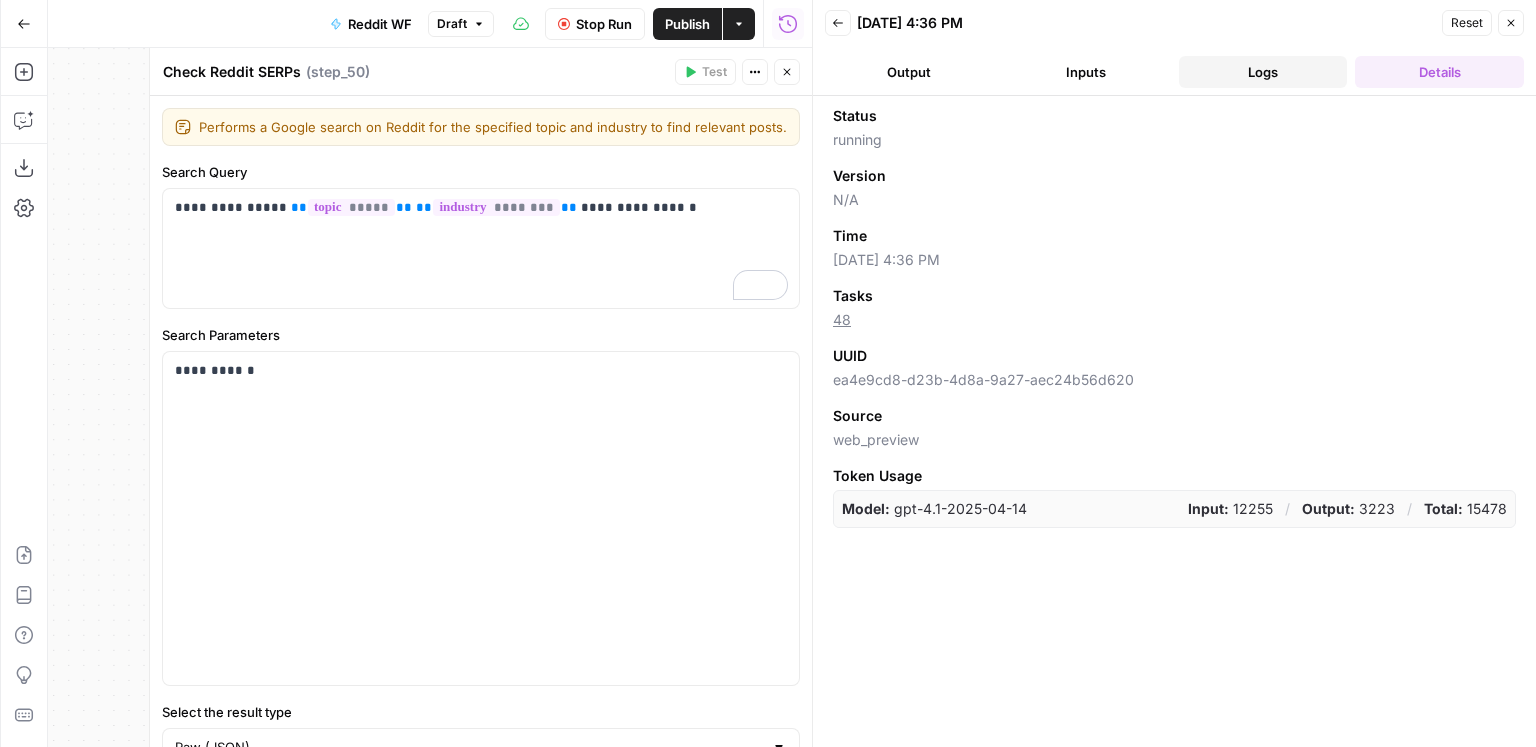 click on "Back 07/03/25 at 4:36 PM Reset Close Output Inputs Logs Details" at bounding box center [1174, 48] 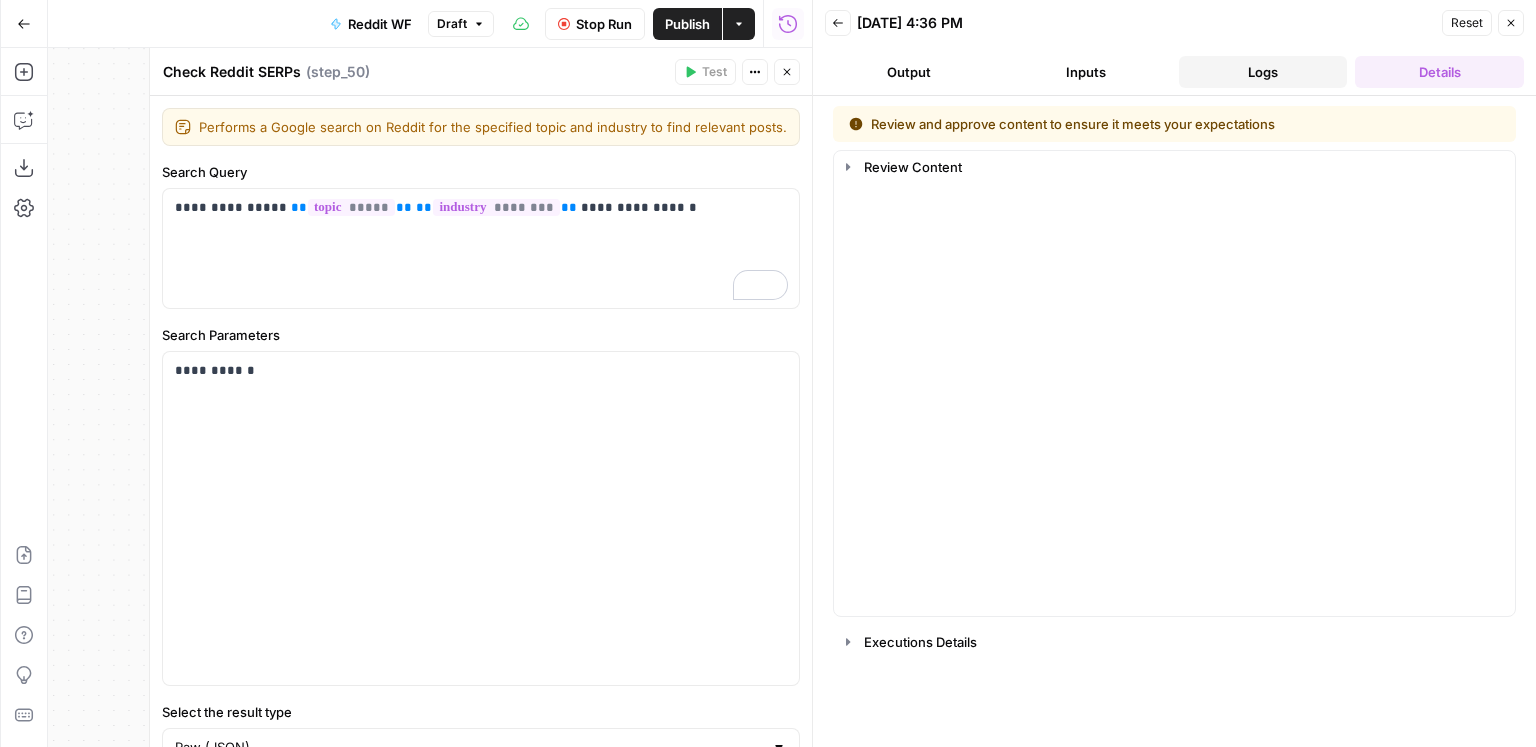 click on "Logs" at bounding box center [1263, 72] 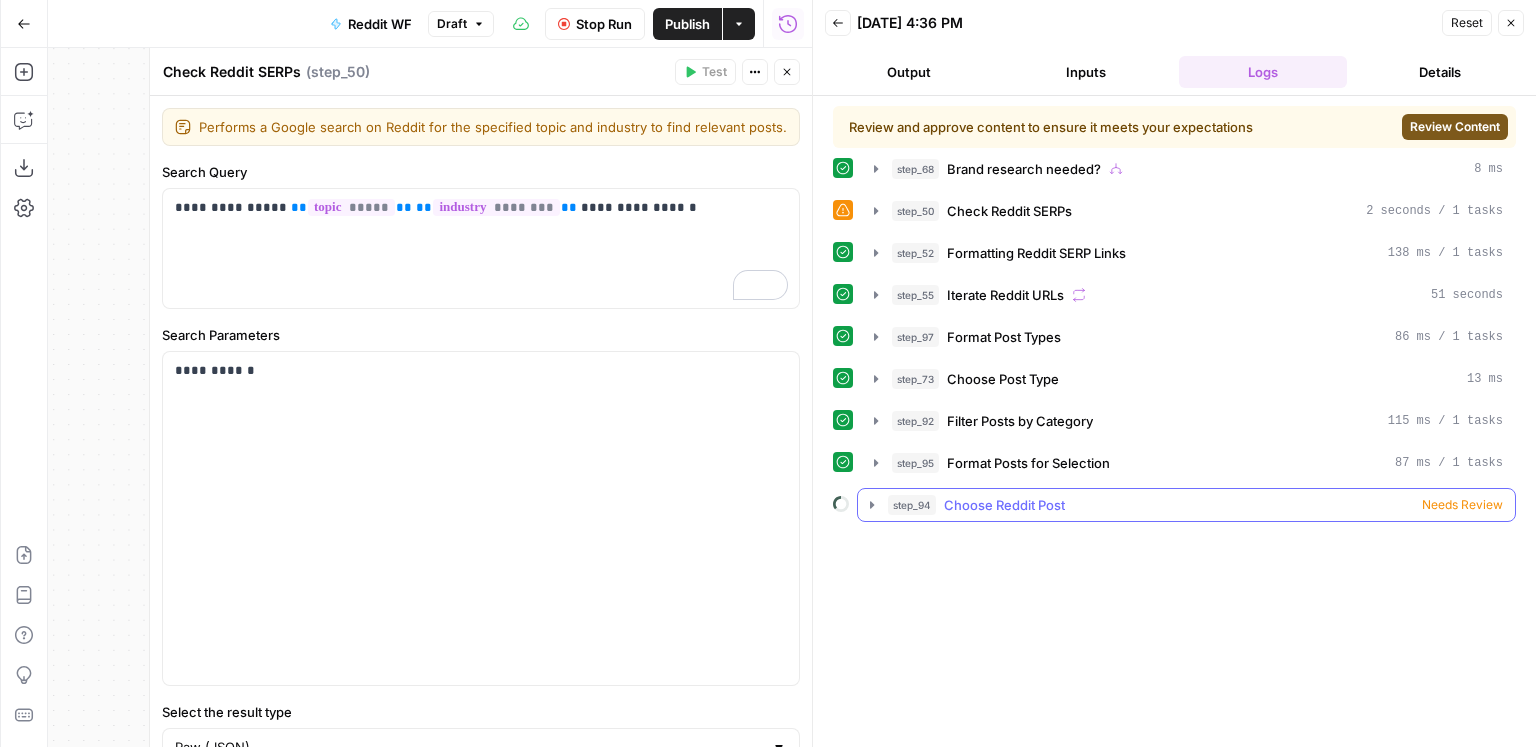 click on "step_94 Choose Reddit Post Needs Review" at bounding box center [1195, 505] 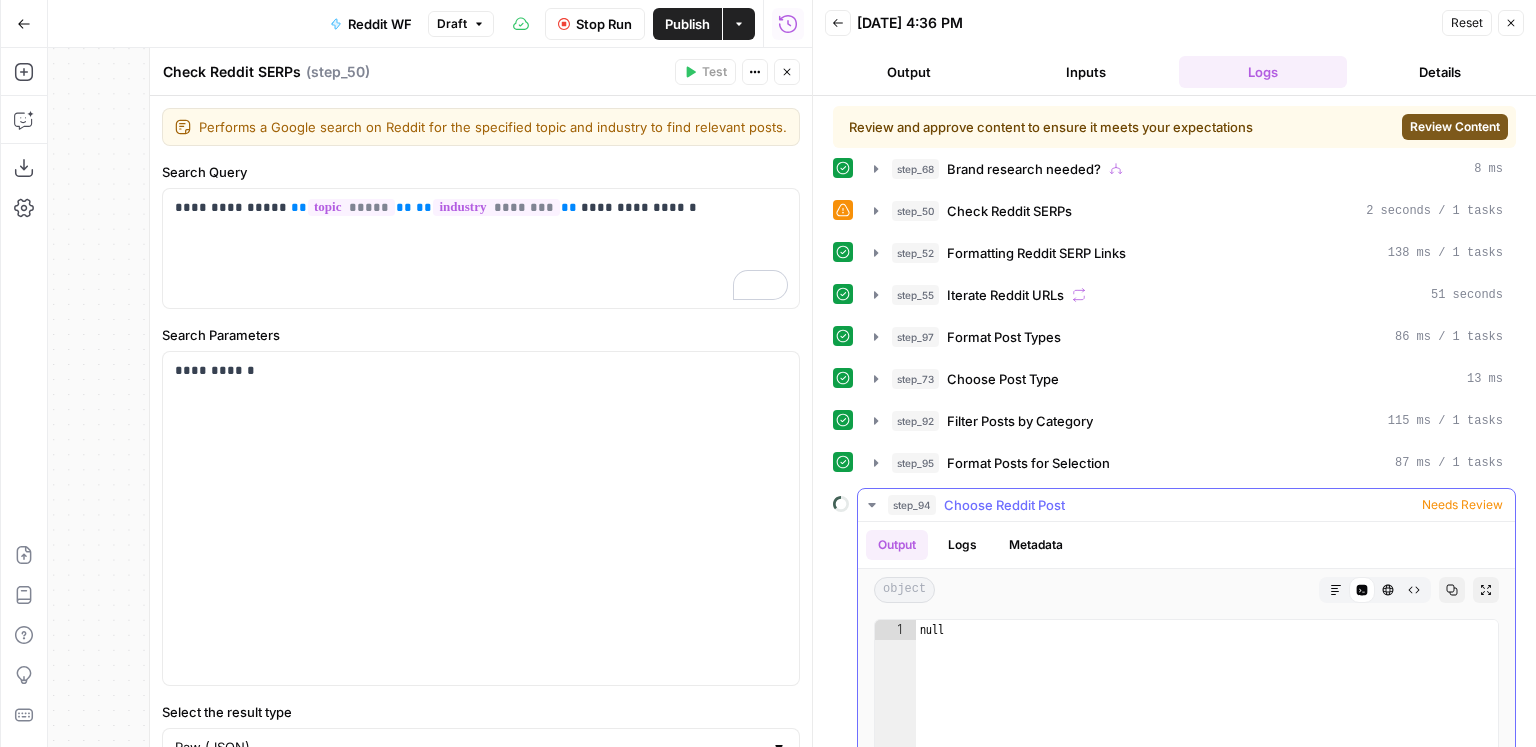 click on "step_94 Choose Reddit Post Needs Review" at bounding box center [1195, 505] 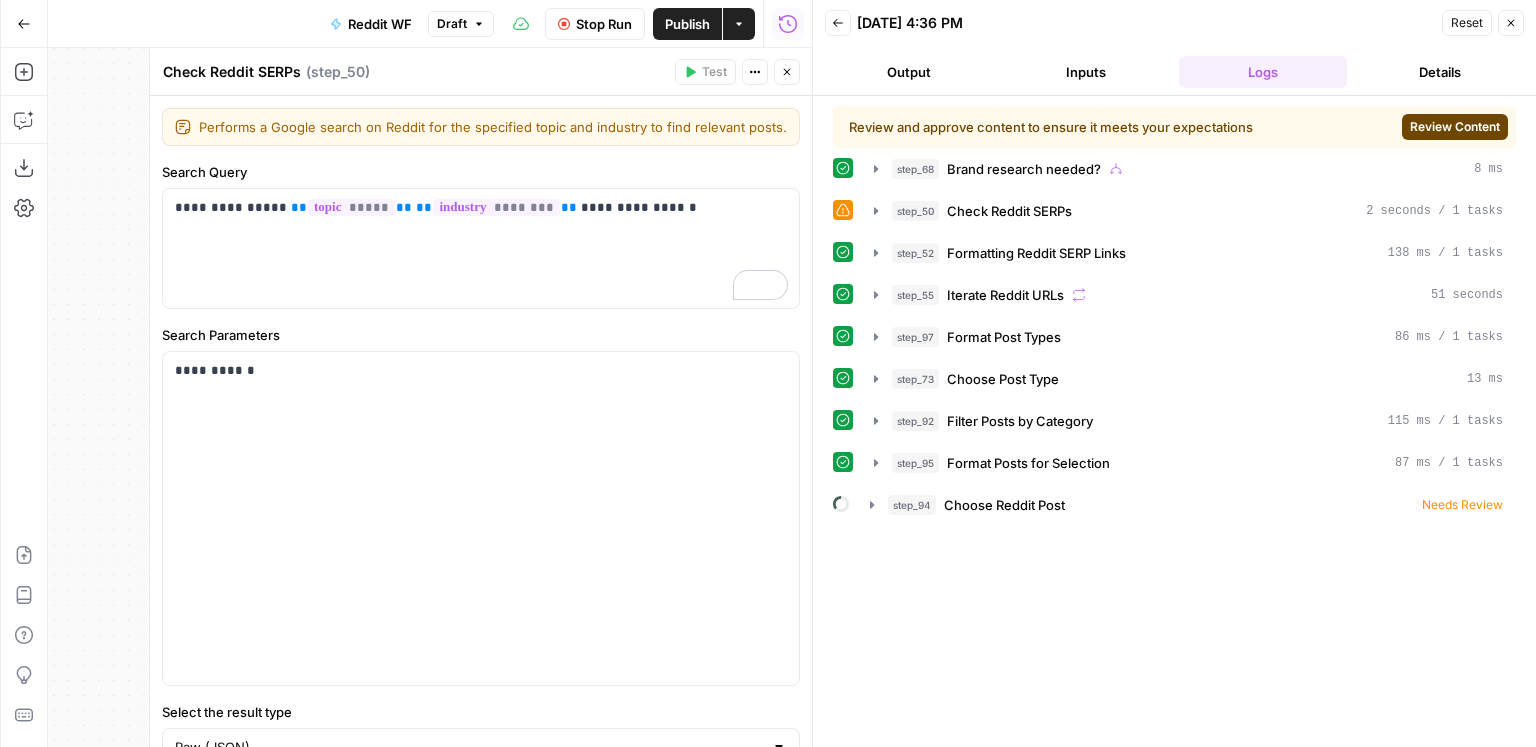 click on "Review Content" at bounding box center [1455, 127] 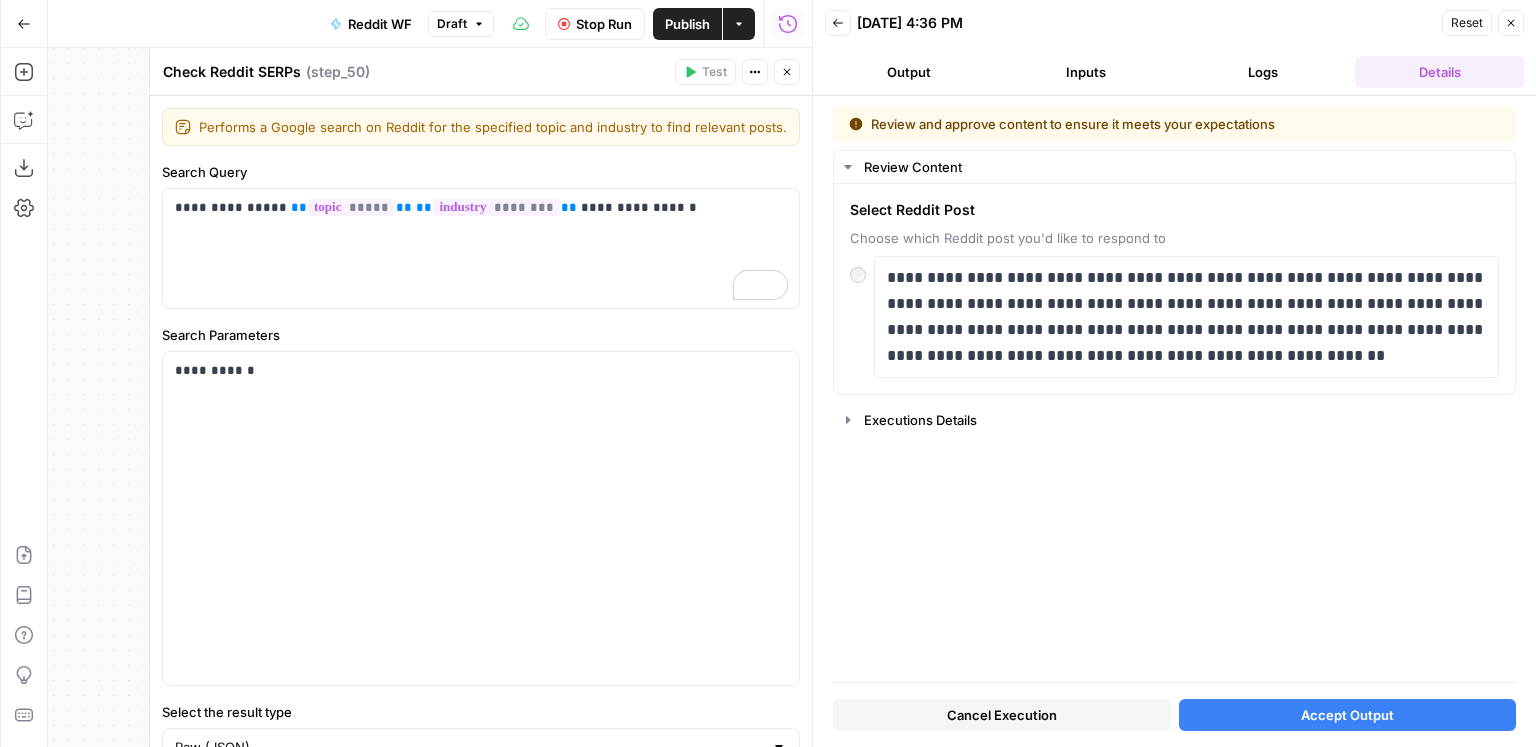 click on "Accept Output" at bounding box center [1347, 715] 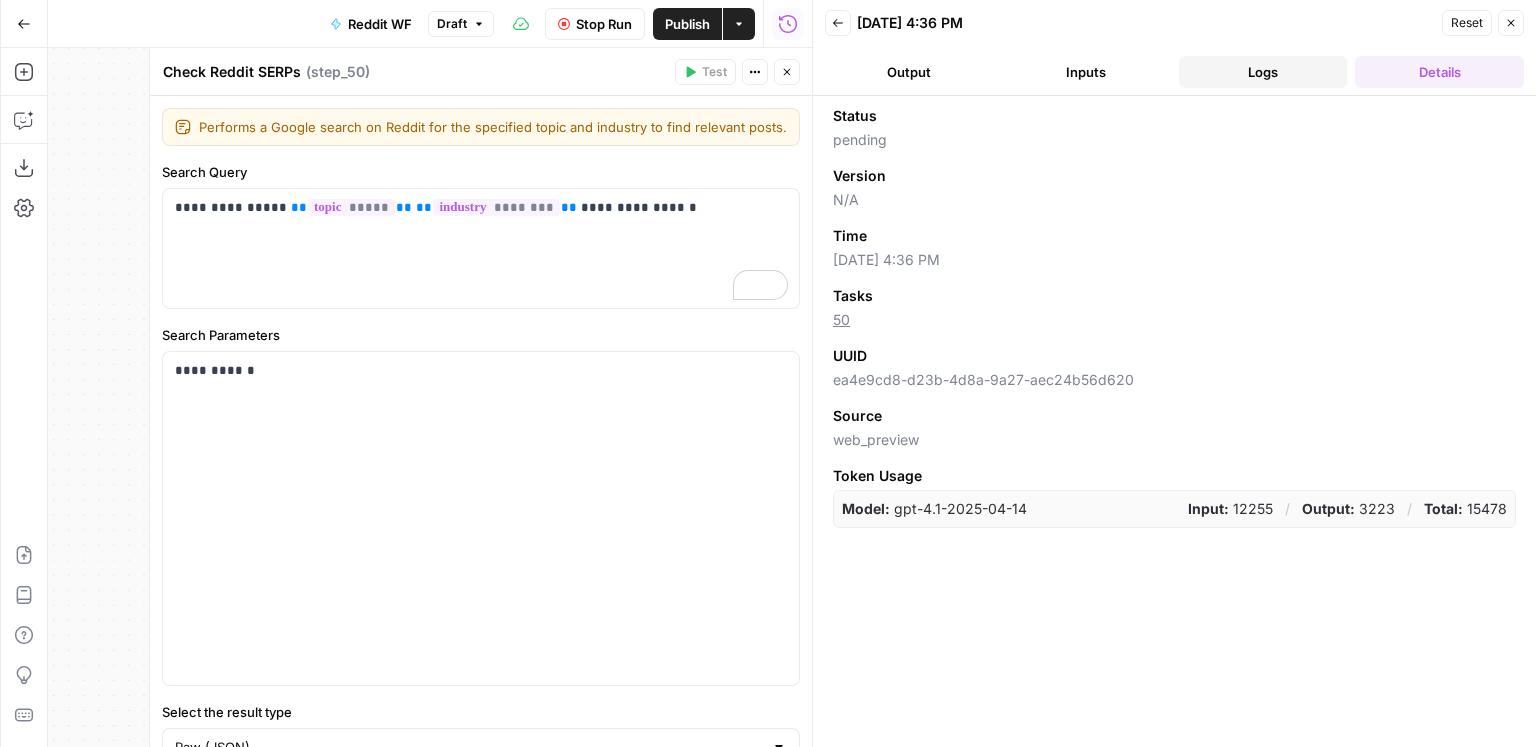 click on "Back 07/03/25 at 4:36 PM Reset Close Output Inputs Logs Details" at bounding box center (1174, 48) 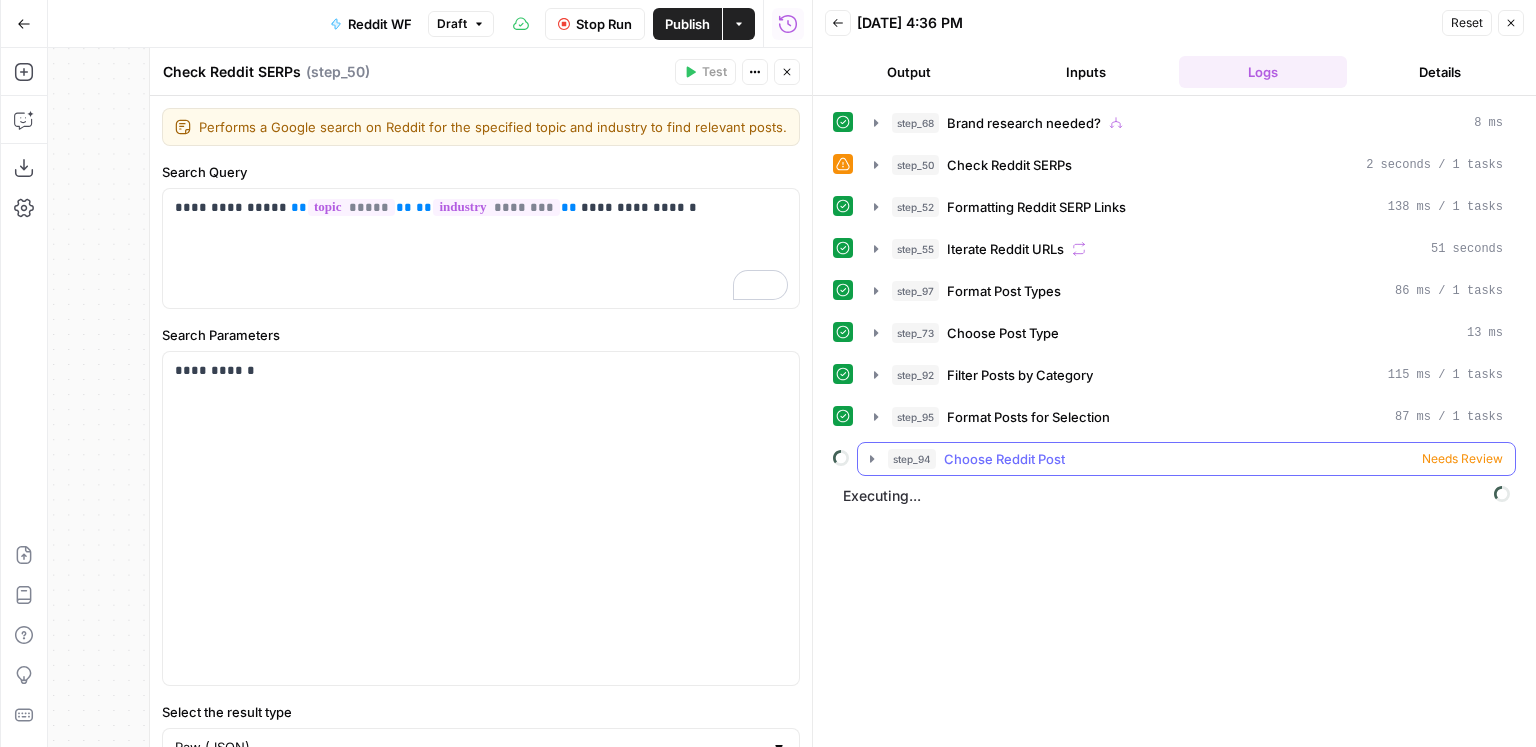 click on "step_94 Choose Reddit Post Needs Review" at bounding box center (1195, 459) 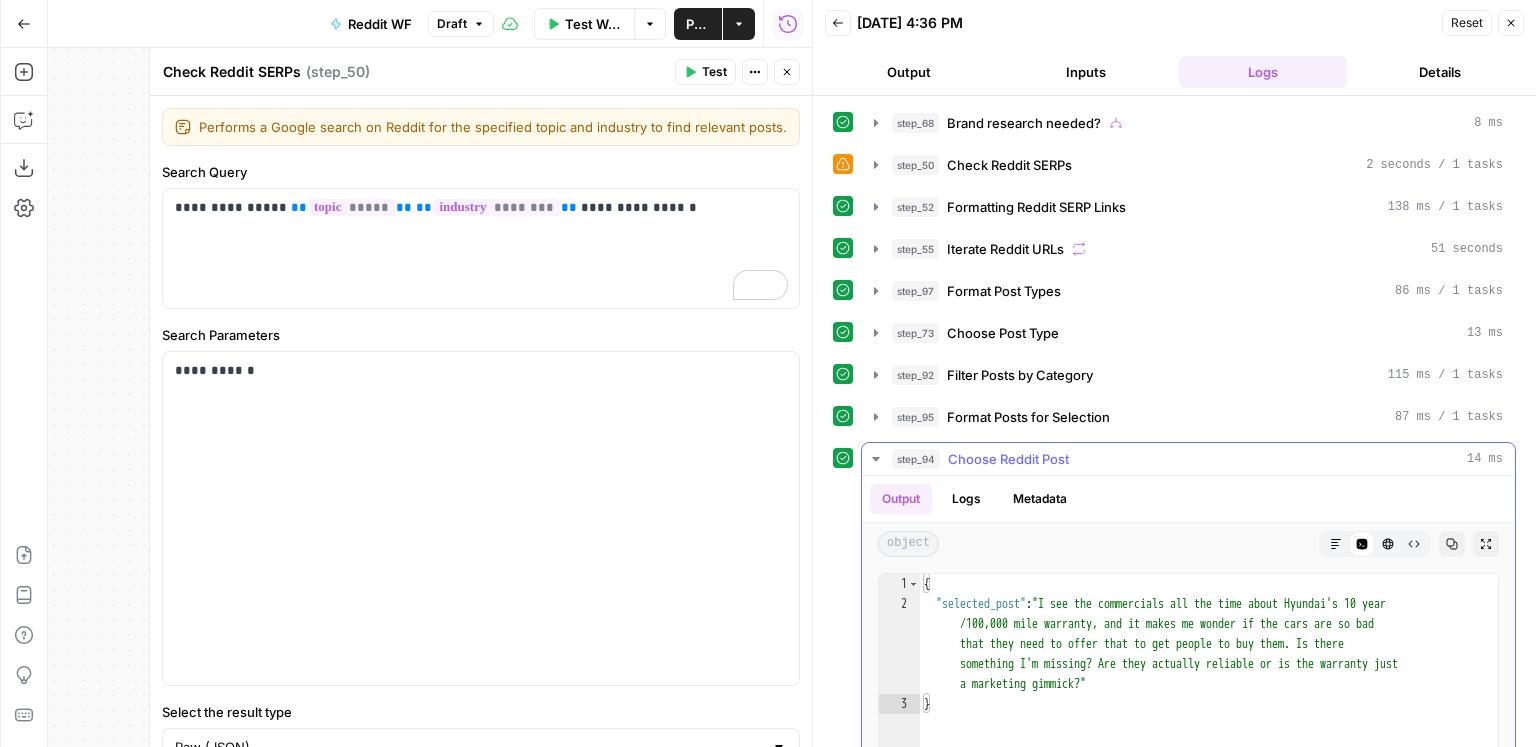 click on "step_94 Choose Reddit Post 14 ms" at bounding box center (1197, 459) 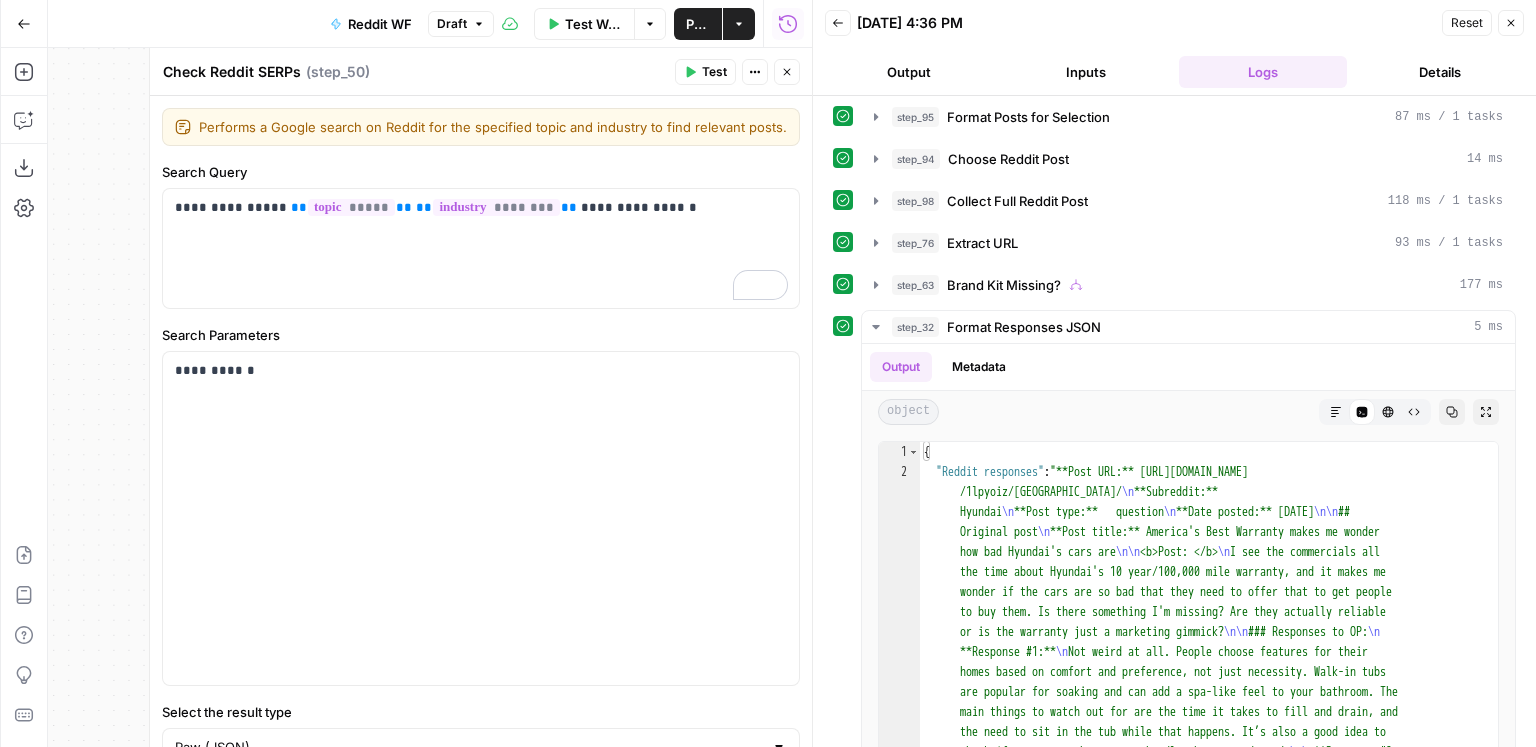 scroll, scrollTop: 319, scrollLeft: 0, axis: vertical 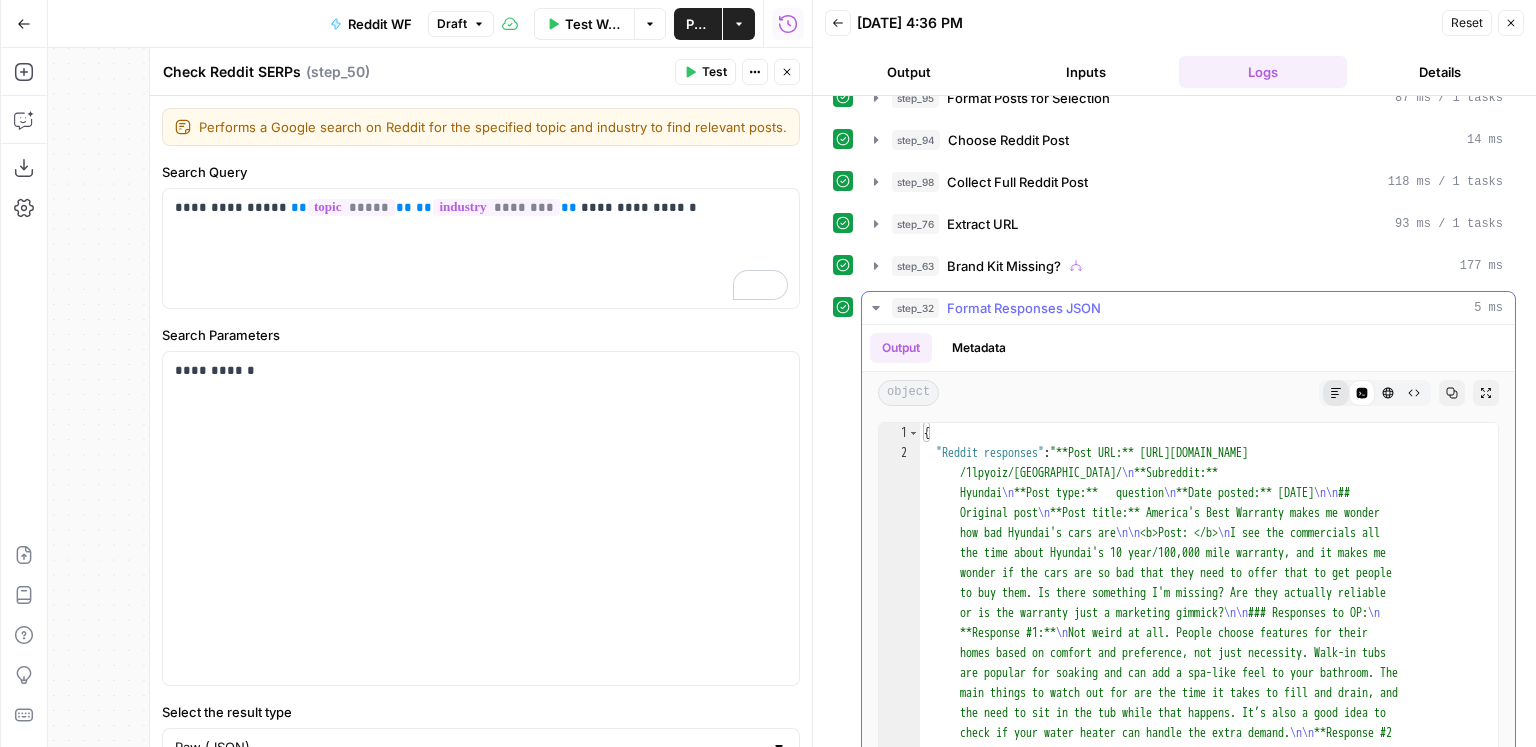 click 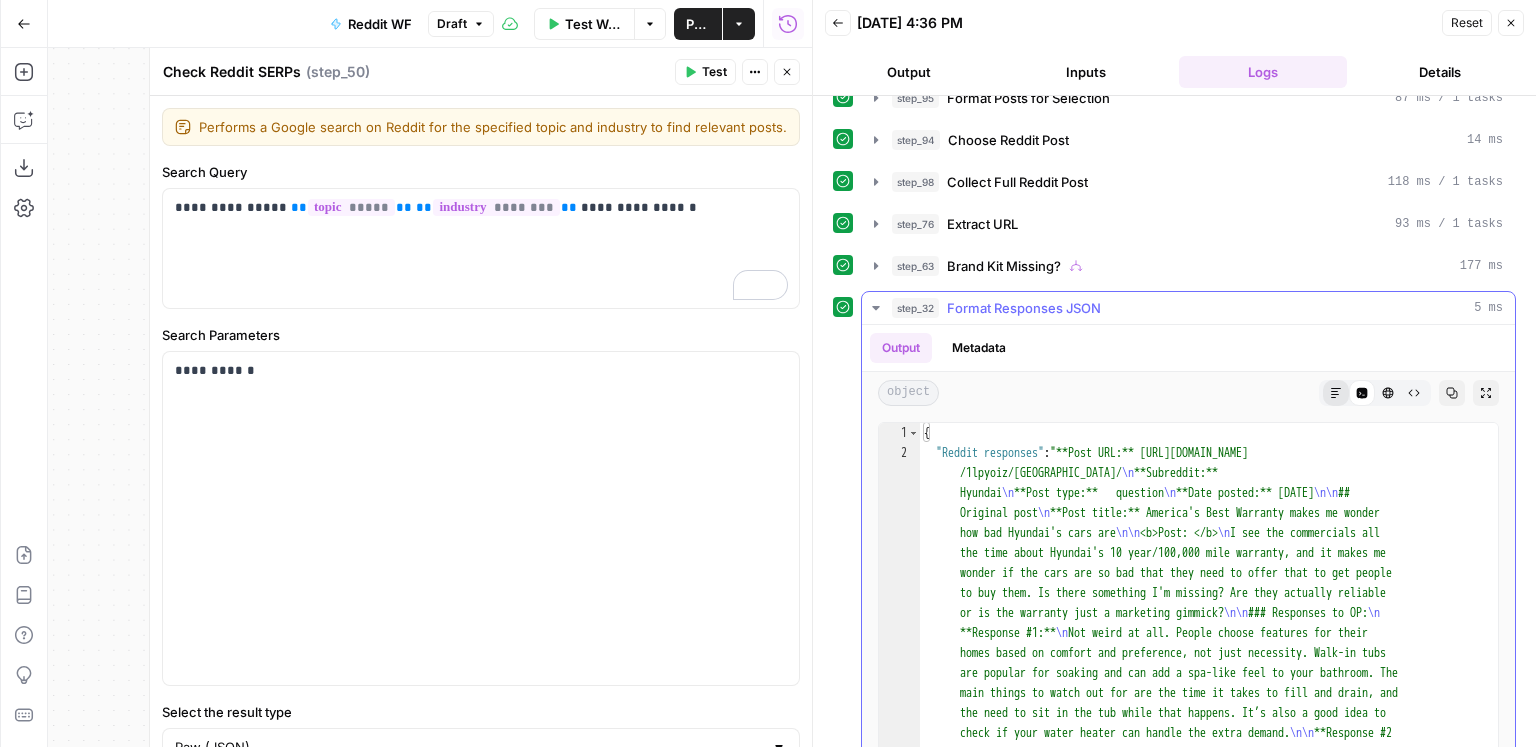 scroll, scrollTop: 319, scrollLeft: 0, axis: vertical 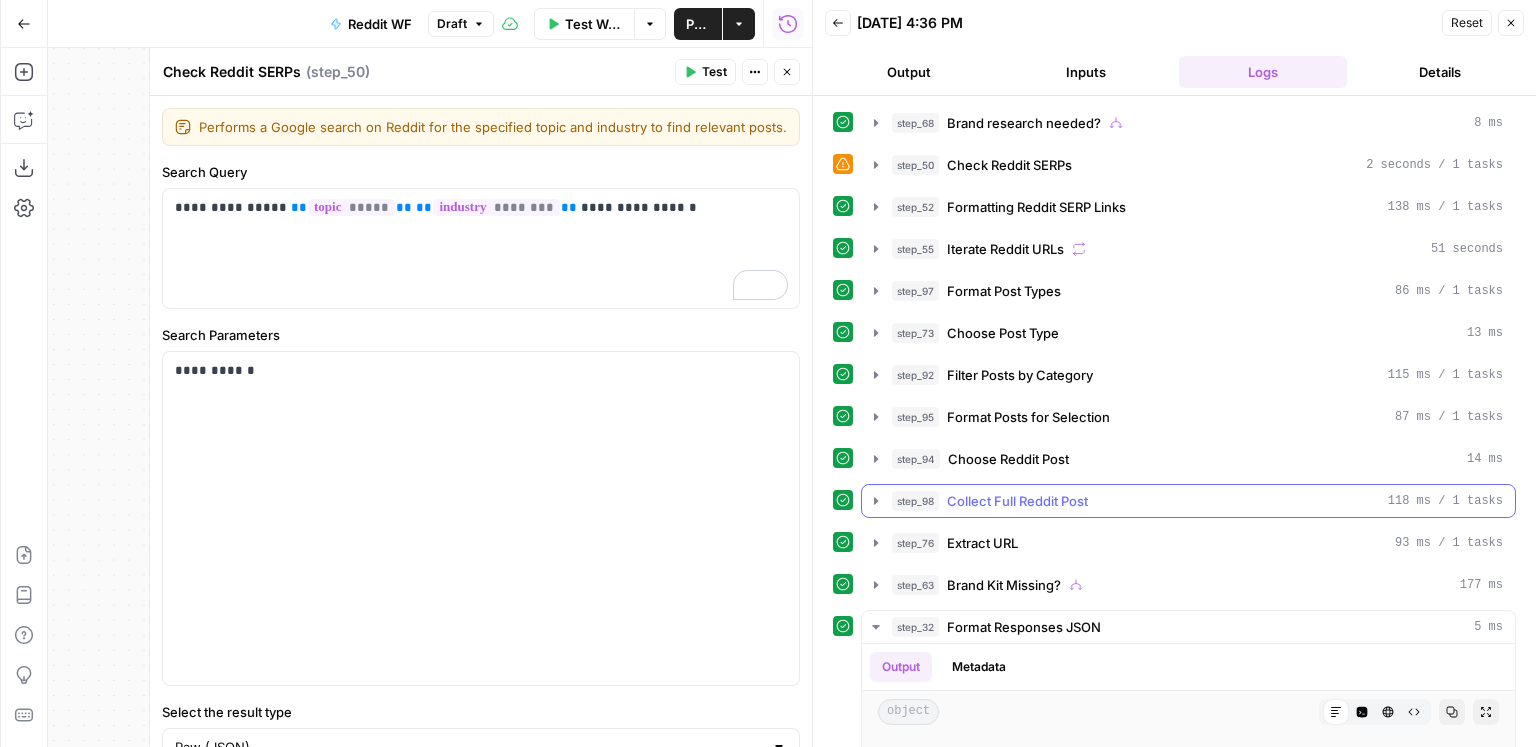 click on "step_98 Collect Full Reddit Post 118 ms / 1 tasks" at bounding box center (1197, 501) 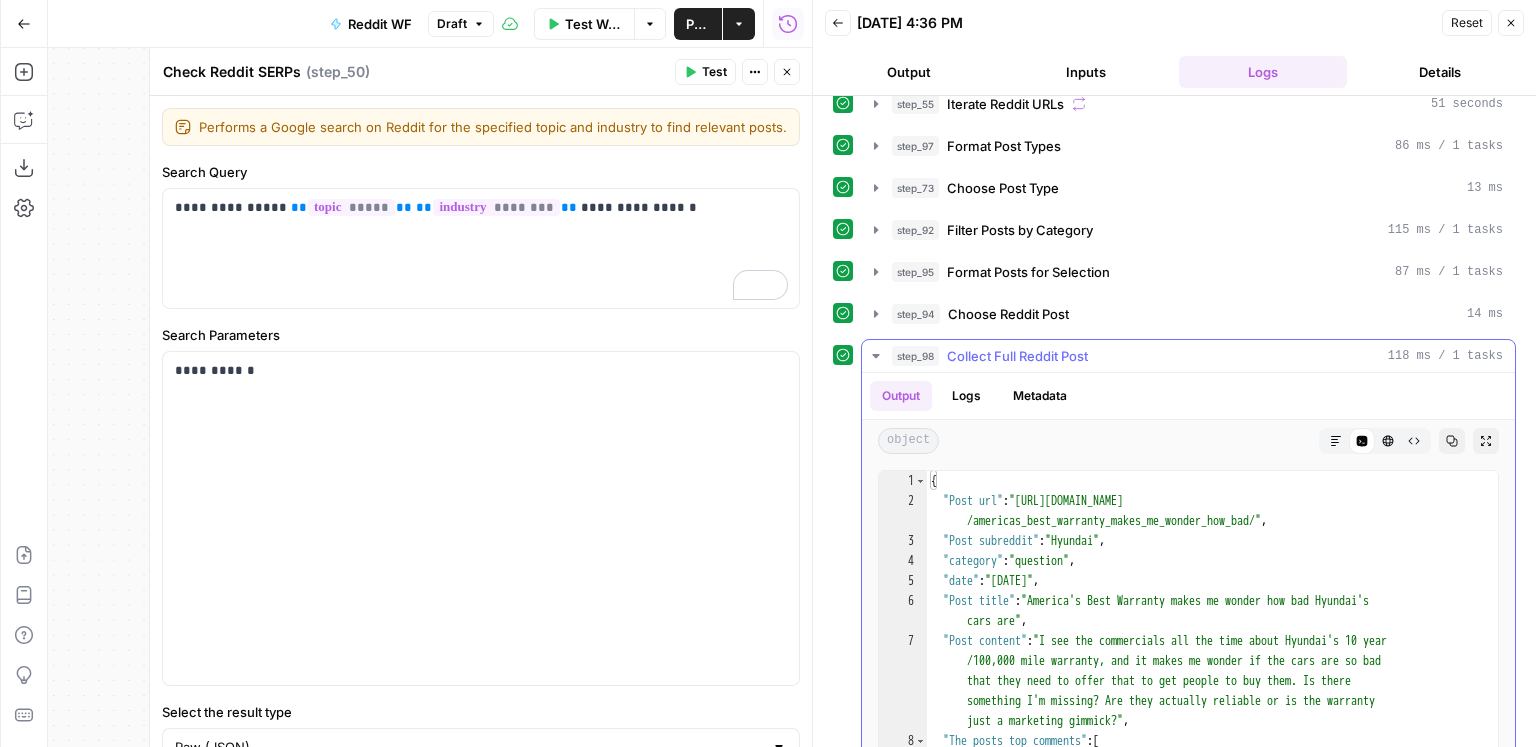 scroll, scrollTop: 273, scrollLeft: 0, axis: vertical 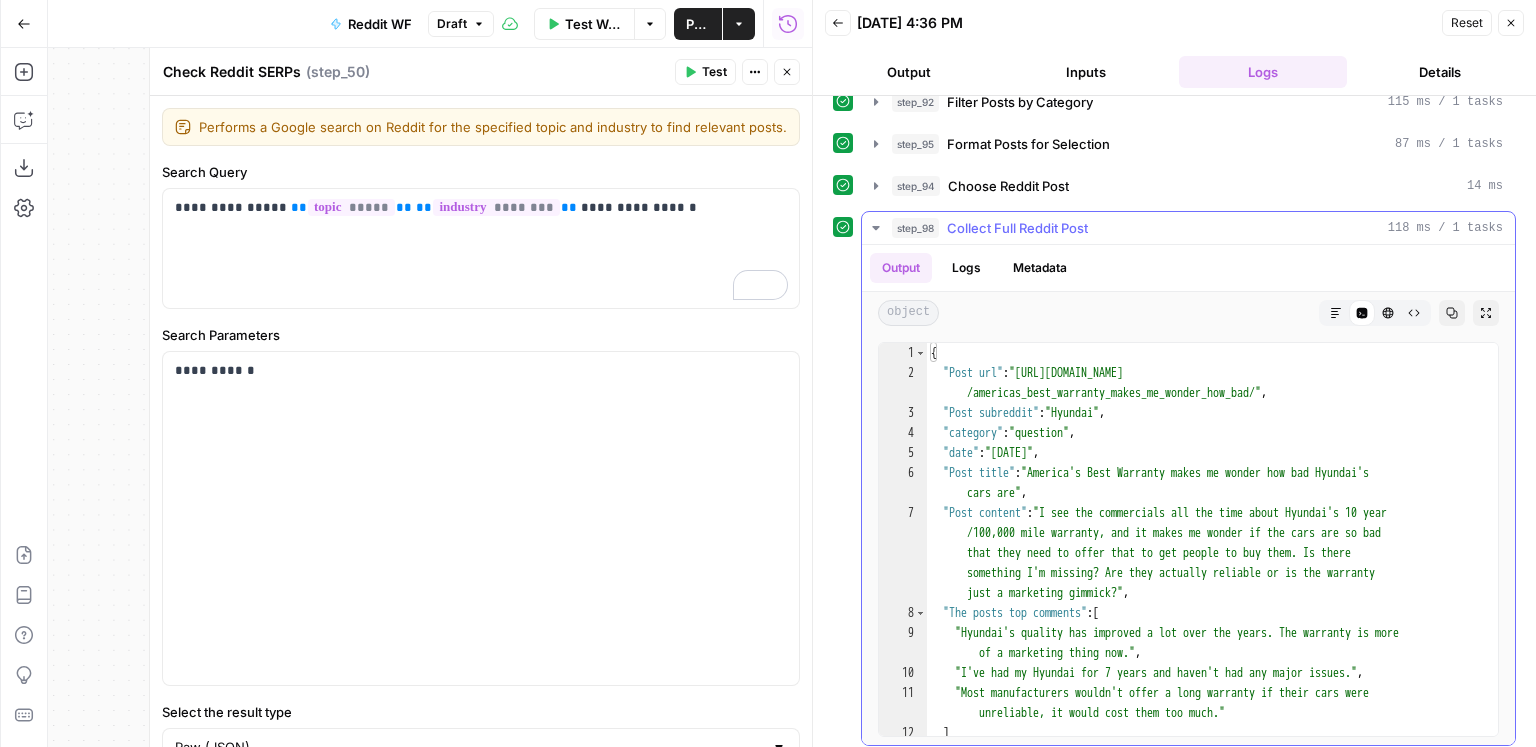click on "object Markdown Code Editor HTML Viewer Raw Output Copy Expand Output" at bounding box center (1188, 313) 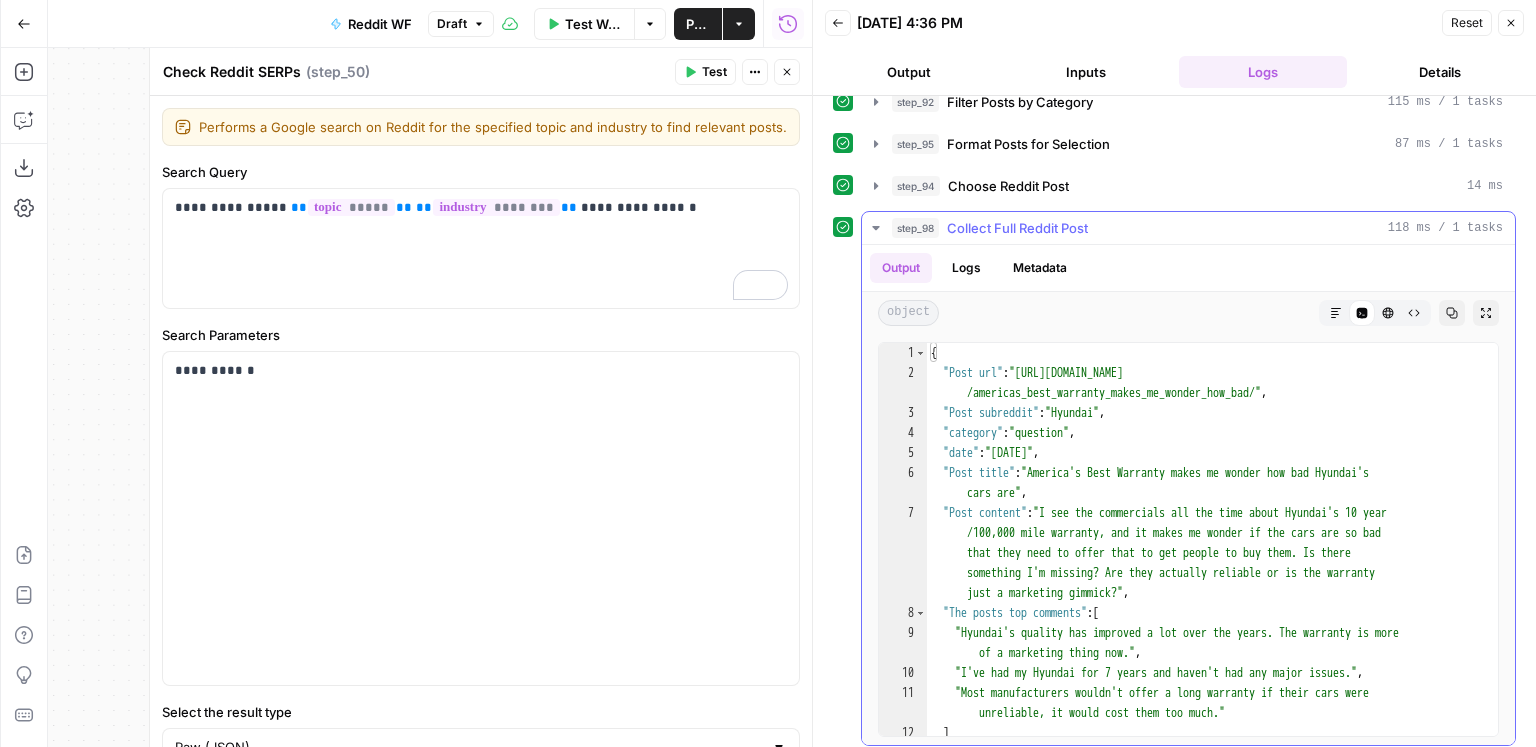 click on "object Markdown Code Editor HTML Viewer Raw Output Copy Expand Output" at bounding box center (1188, 313) 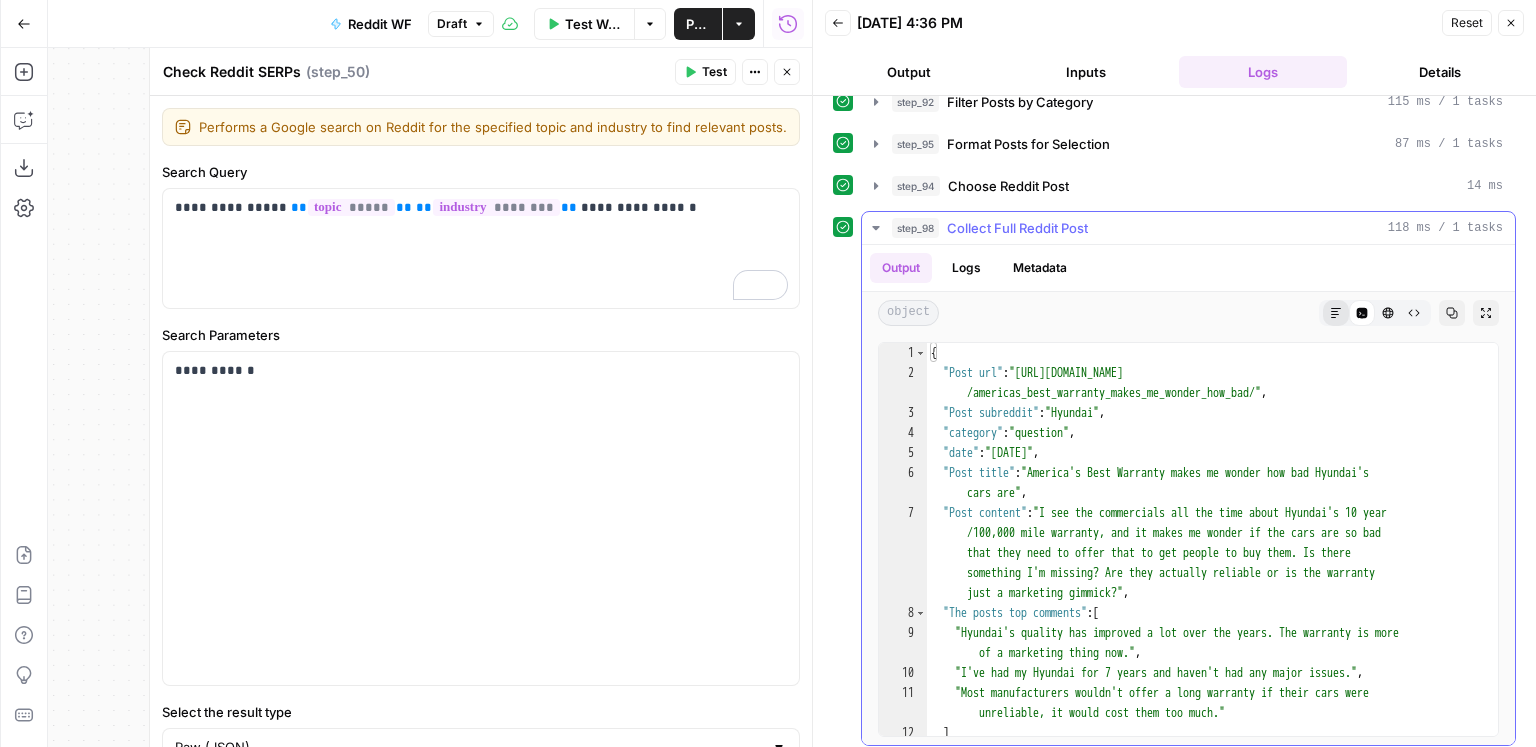click on "Markdown" at bounding box center [1336, 313] 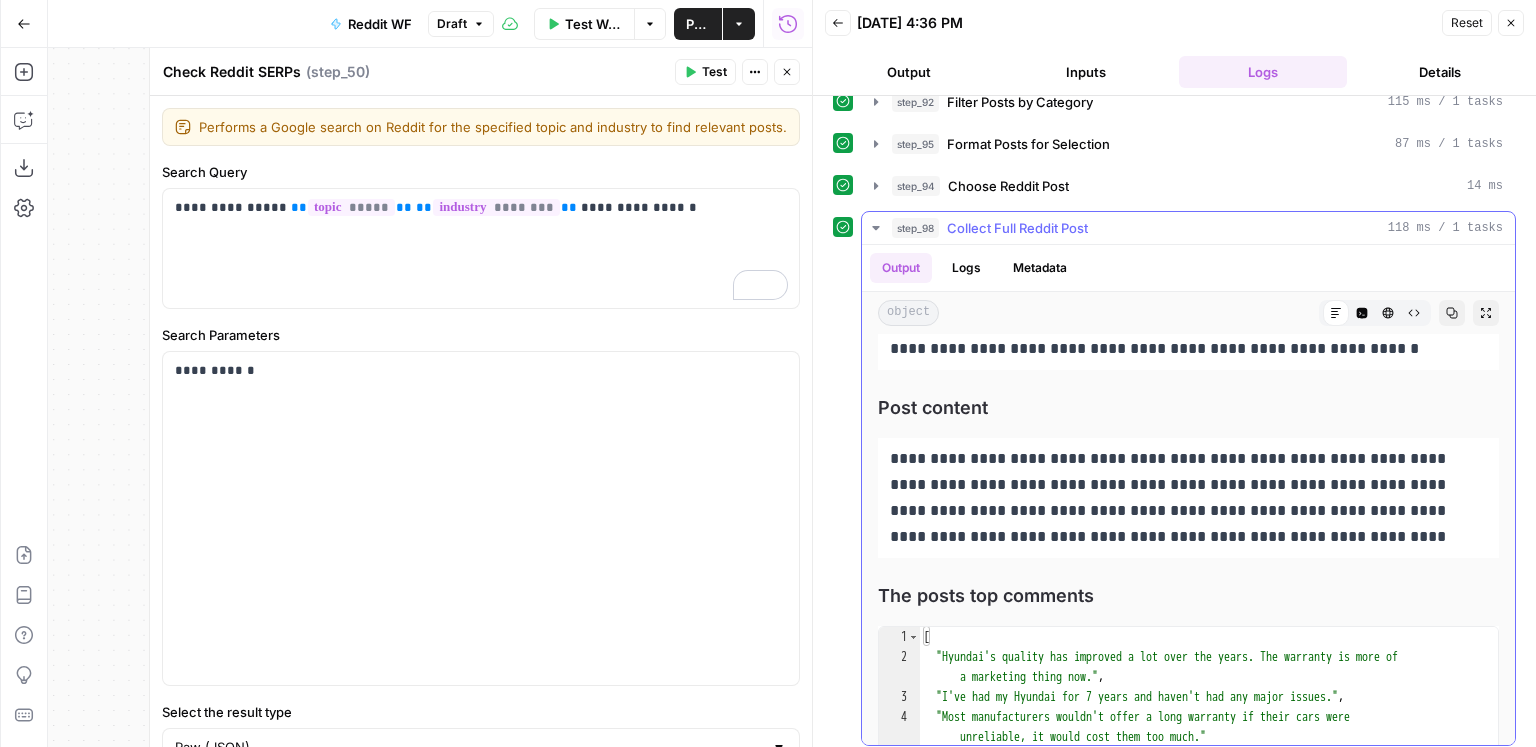 scroll, scrollTop: 552, scrollLeft: 0, axis: vertical 